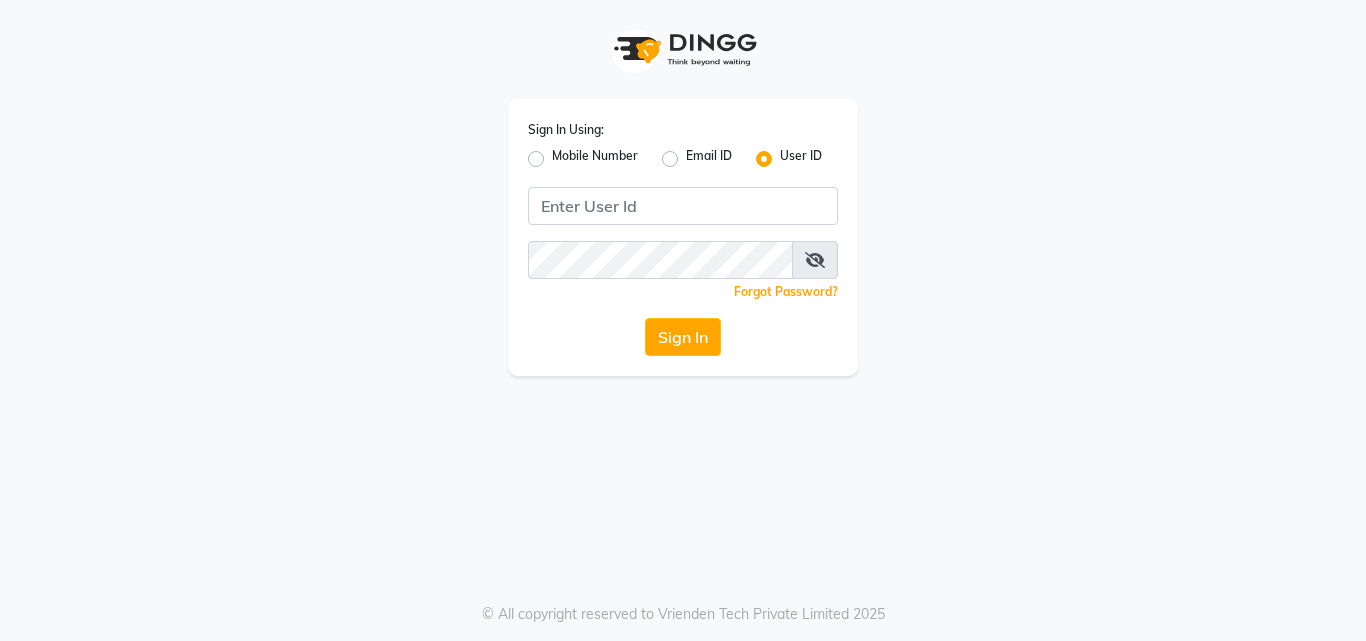 scroll, scrollTop: 0, scrollLeft: 0, axis: both 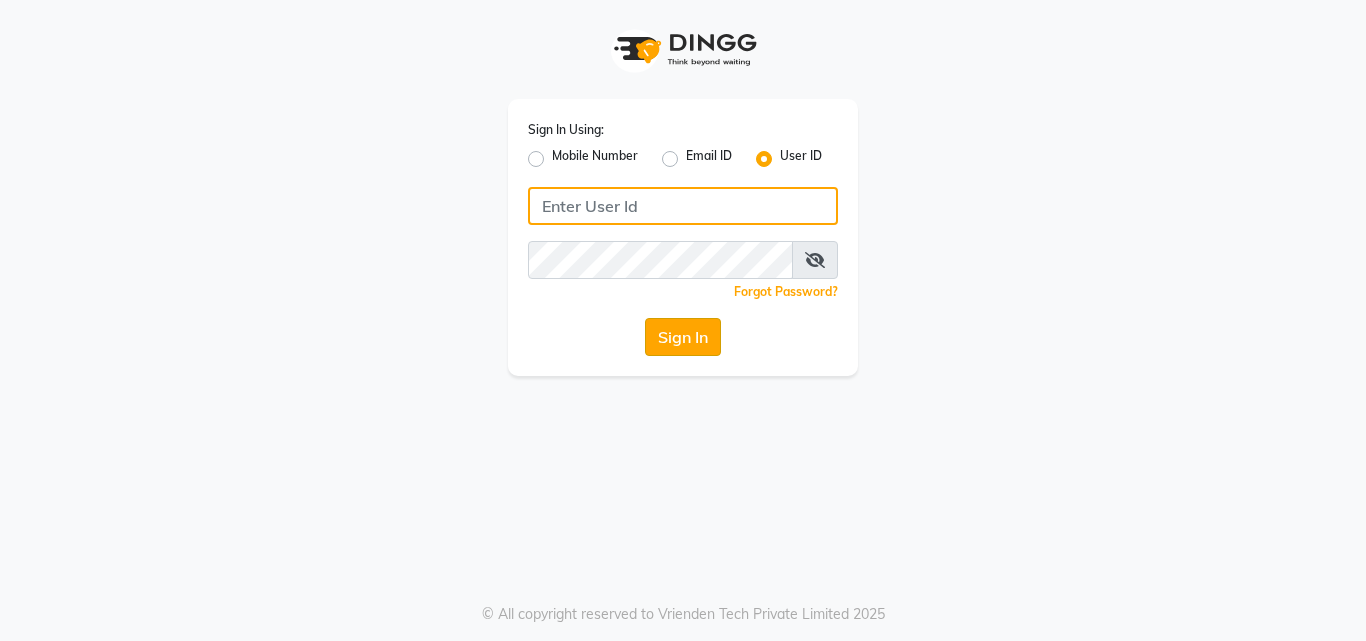 type on "lateliersalon" 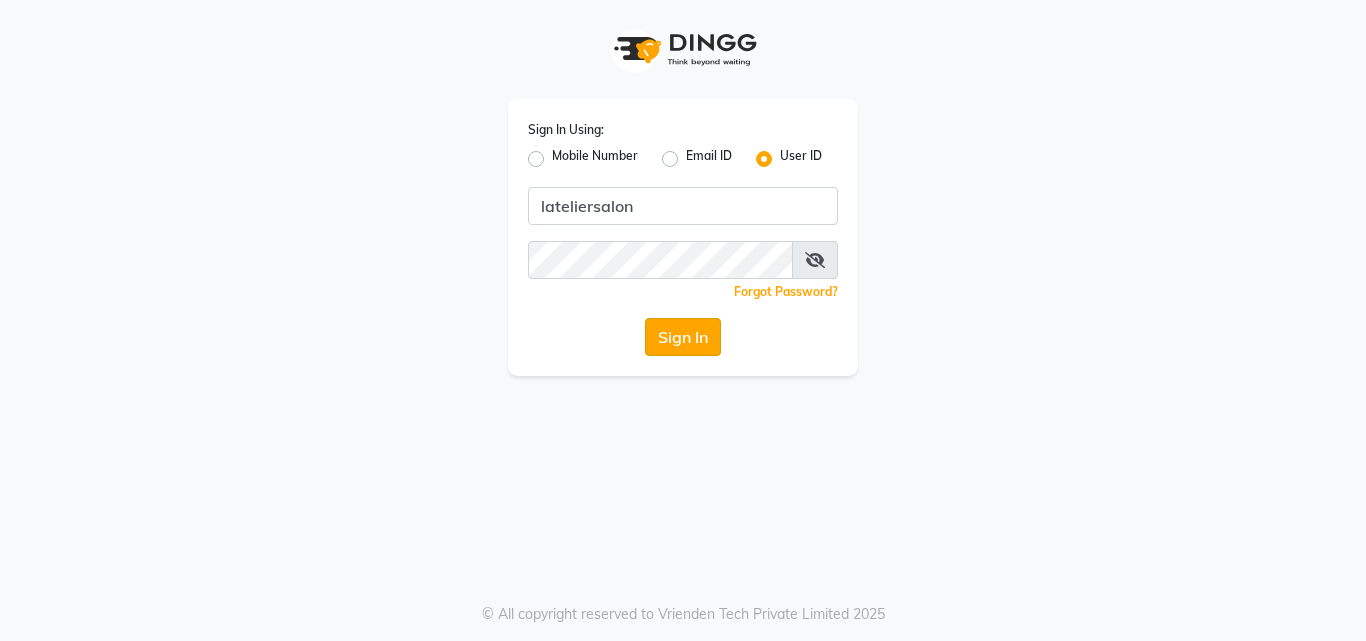 click on "Sign In" 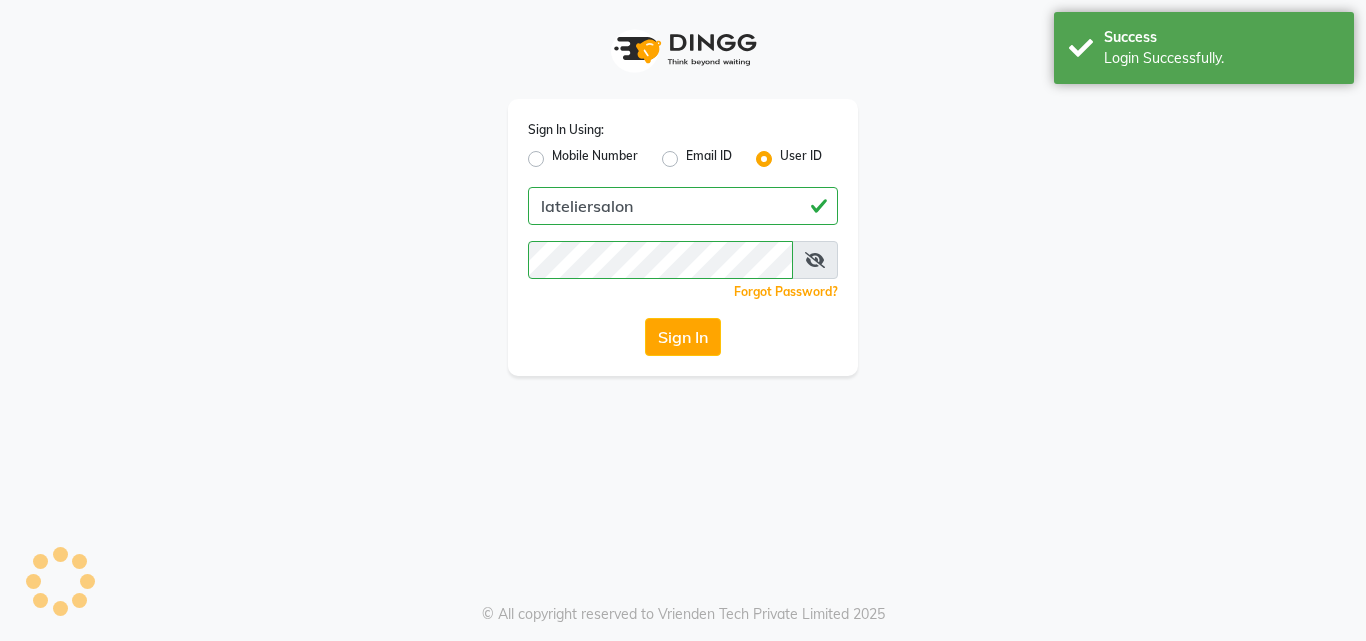 select on "service" 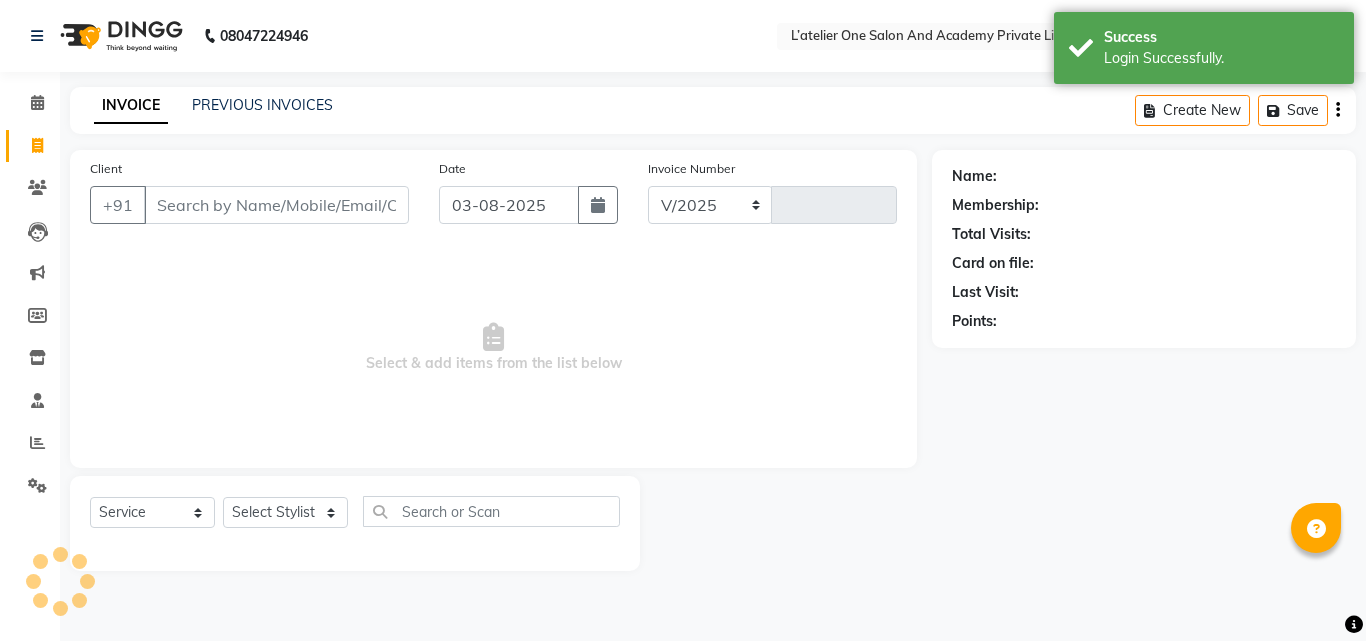 select on "6939" 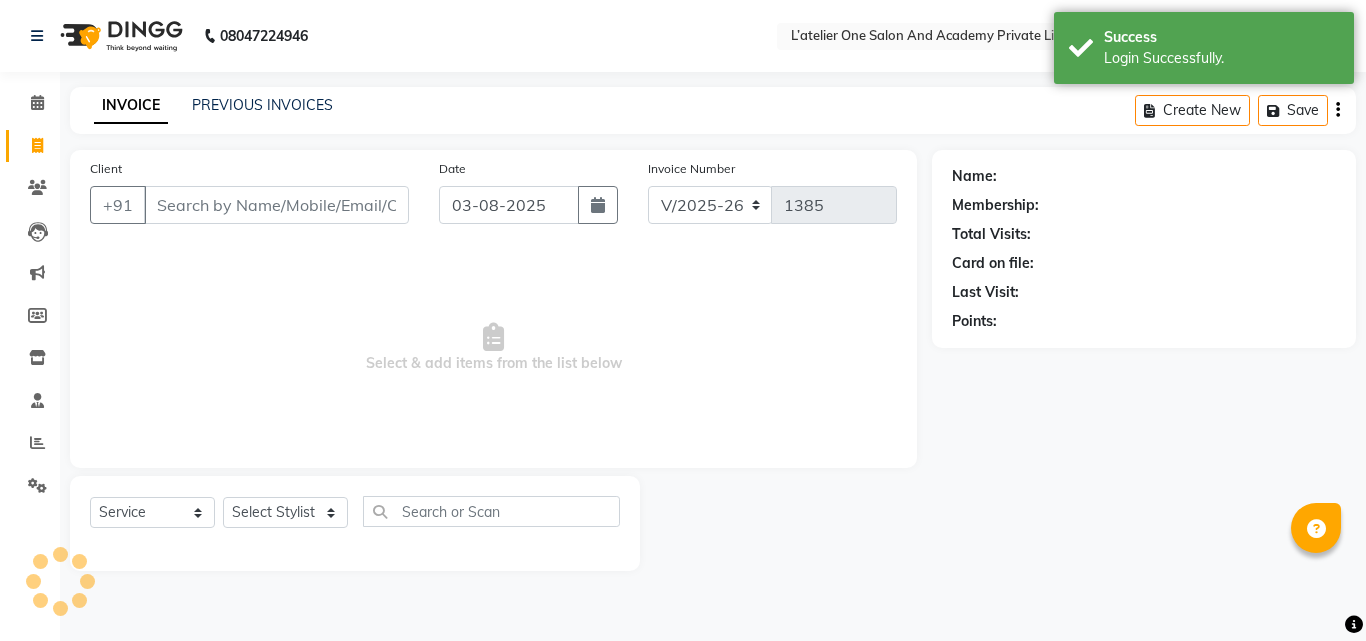 click on "Client" at bounding box center (276, 205) 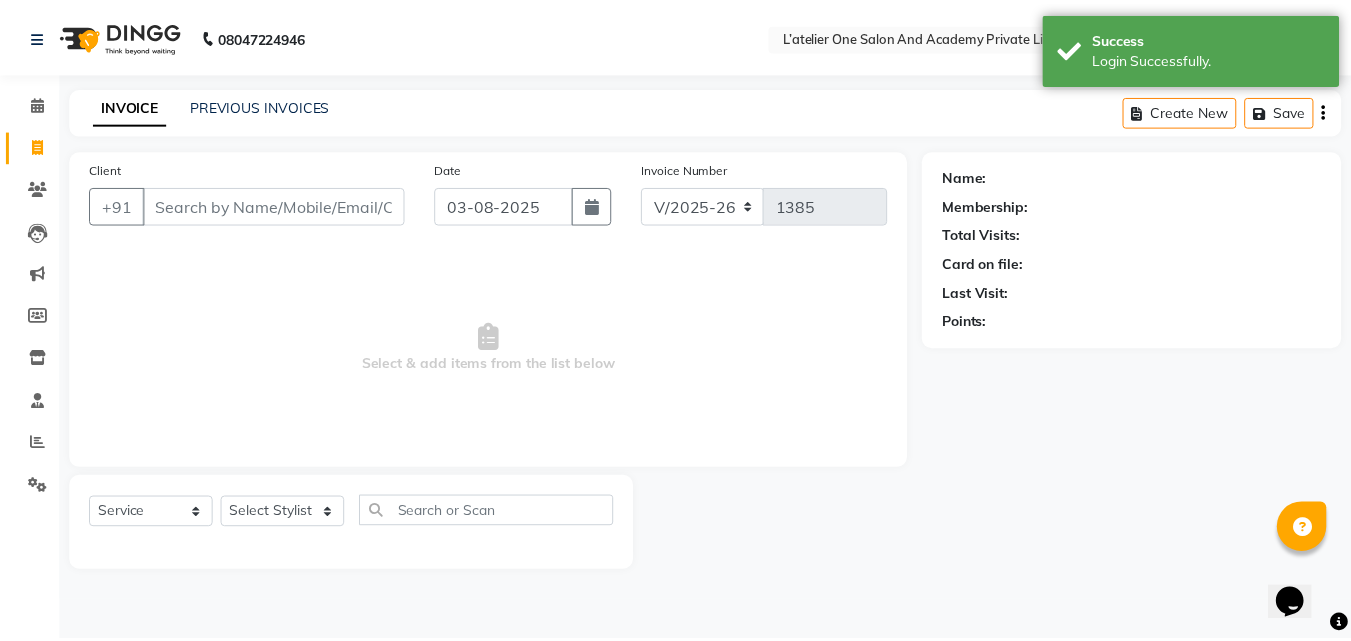 scroll, scrollTop: 0, scrollLeft: 0, axis: both 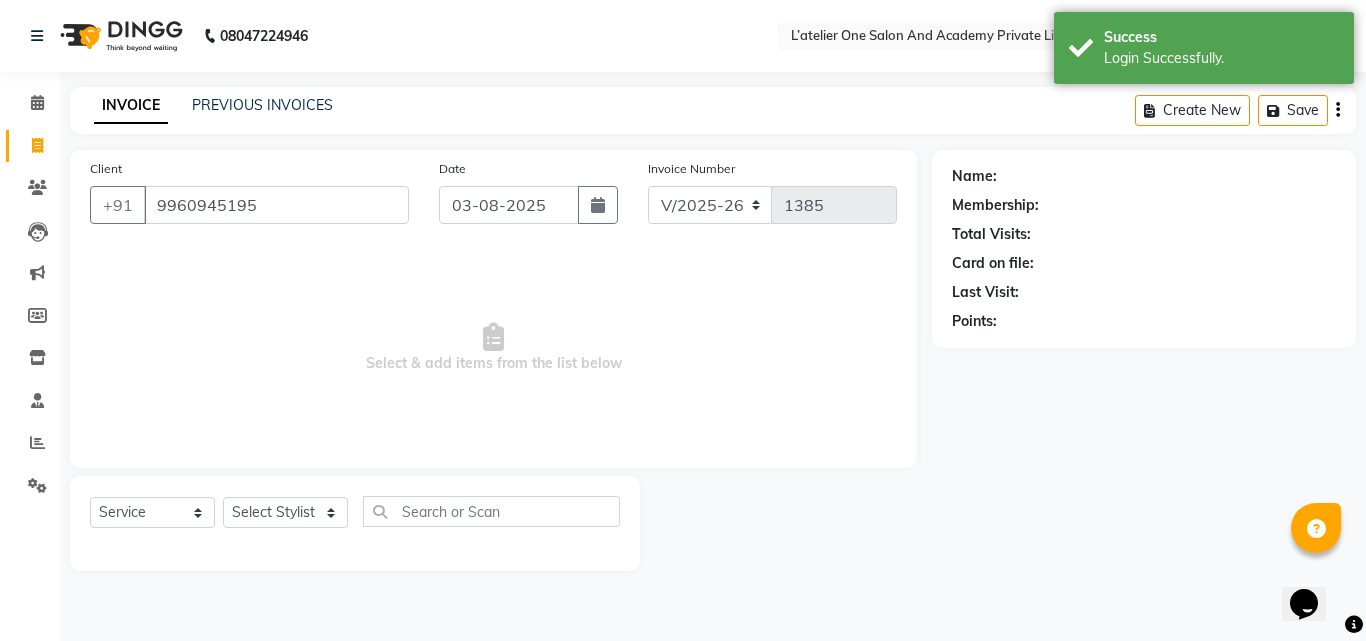 type on "9960945195" 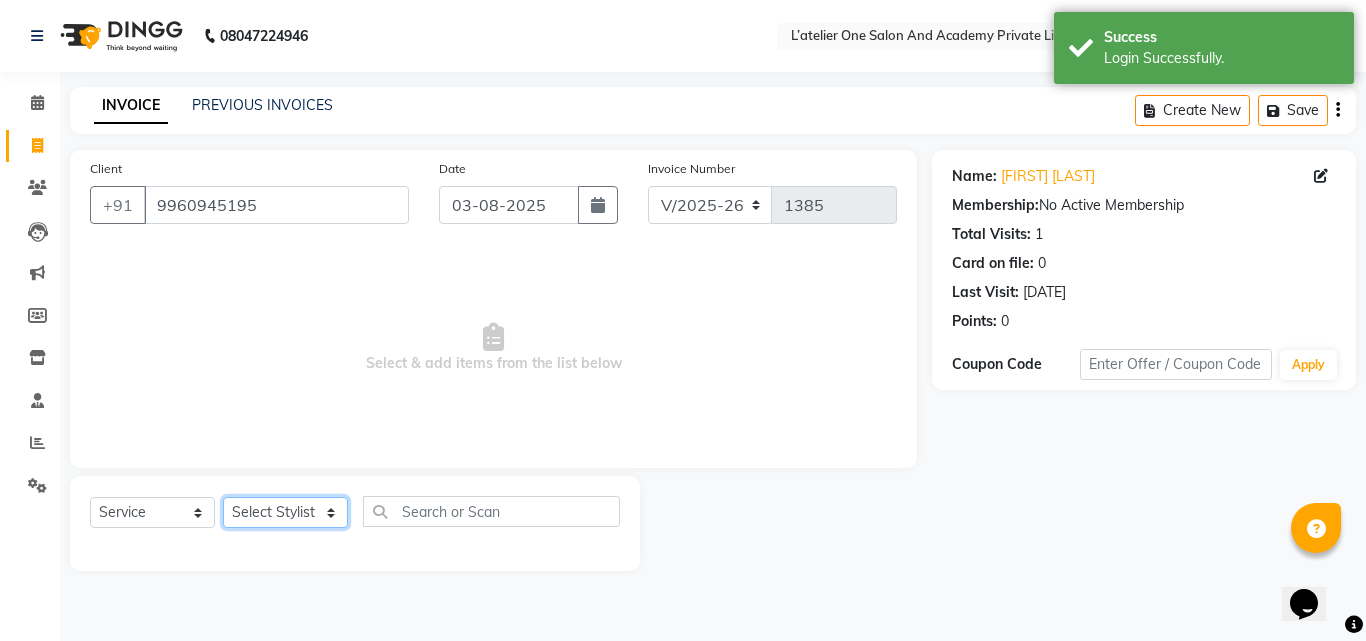click on "Select Stylist [NAME] [NAME]  [NAME] [NAME] [NAME] [NAME] [NAME] [NAME] [NAME] [NAME]" 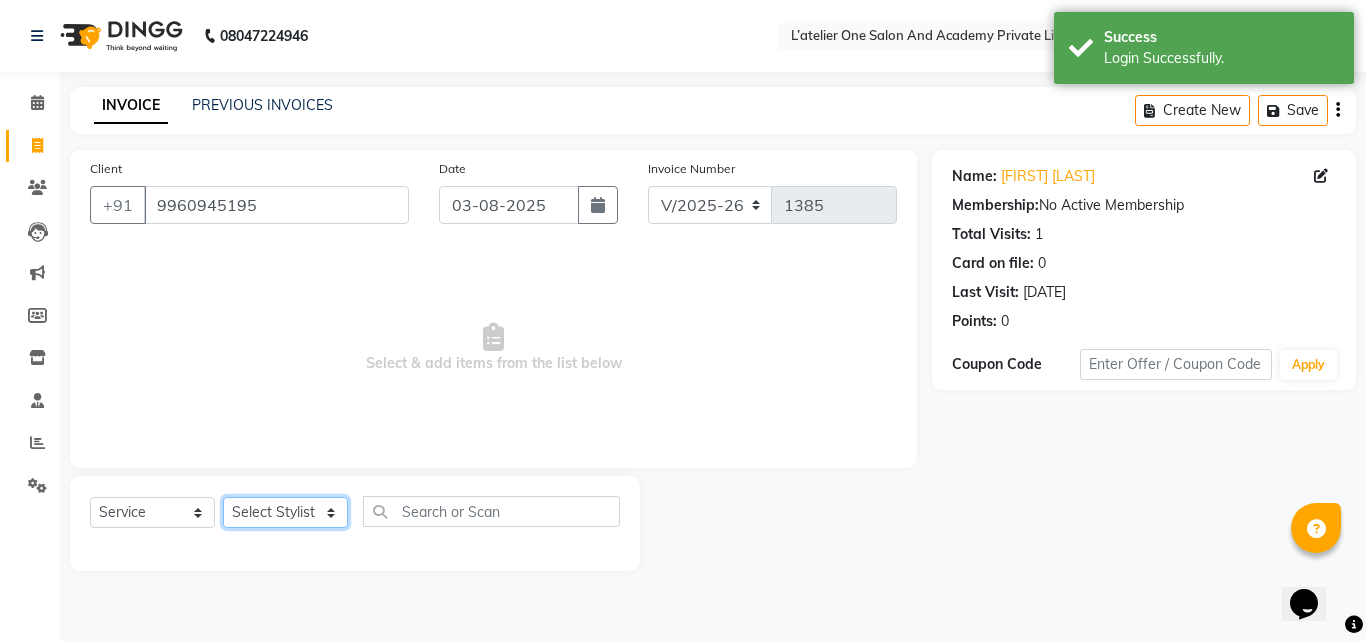 select on "69694" 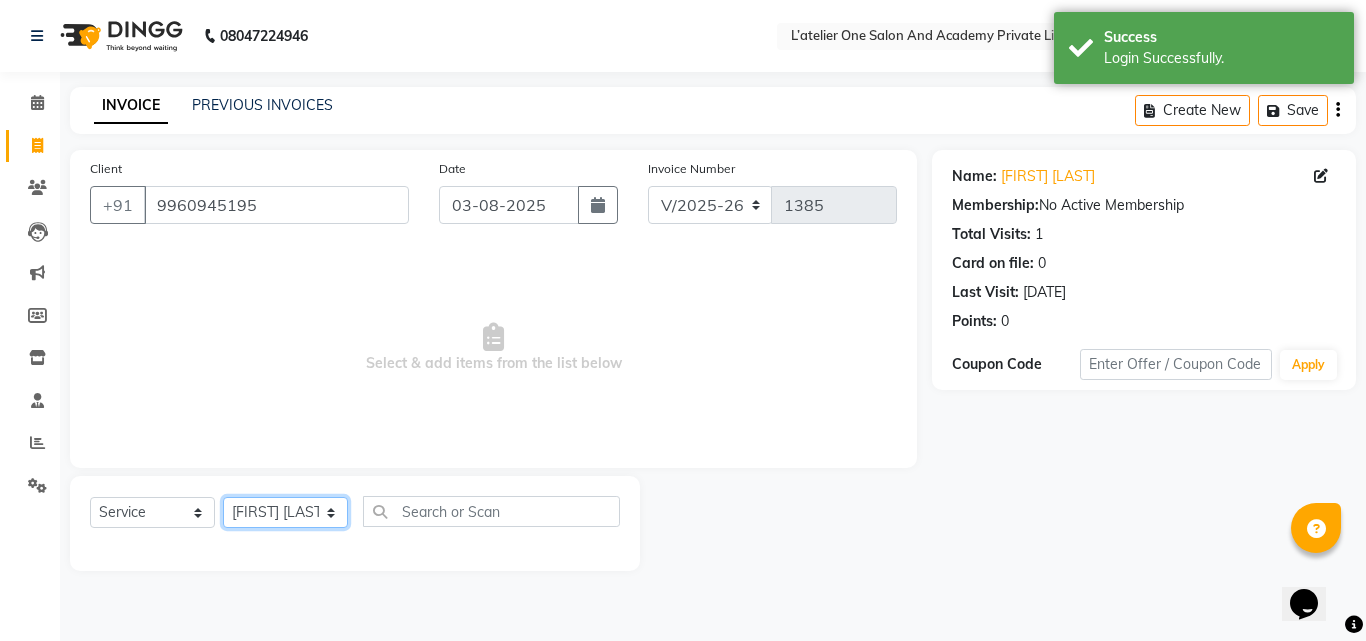 click on "Select Stylist [NAME] [NAME]  [NAME] [NAME] [NAME] [NAME] [NAME] [NAME] [NAME] [NAME]" 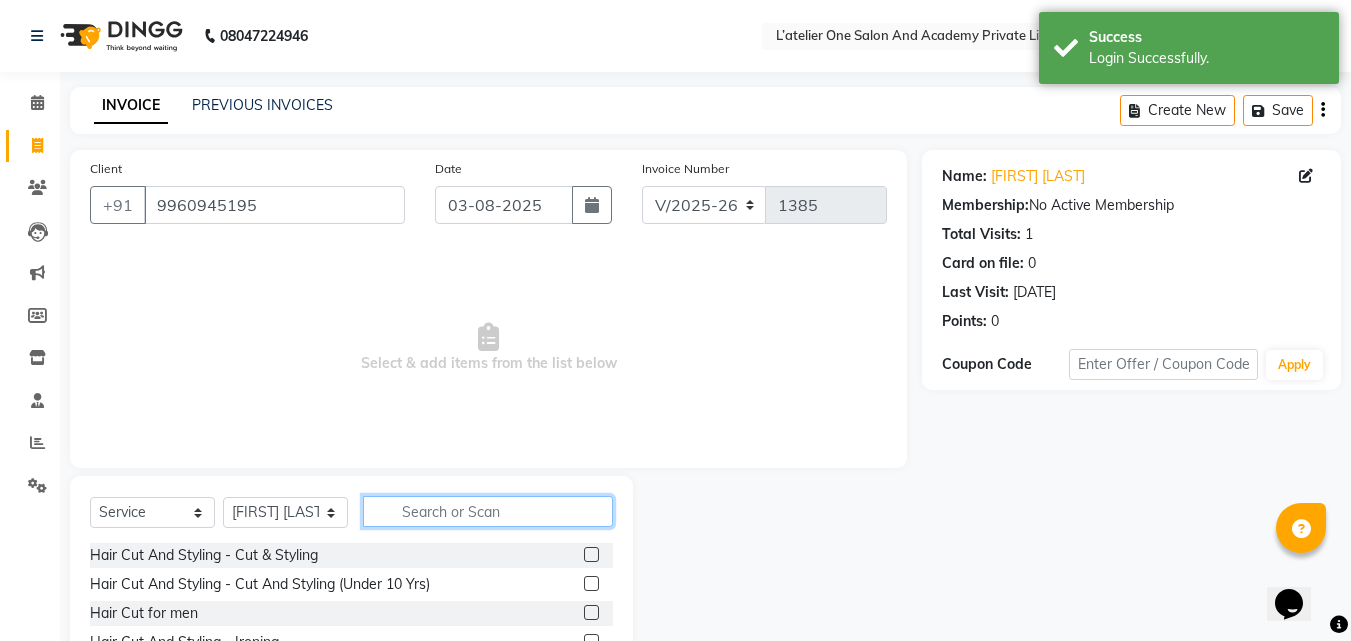 click 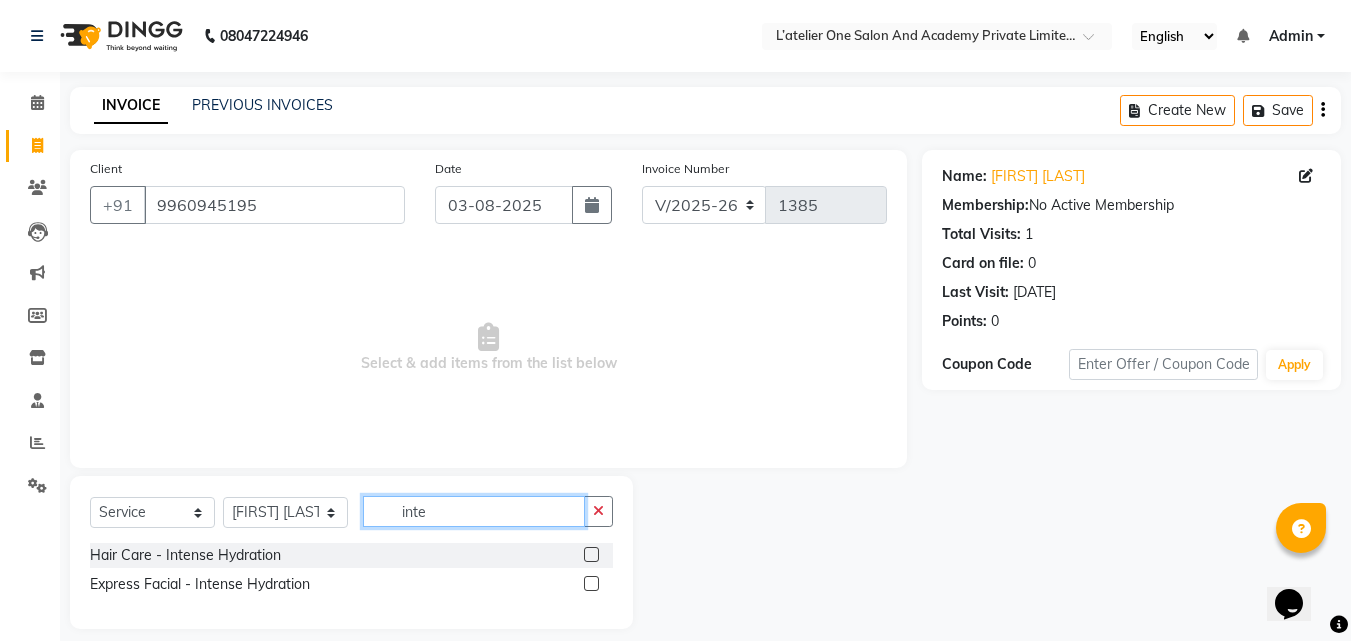 type on "inte" 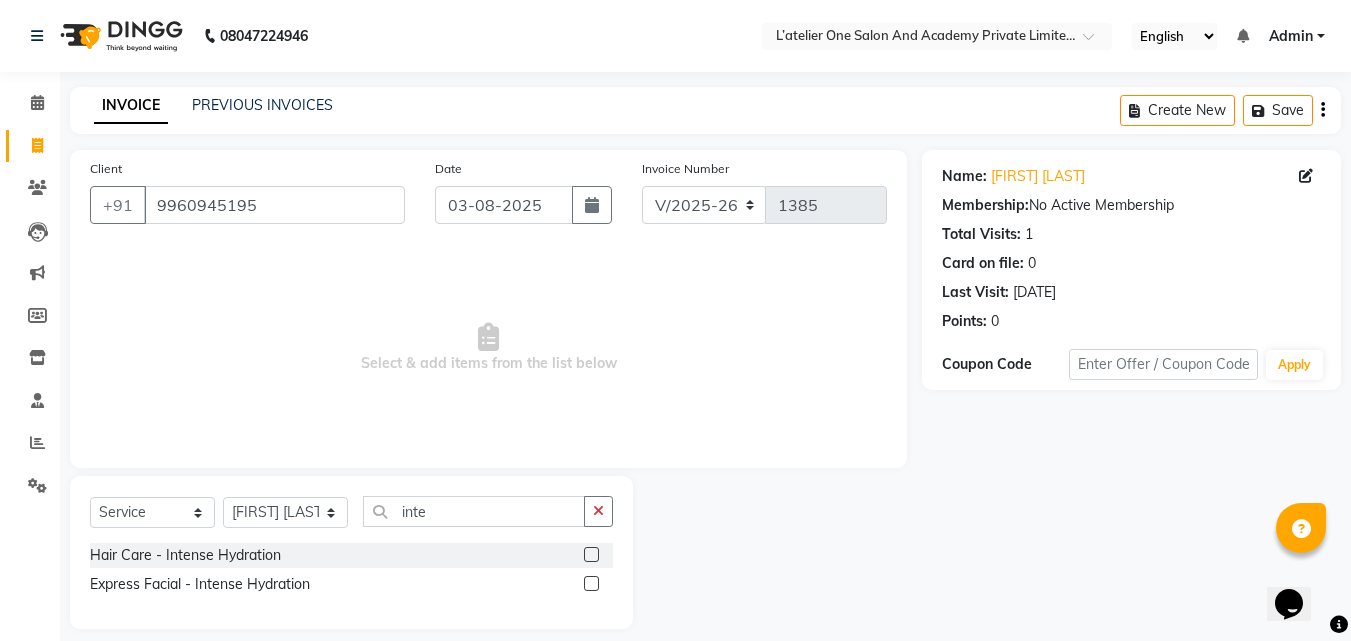 click 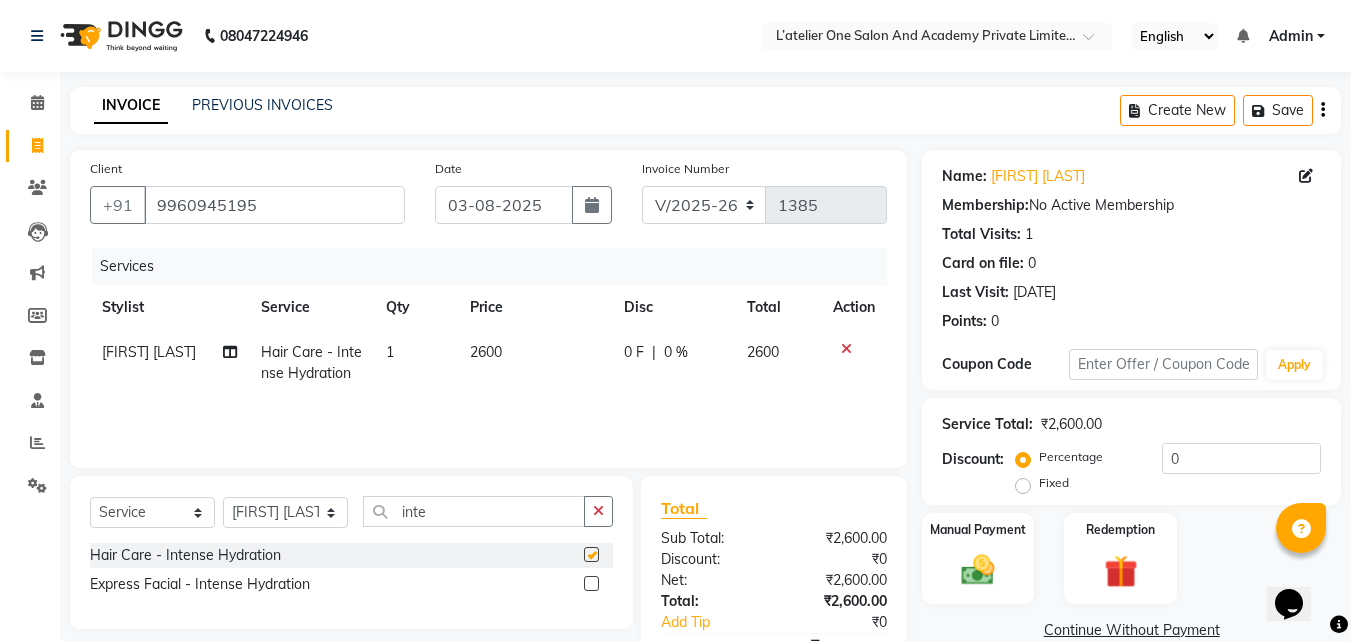 checkbox on "false" 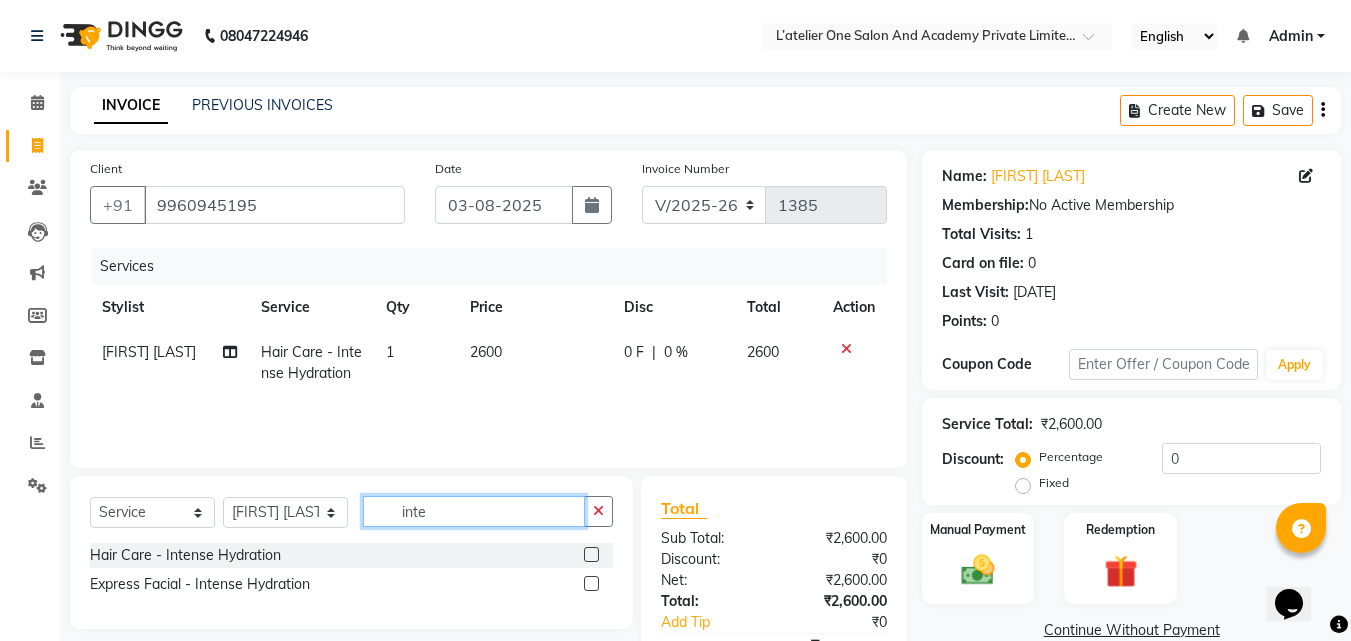 click on "inte" 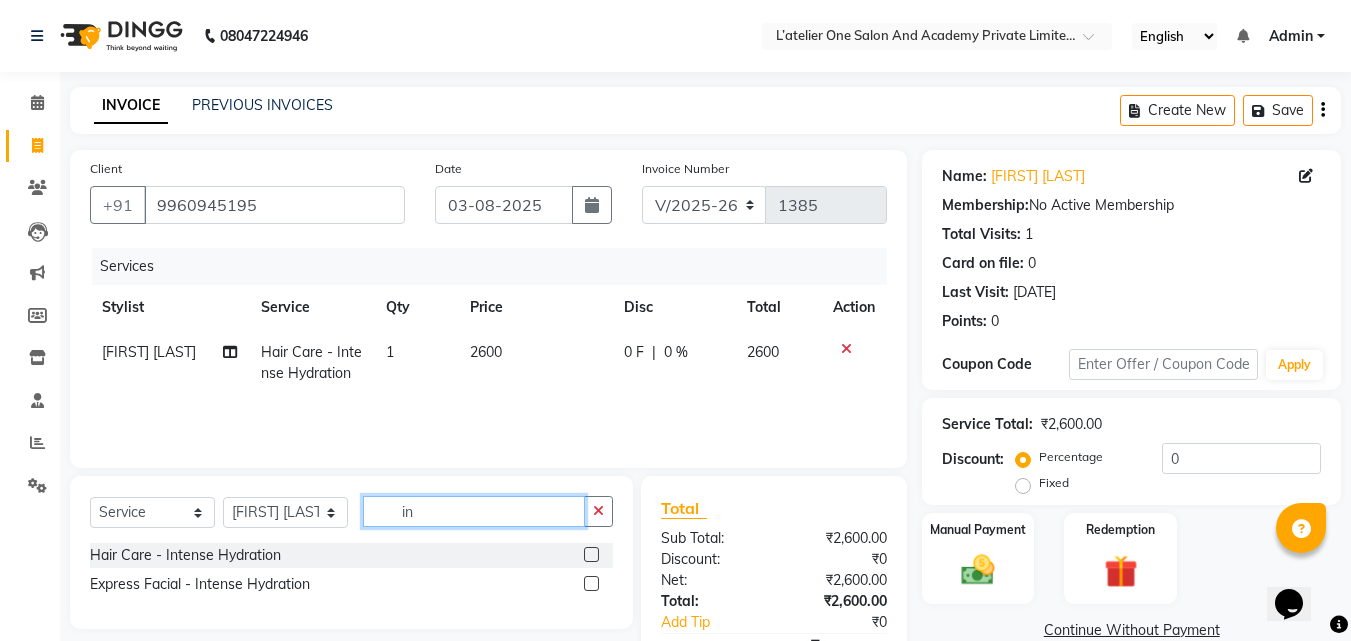 type on "i" 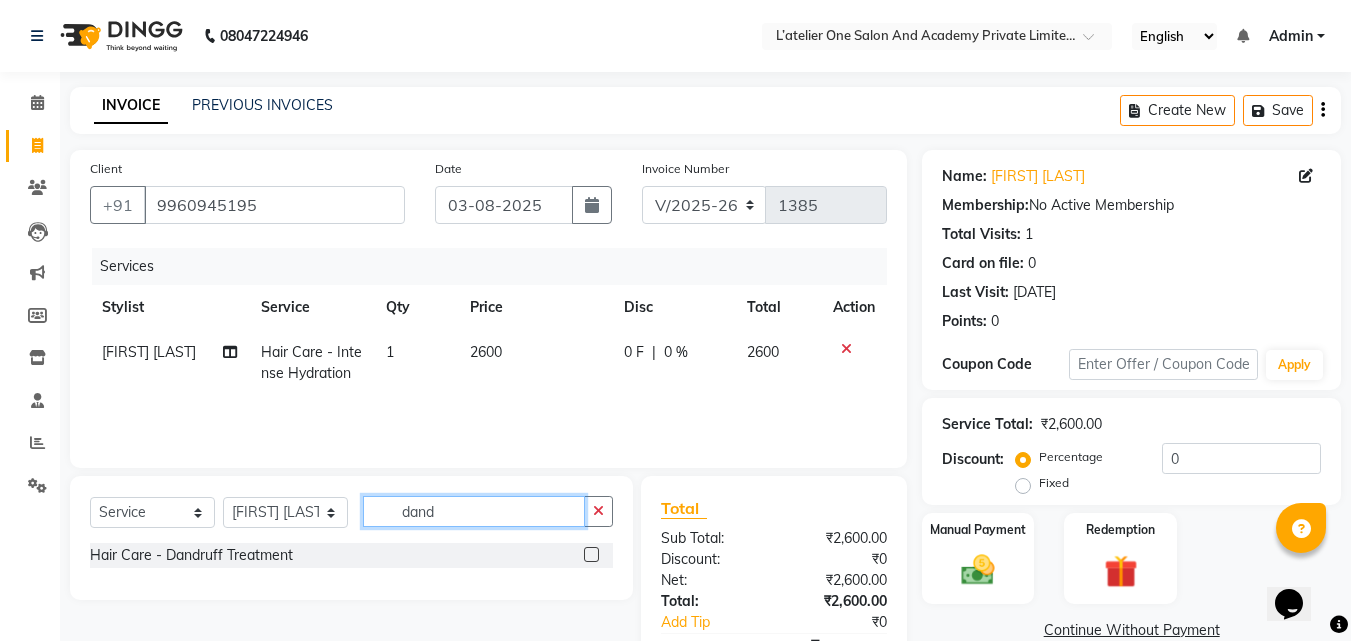 type on "dand" 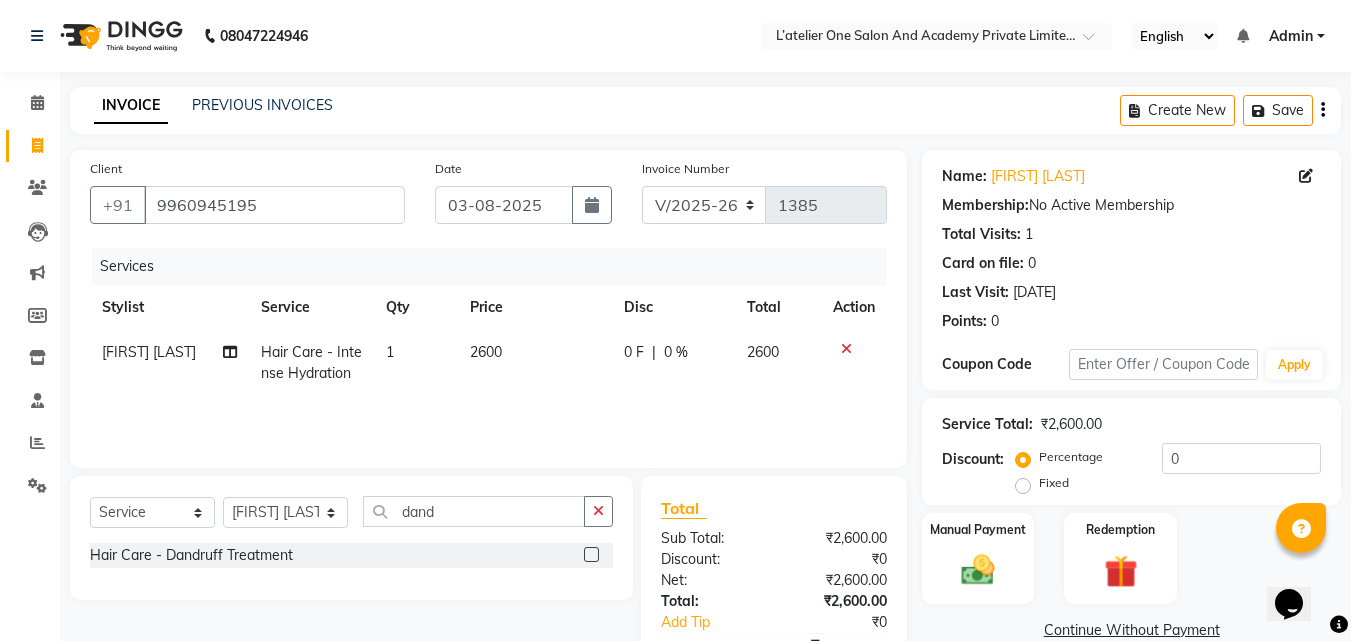 click 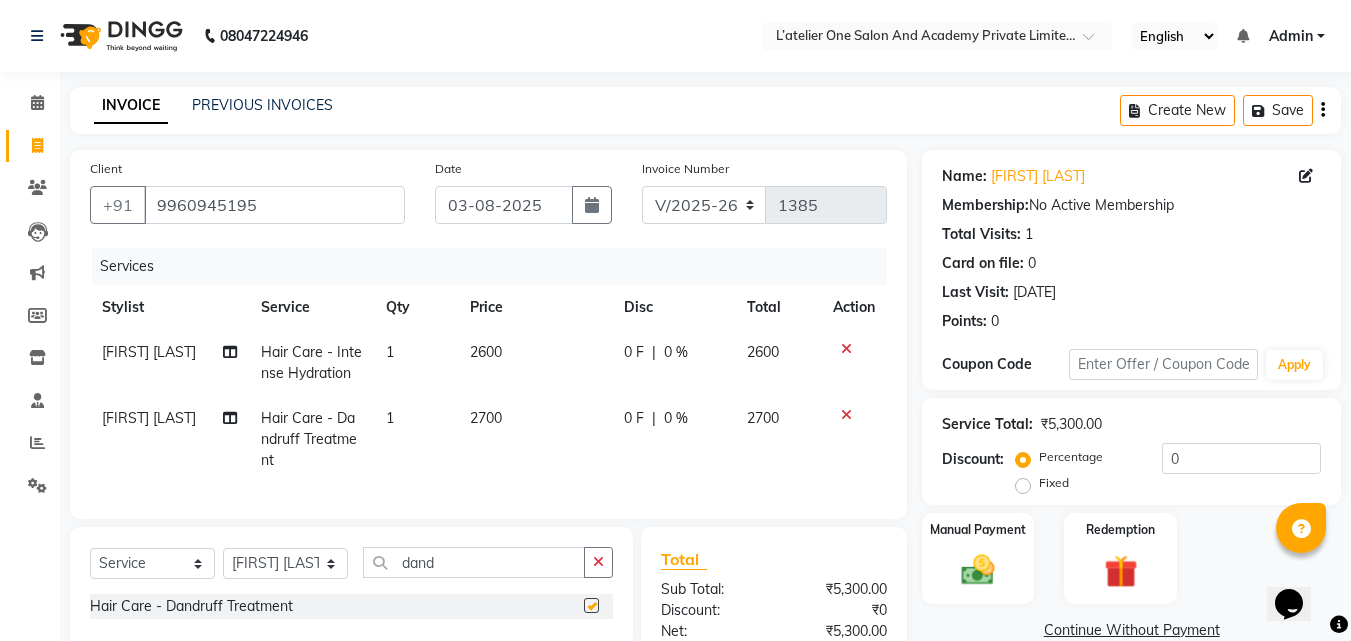 checkbox on "false" 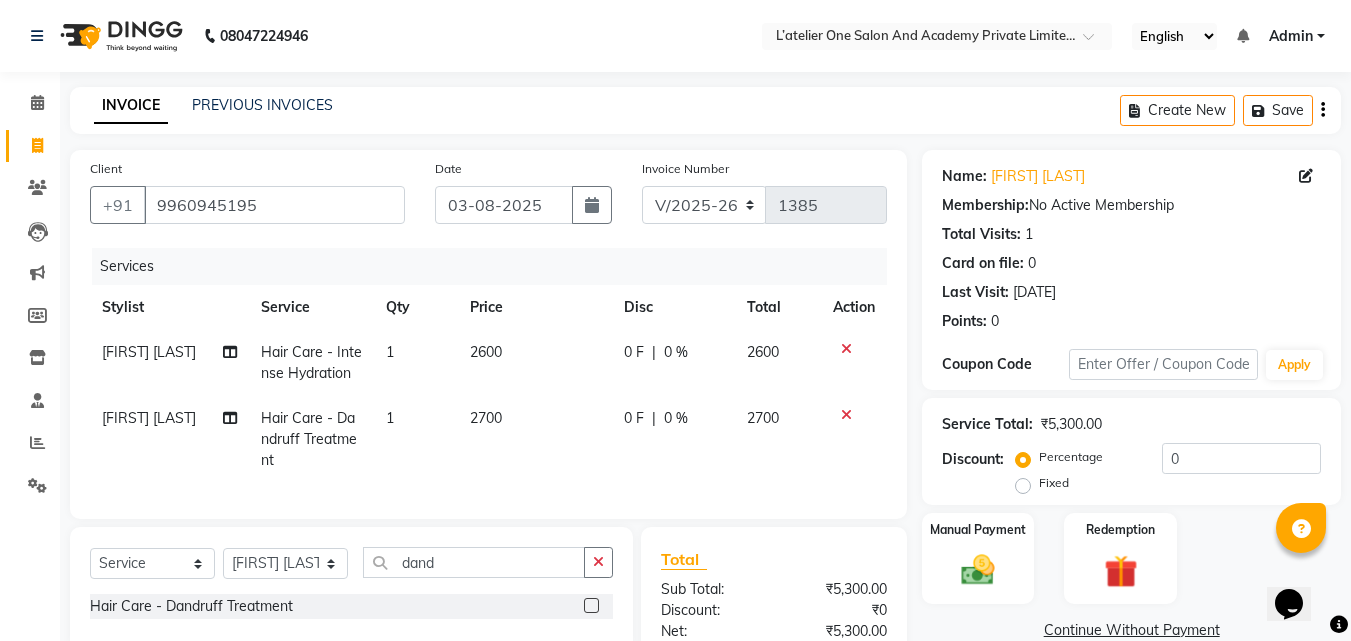 click on "2700" 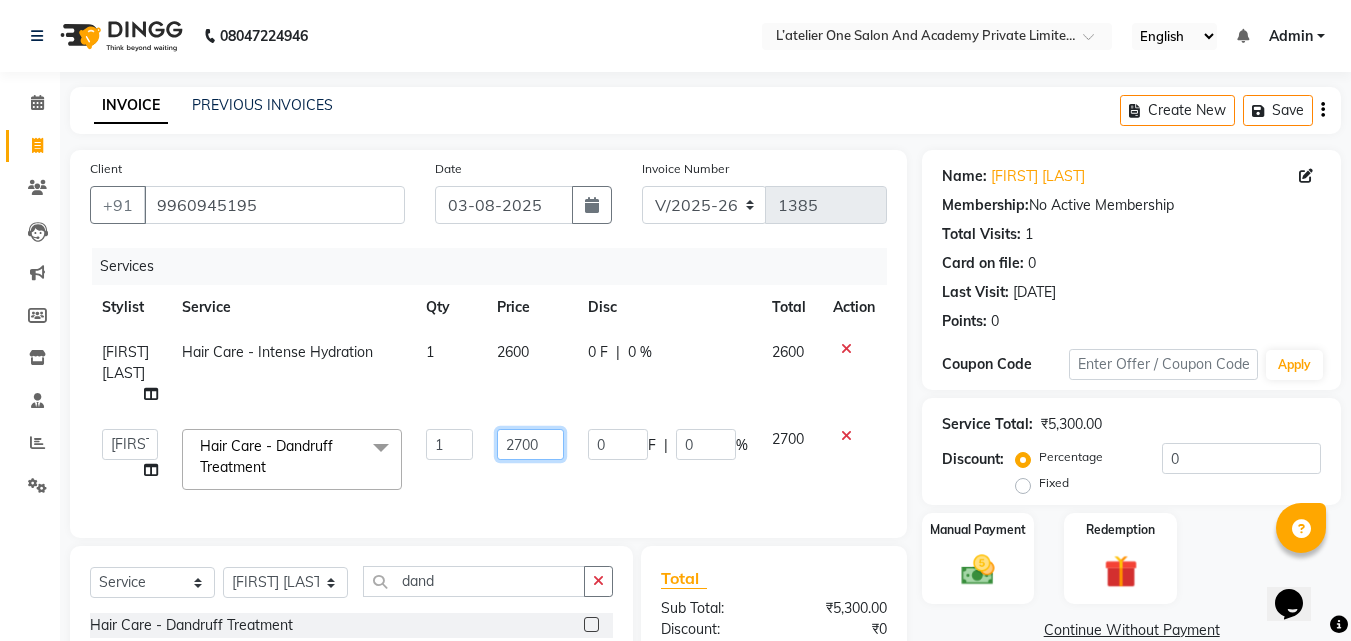 click on "2700" 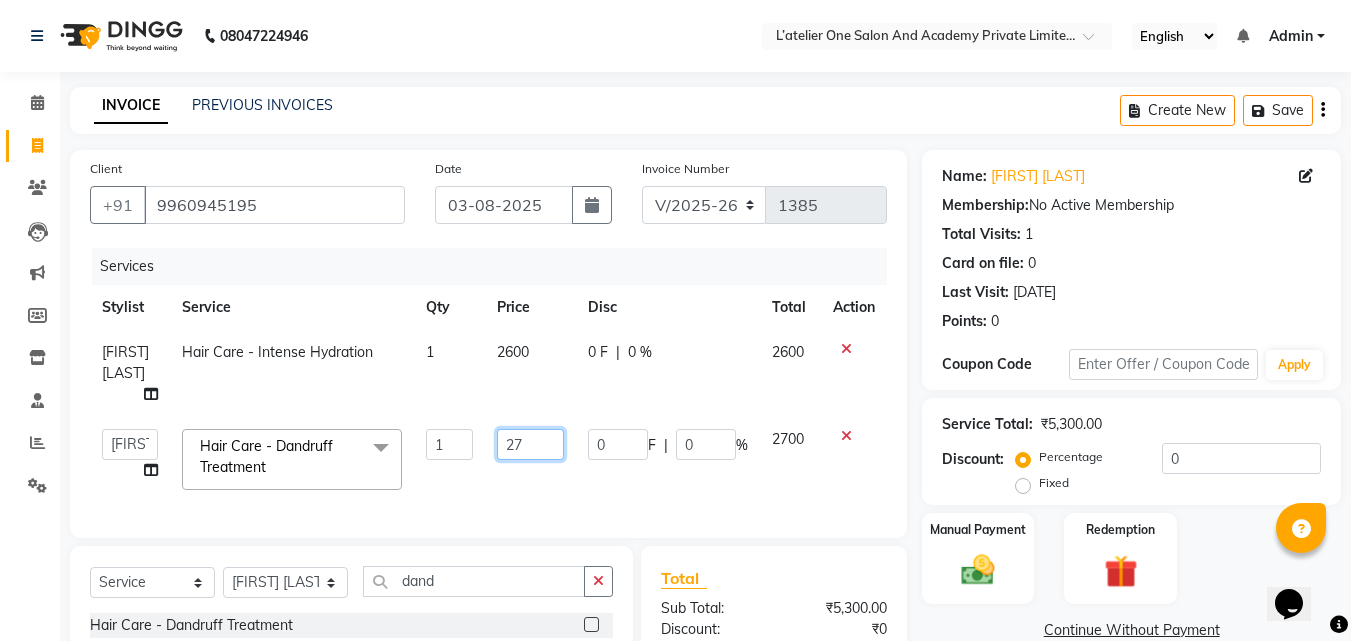 type on "2" 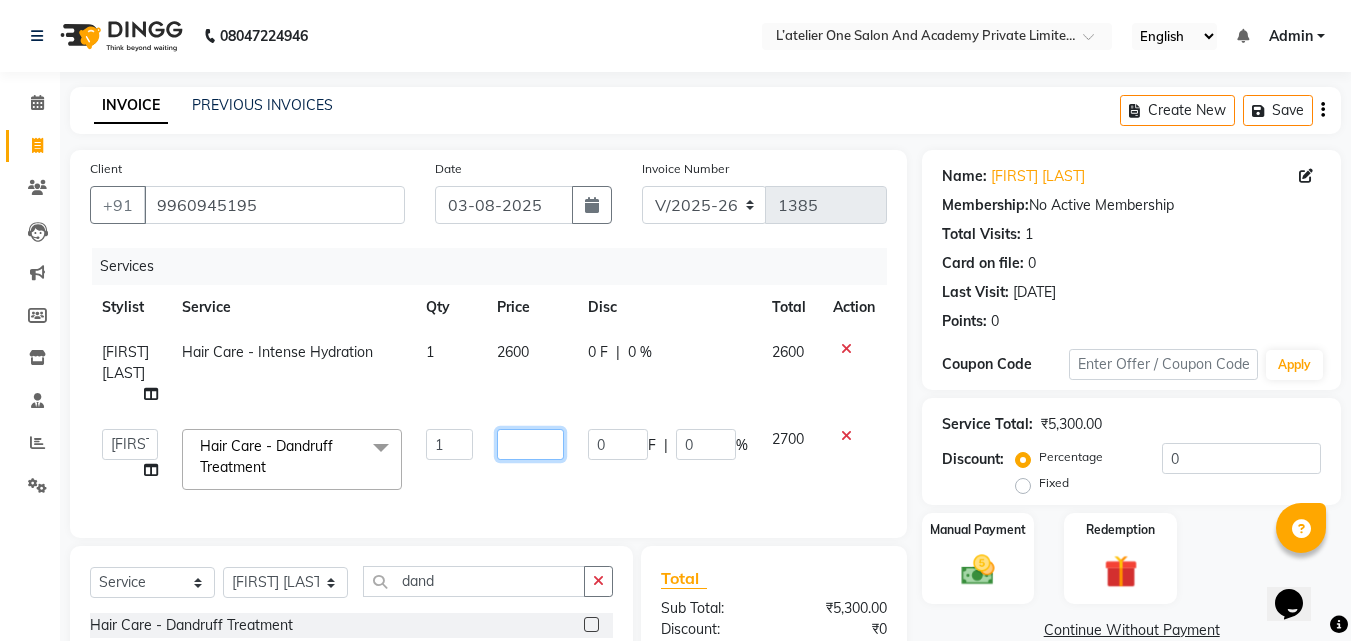 type on "8" 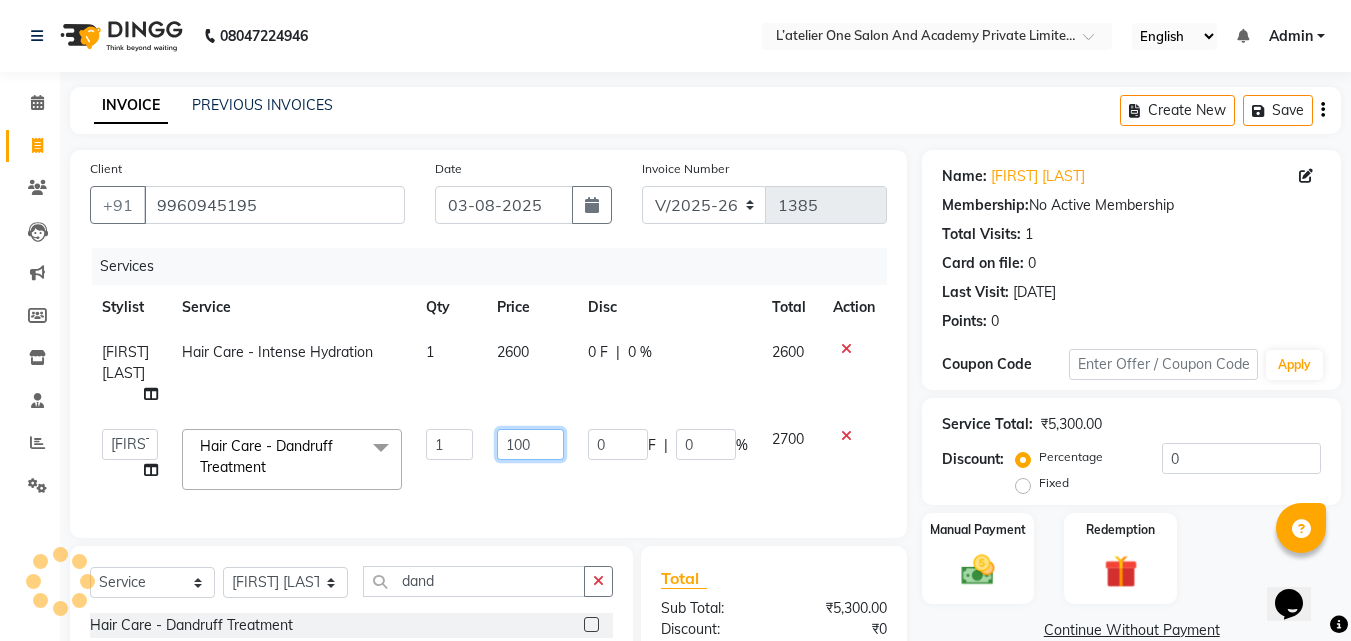 type on "1000" 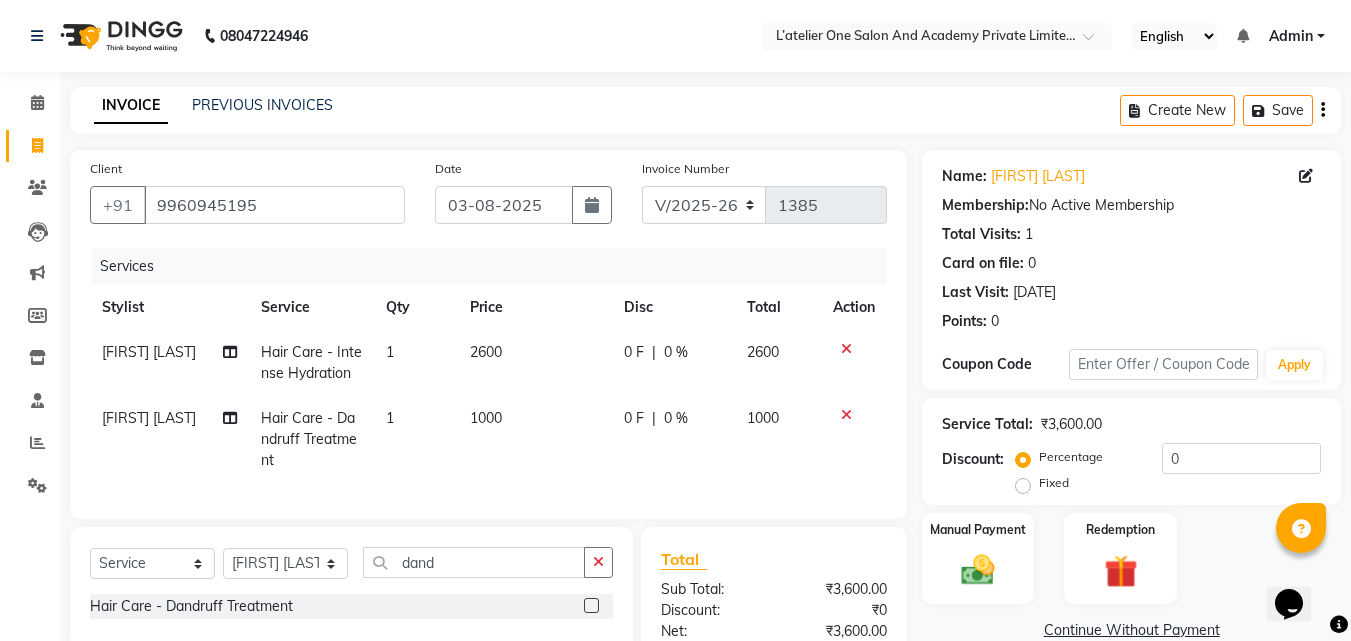 click on "Services Stylist Service Qty Price Disc Total Action Aditya Waykar Hair Care - Intense Hydration 1 2600 0 F | 0 % 2600 Aditya Waykar Hair Care - Dandruff Treatment 1 1000 0 F | 0 % 1000" 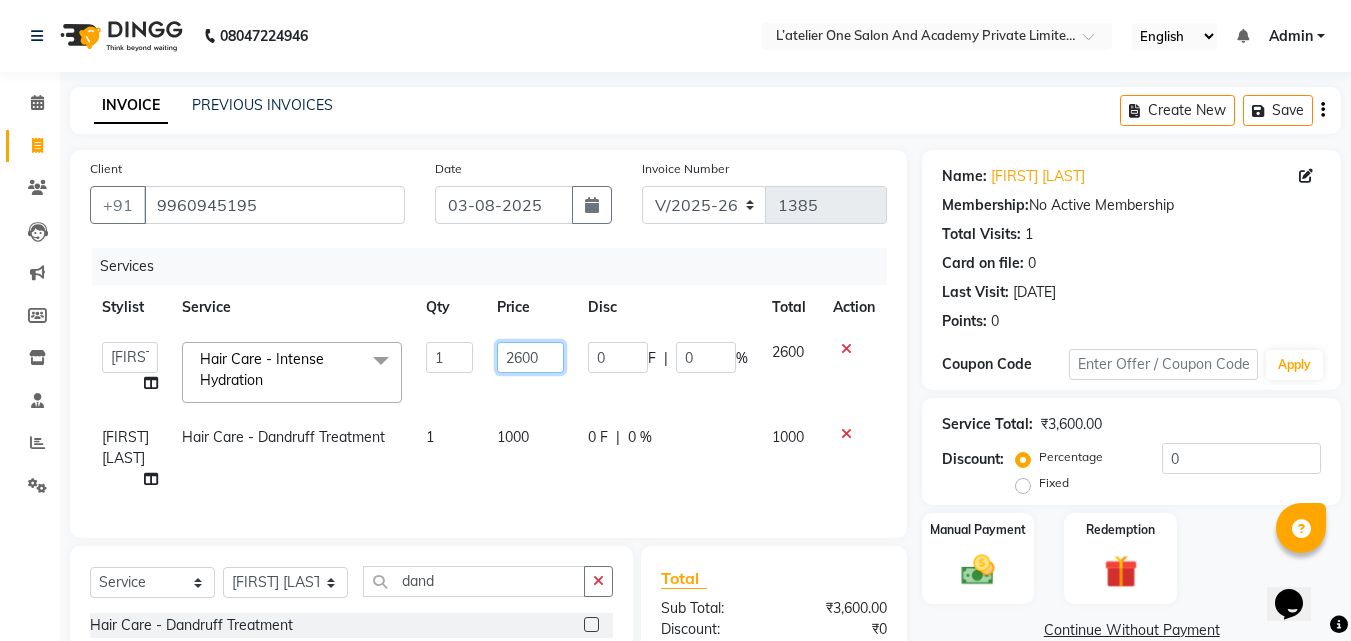 click on "2600" 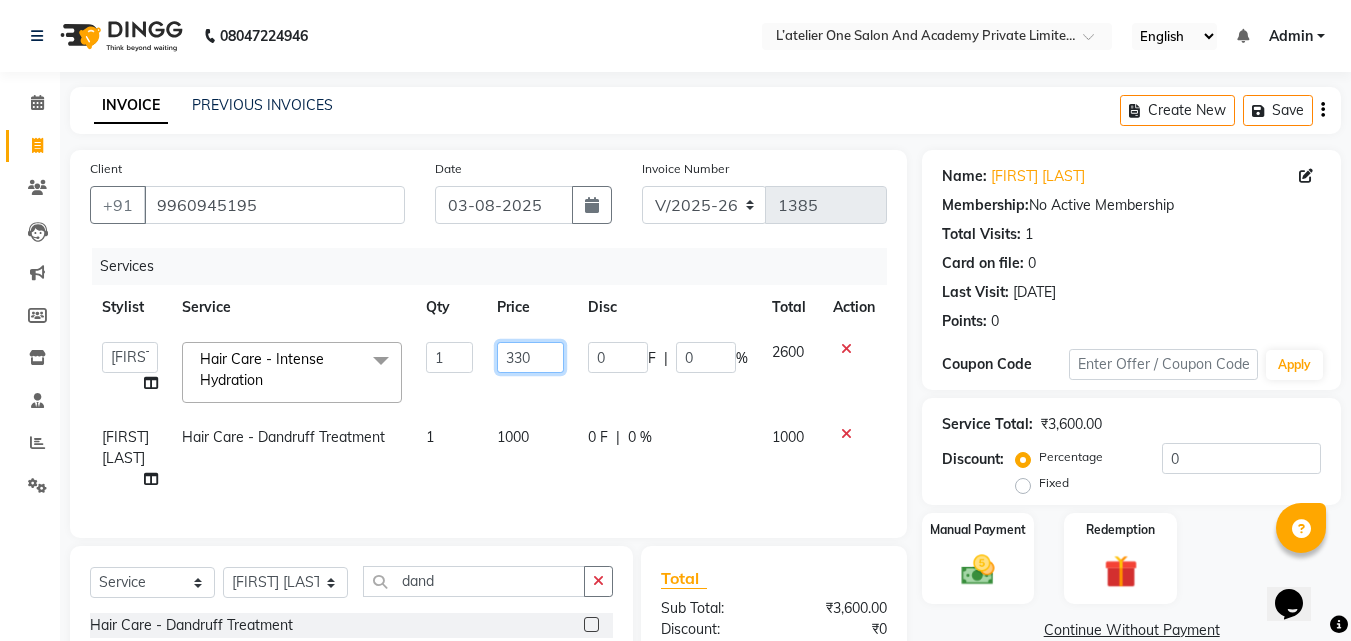 type on "3300" 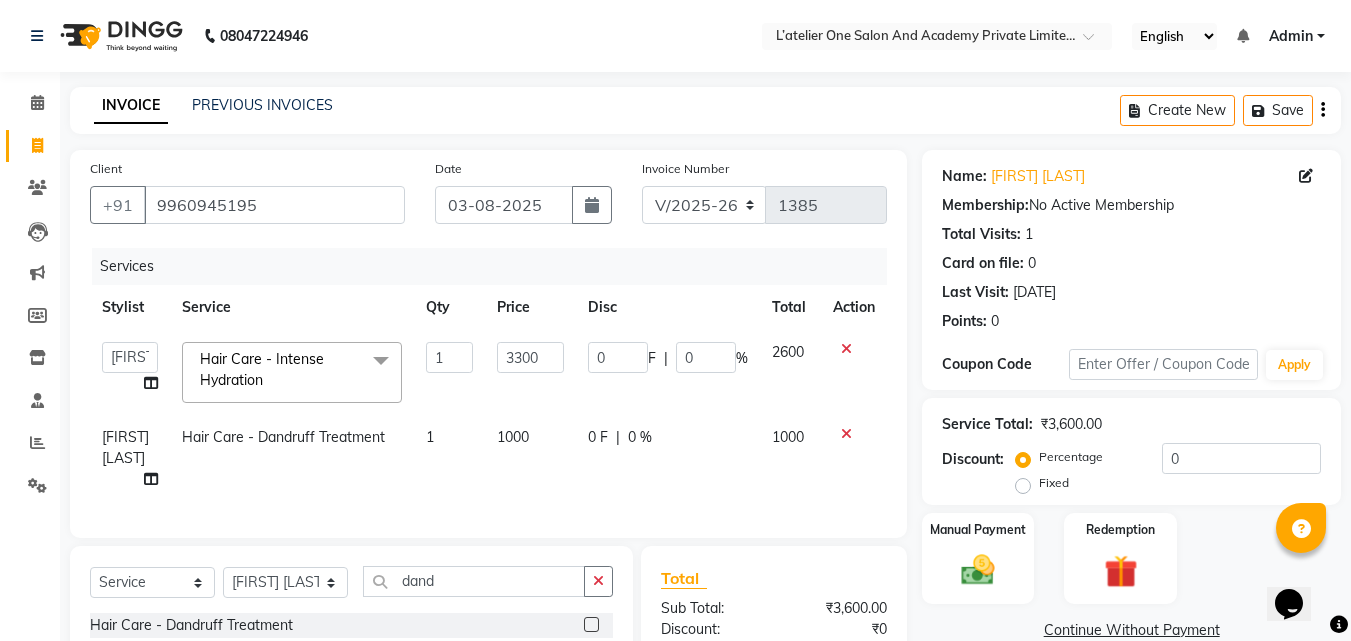 click on "1000" 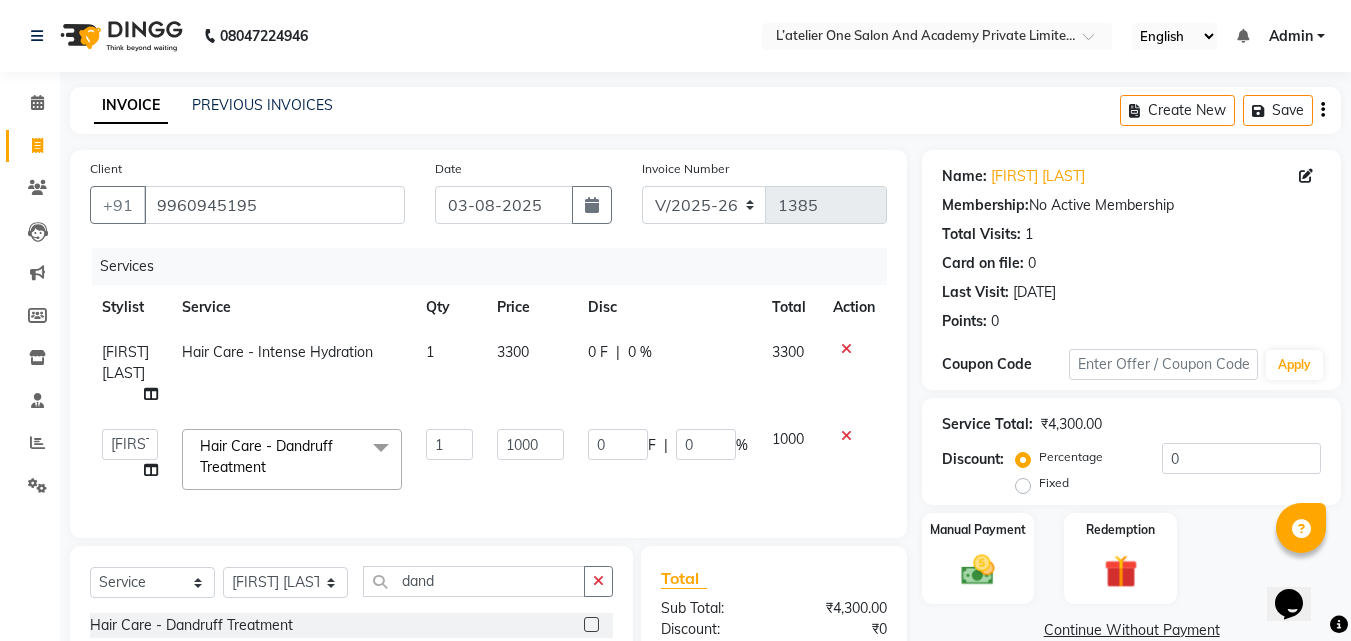 scroll, scrollTop: 202, scrollLeft: 0, axis: vertical 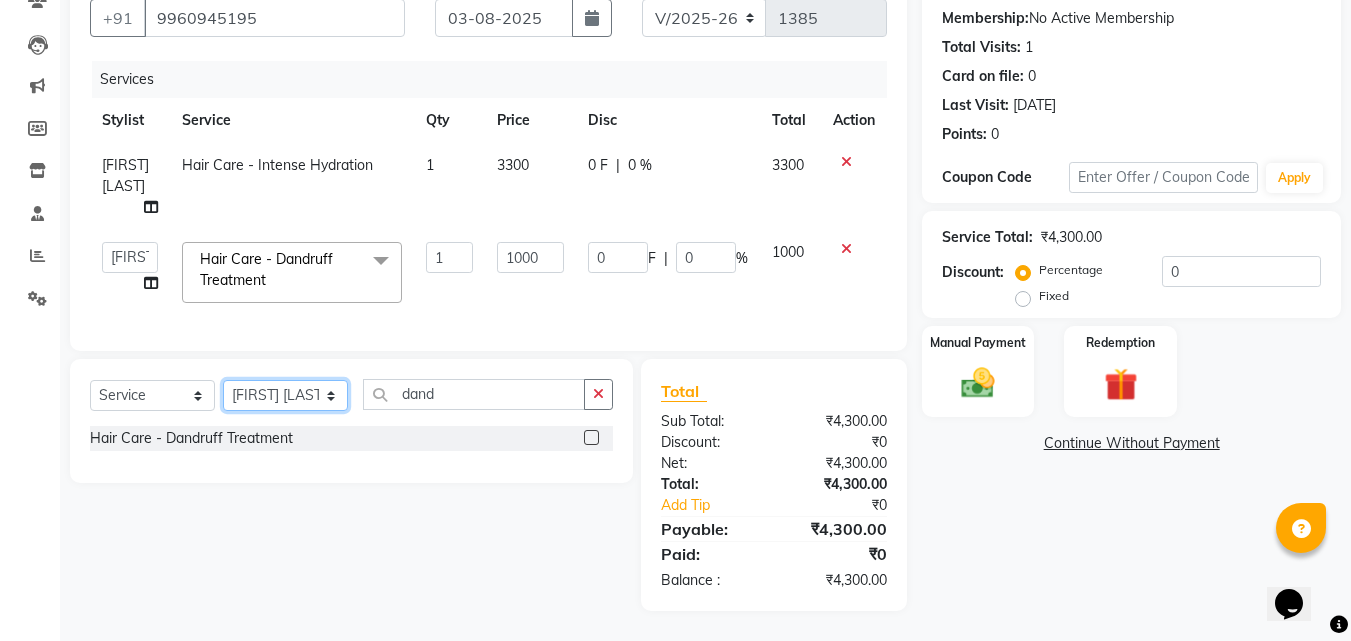 drag, startPoint x: 265, startPoint y: 399, endPoint x: 229, endPoint y: 411, distance: 37.94733 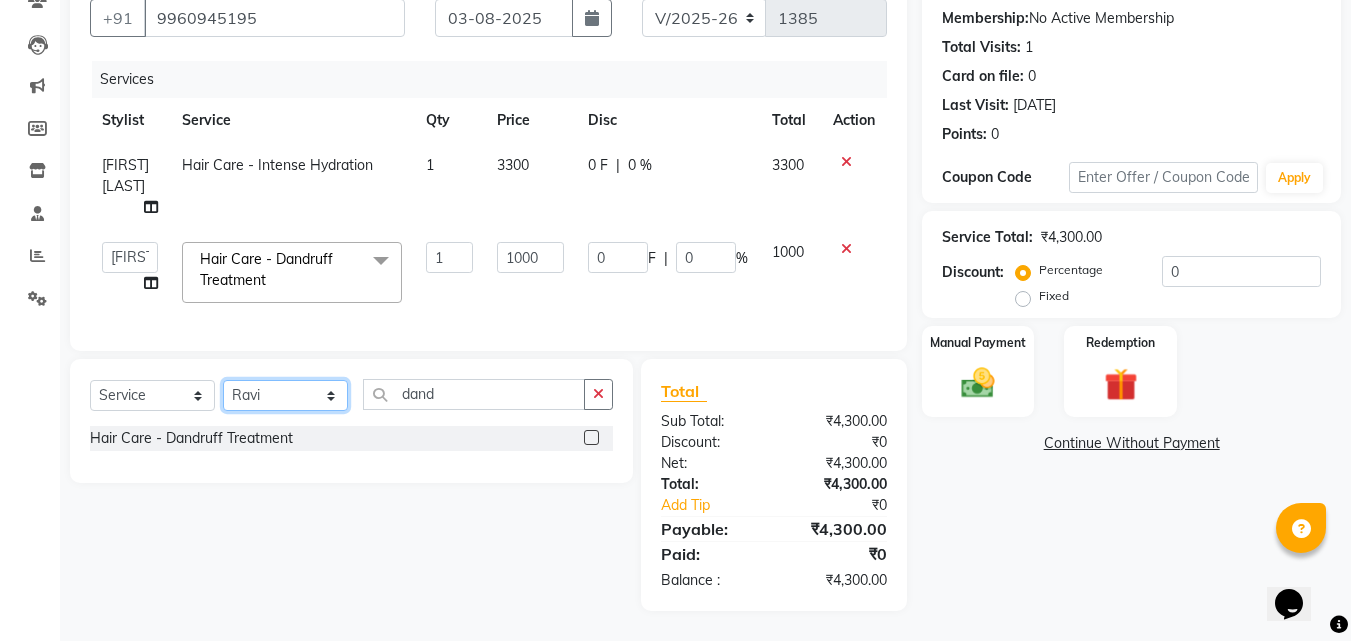 click on "Select Stylist [NAME] [NAME]  [NAME] [NAME] [NAME] [NAME] [NAME] [NAME] [NAME] [NAME]" 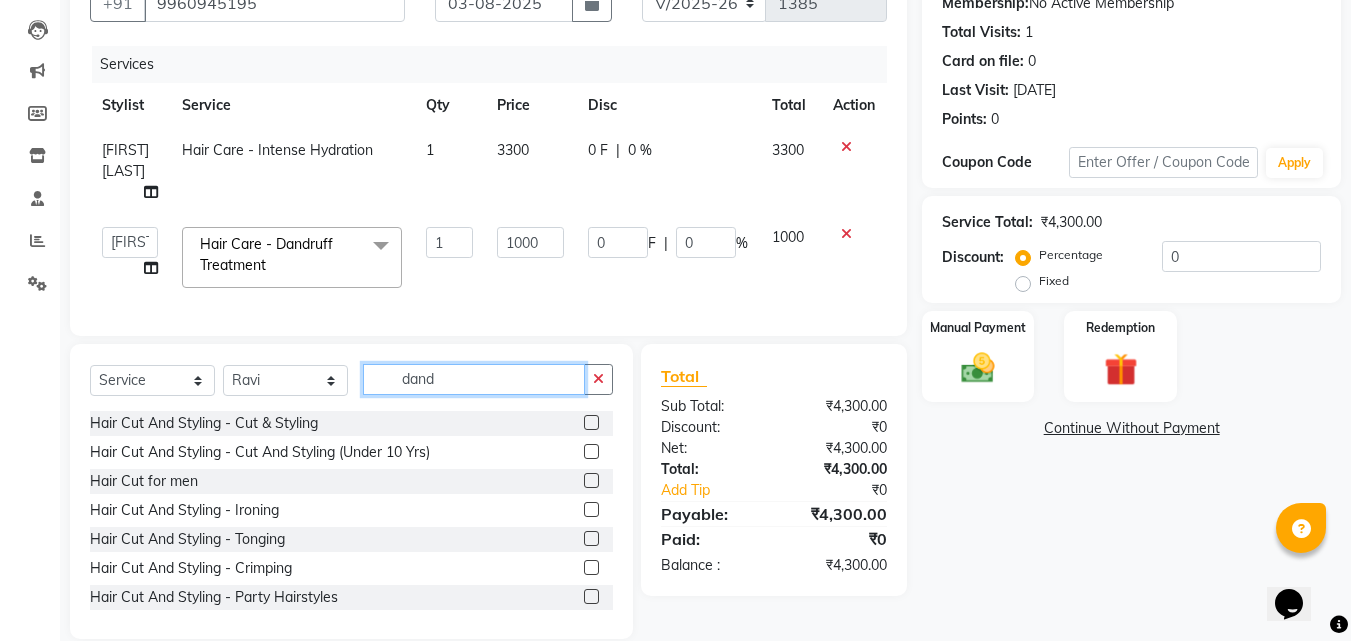 click on "dand" 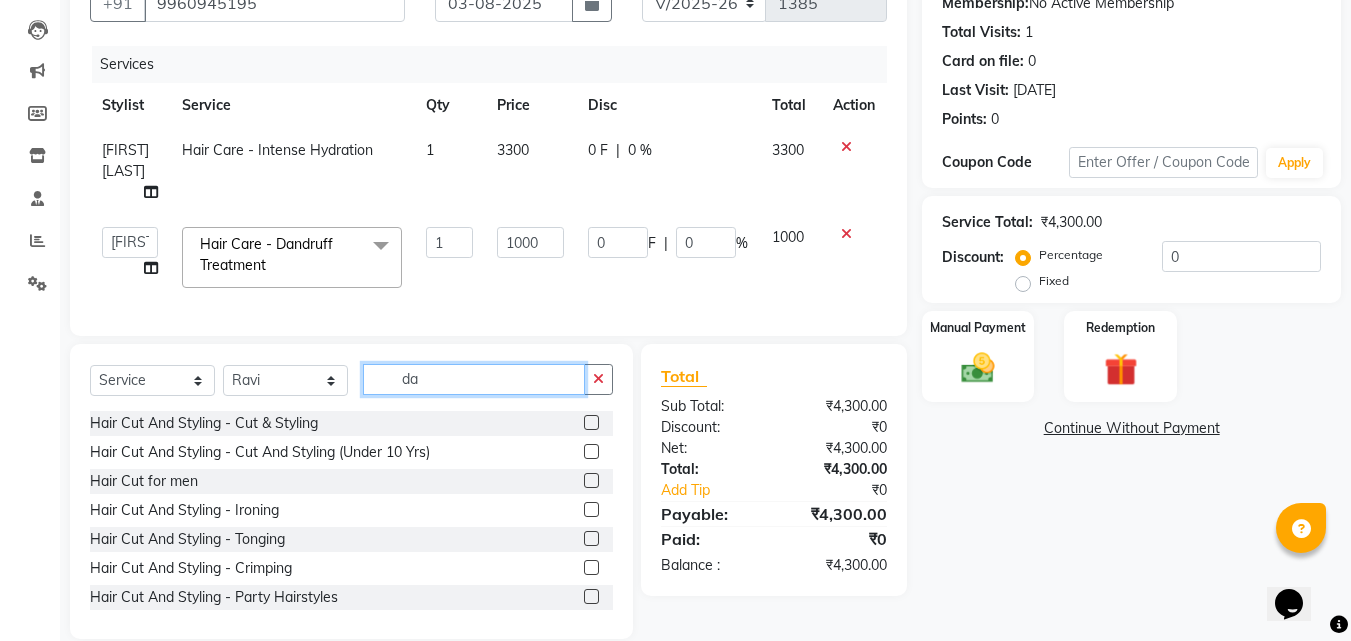 type on "d" 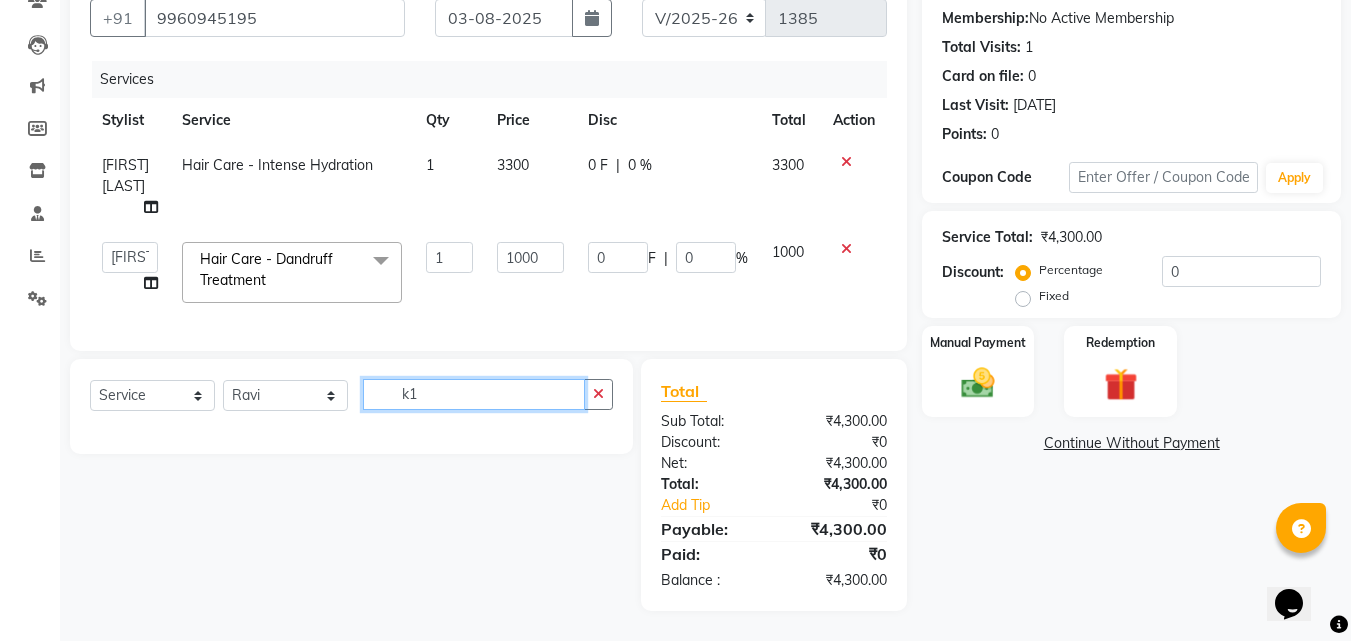 type on "k" 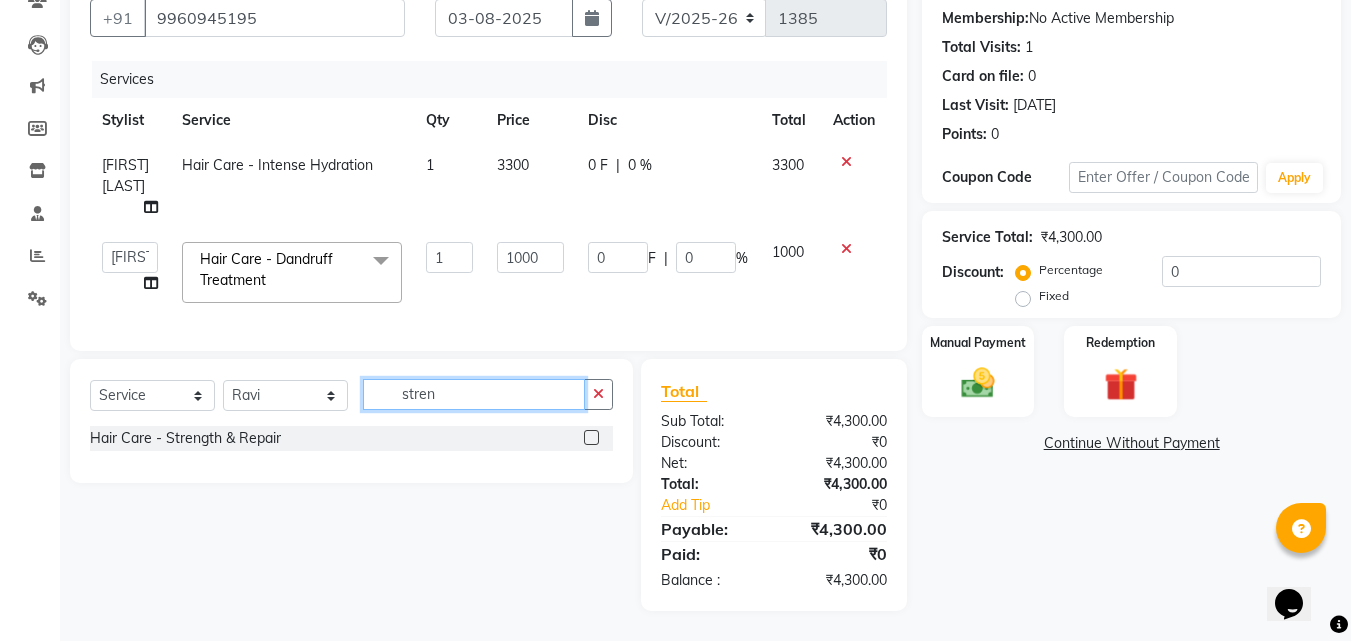 type on "stren" 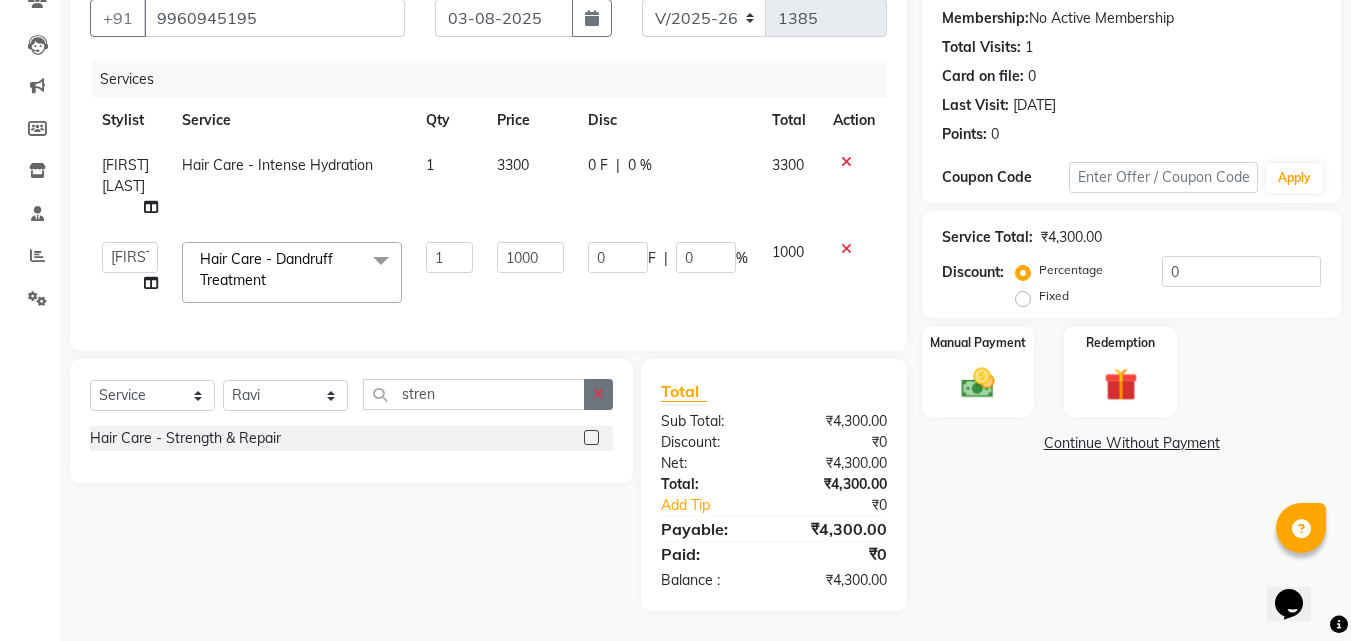 click 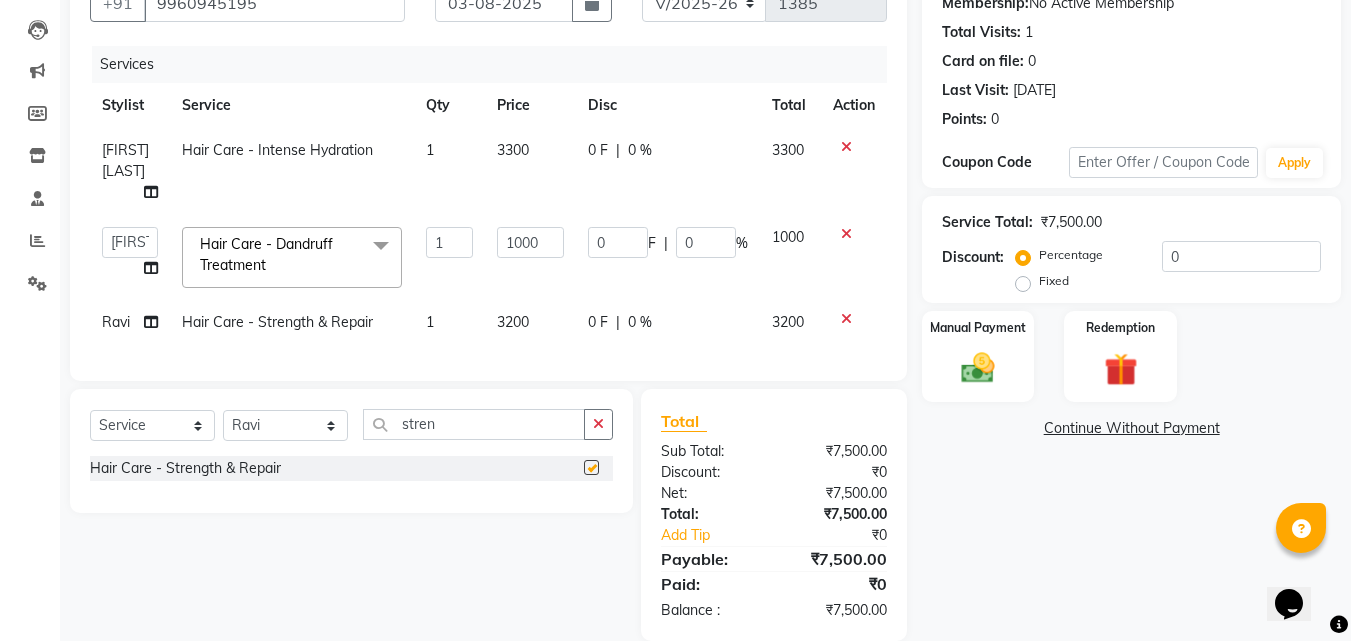 checkbox on "false" 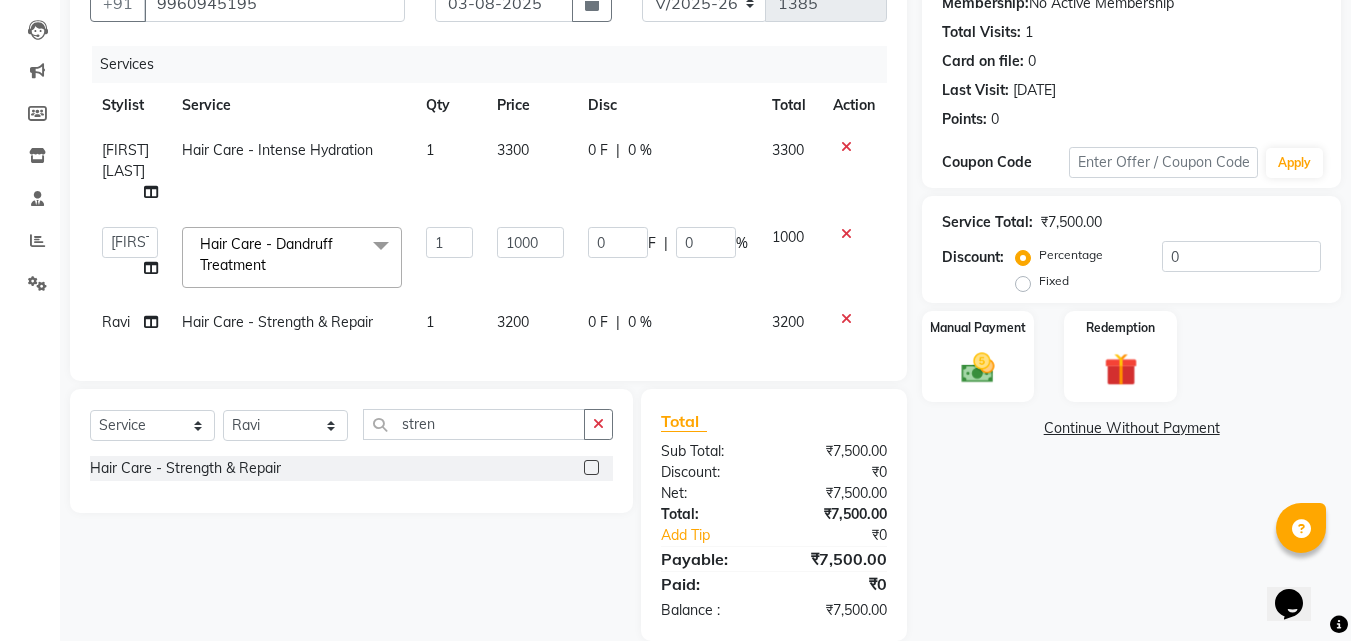 click on "3200" 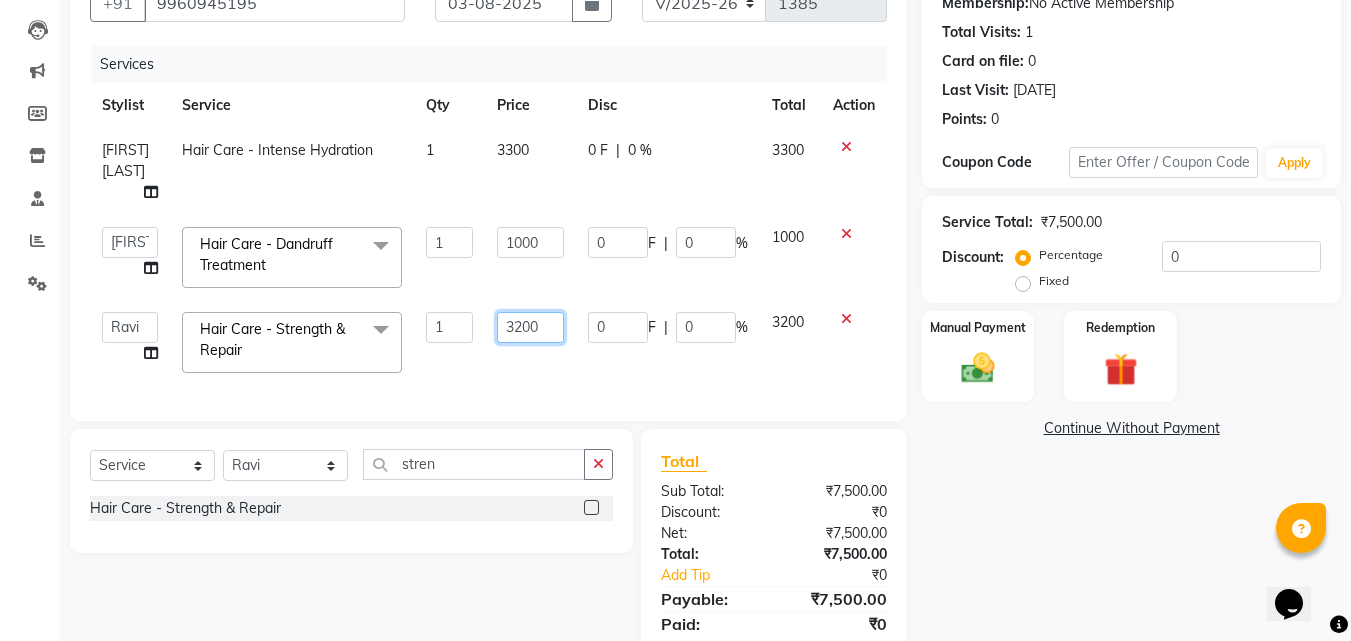 click on "3200" 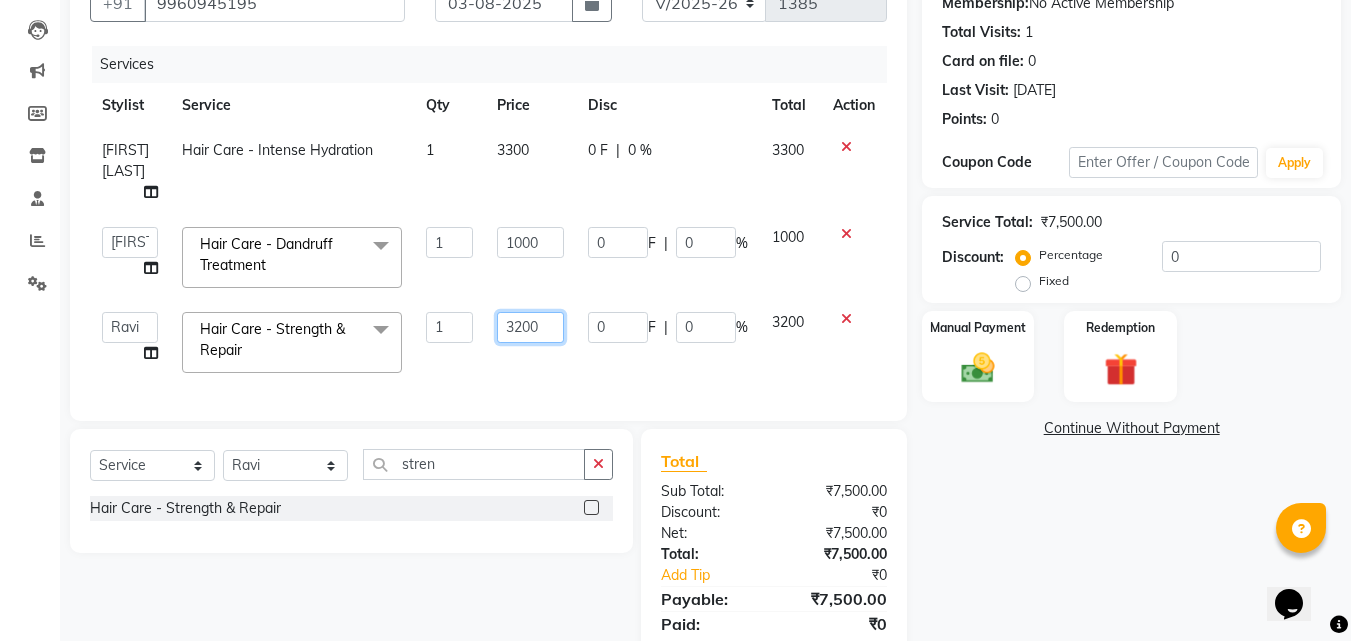 click on "3200" 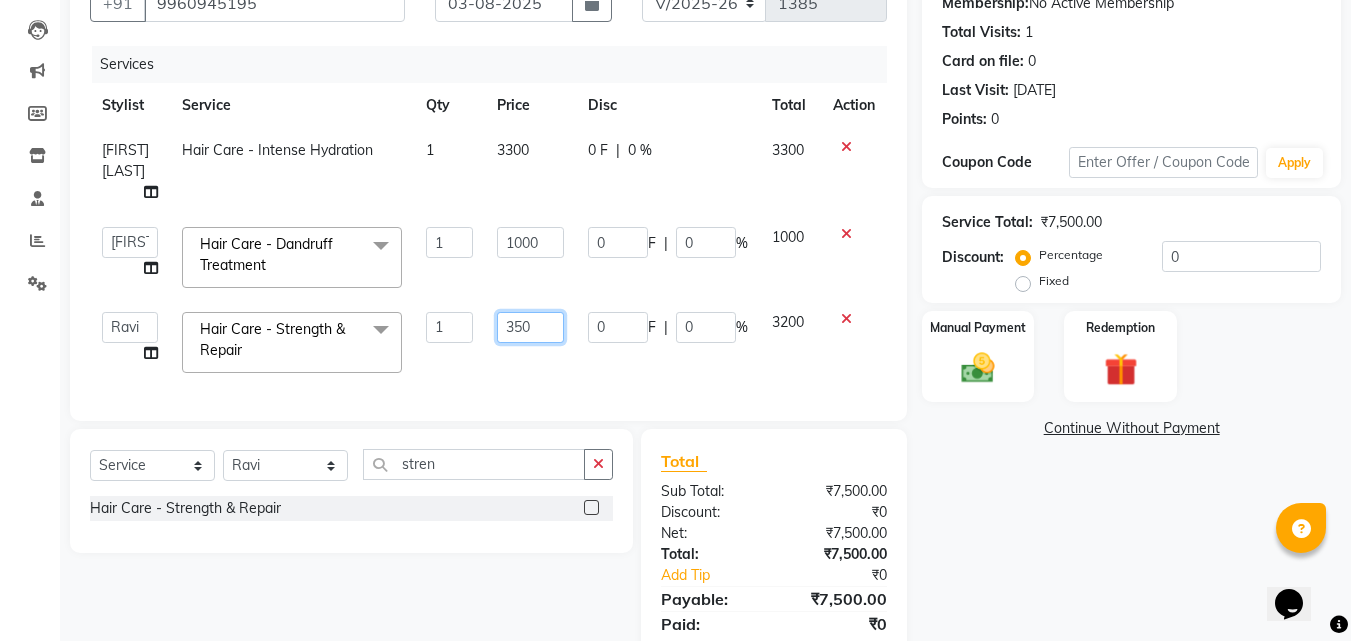 type on "3500" 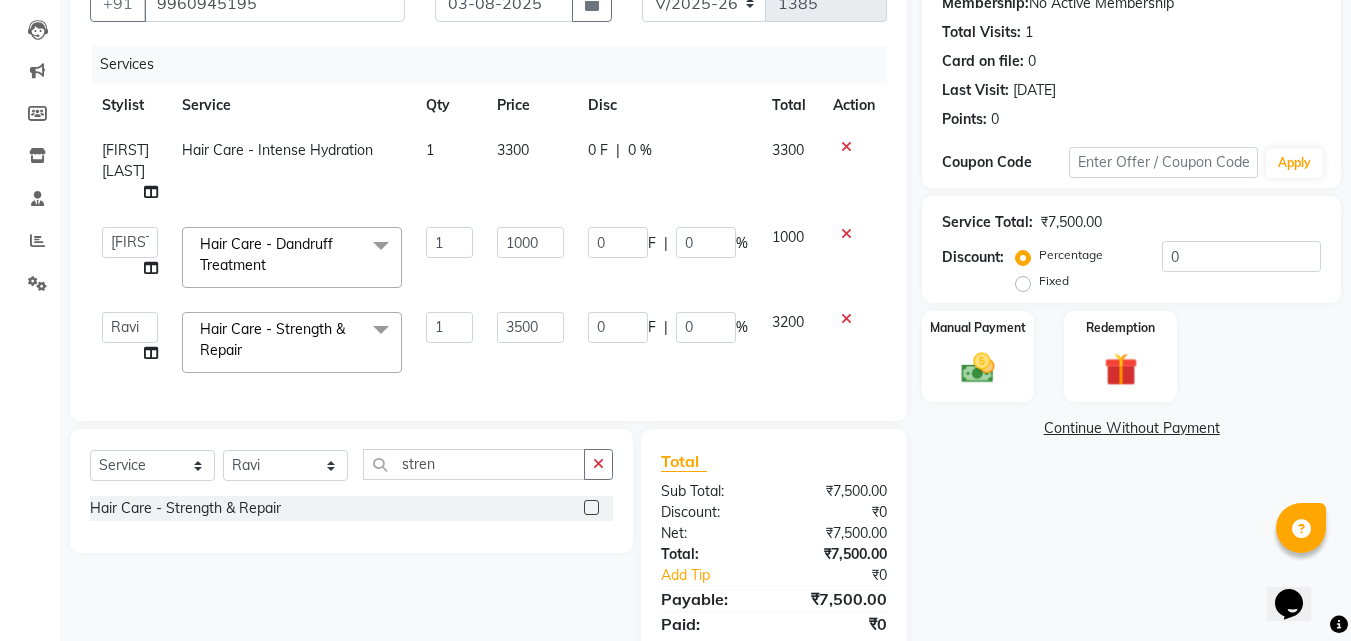 click on "Services Stylist Service Qty Price Disc Total Action Aditya Waykar Hair Care - Intense Hydration 1 3300 0 F | 0 % 3300  Aditya Waykar   Kiran    Manasi Rane   Nivrutti Raut    Pramila Bodekar   Ravi    Shubham Dhawale   Sneha Verma   Sonal Damai  Hair Care - Dandruff Treatment  x Hair Cut And Styling - Cut & Styling Hair Cut And Styling - Cut And Styling (Under 10 Yrs) Hair Cut for men Hair Cut And Styling - Ironing Hair Cut And Styling - Tonging Hair Cut And Styling - Crimping Hair Cut And Styling - Party Hairstyles Hair Cut And Styling - Bridal Hairstyle Hair Cut And Styling - Hair Wash & Blowdry Hair Cut And Styling - Hair Cut By Manasi Eye brows  Fore head  Upperlips/ chin Olamor Facial offer Loreal HAirspa  Offer gel polish Hydra Facial Hydra Facial upperlips / Forehead / Chin Technical Service - Root Touch Up Technical Service - Global Color Technical Service - Classic Highlights Technical Service - Balayage Technical Service - Color Toning Technical Service - Semi Highlights Hair Treatments - Tanino 1" 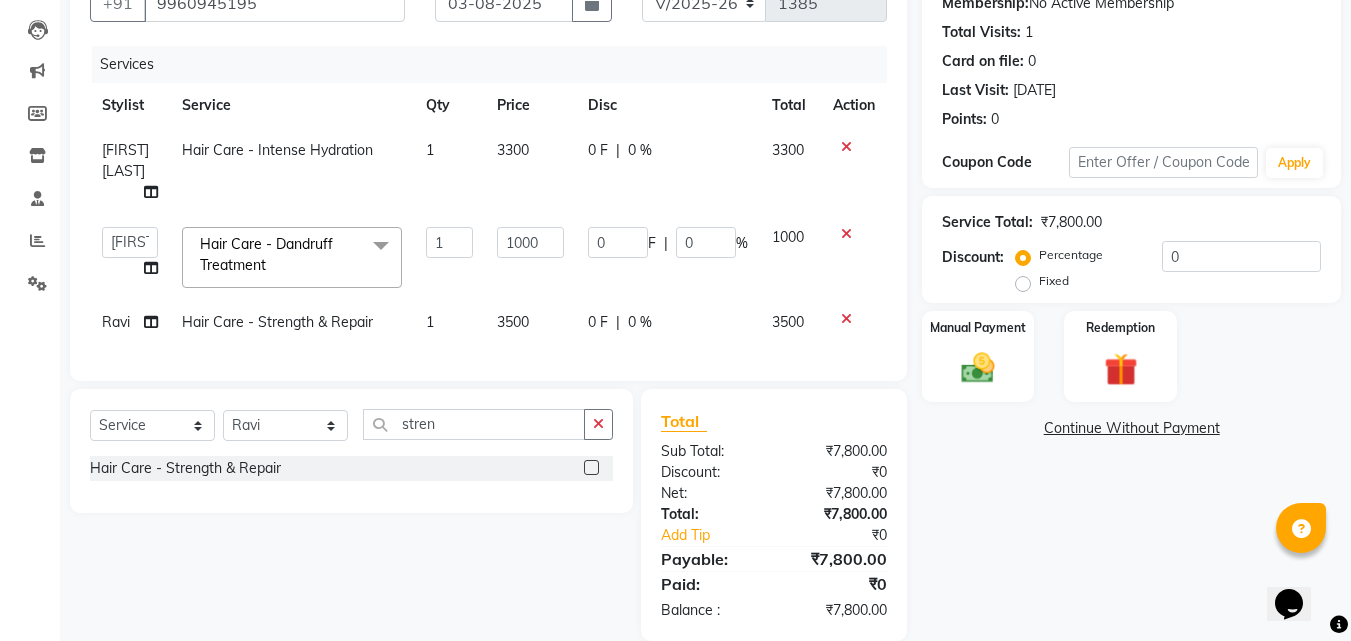 click on "Hair Care - Strength & Repair" 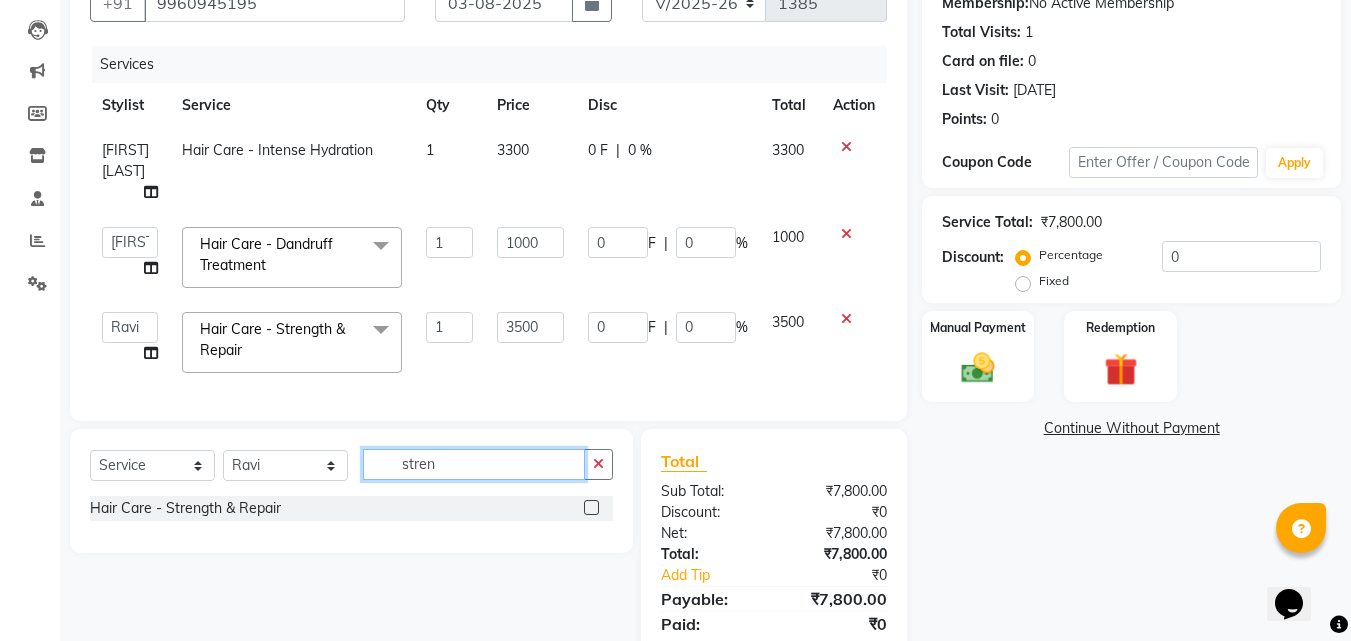 click on "stren" 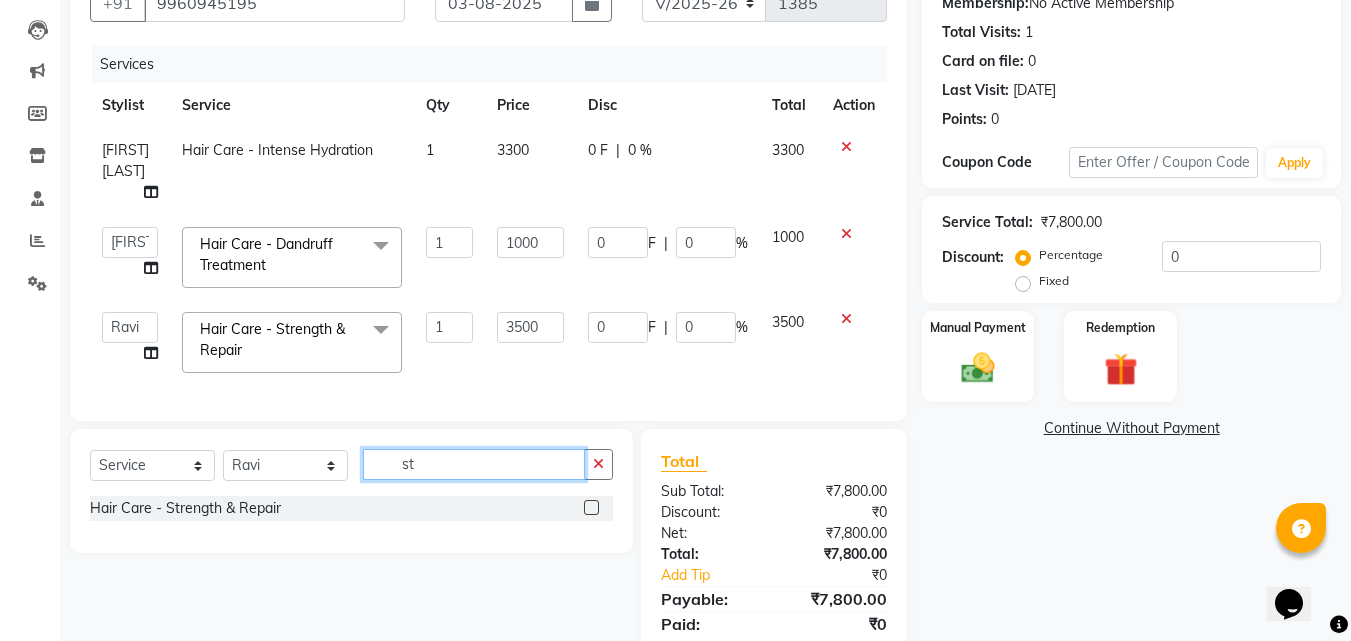 type on "s" 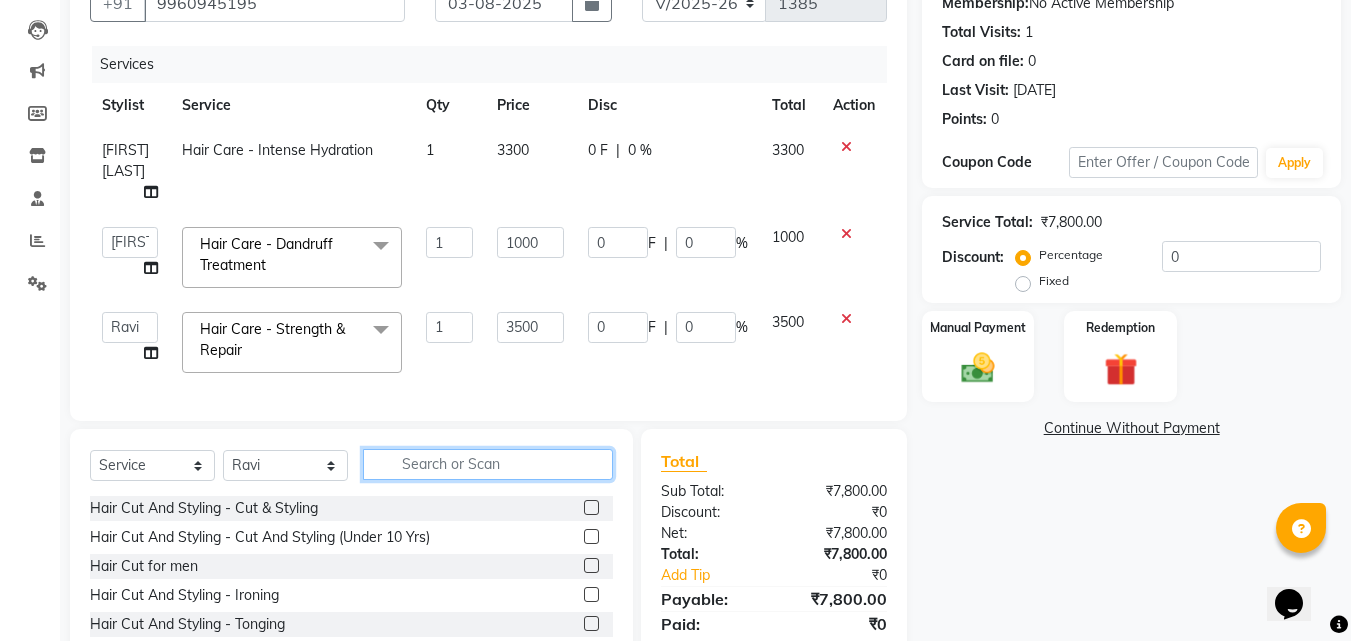 type 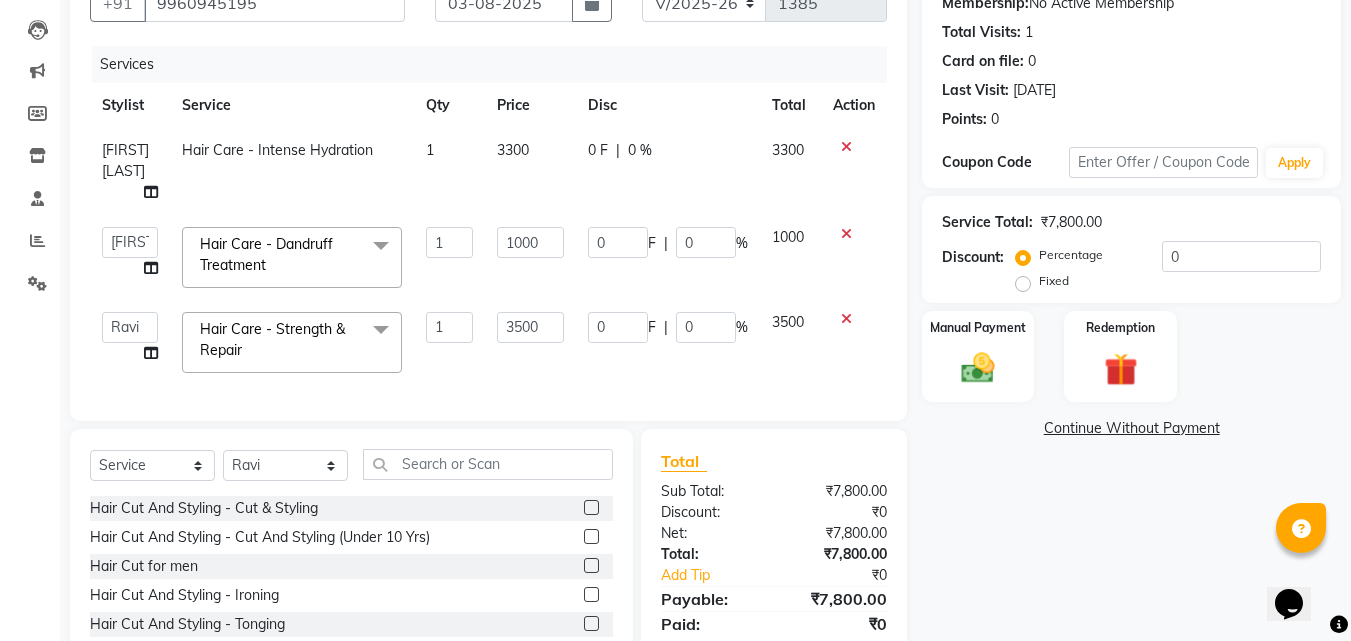 click 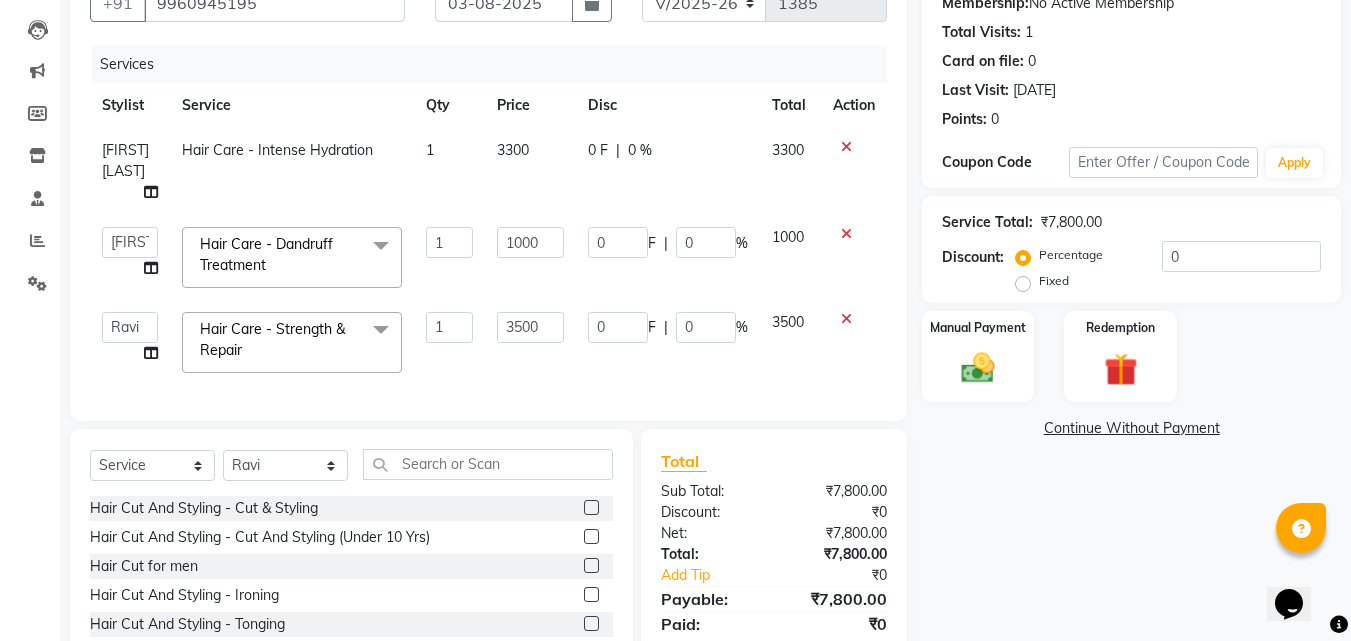 click 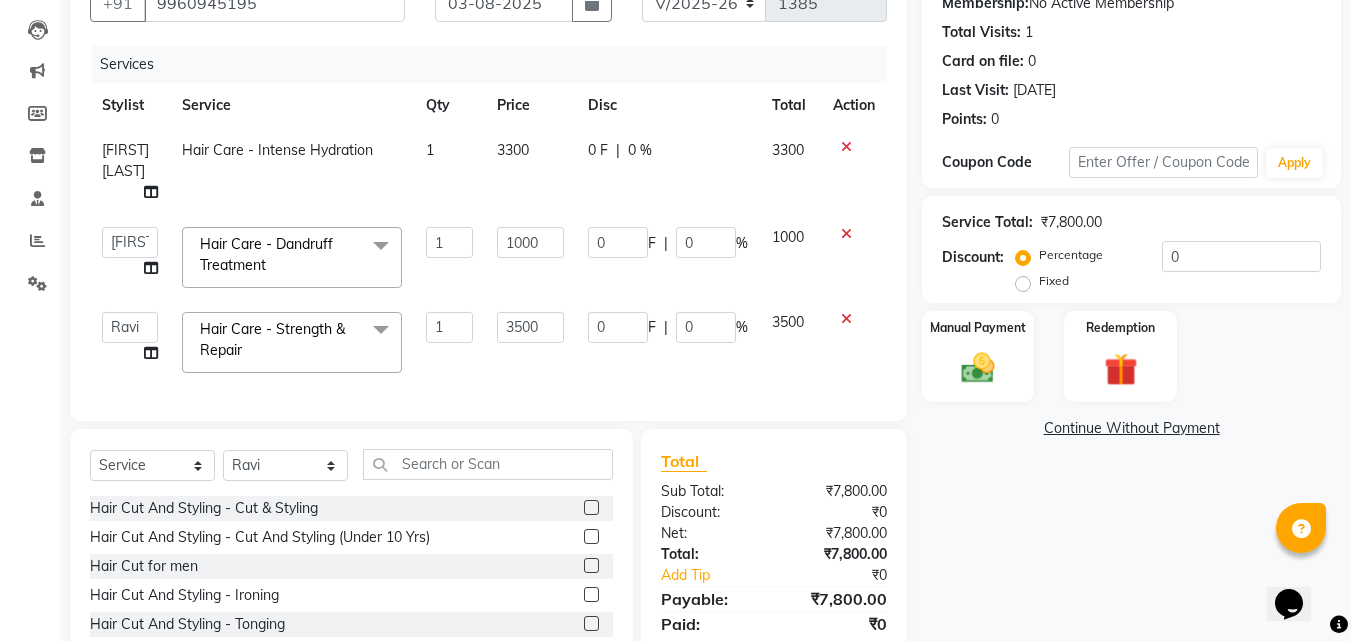 click at bounding box center (590, 508) 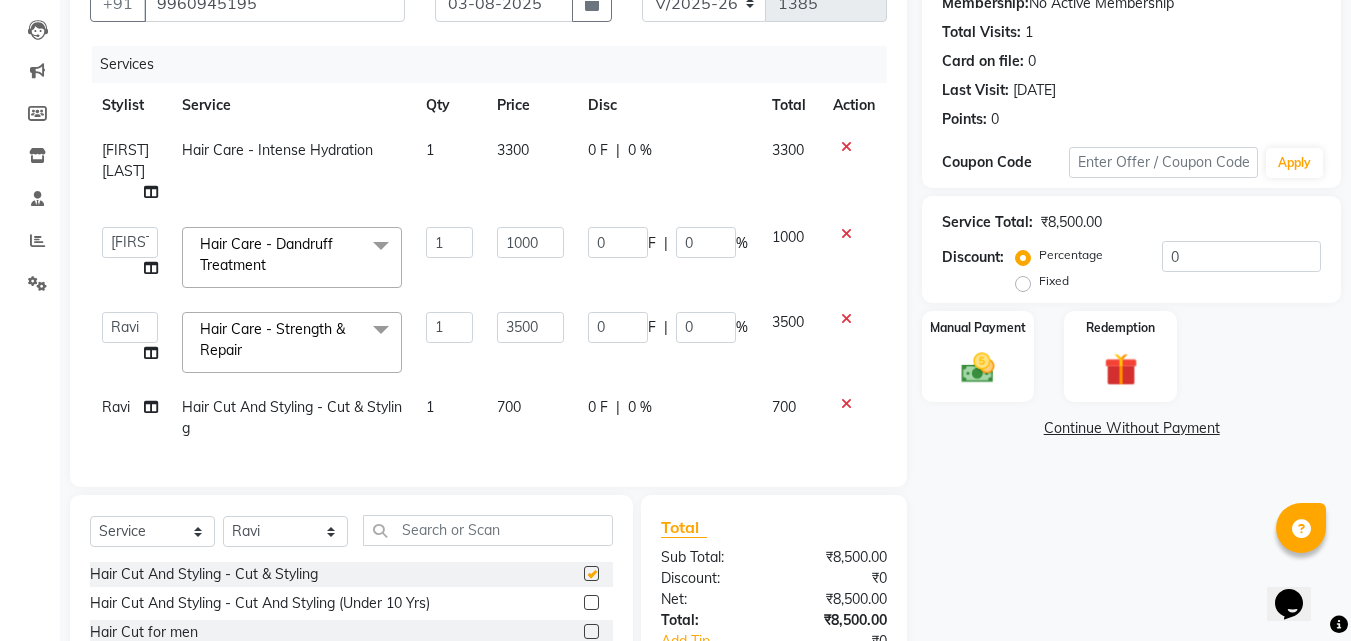 checkbox on "false" 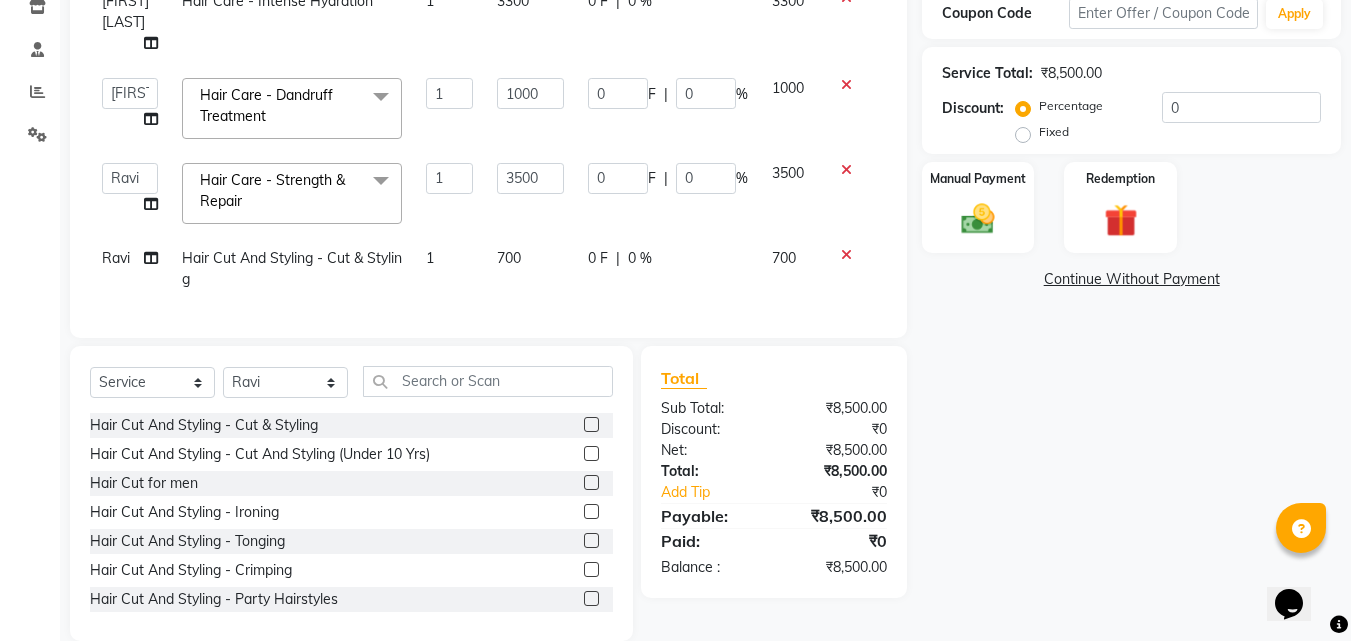 scroll, scrollTop: 396, scrollLeft: 0, axis: vertical 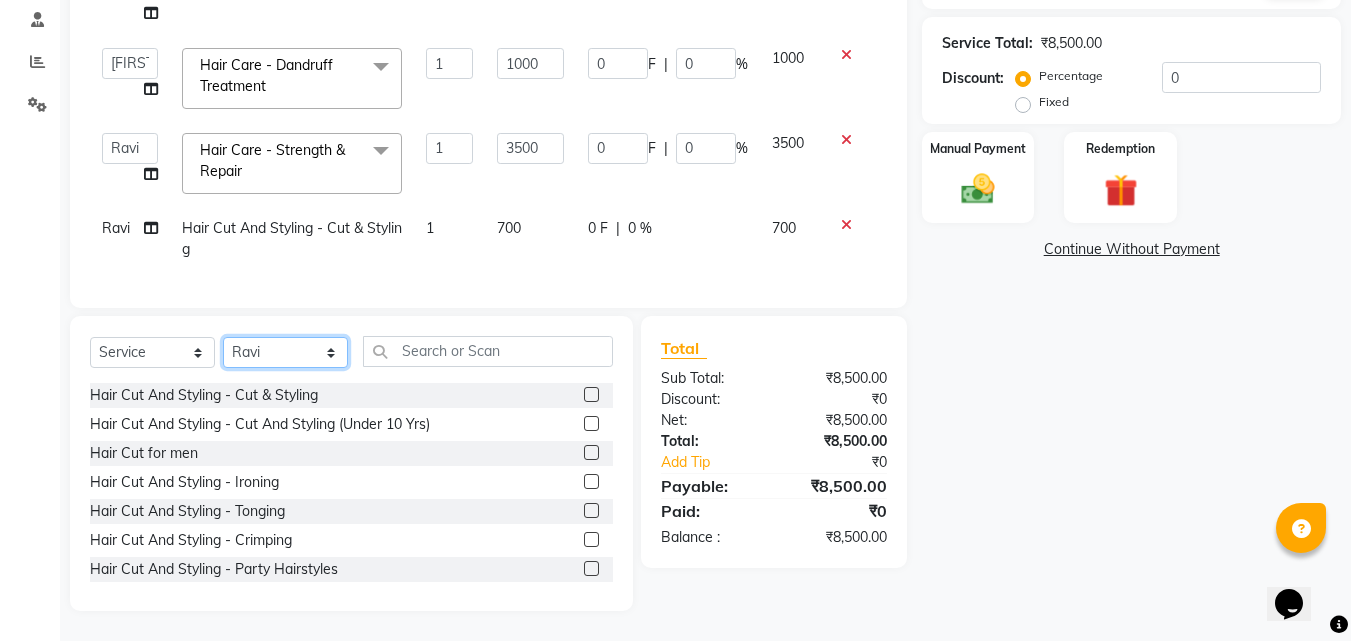 click on "Select Stylist [NAME] [NAME]  [NAME] [NAME] [NAME] [NAME] [NAME] [NAME] [NAME] [NAME]" 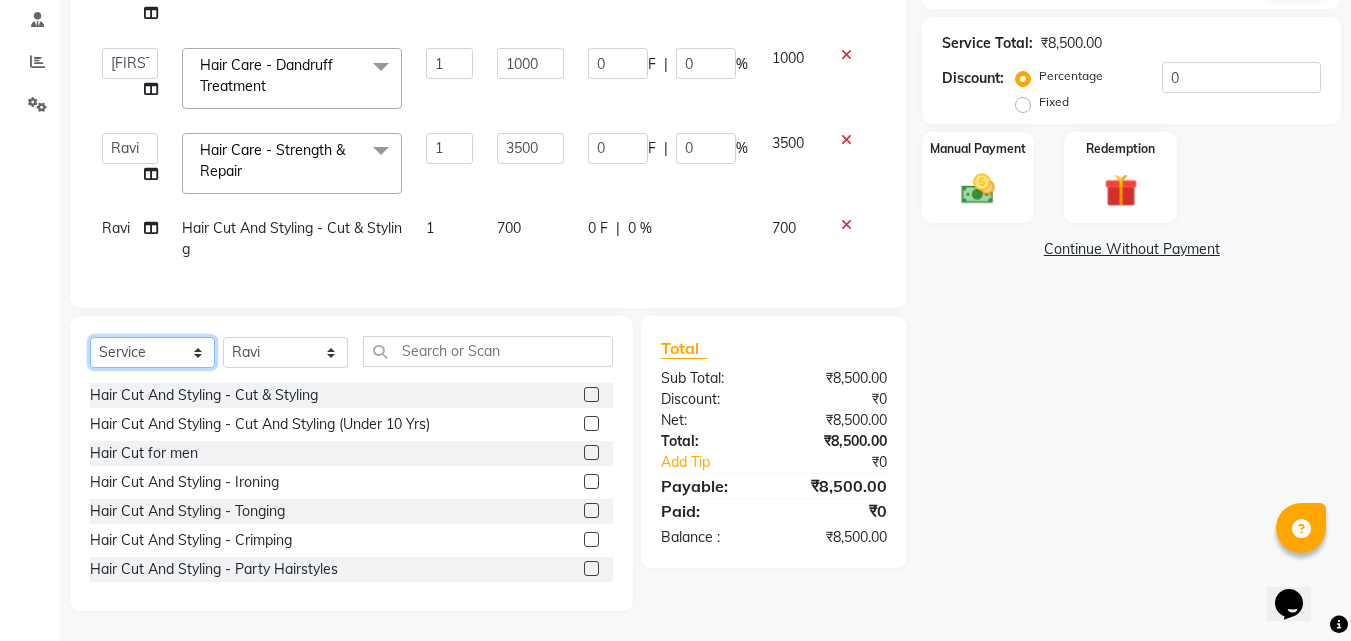 click on "Select  Service  Product  Membership  Package Voucher Prepaid Gift Card" 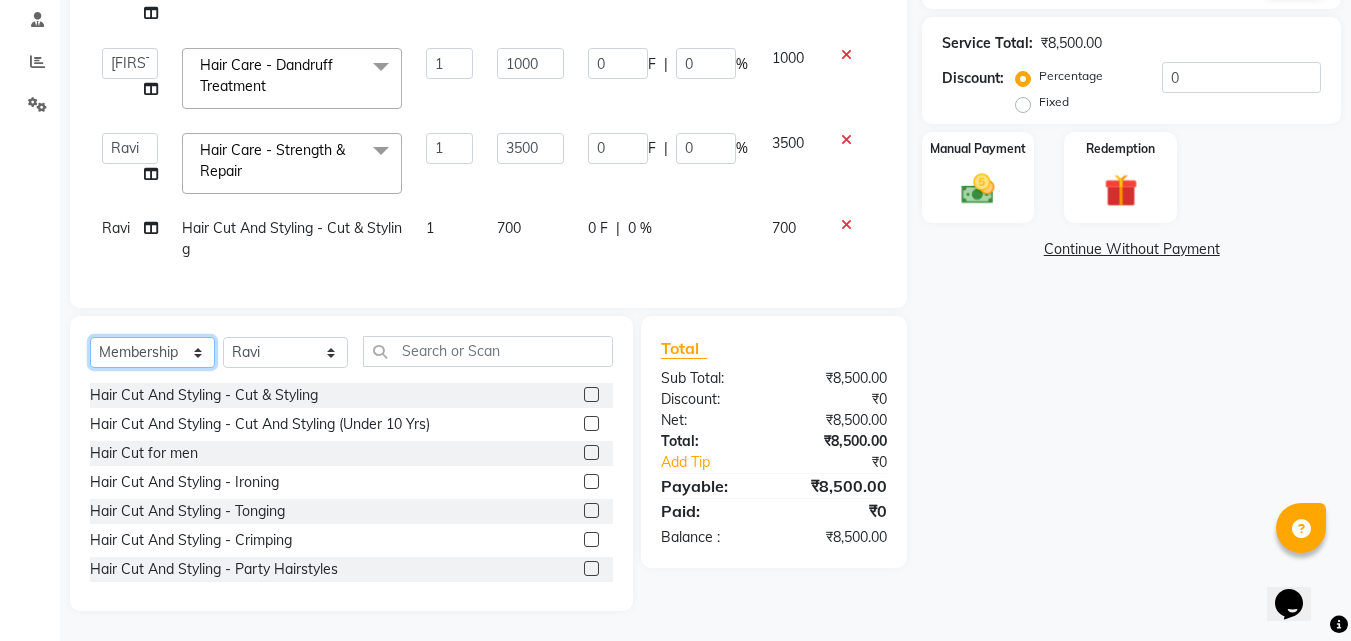 click on "Select  Service  Product  Membership  Package Voucher Prepaid Gift Card" 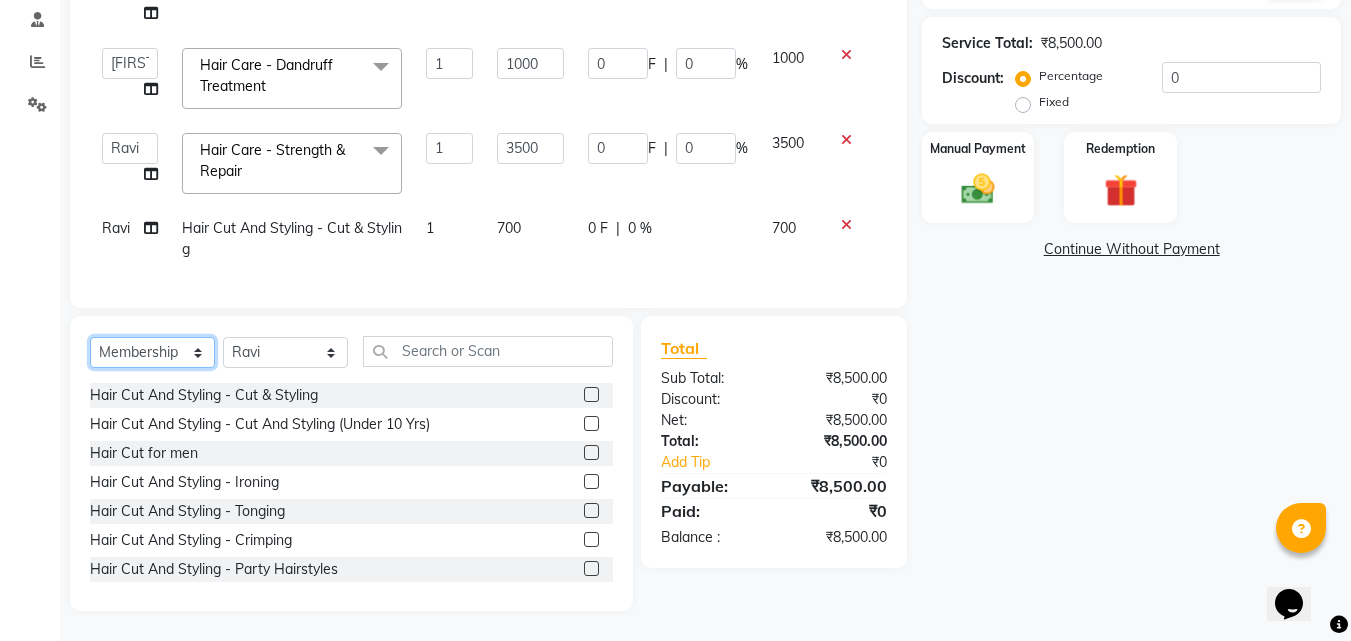 scroll, scrollTop: 353, scrollLeft: 0, axis: vertical 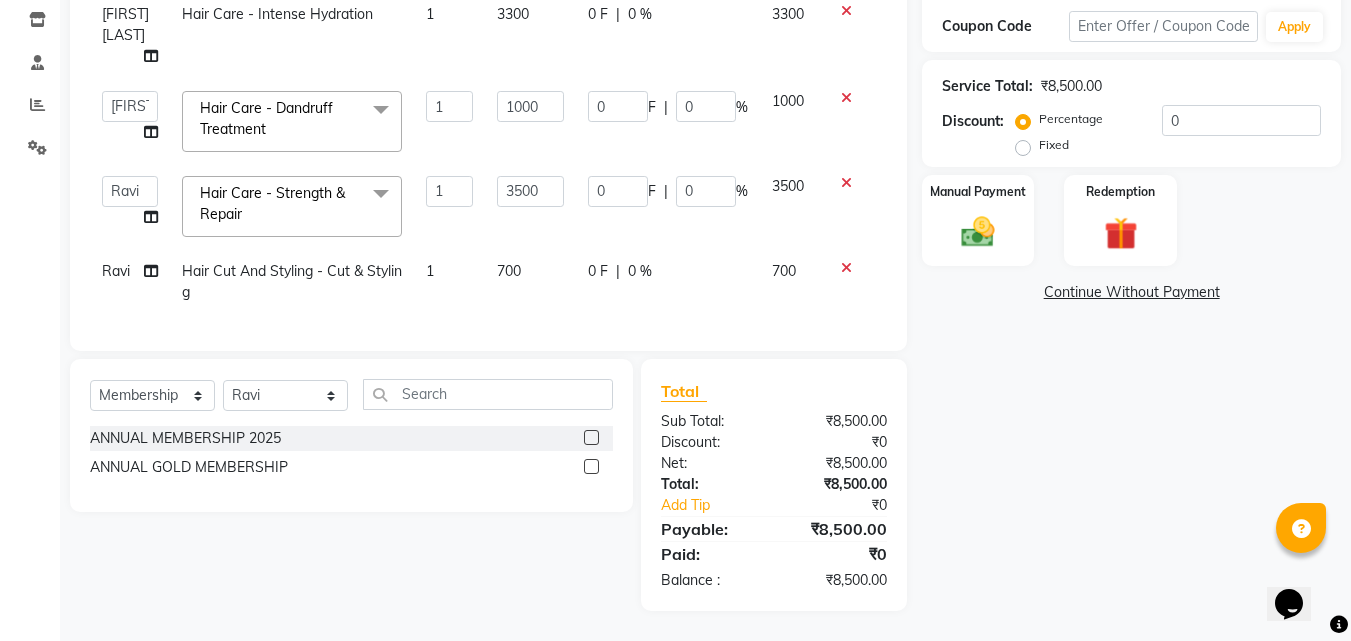 click 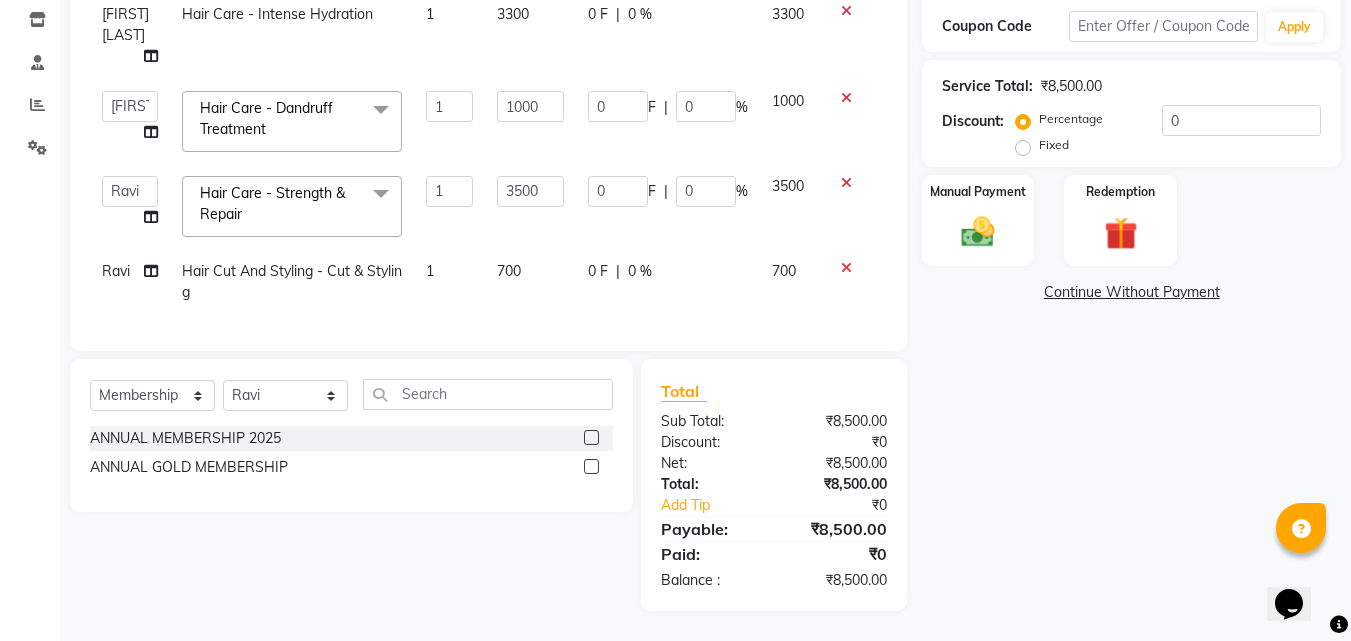 click at bounding box center [590, 438] 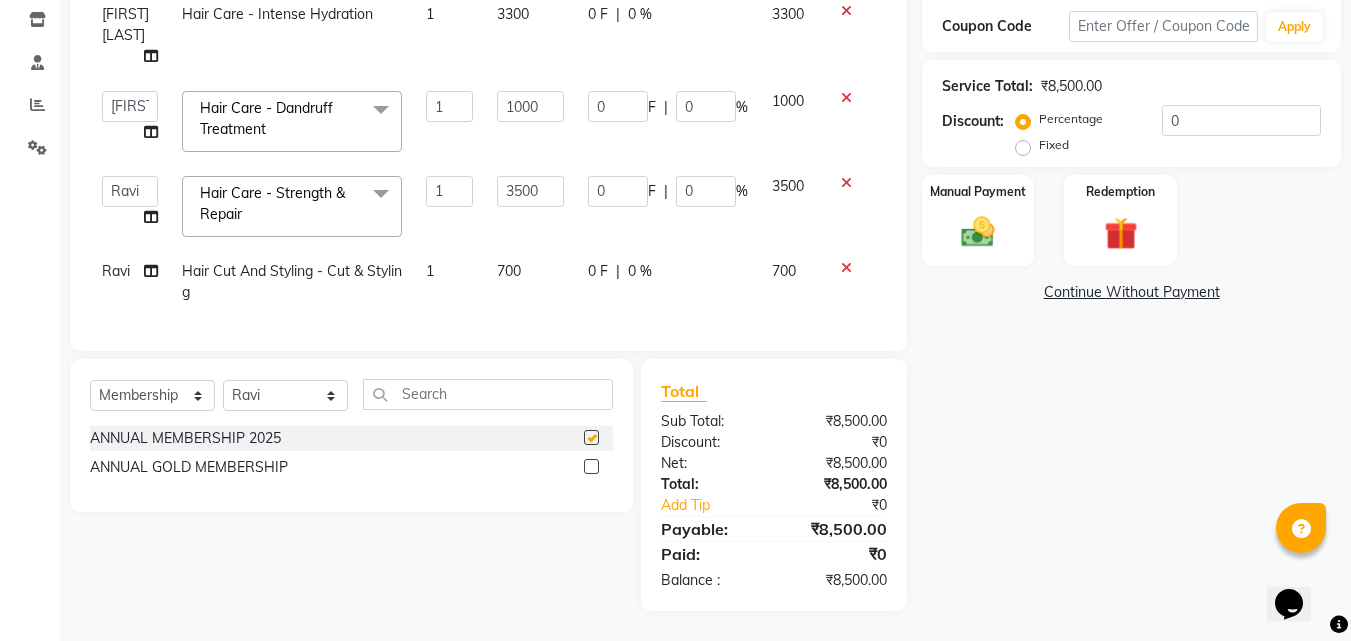 select on "select" 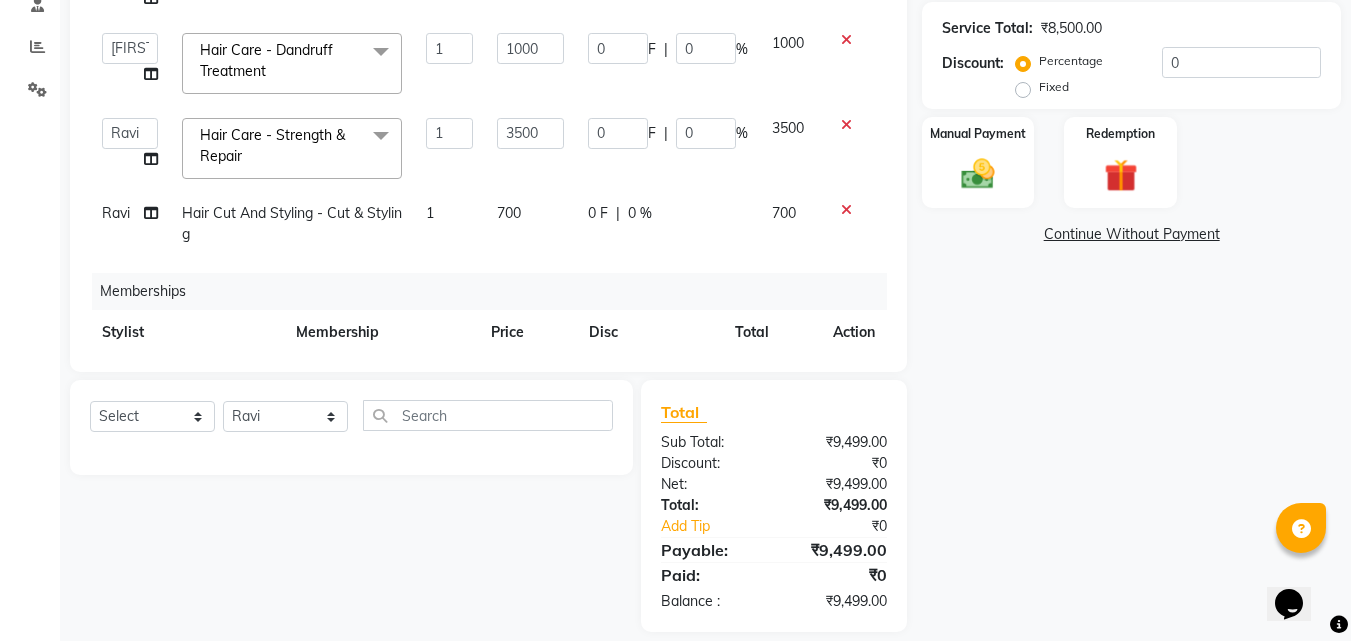 scroll, scrollTop: 417, scrollLeft: 0, axis: vertical 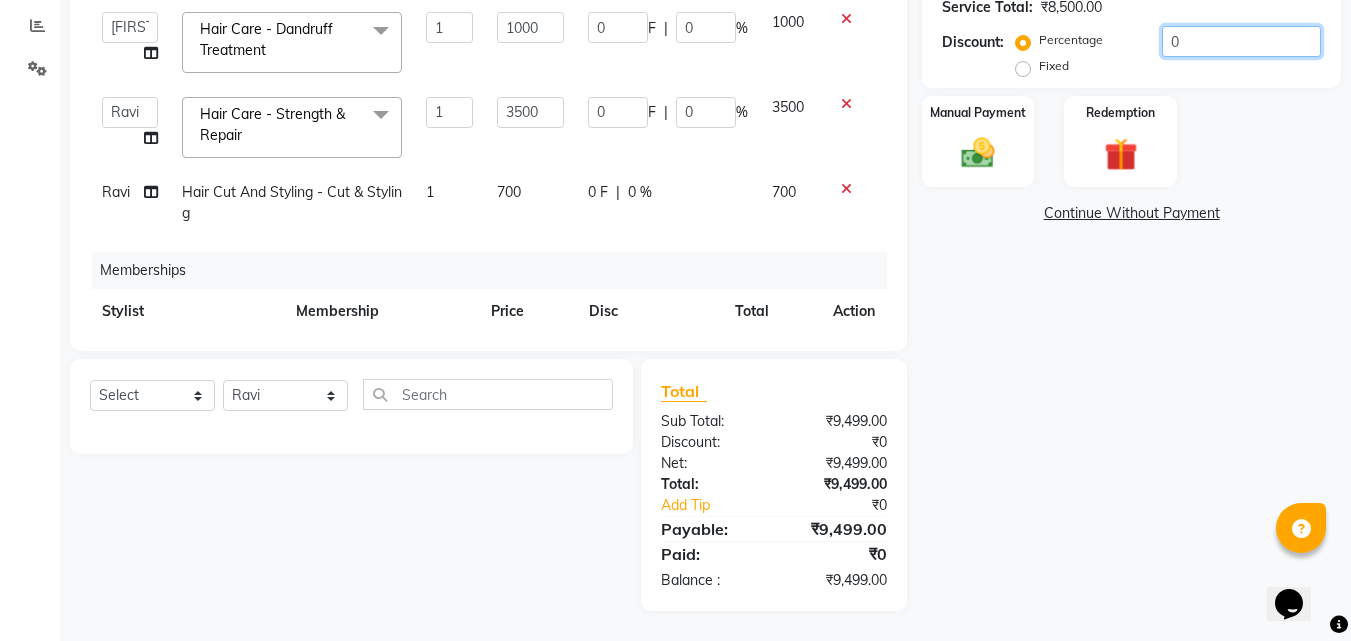 click on "0" 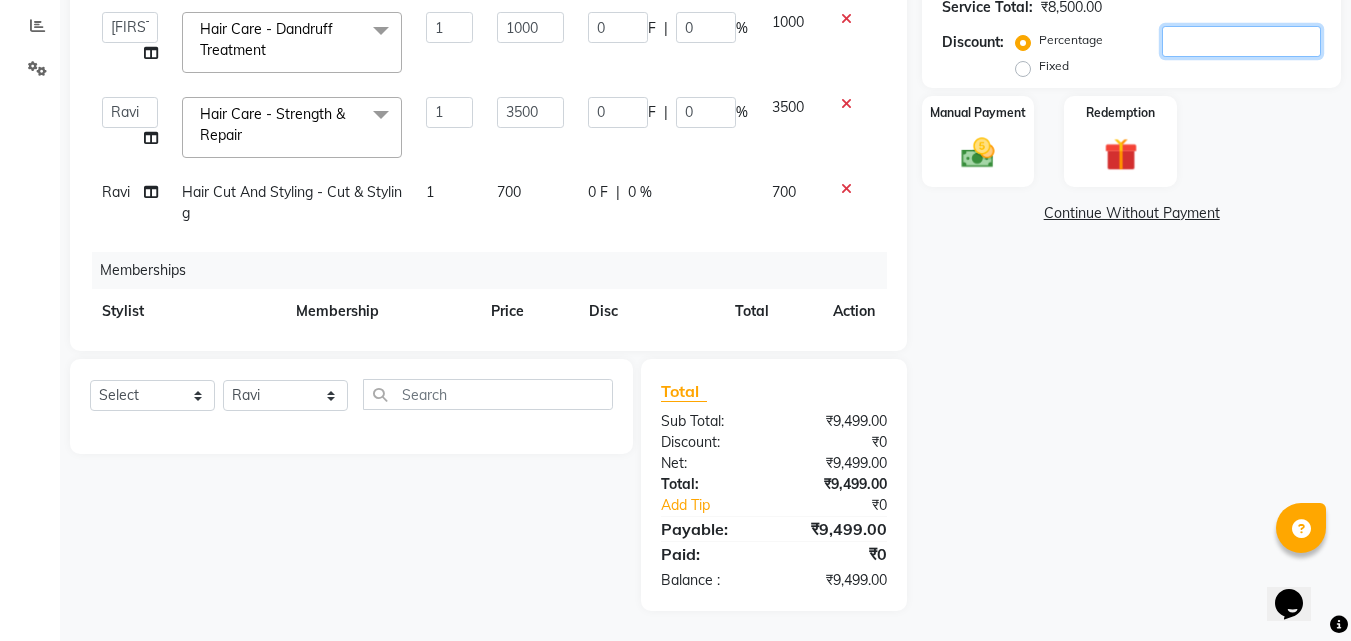 type on "2" 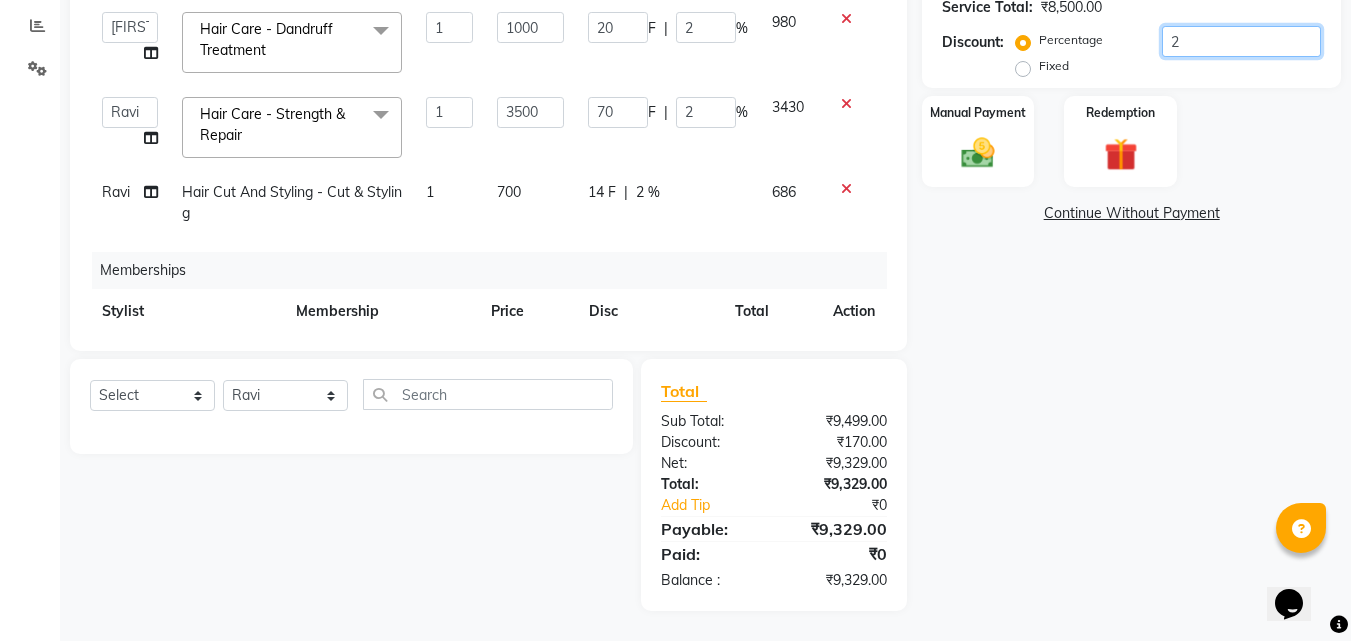 type on "20" 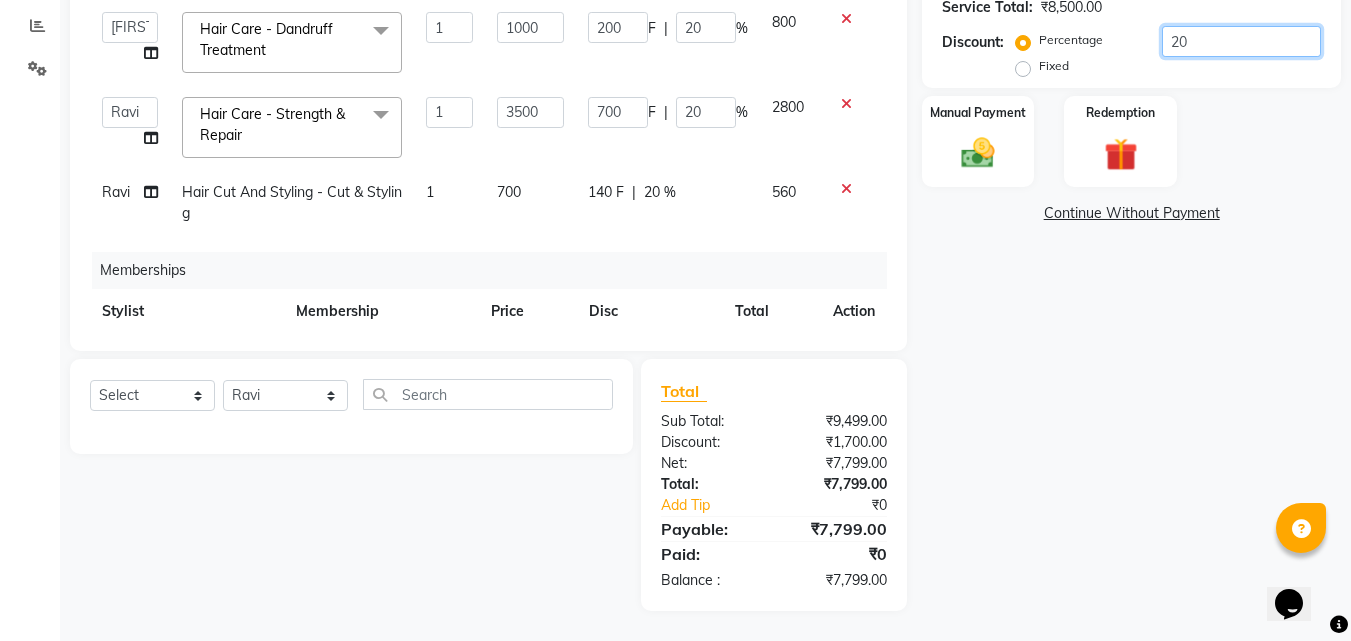 type on "20" 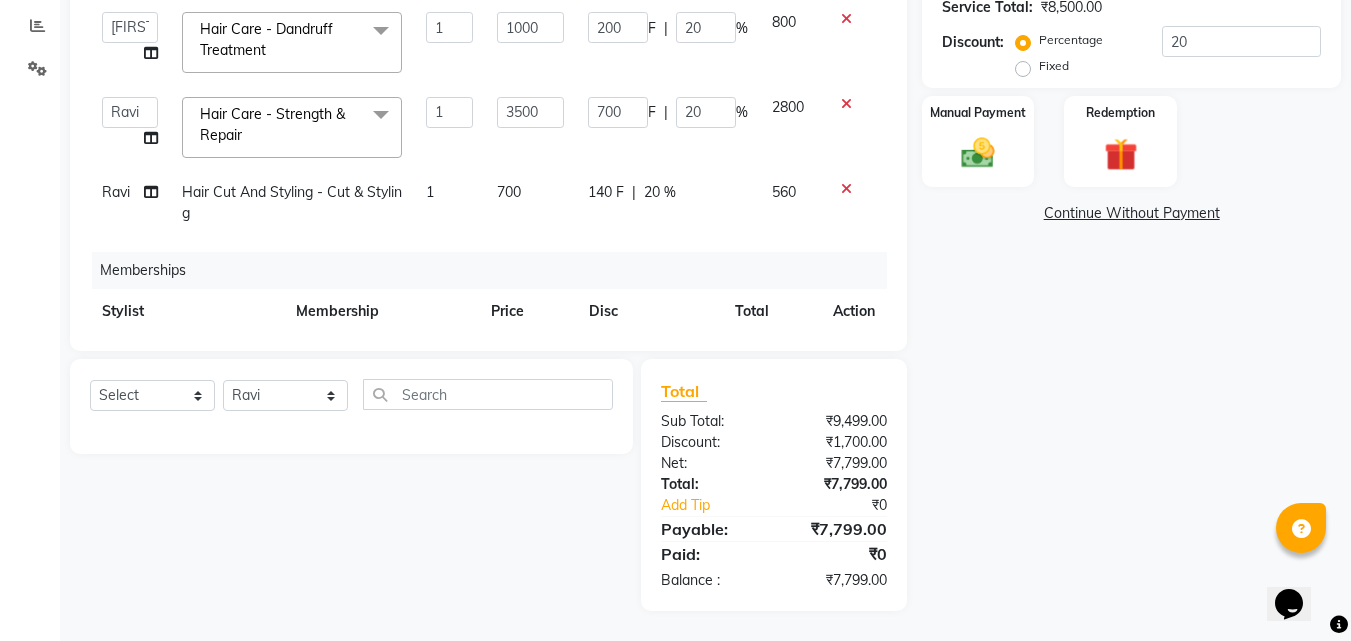 click on "Name: Ankita Bhat Membership:  No Active Membership  Total Visits:  1 Card on file:  0 Last Visit:   15-11-2024 Points:   0  Coupon Code Apply Service Total:  ₹8,500.00  Discount:  Percentage   Fixed  20 Manual Payment Redemption  Continue Without Payment" 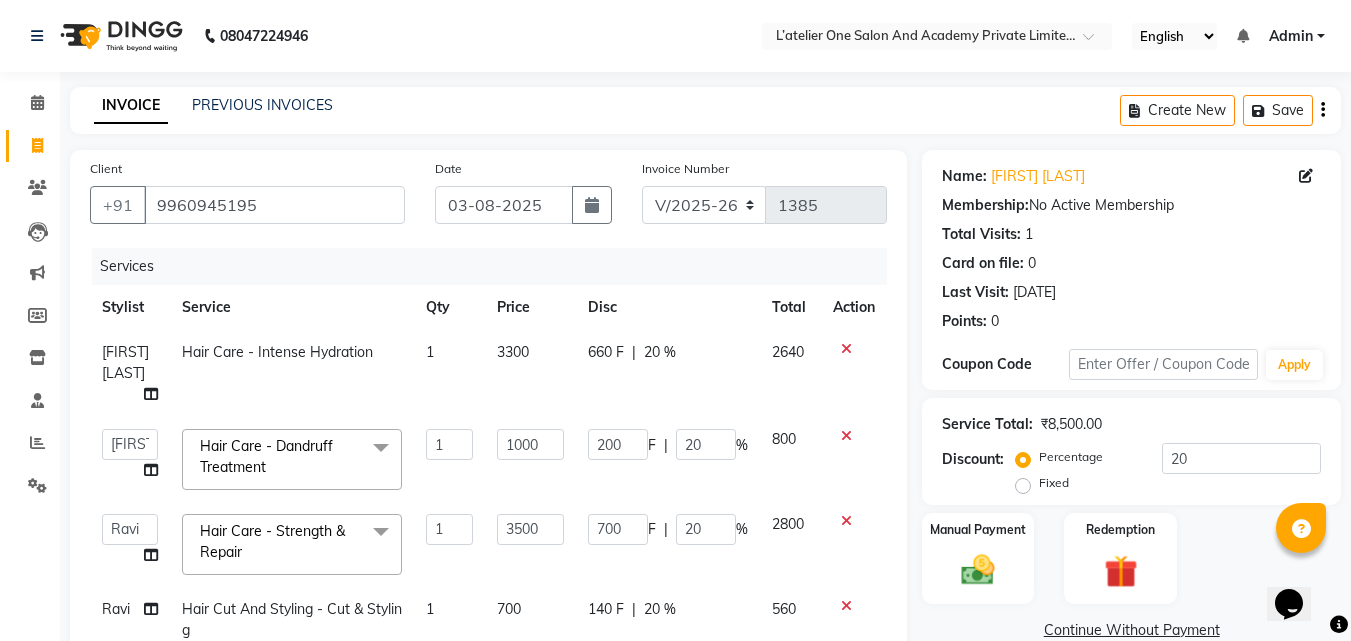 scroll, scrollTop: 417, scrollLeft: 0, axis: vertical 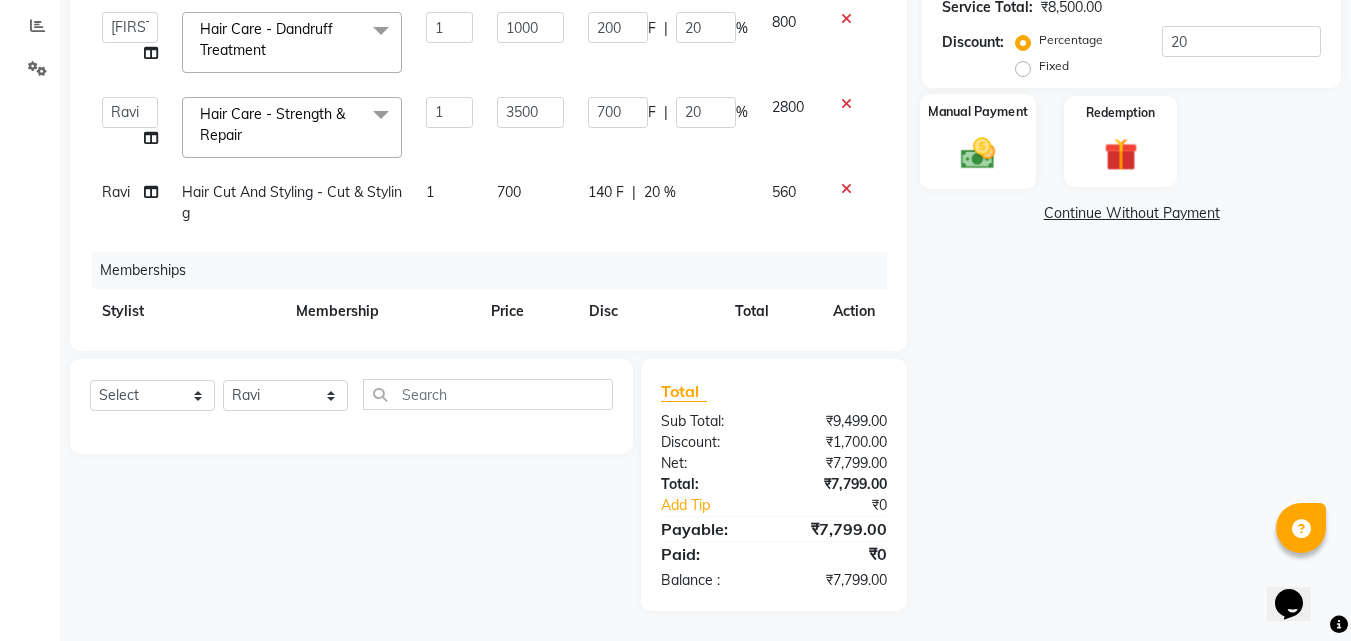 click on "Manual Payment" 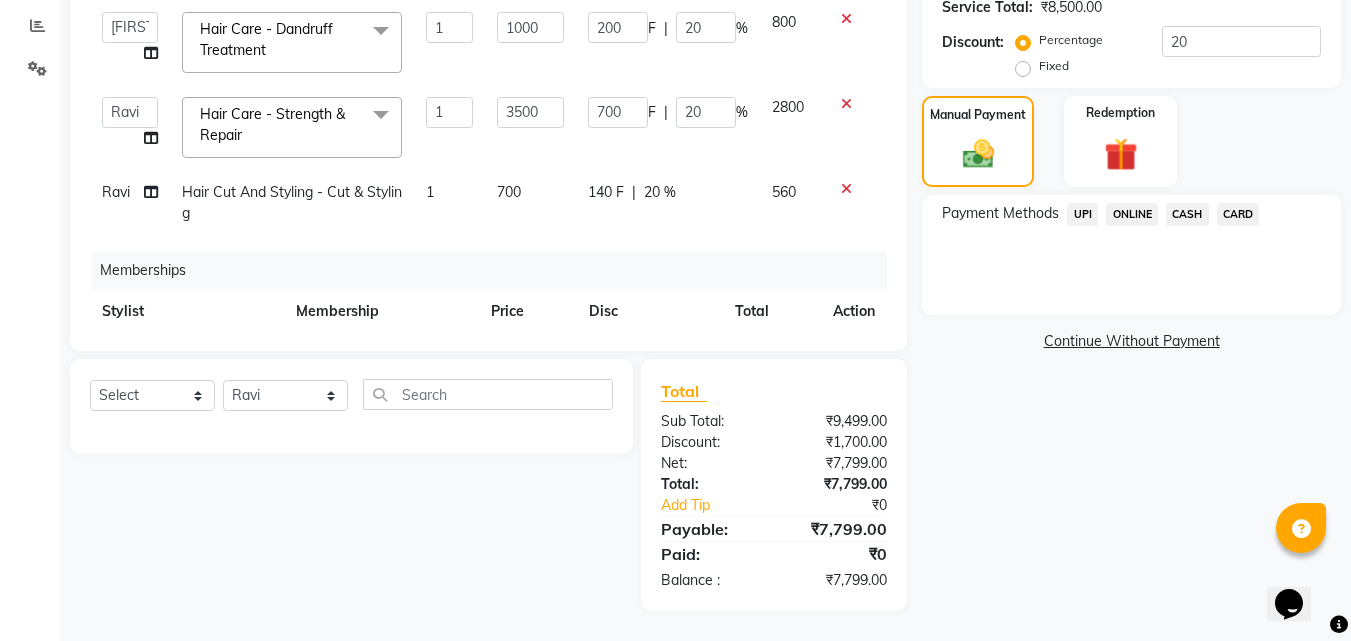 click on "UPI" 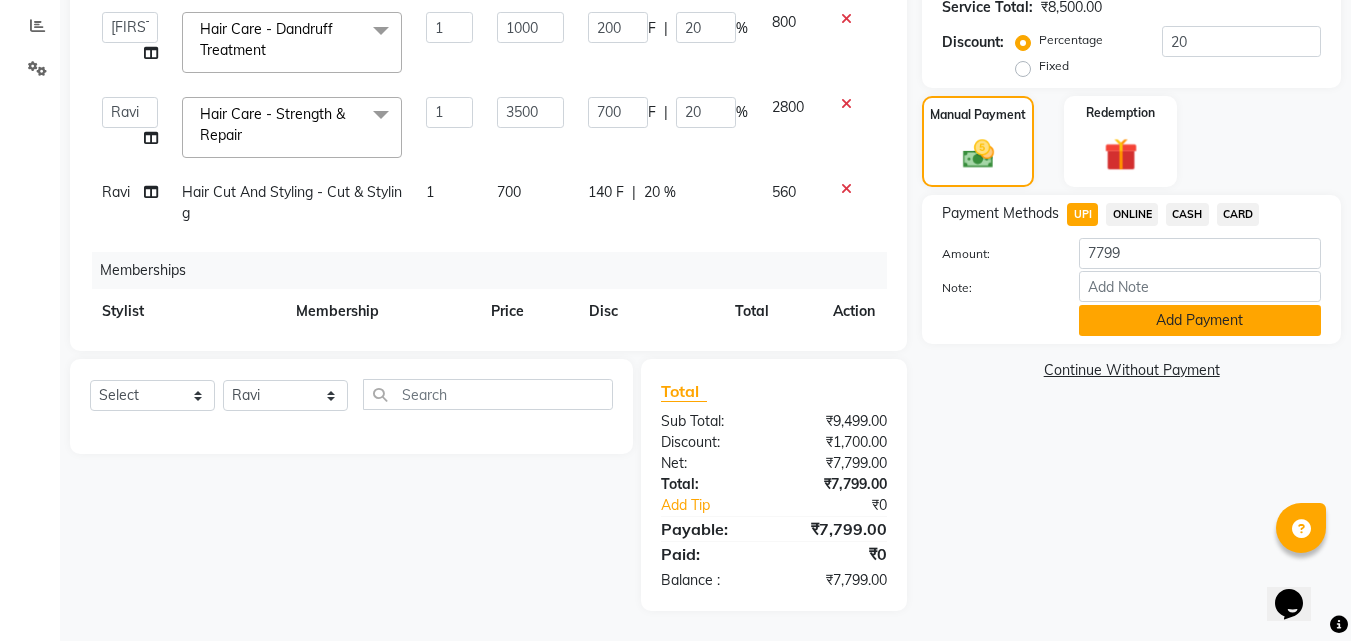 click on "Add Payment" 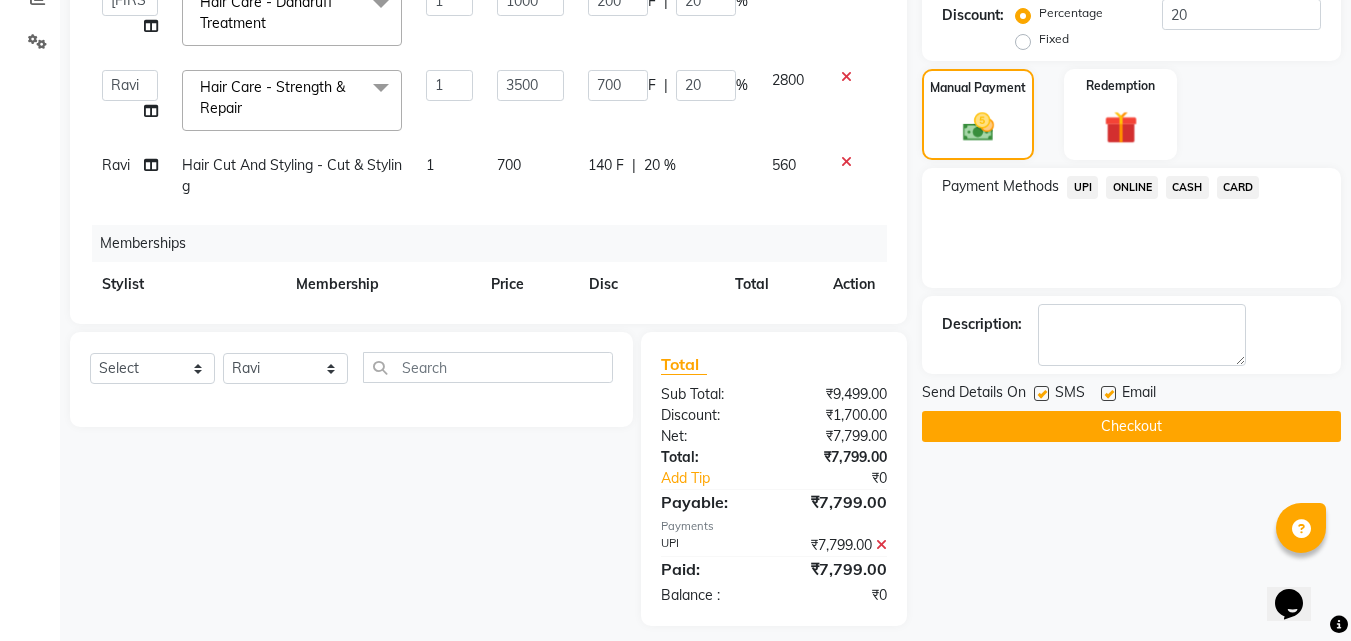 scroll, scrollTop: 459, scrollLeft: 0, axis: vertical 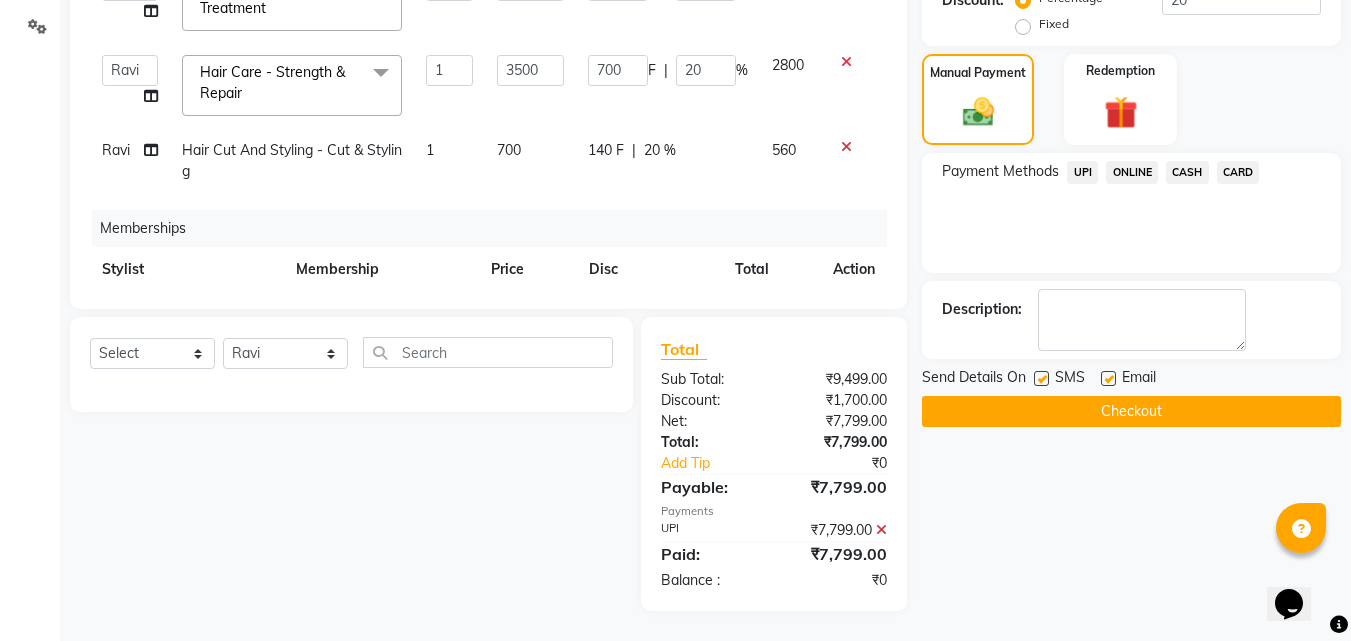 click on "Checkout" 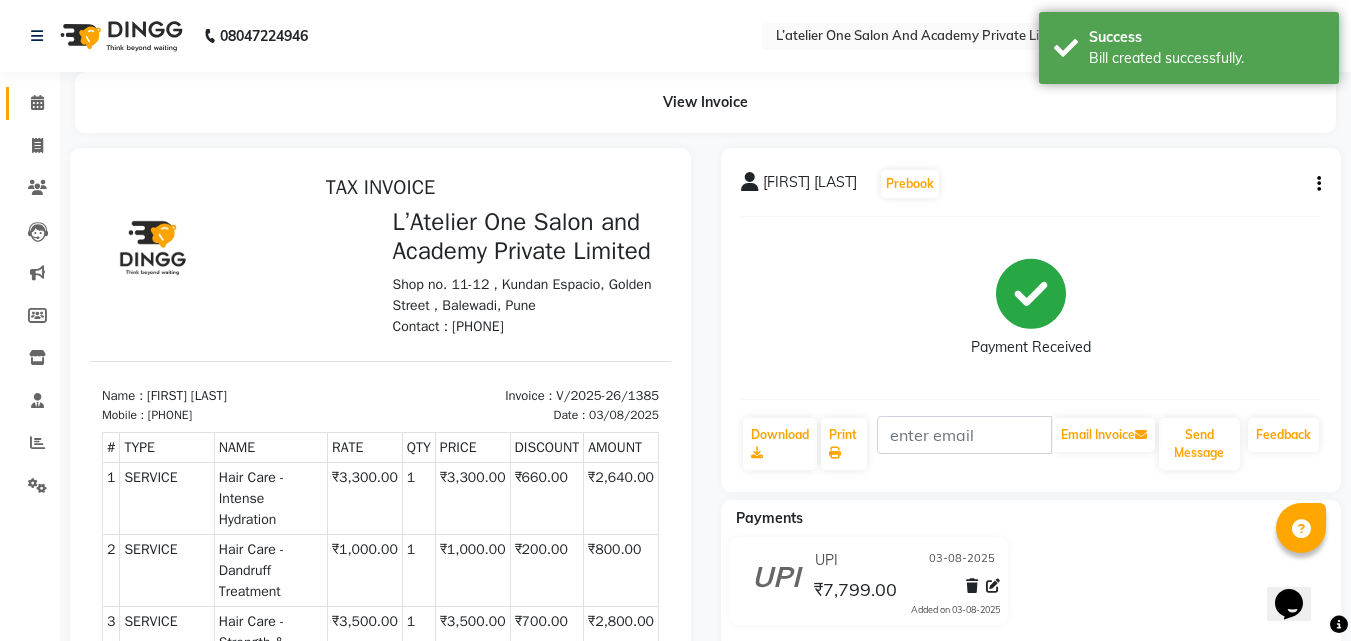 scroll, scrollTop: 0, scrollLeft: 0, axis: both 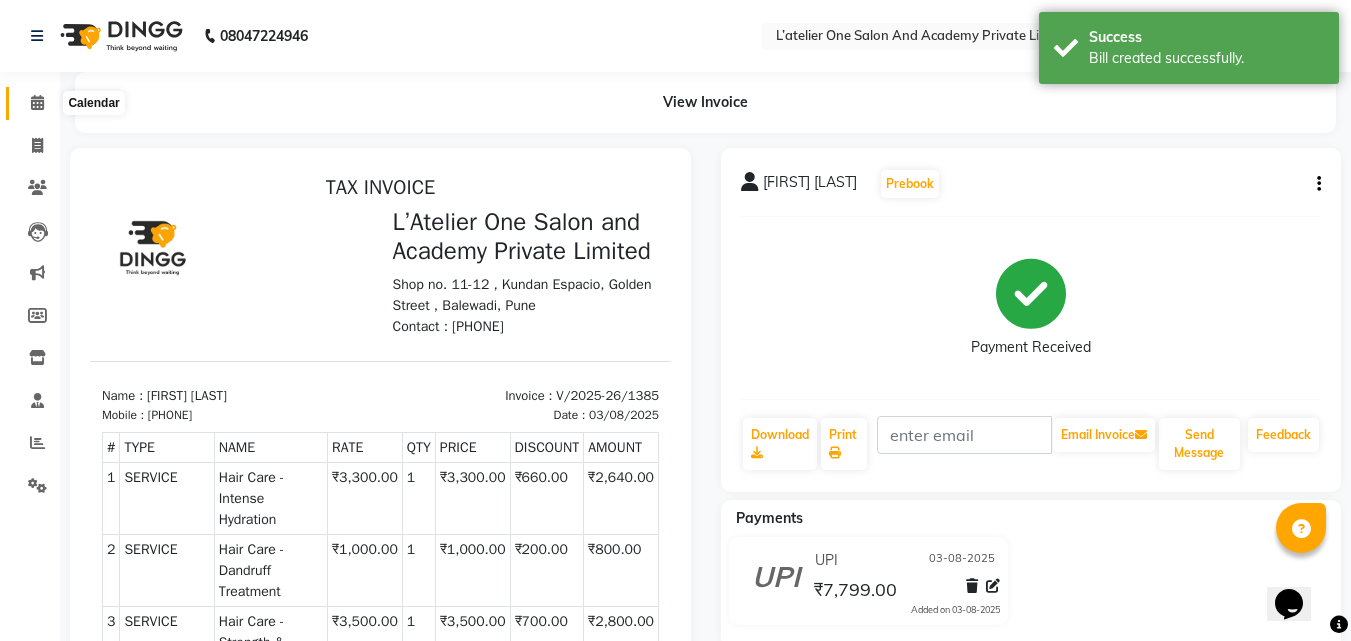 drag, startPoint x: 34, startPoint y: 102, endPoint x: 36, endPoint y: 164, distance: 62.03225 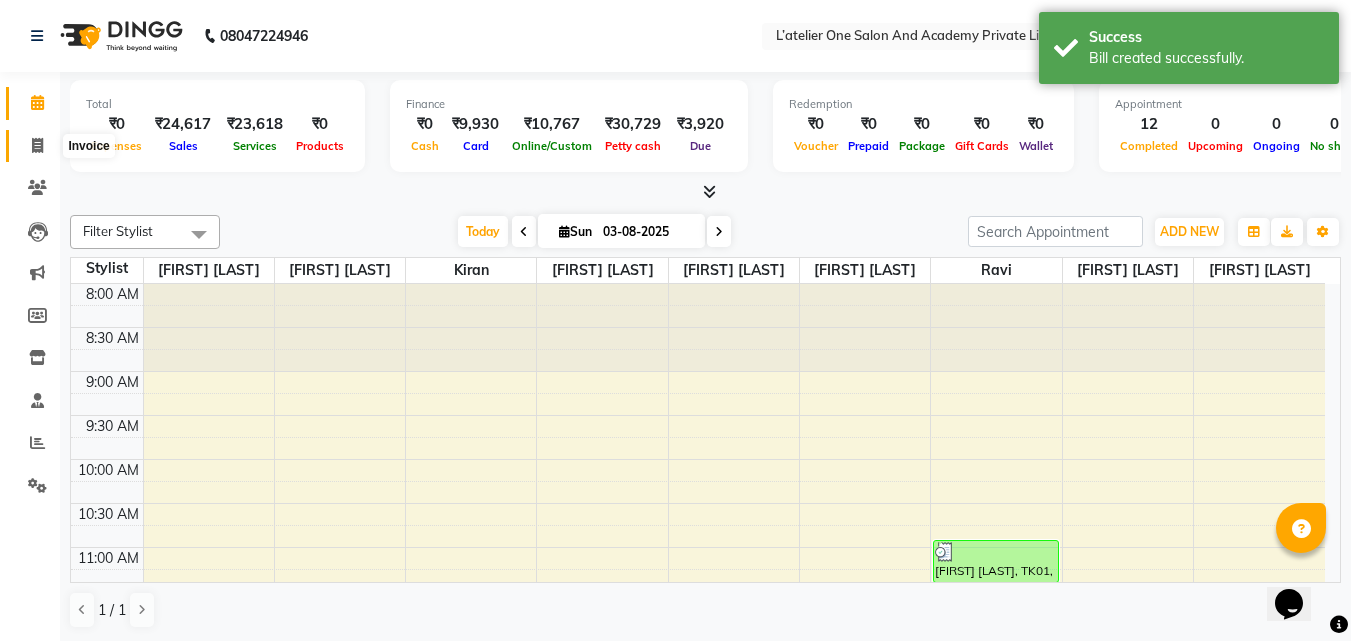 click 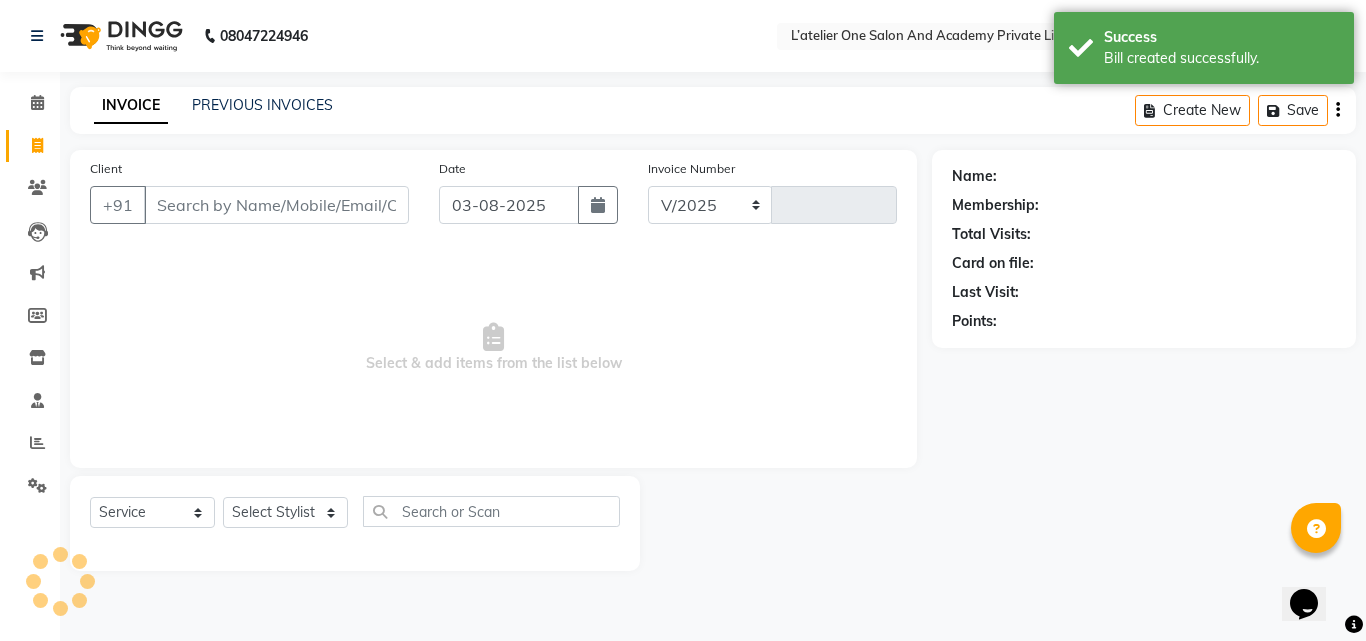 select on "6939" 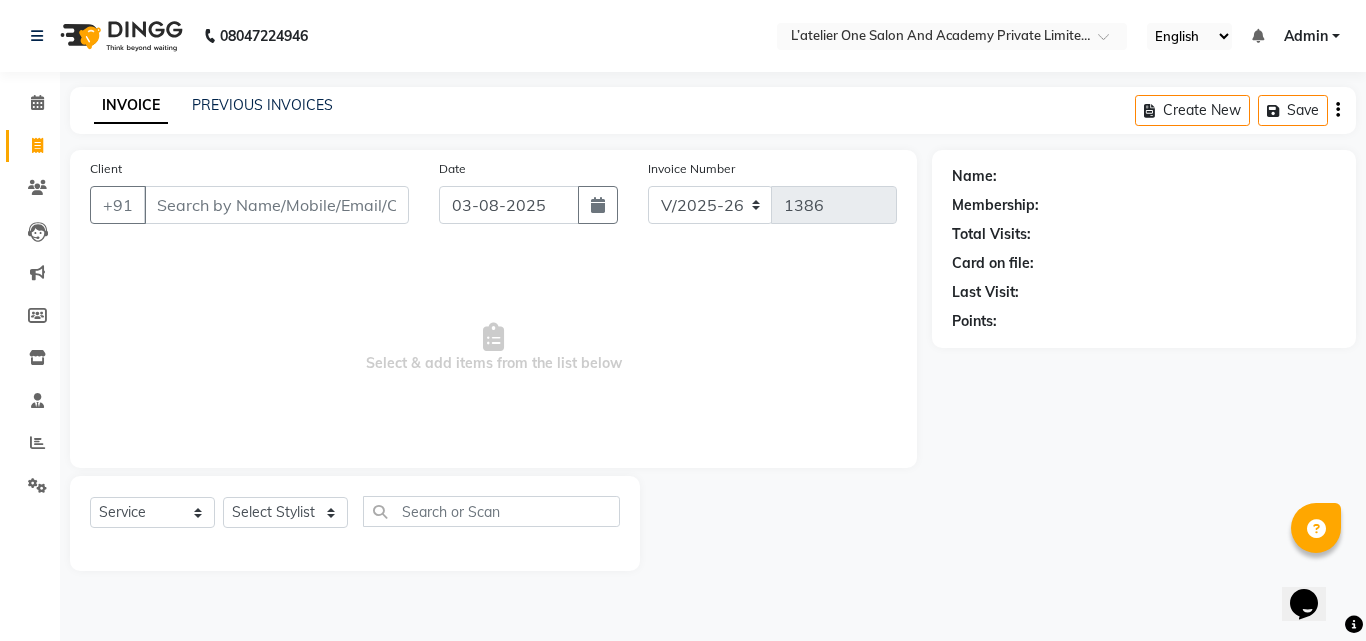 click on "Select & add items from the list below" at bounding box center [493, 348] 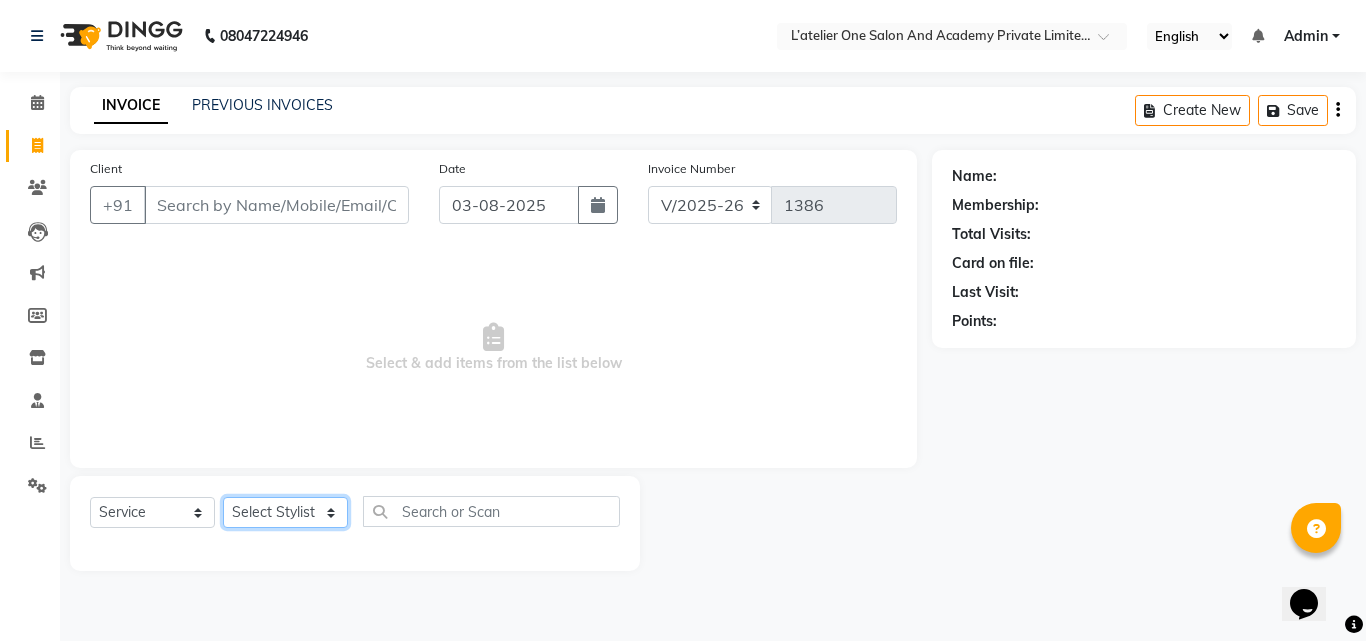 click on "Select Stylist [NAME] [NAME]  [NAME] [NAME] [NAME] [NAME] [NAME] [NAME] [NAME] [NAME]" 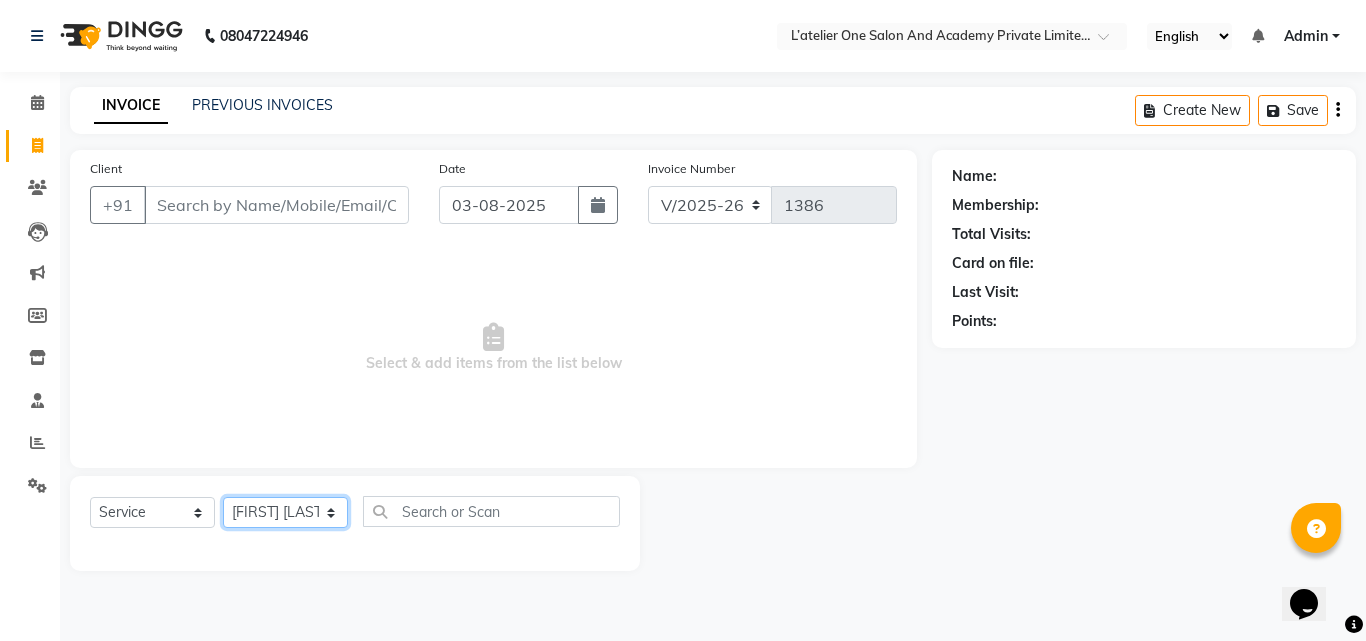 click on "Select Stylist [NAME] [NAME]  [NAME] [NAME] [NAME] [NAME] [NAME] [NAME] [NAME] [NAME]" 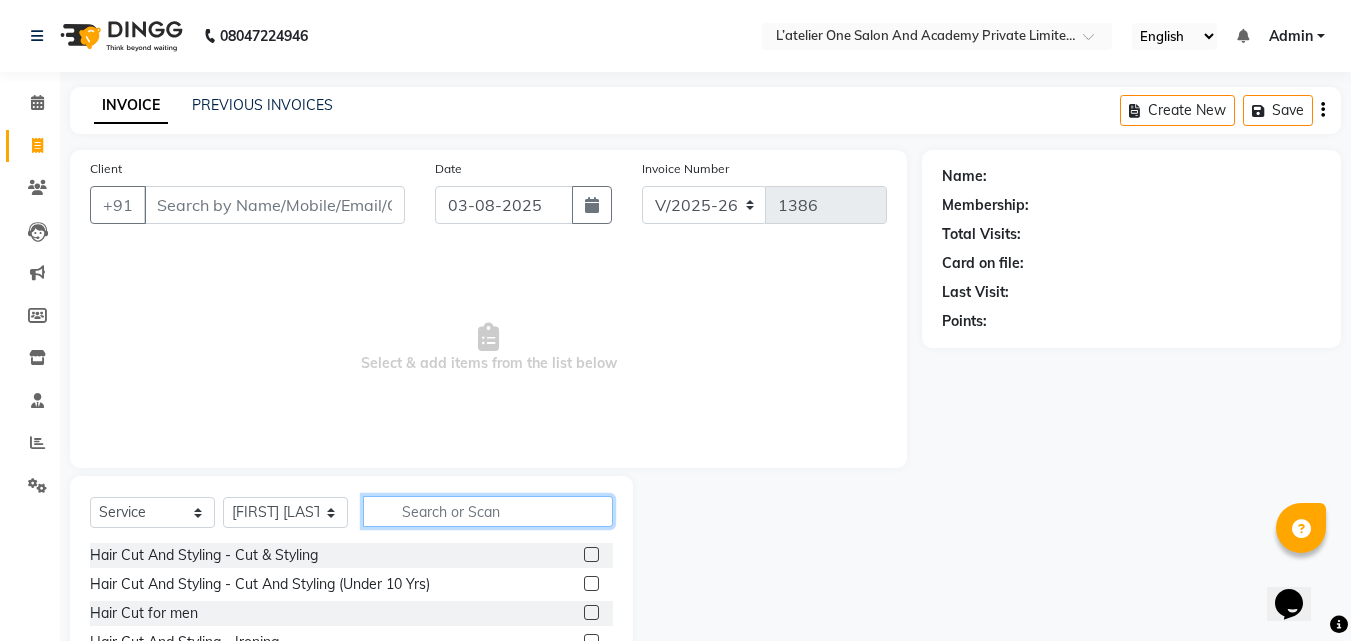 click 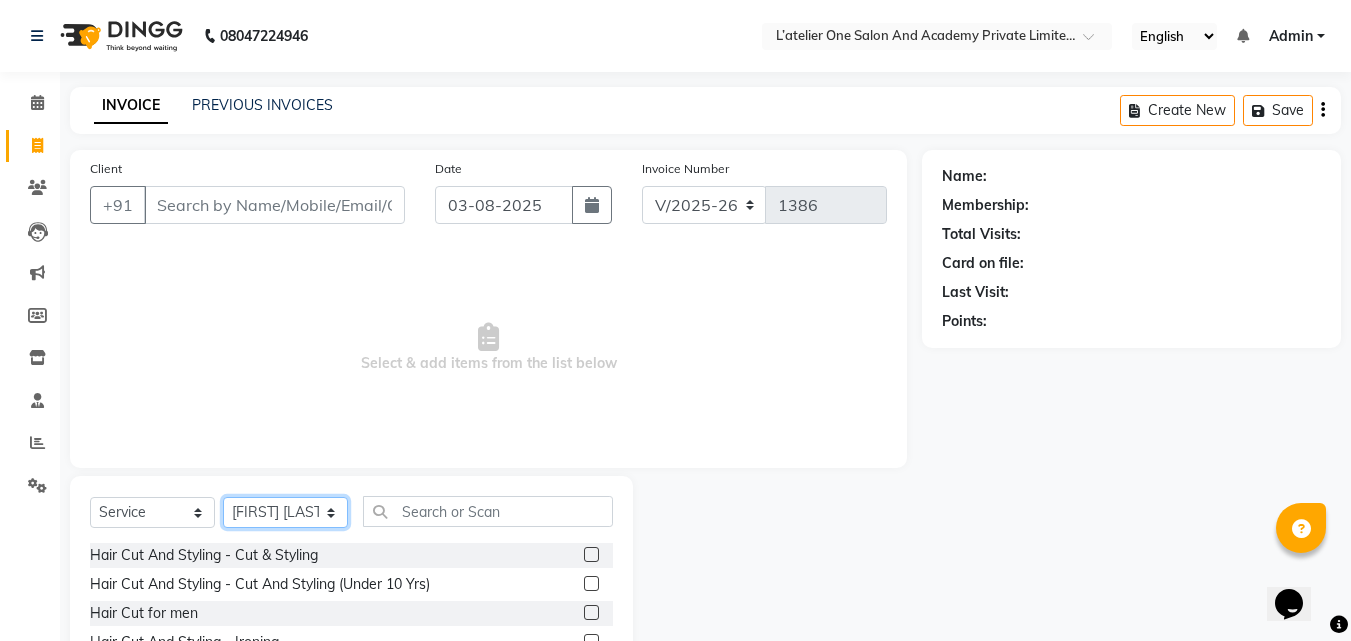 click on "Select Stylist [NAME] [NAME]  [NAME] [NAME] [NAME] [NAME] [NAME] [NAME] [NAME] [NAME]" 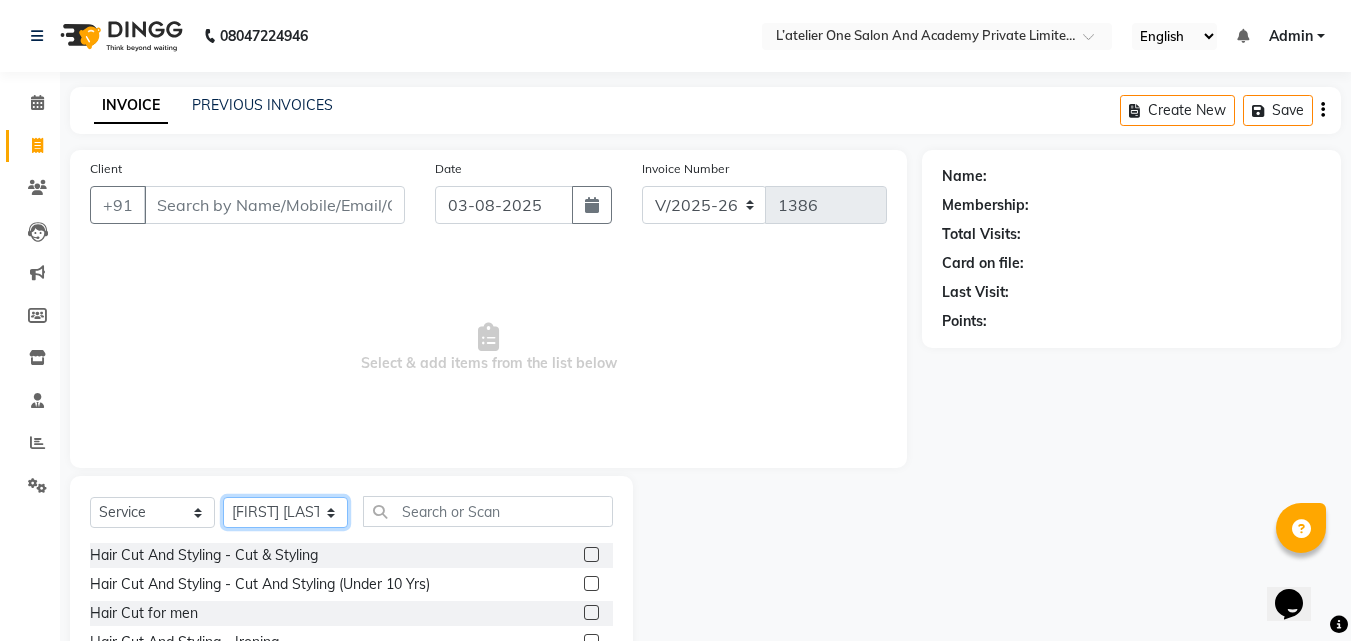 select on "57084" 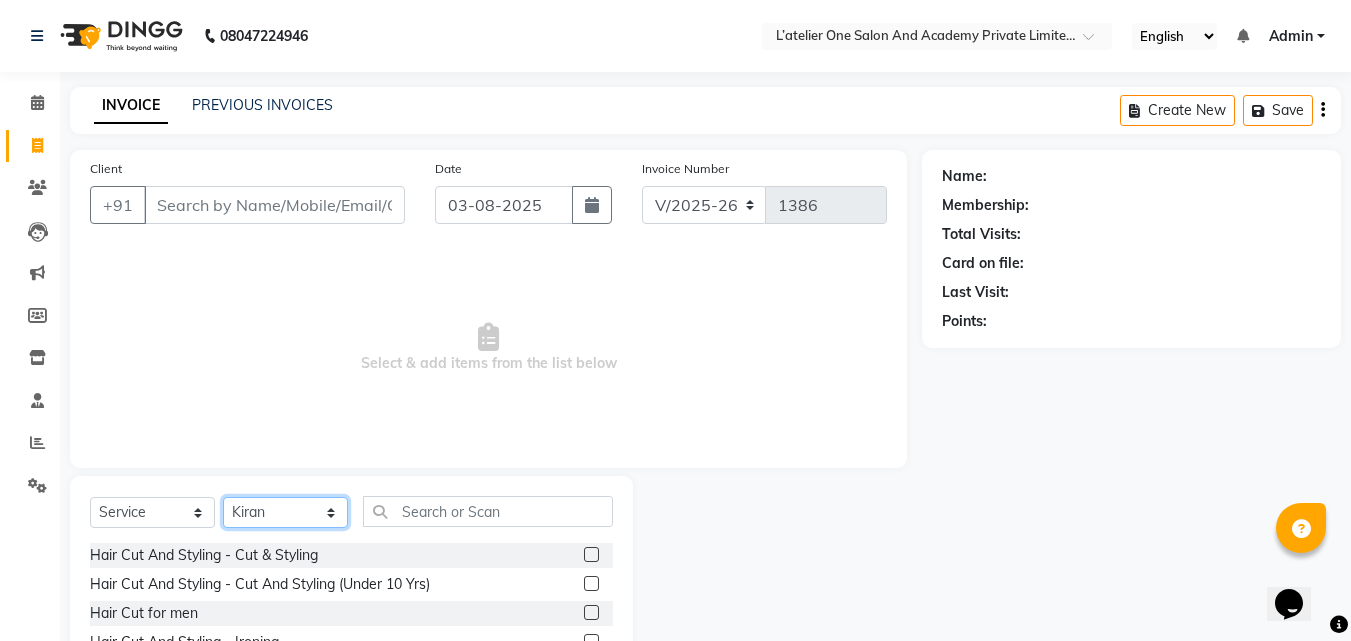 click on "Select Stylist [NAME] [NAME]  [NAME] [NAME] [NAME] [NAME] [NAME] [NAME] [NAME] [NAME]" 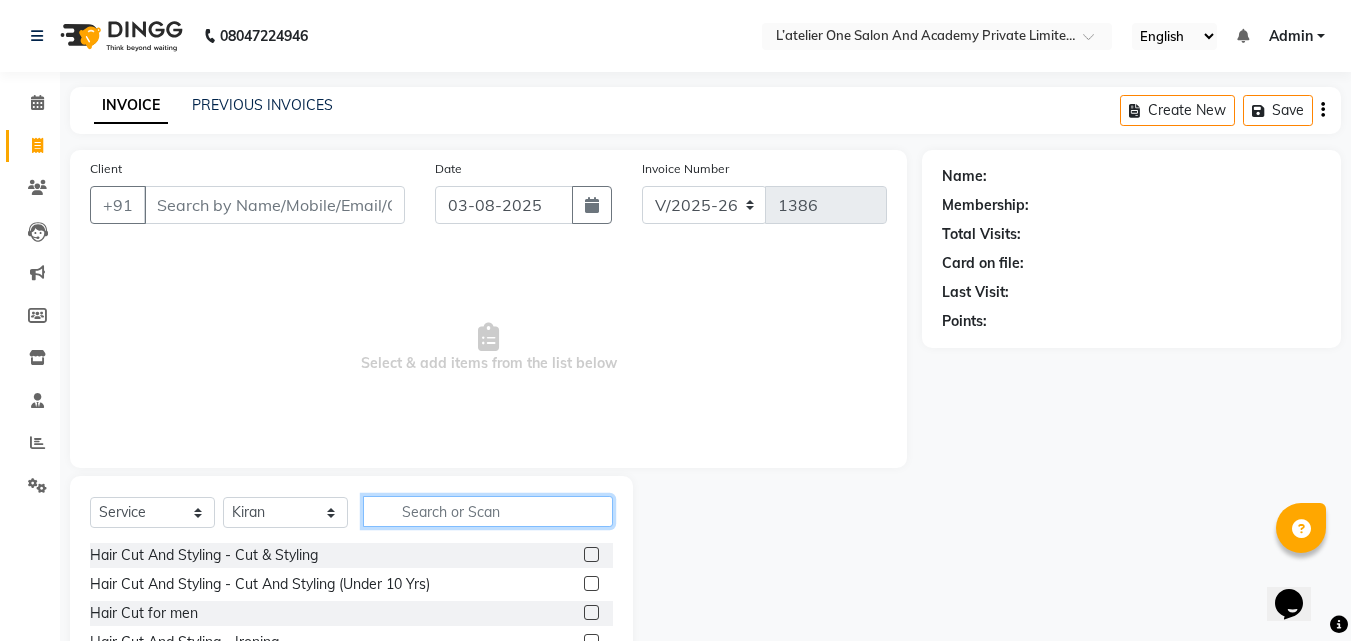 click 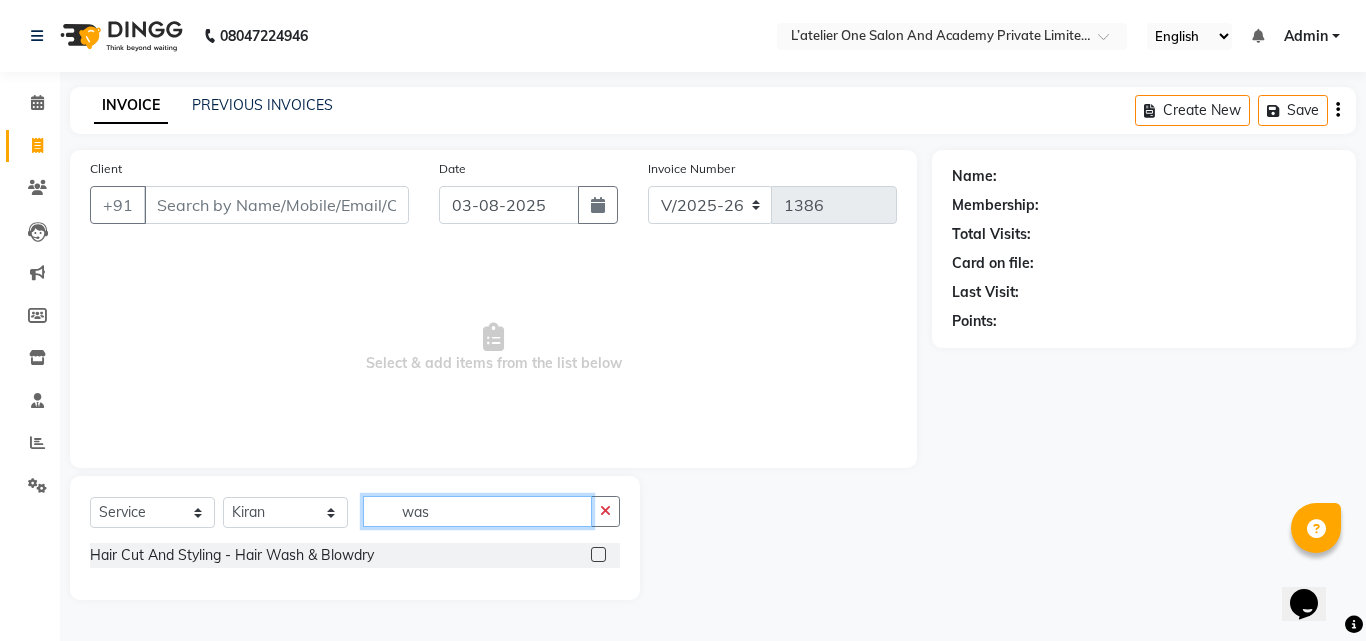 type on "was" 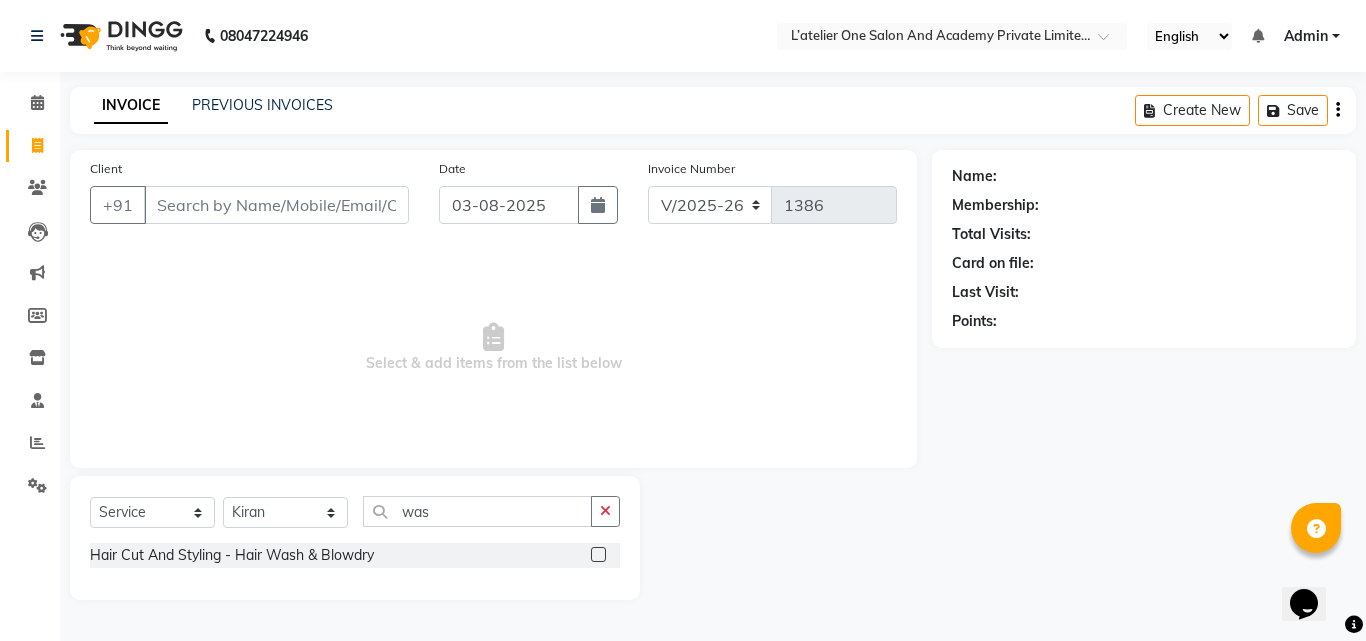 click 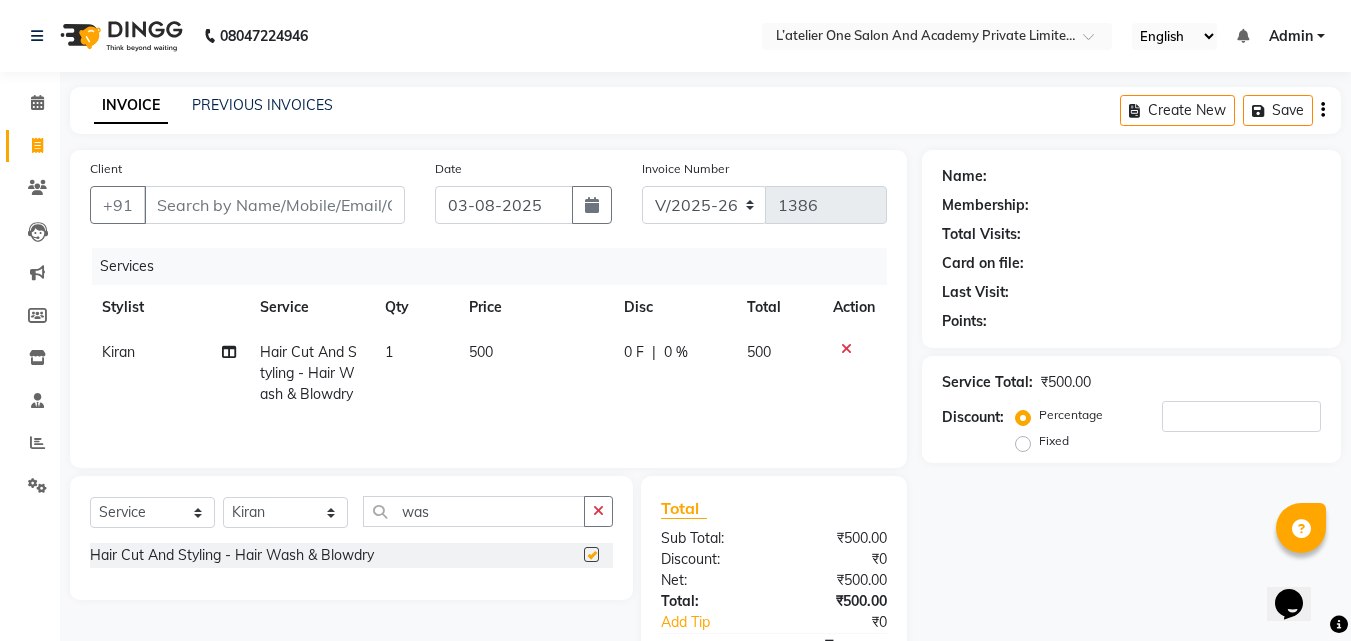 checkbox on "false" 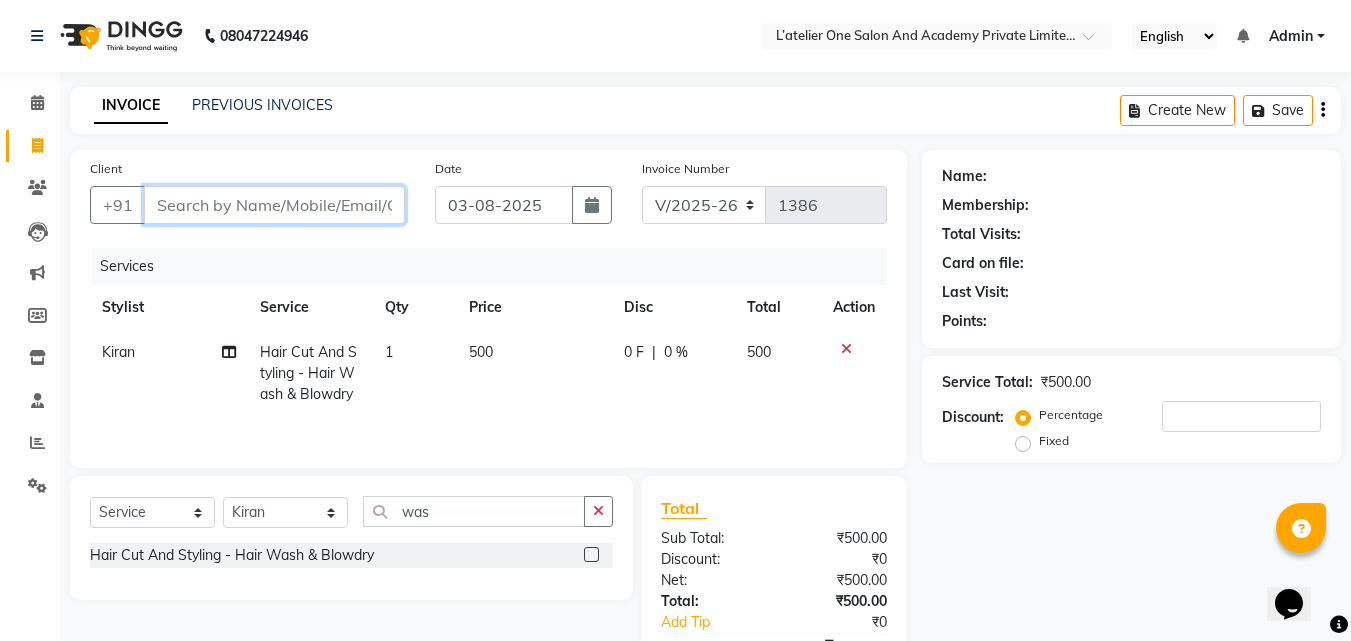 click on "Client" at bounding box center (274, 205) 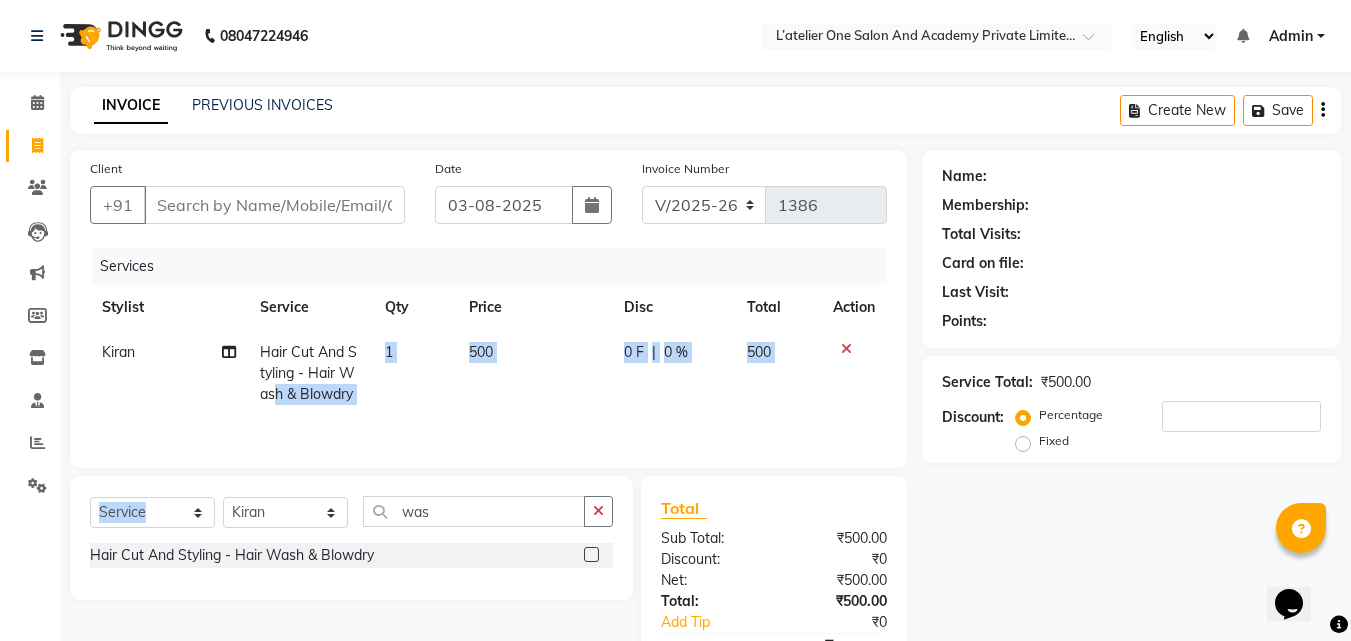 drag, startPoint x: 264, startPoint y: 419, endPoint x: 315, endPoint y: 581, distance: 169.83817 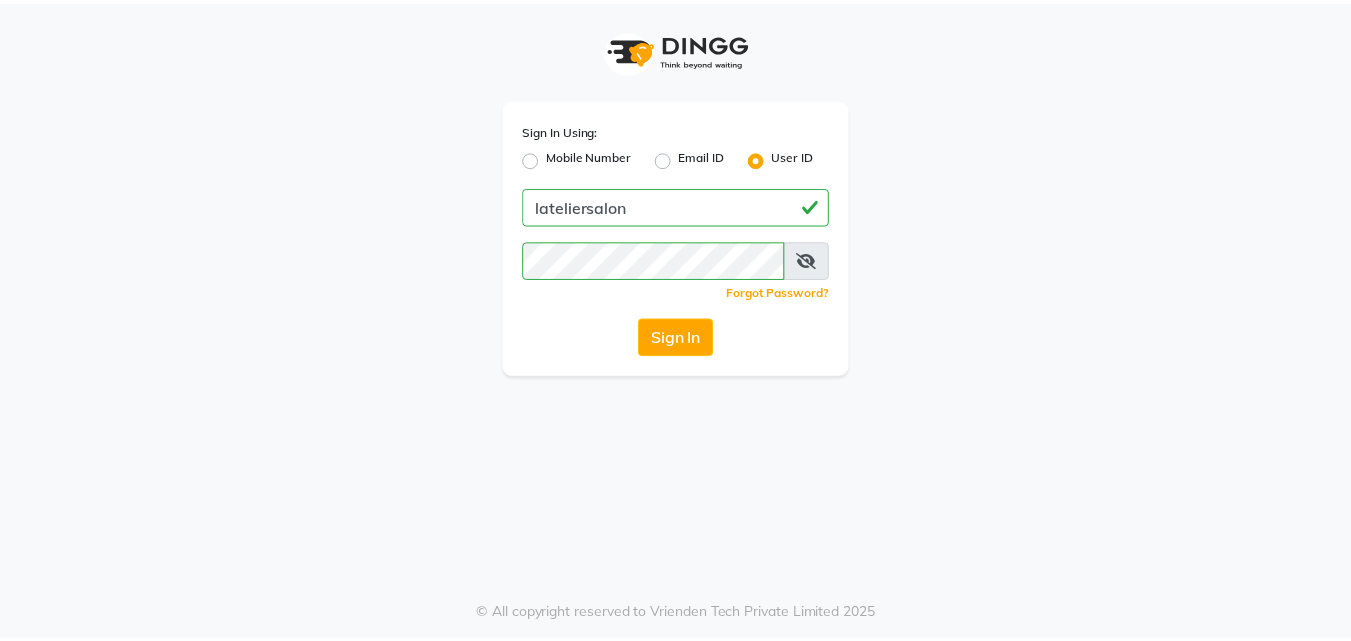scroll, scrollTop: 0, scrollLeft: 0, axis: both 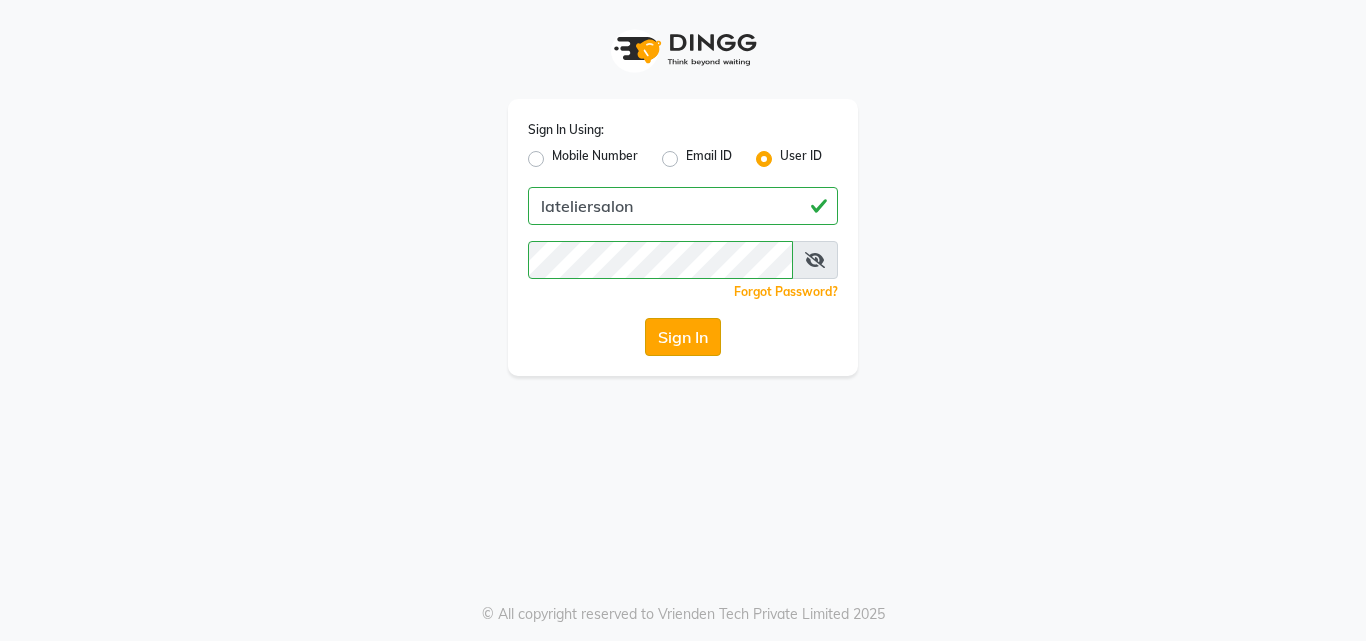 click on "Sign In" 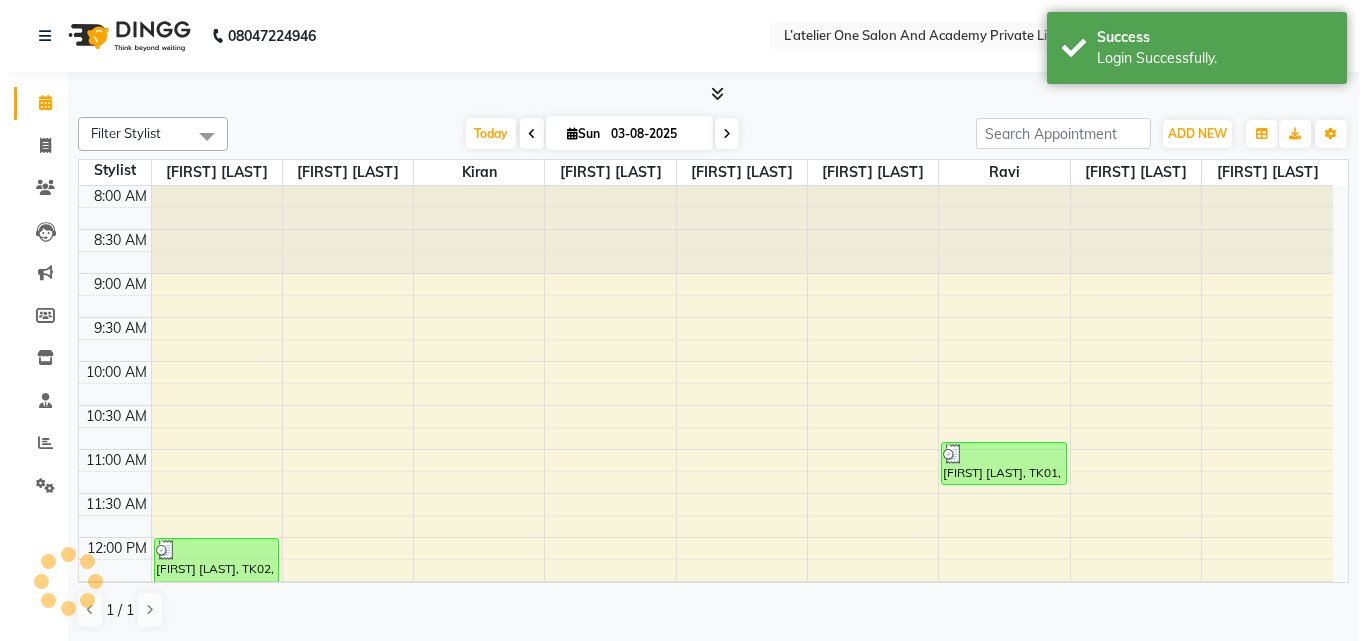 scroll, scrollTop: 0, scrollLeft: 0, axis: both 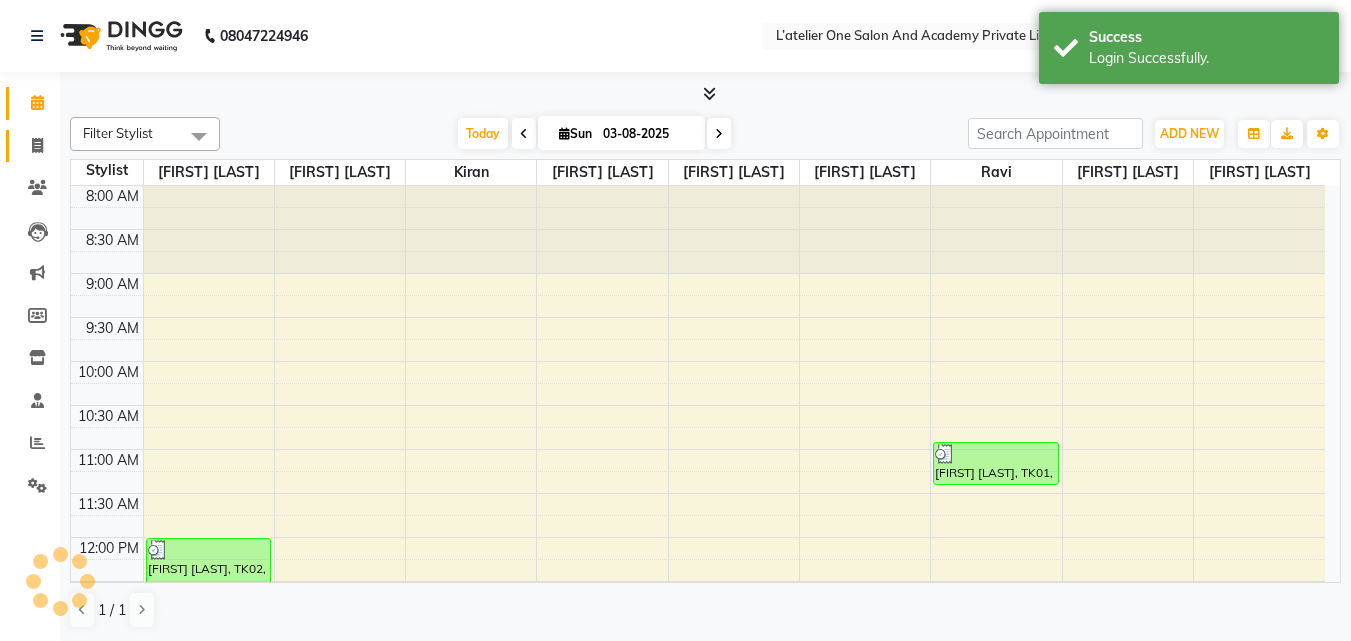 click 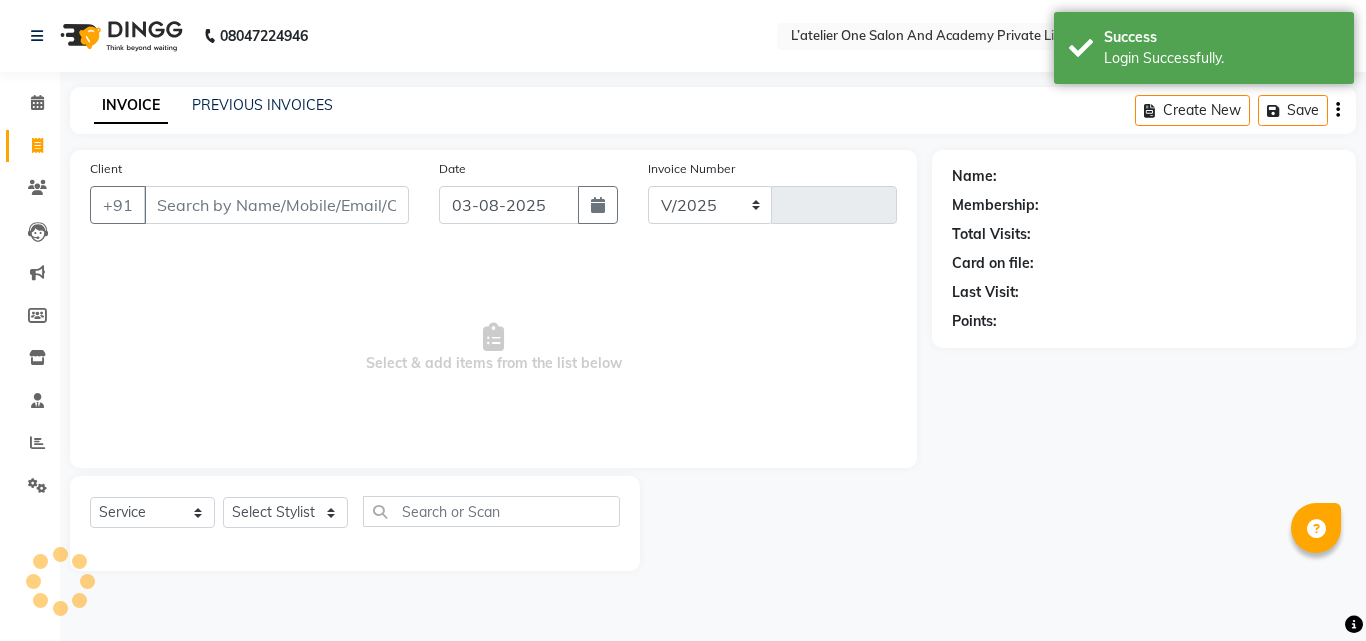 select on "6939" 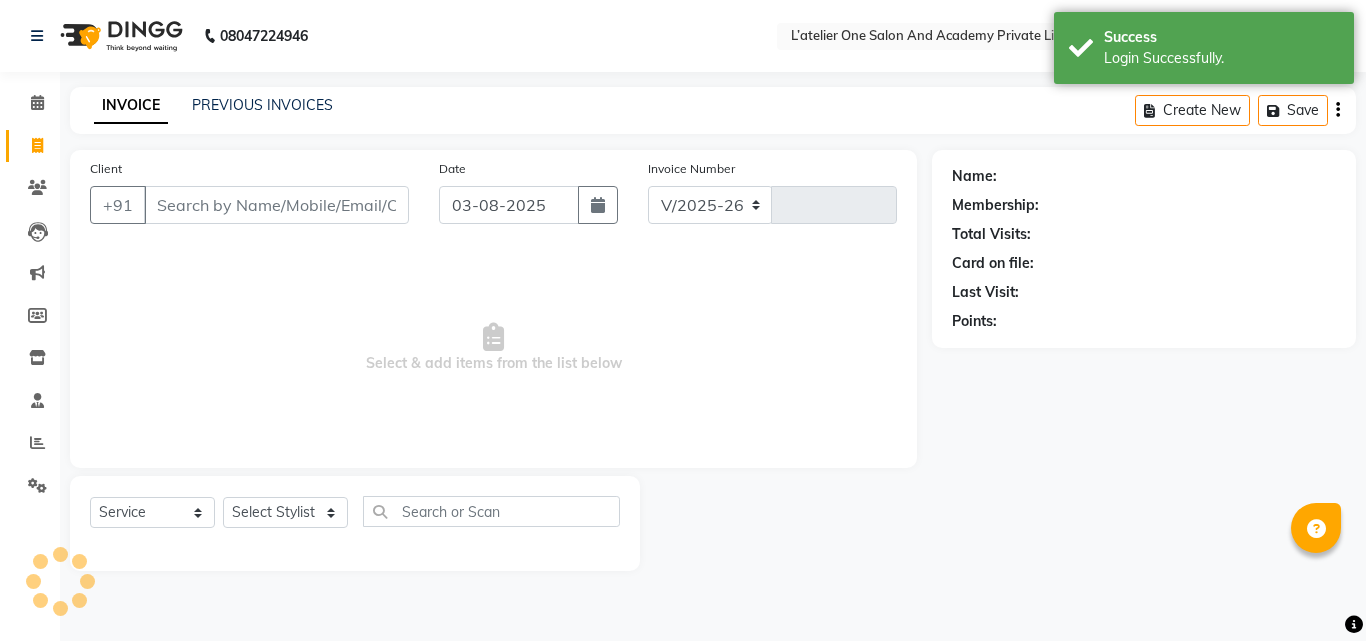 type on "1386" 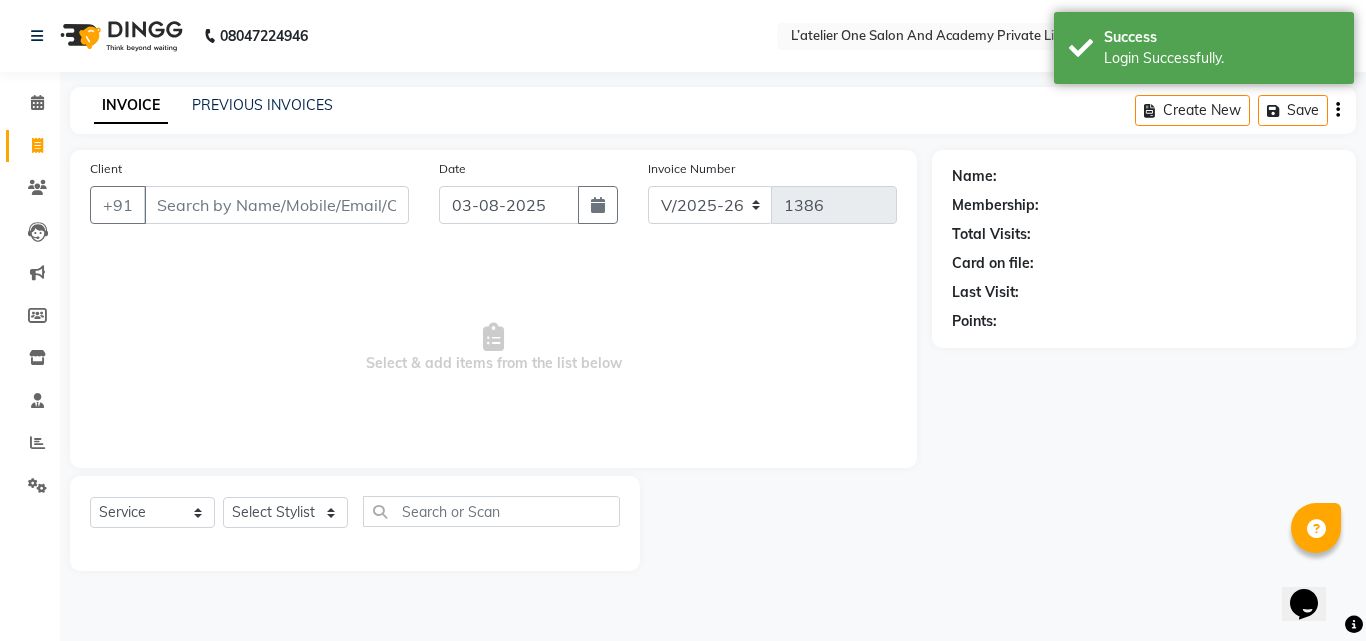 scroll, scrollTop: 0, scrollLeft: 0, axis: both 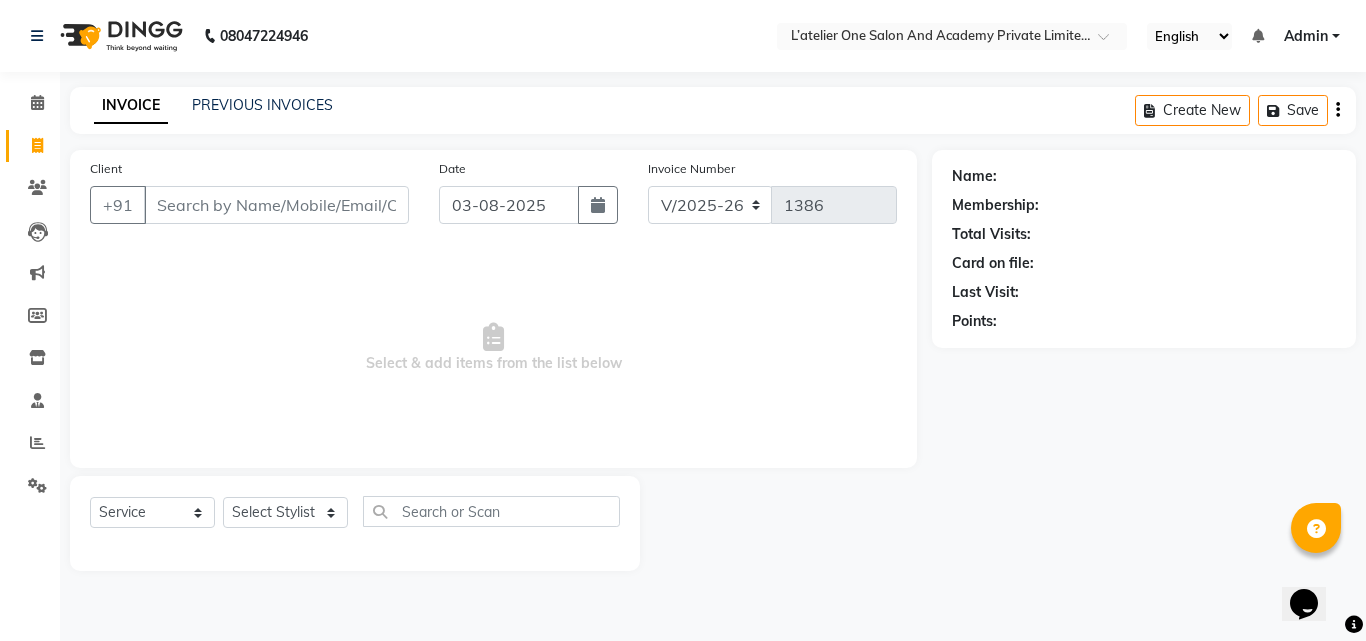 click on "Client" at bounding box center (276, 205) 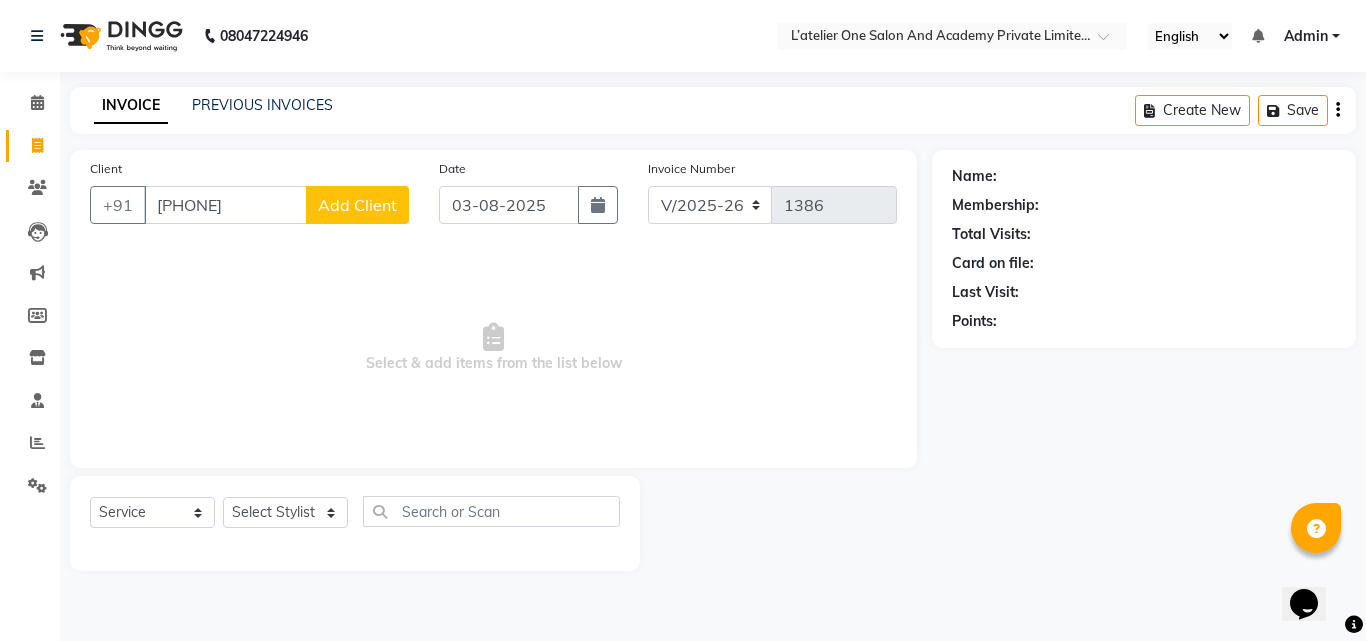 click on "[PHONE]" at bounding box center [225, 205] 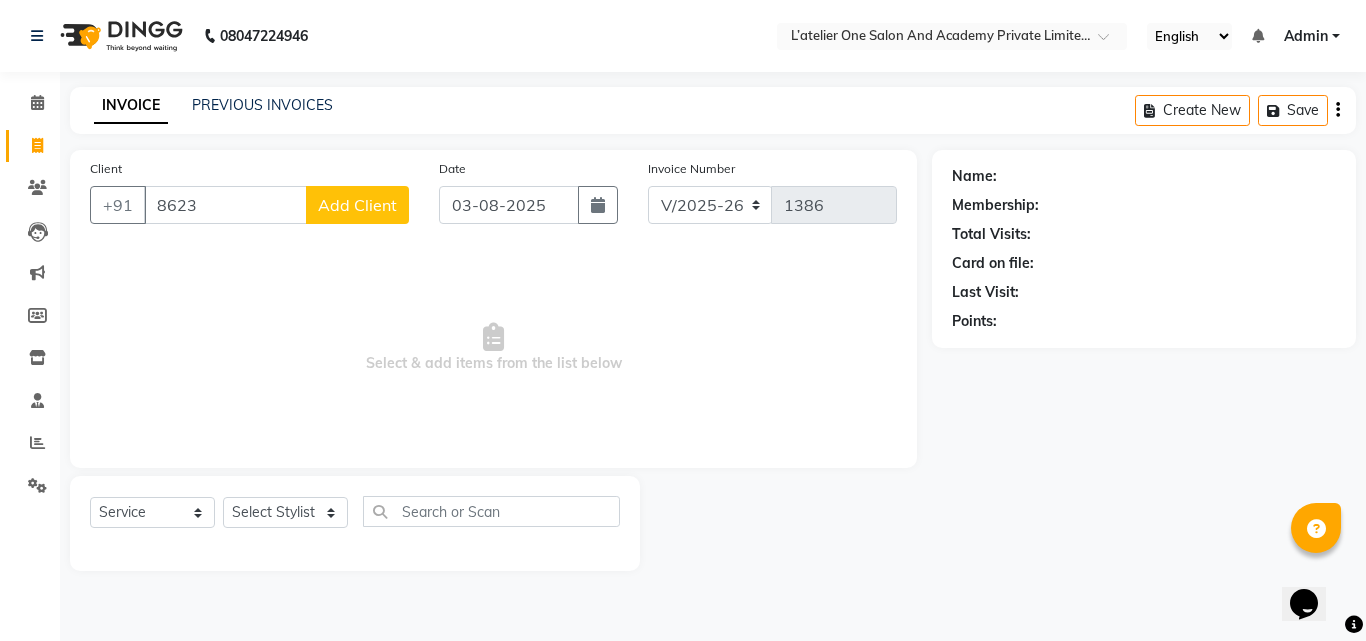 click on "8623" at bounding box center [225, 205] 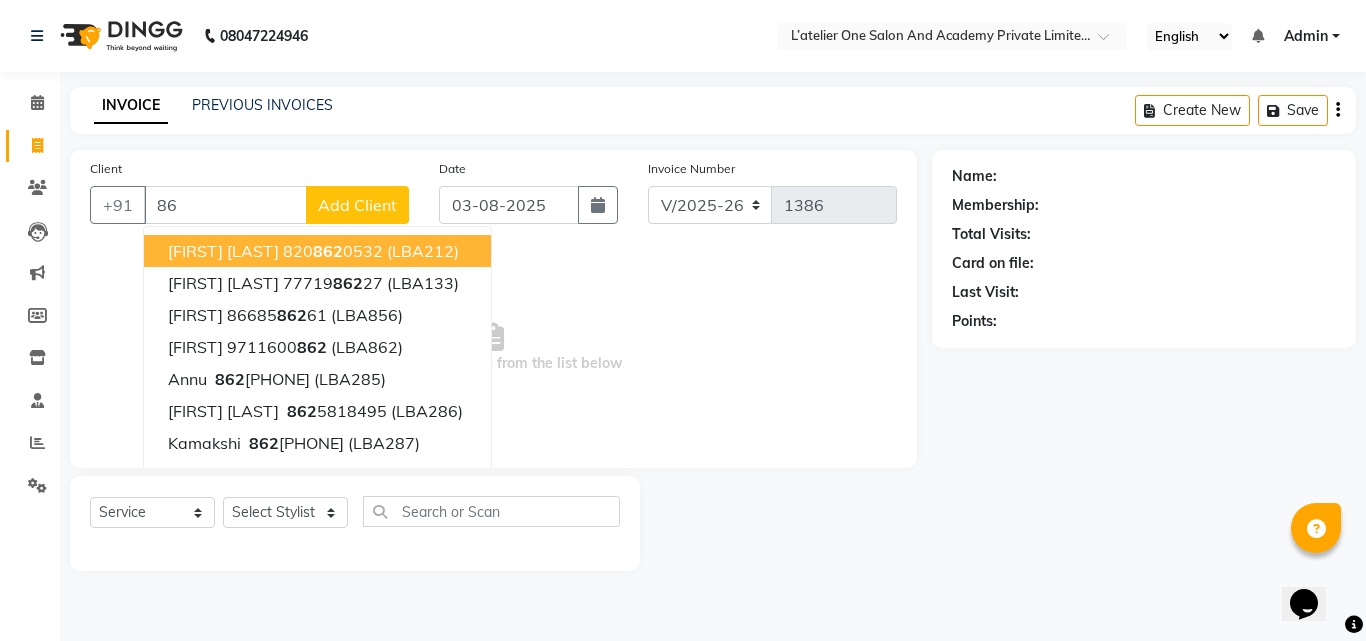 type on "8" 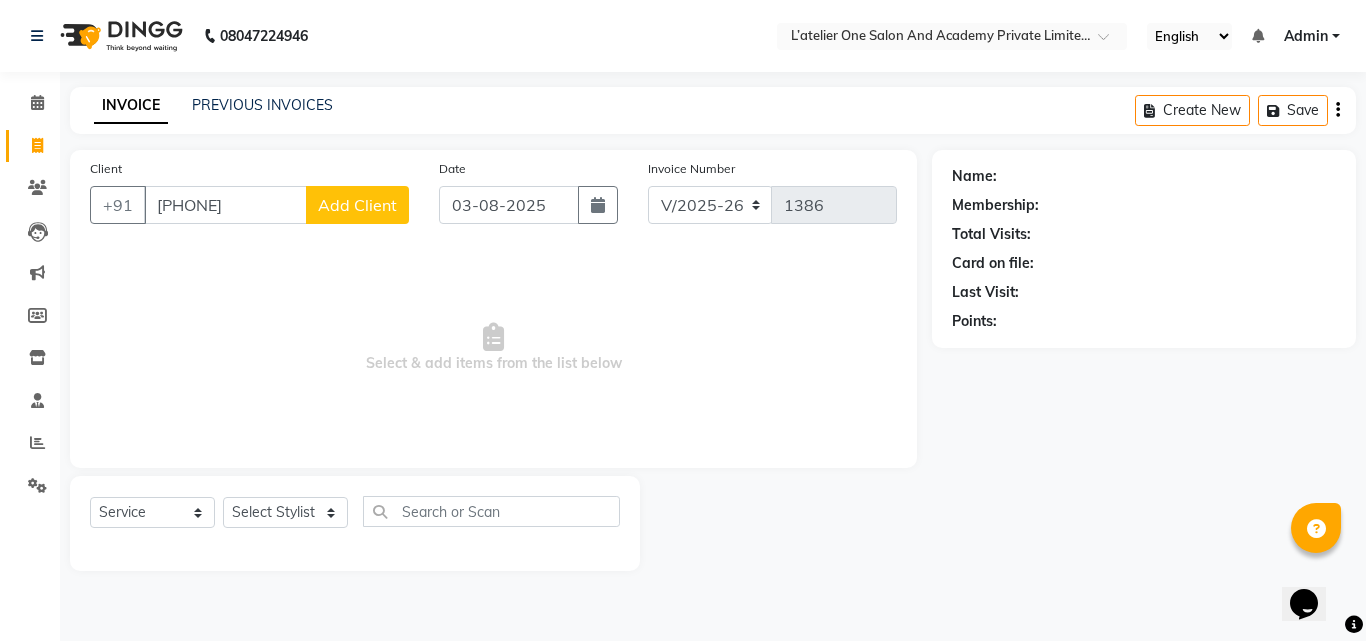 type on "[PHONE]" 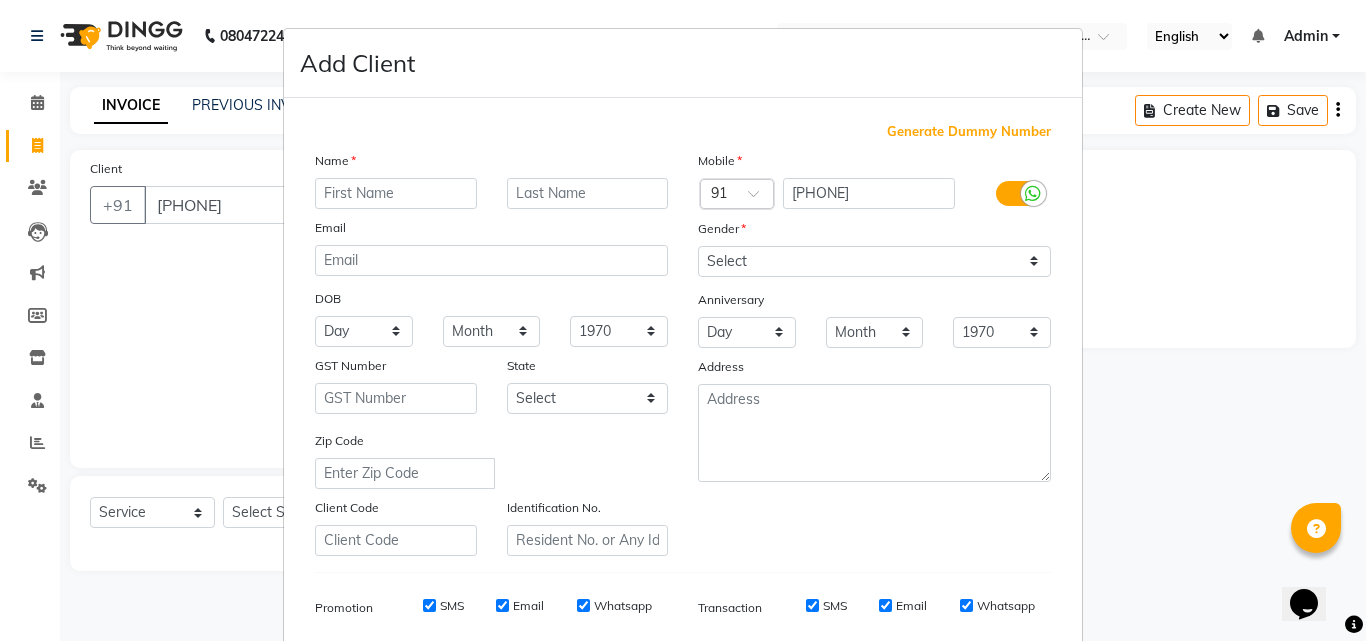 click at bounding box center (396, 193) 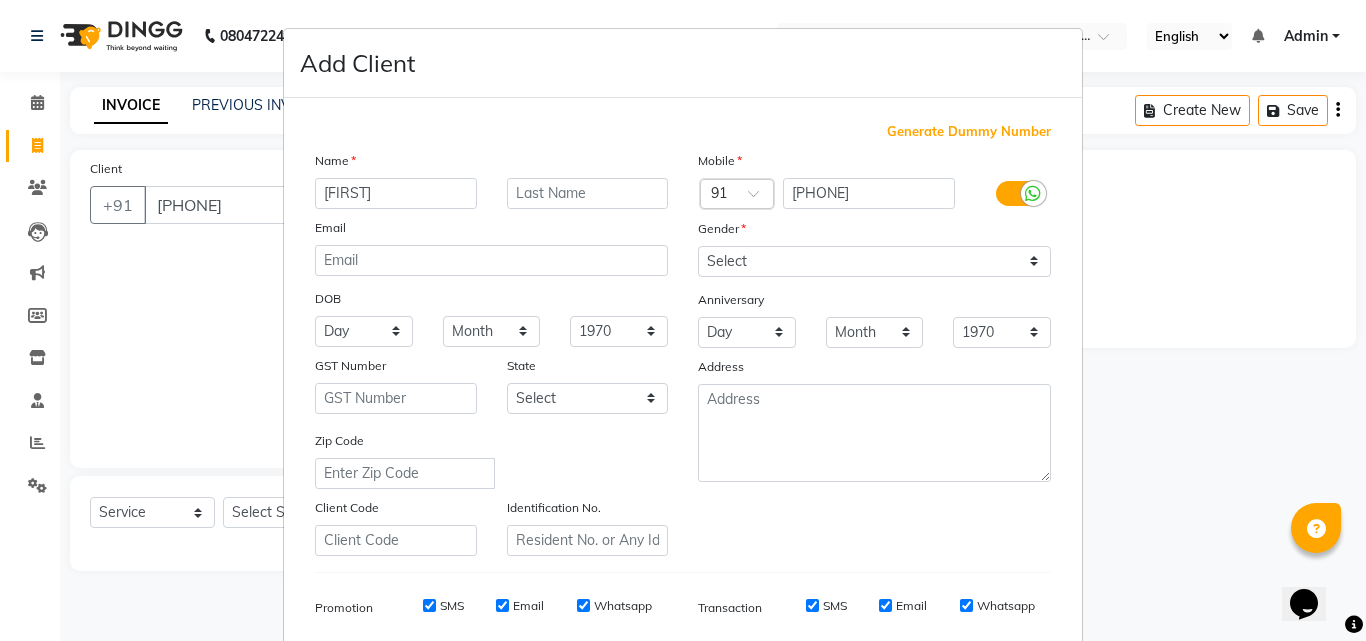type on "[FIRST]" 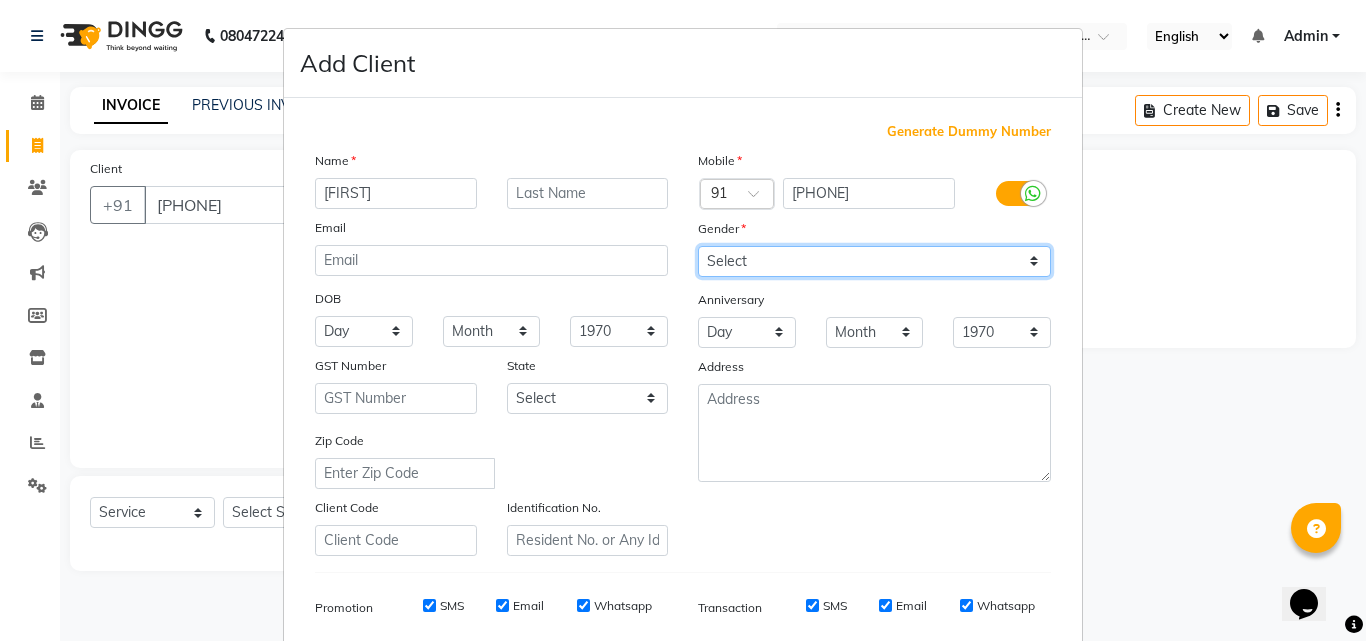 click on "Select Male Female Other Prefer Not To Say" at bounding box center (874, 261) 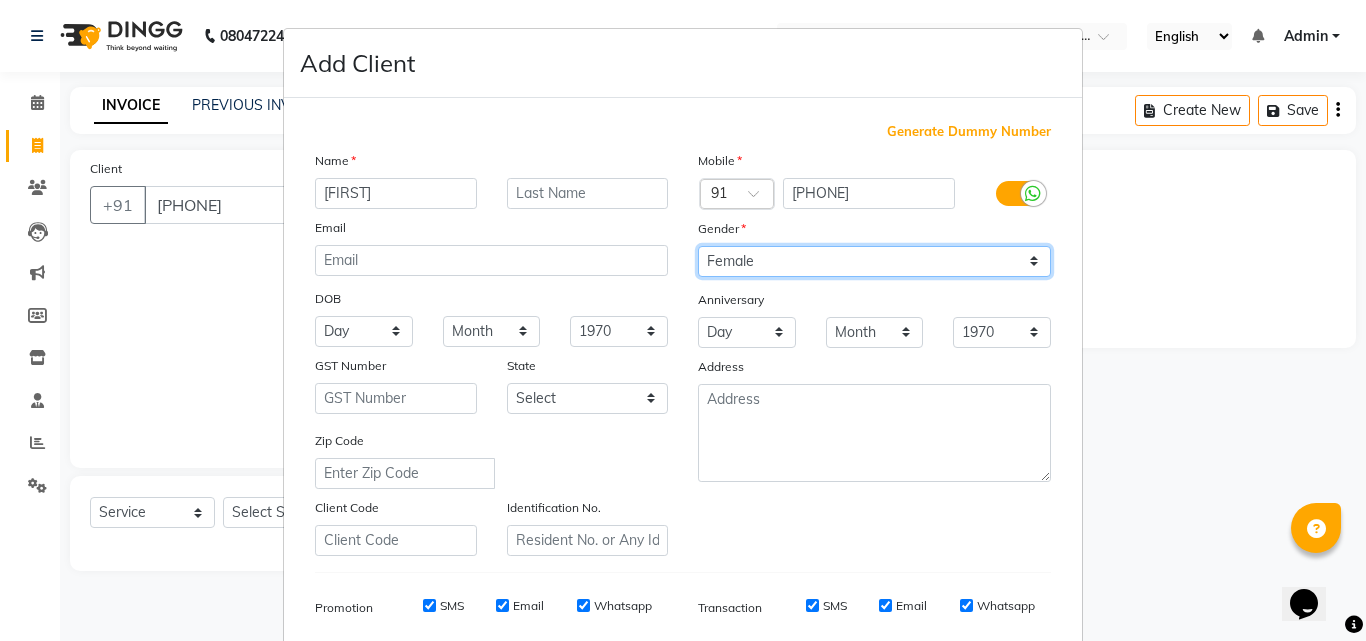 click on "Select Male Female Other Prefer Not To Say" at bounding box center [874, 261] 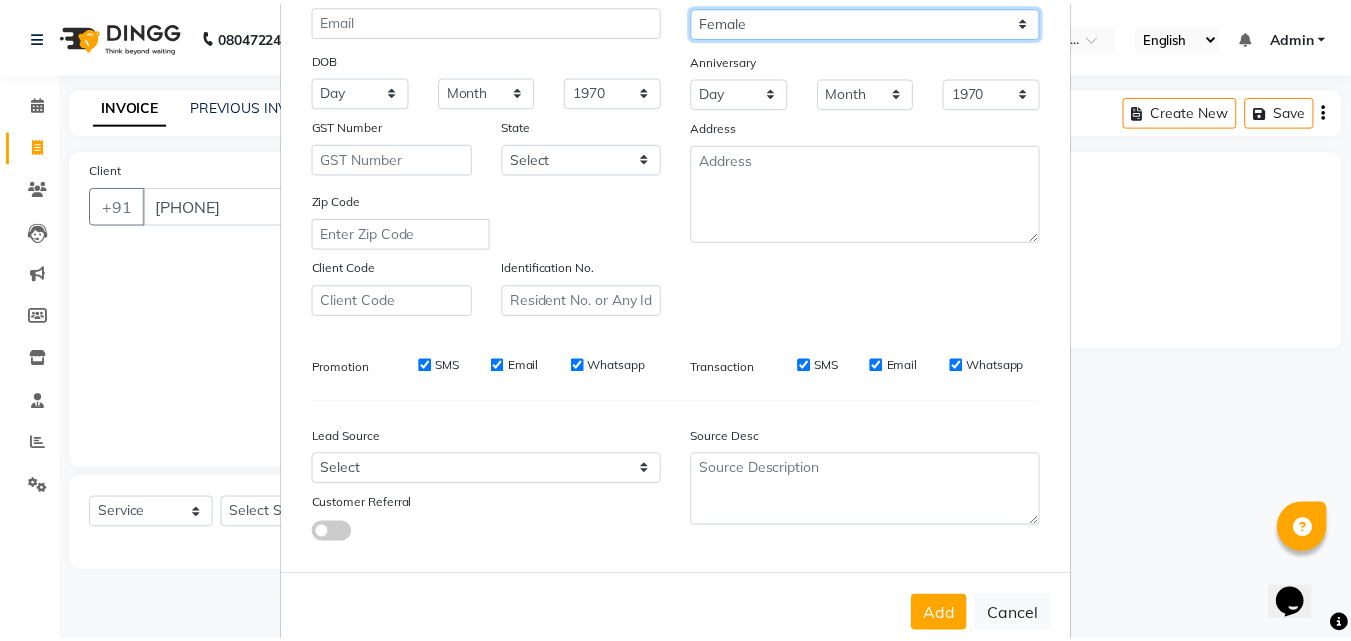 scroll, scrollTop: 282, scrollLeft: 0, axis: vertical 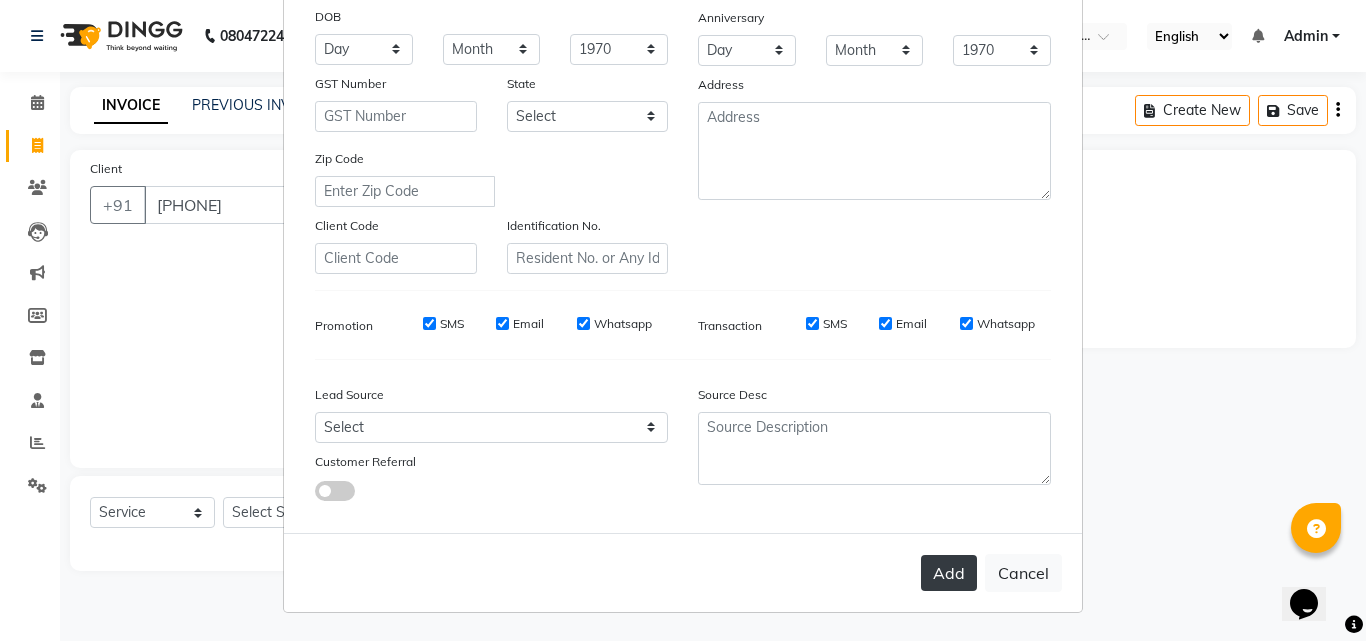 click on "Add" at bounding box center (949, 573) 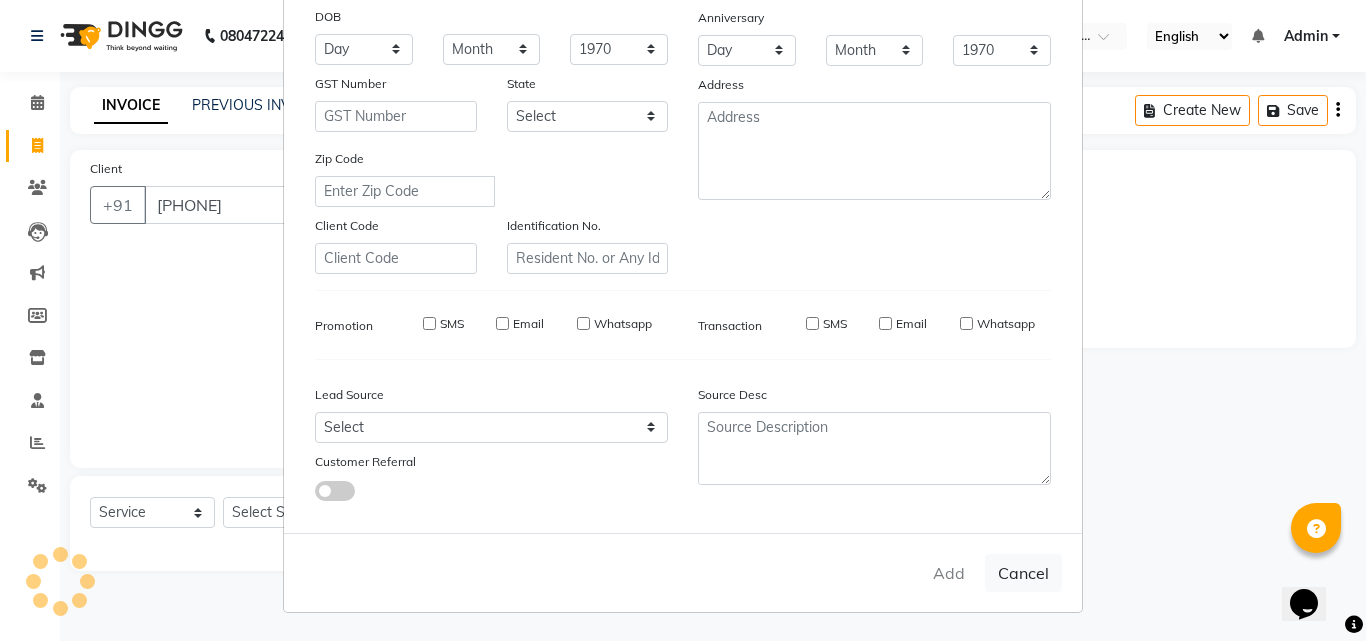 type 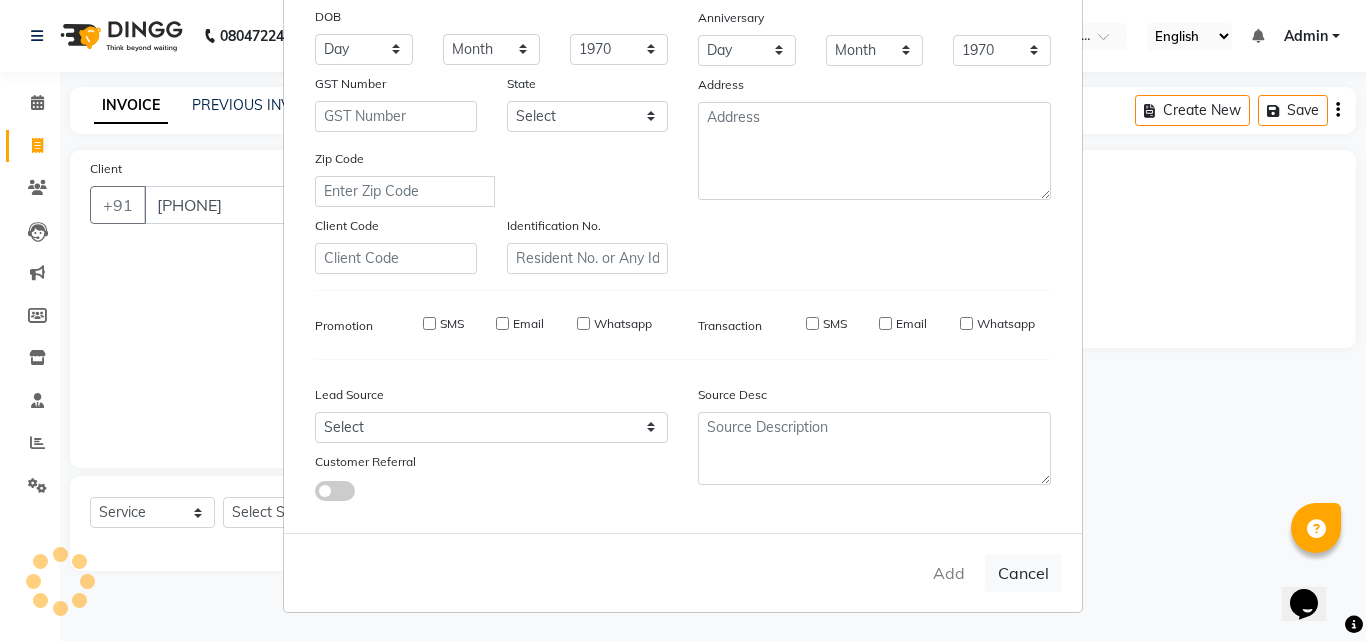 select 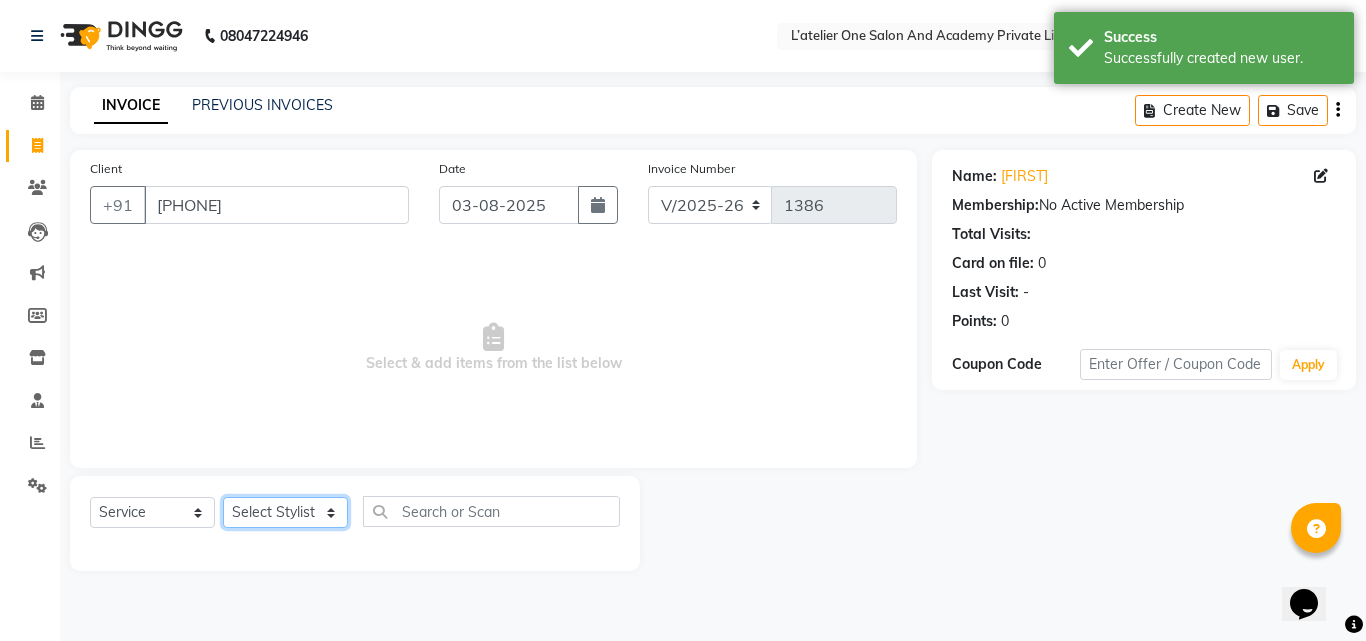 click on "Select Stylist [NAME] [NAME]  [NAME] [NAME] [NAME] [NAME] [NAME] [NAME] [NAME] [NAME]" 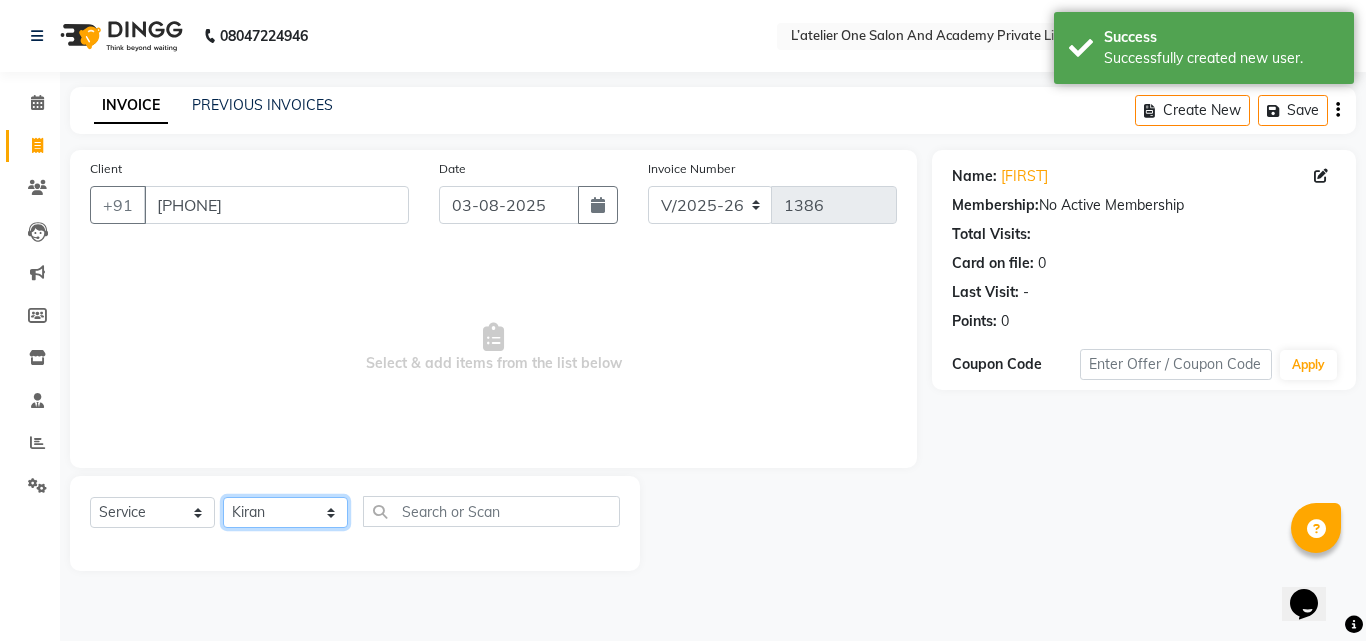 click on "Select Stylist [NAME] [NAME]  [NAME] [NAME] [NAME] [NAME] [NAME] [NAME] [NAME] [NAME]" 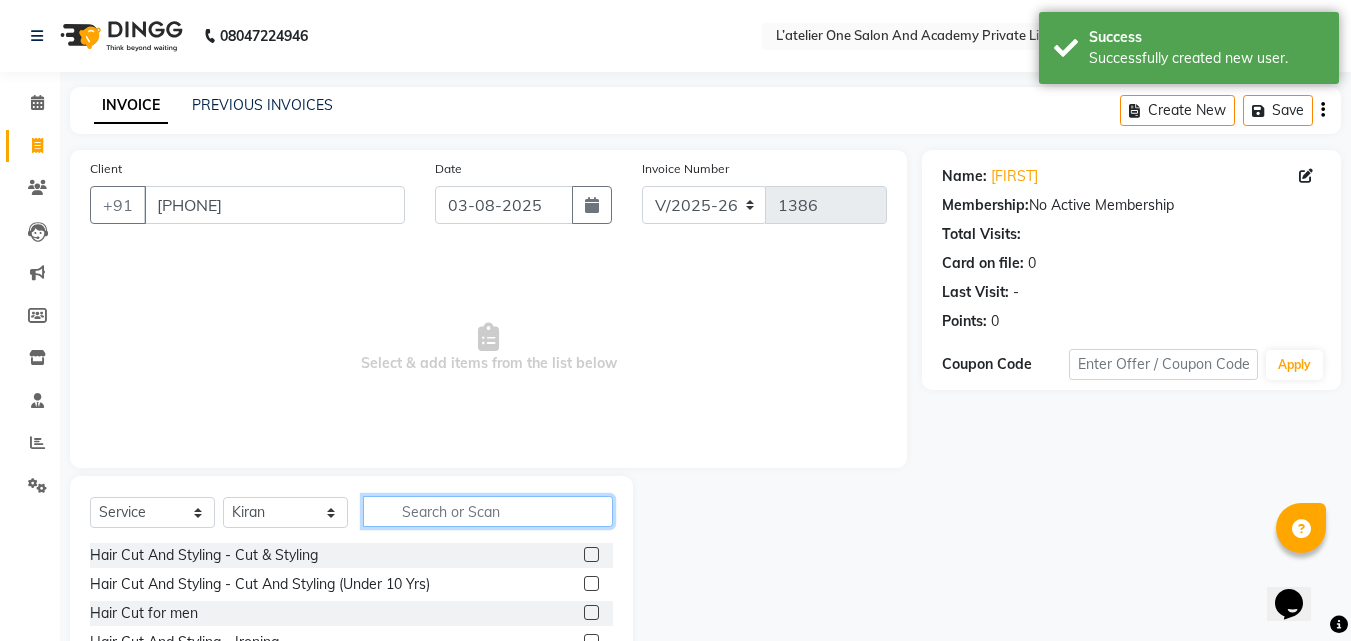 click 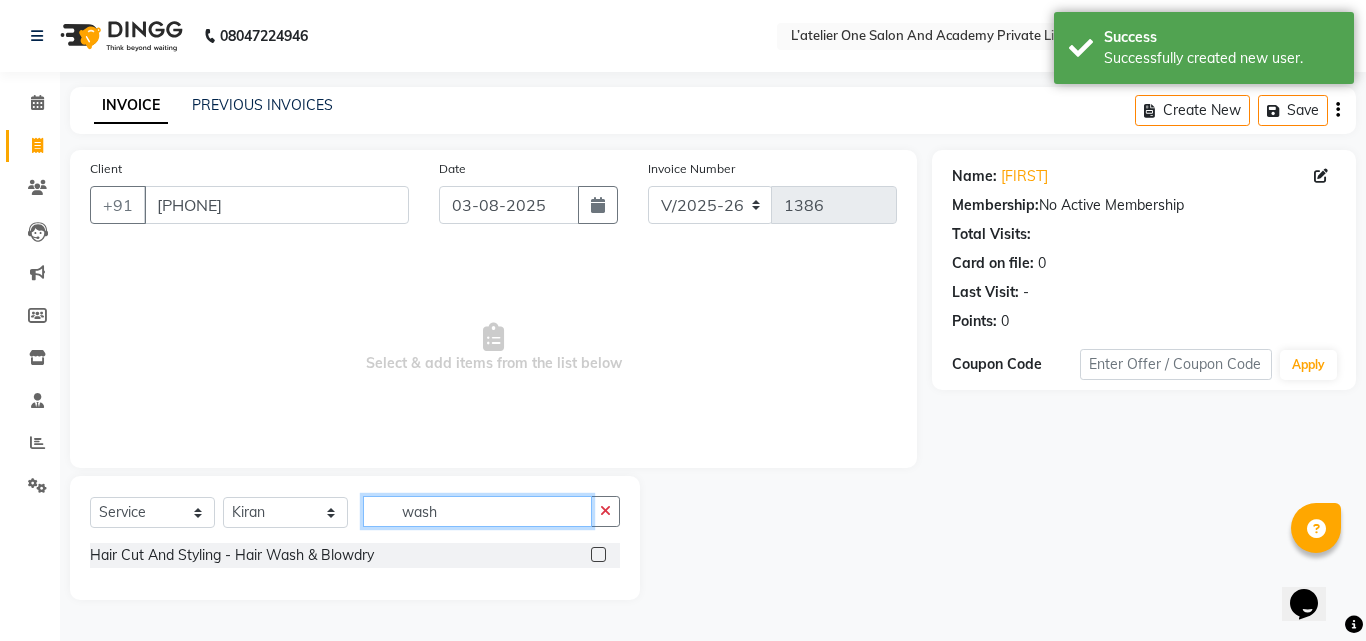 type on "wash" 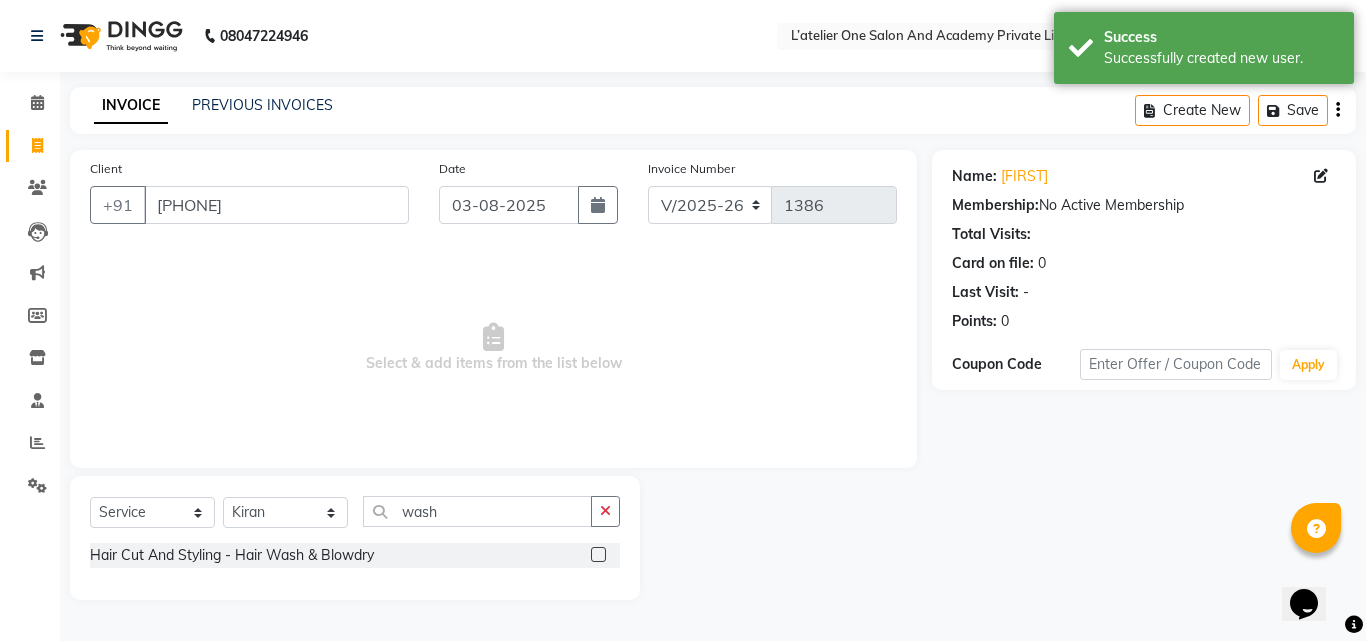 click 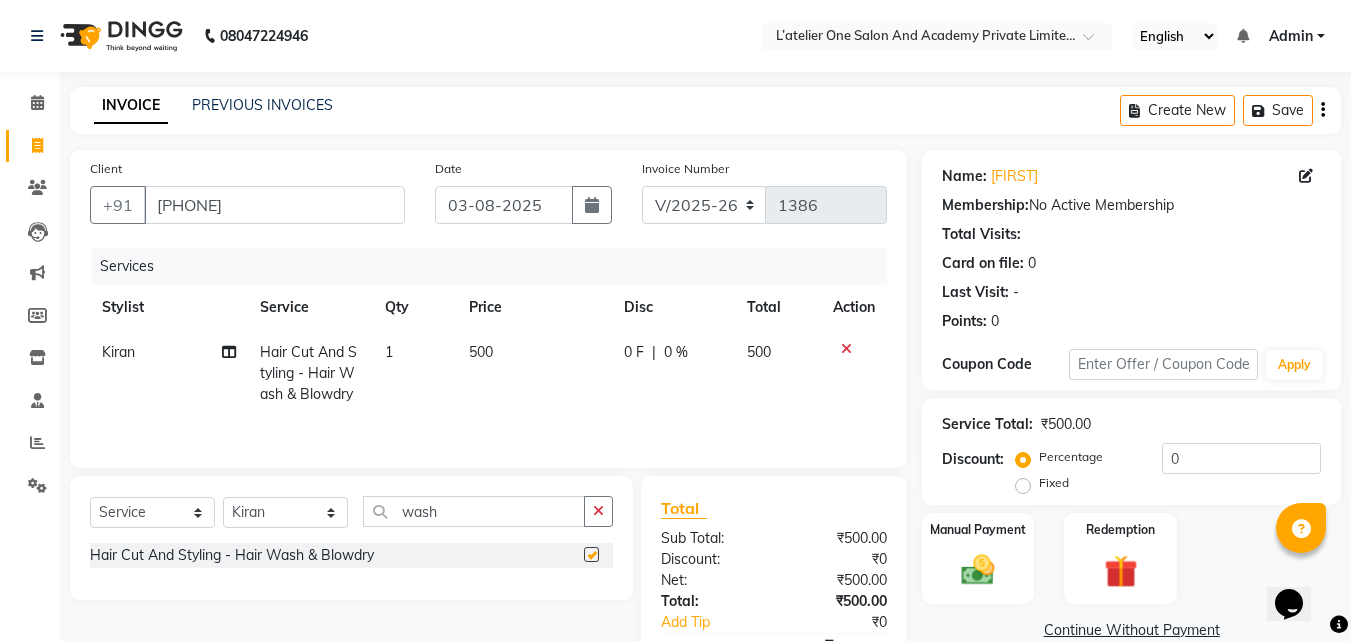 checkbox on "false" 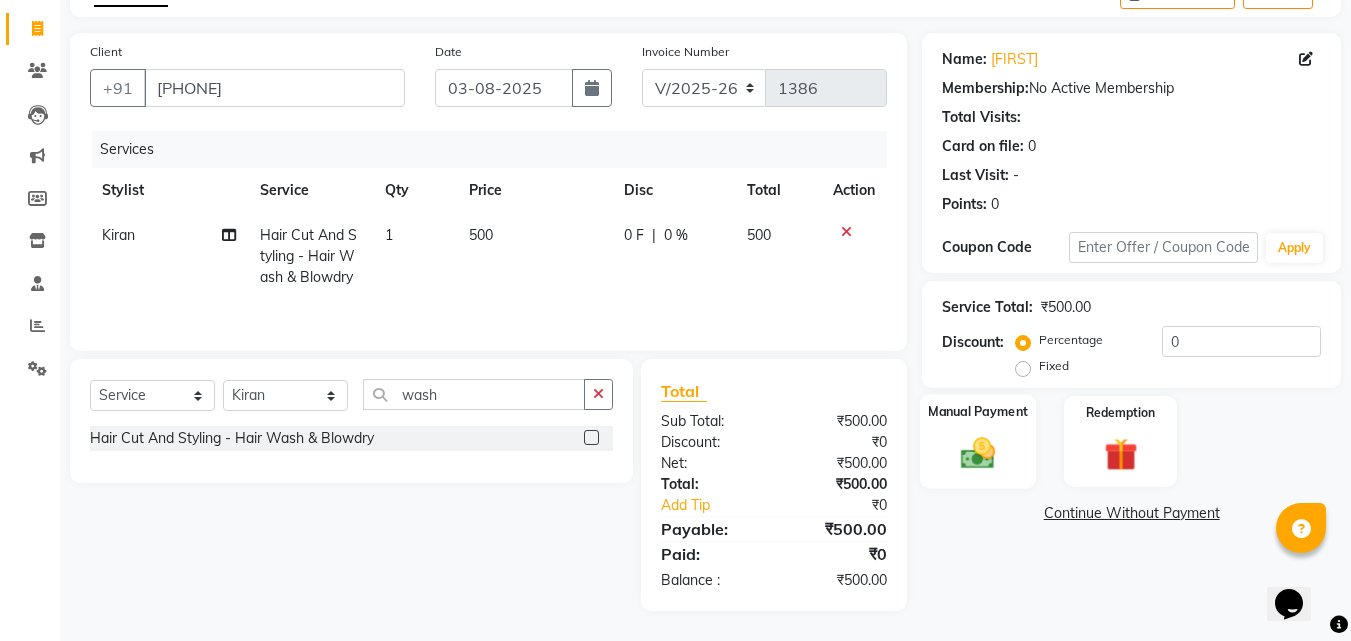 click 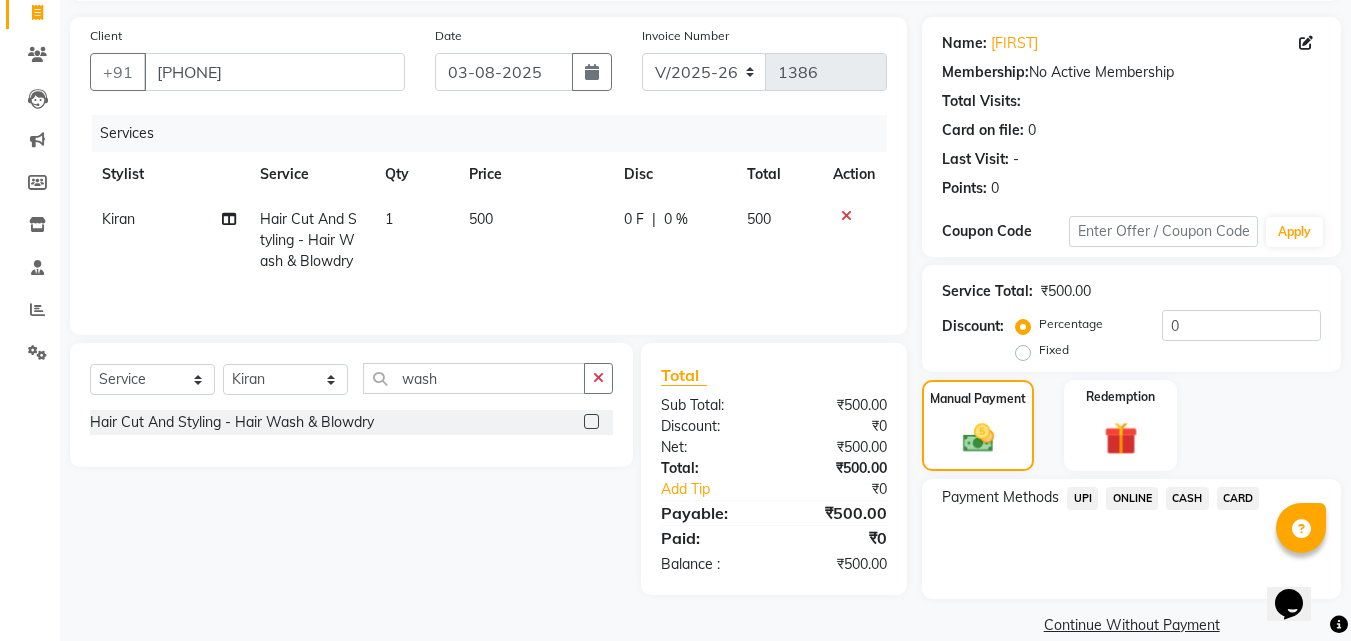 scroll, scrollTop: 162, scrollLeft: 0, axis: vertical 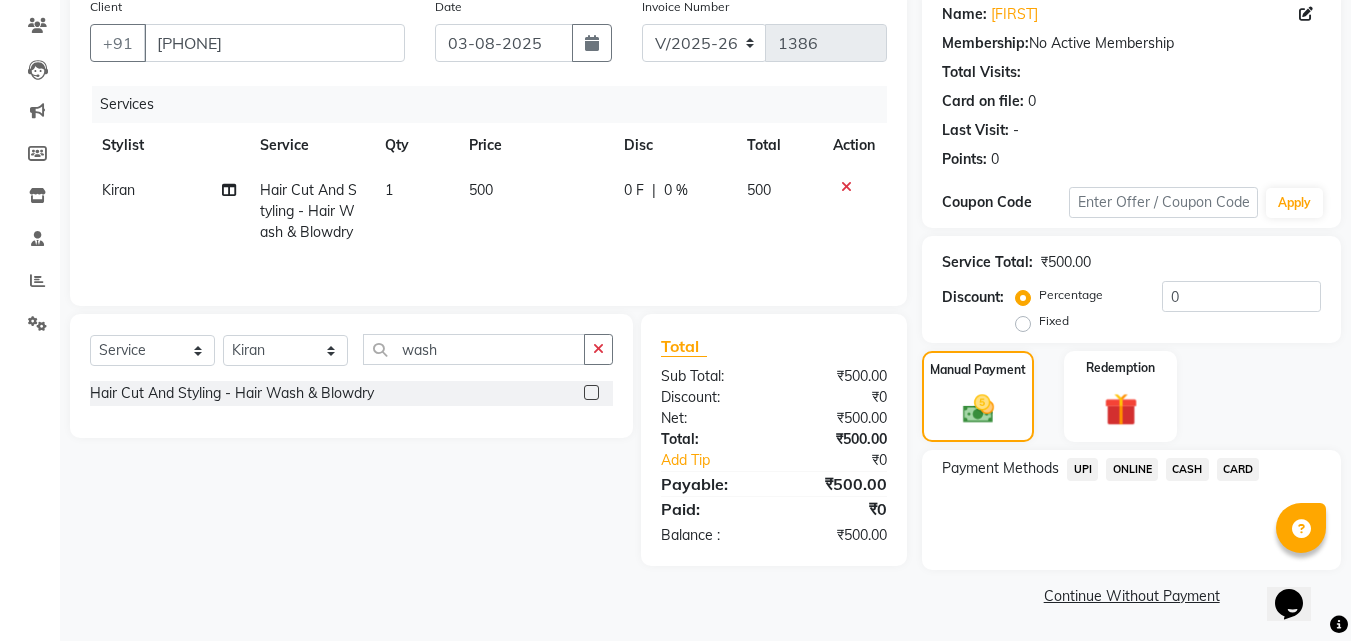 click on "CASH" 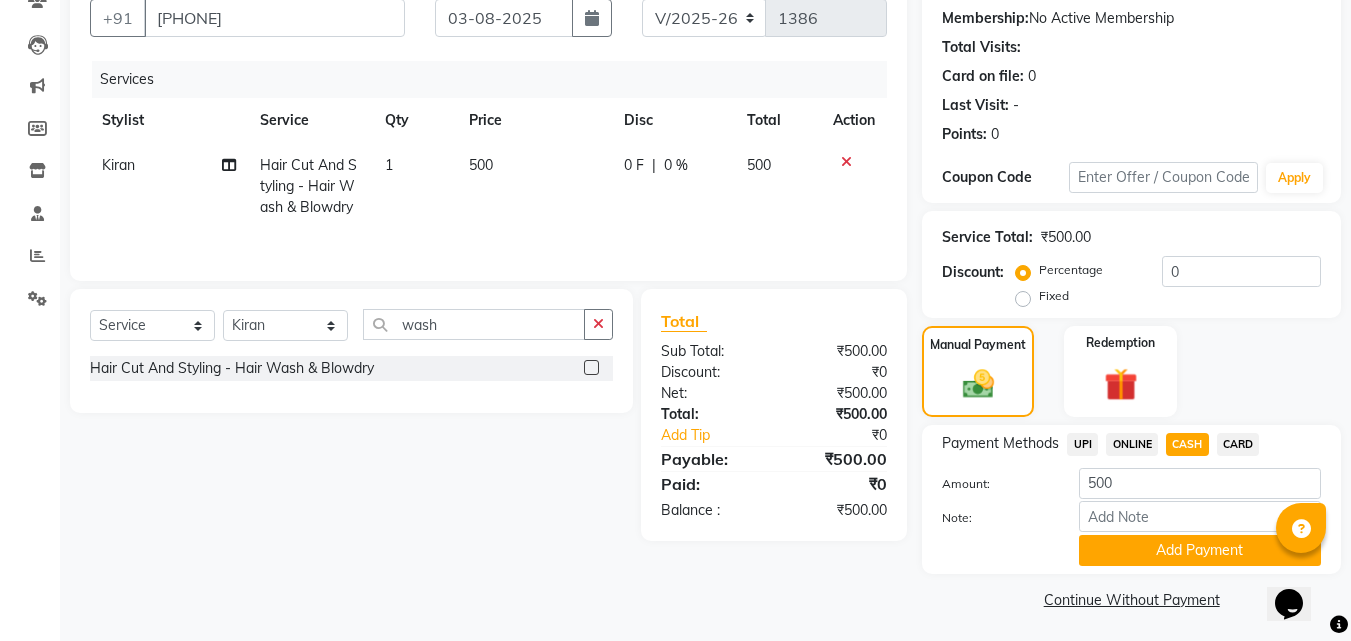 scroll, scrollTop: 191, scrollLeft: 0, axis: vertical 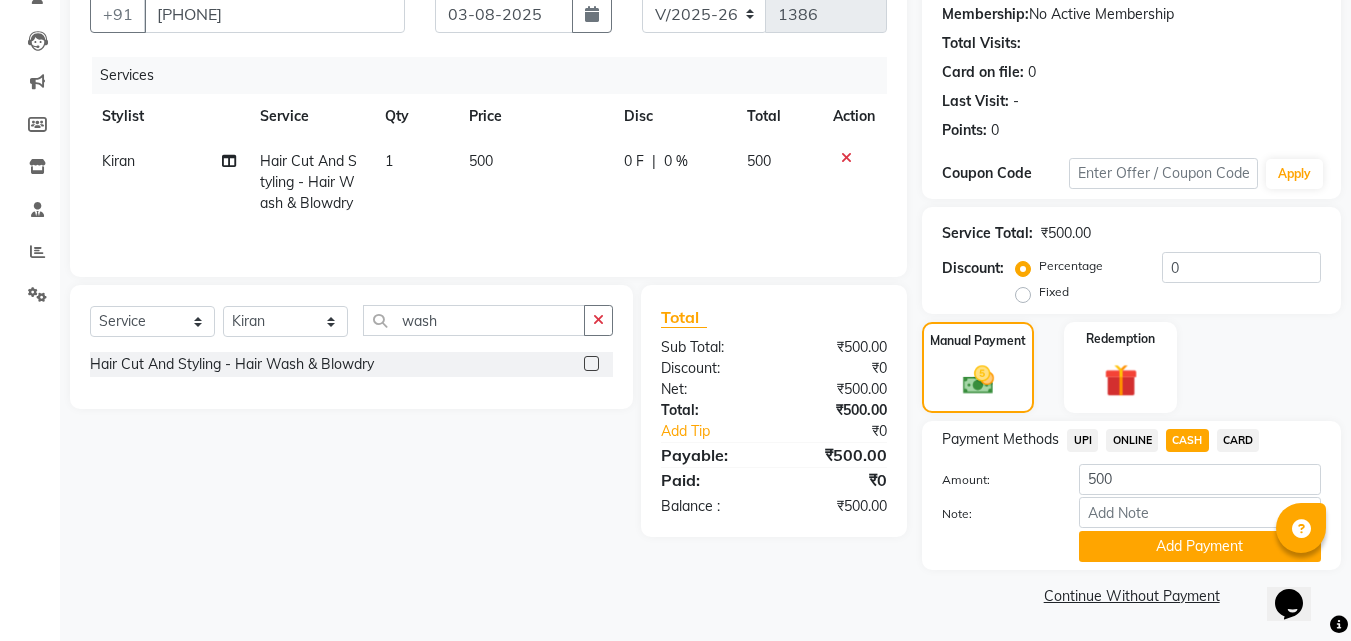 click on "500" 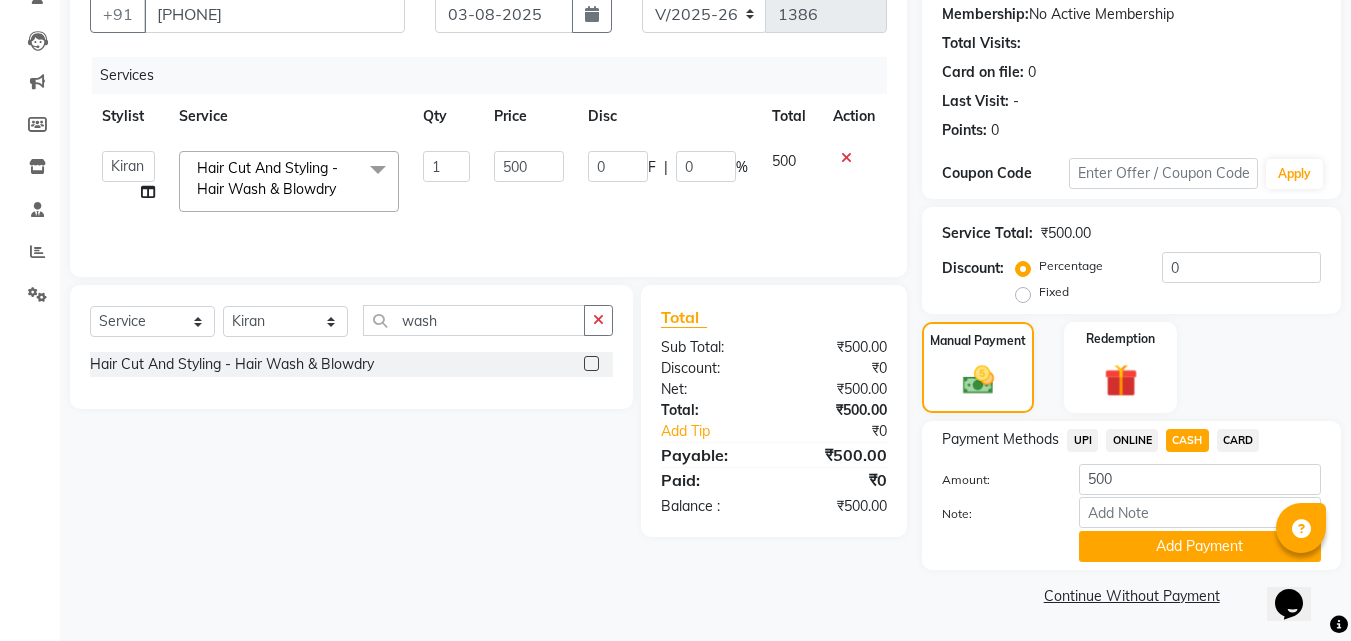 click on "500" 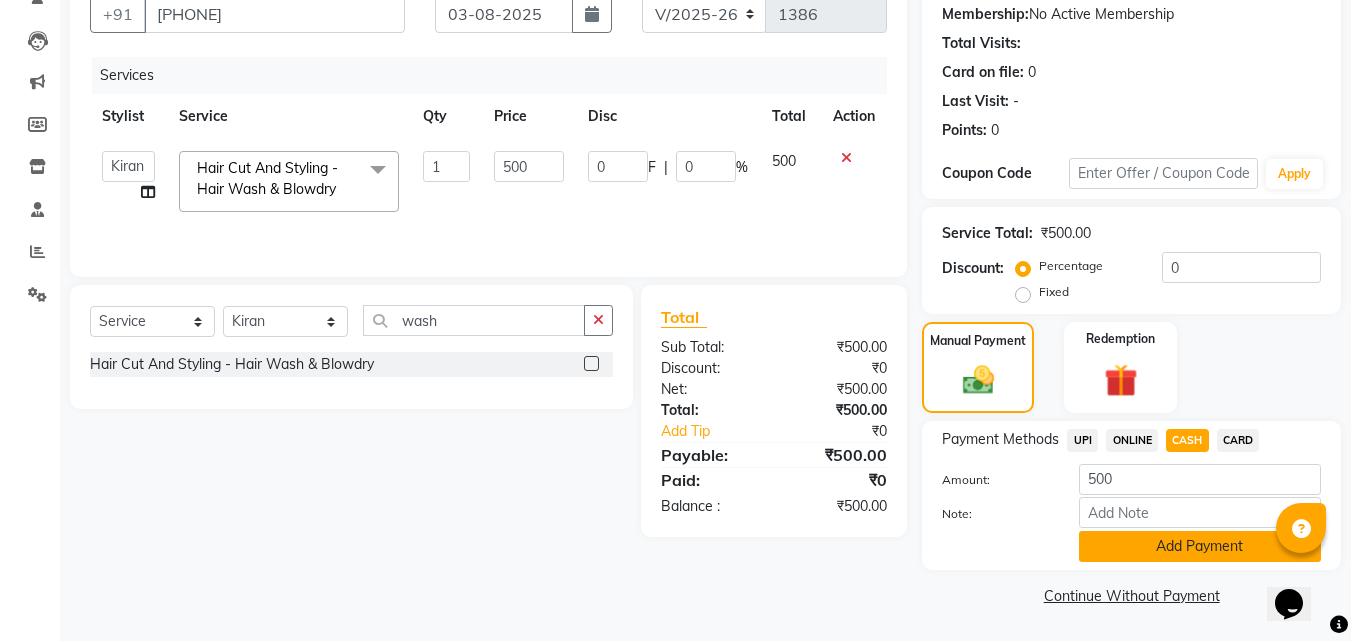 click on "Add Payment" 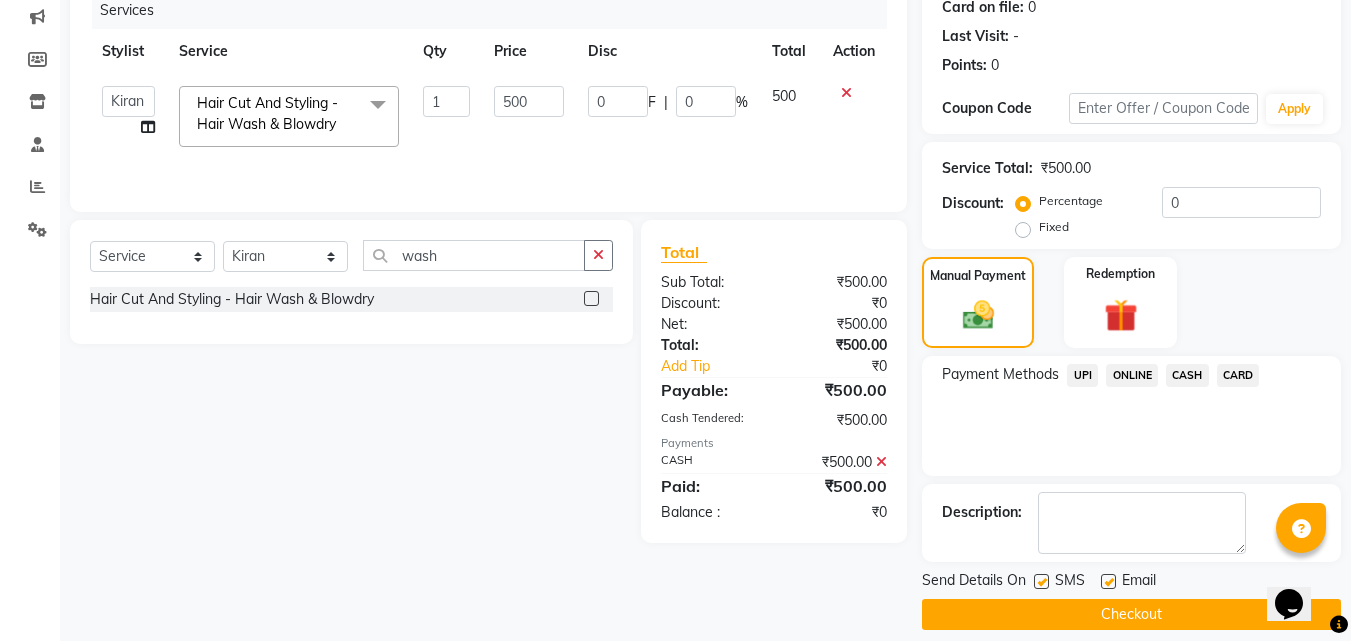 scroll, scrollTop: 275, scrollLeft: 0, axis: vertical 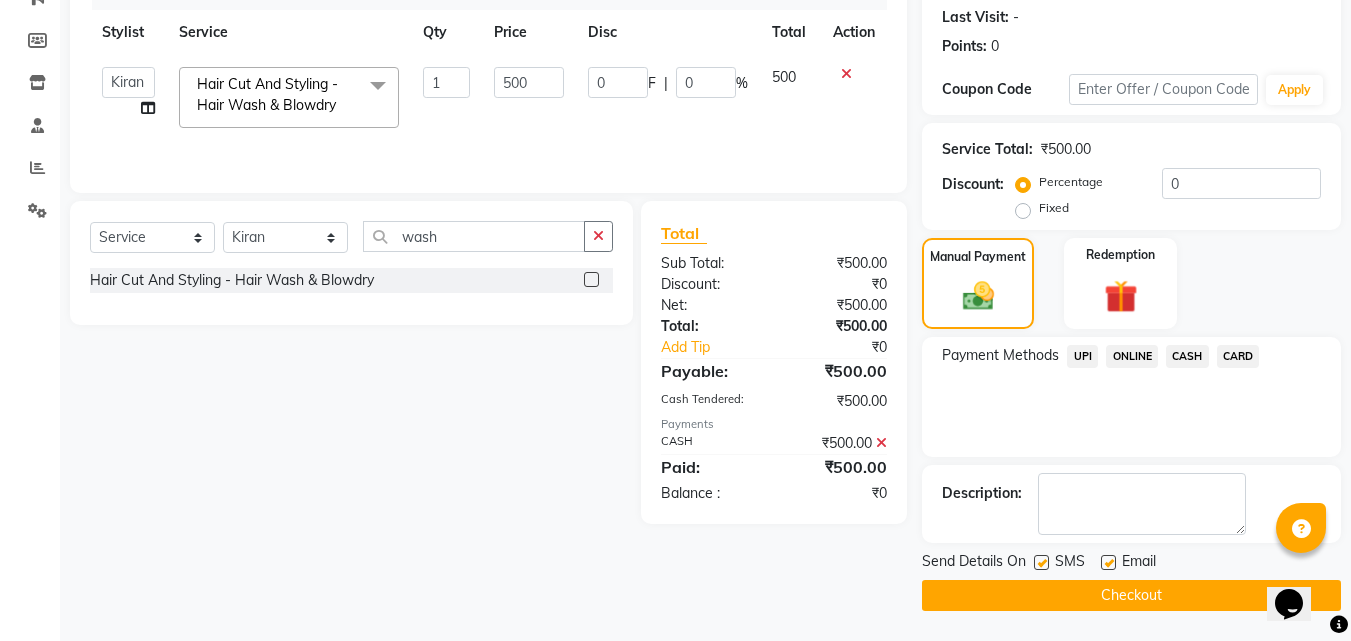 click on "Checkout" 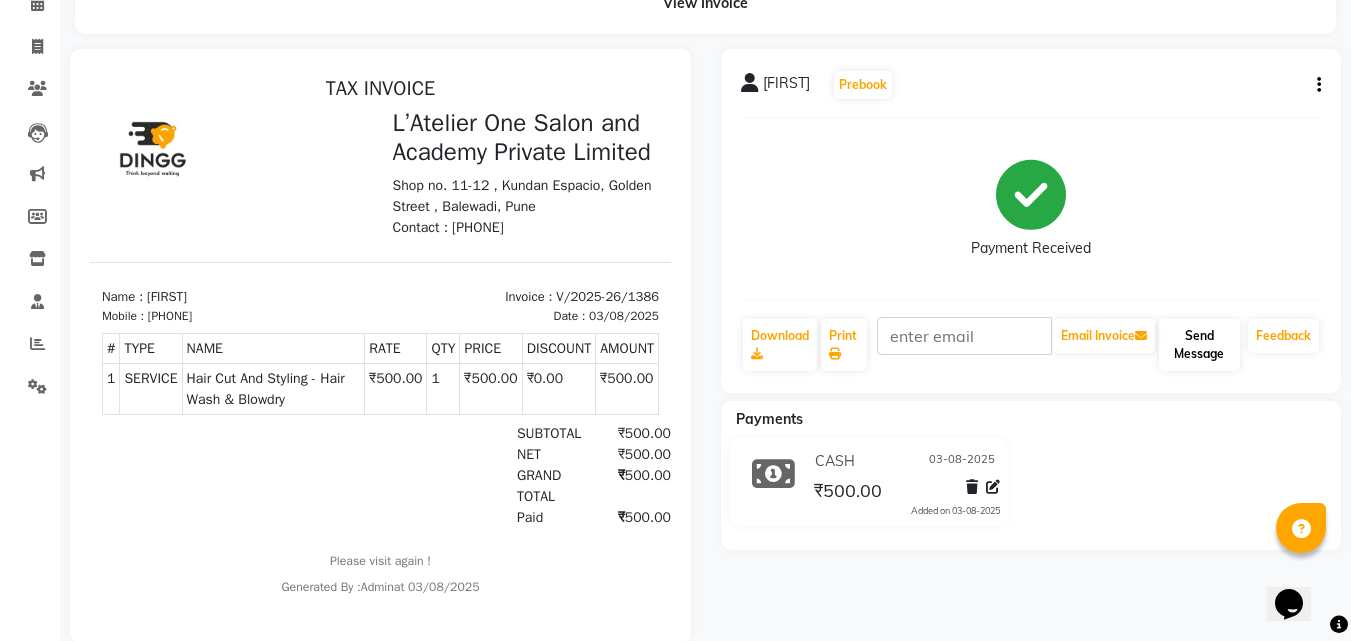 scroll, scrollTop: 146, scrollLeft: 0, axis: vertical 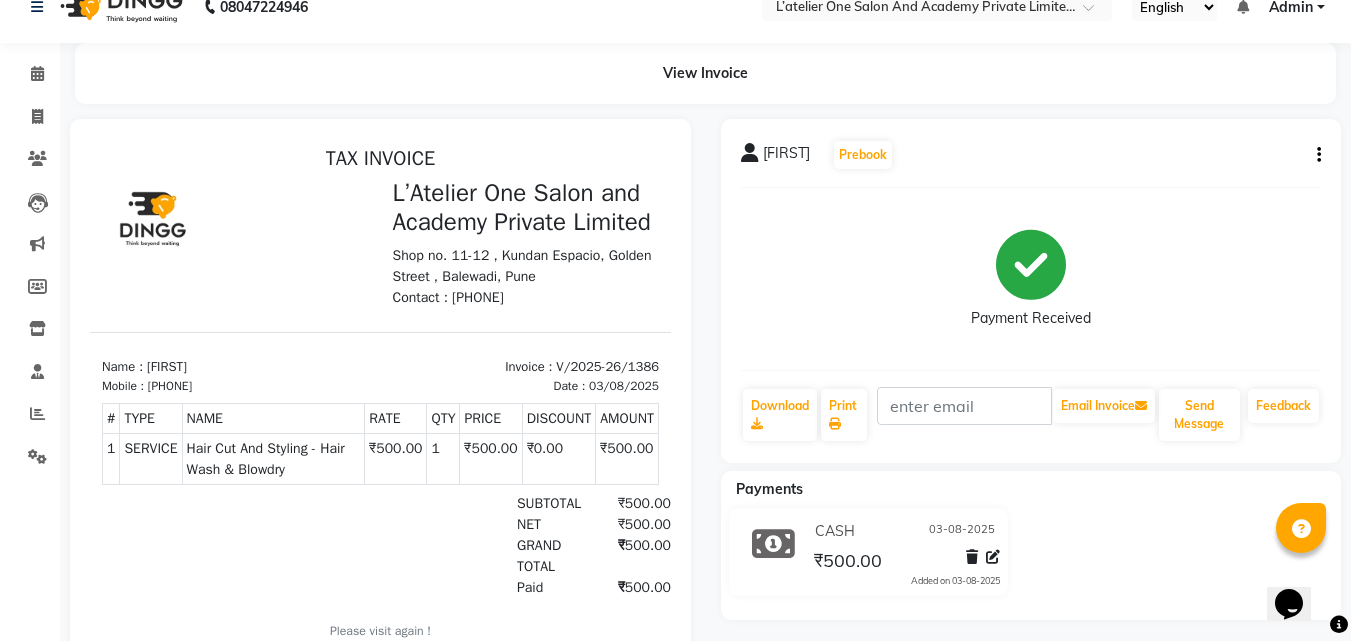 drag, startPoint x: 0, startPoint y: 281, endPoint x: 0, endPoint y: 255, distance: 26 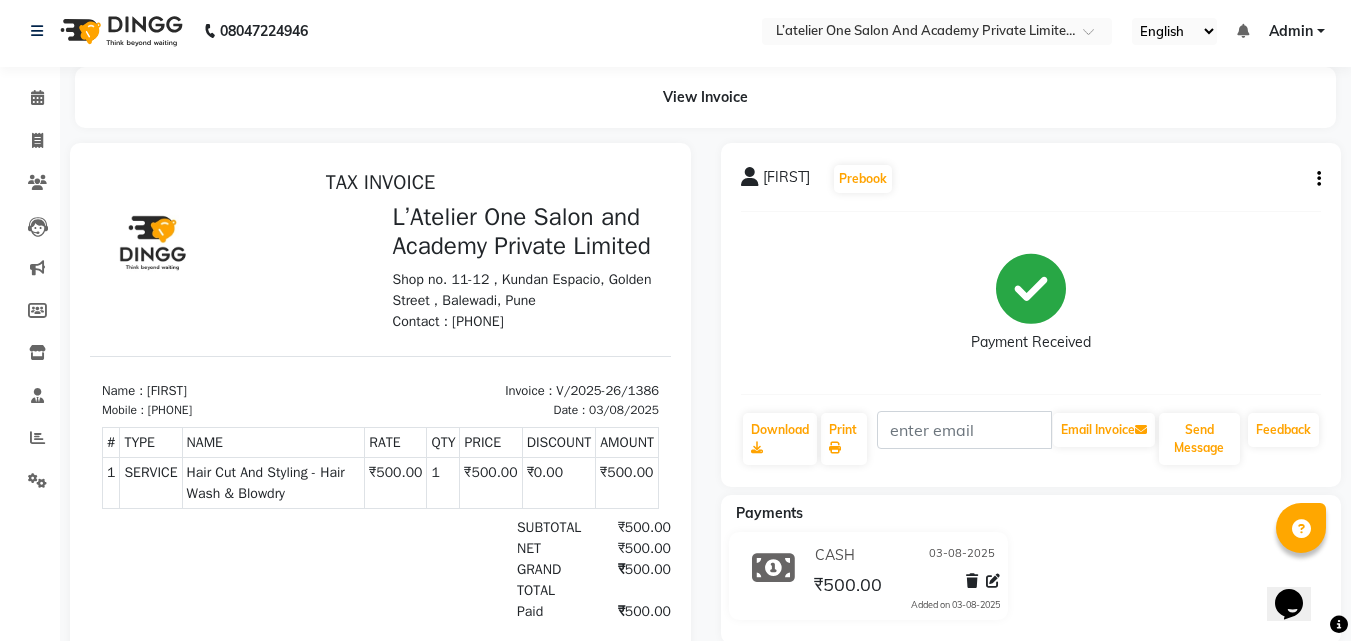 scroll, scrollTop: 0, scrollLeft: 0, axis: both 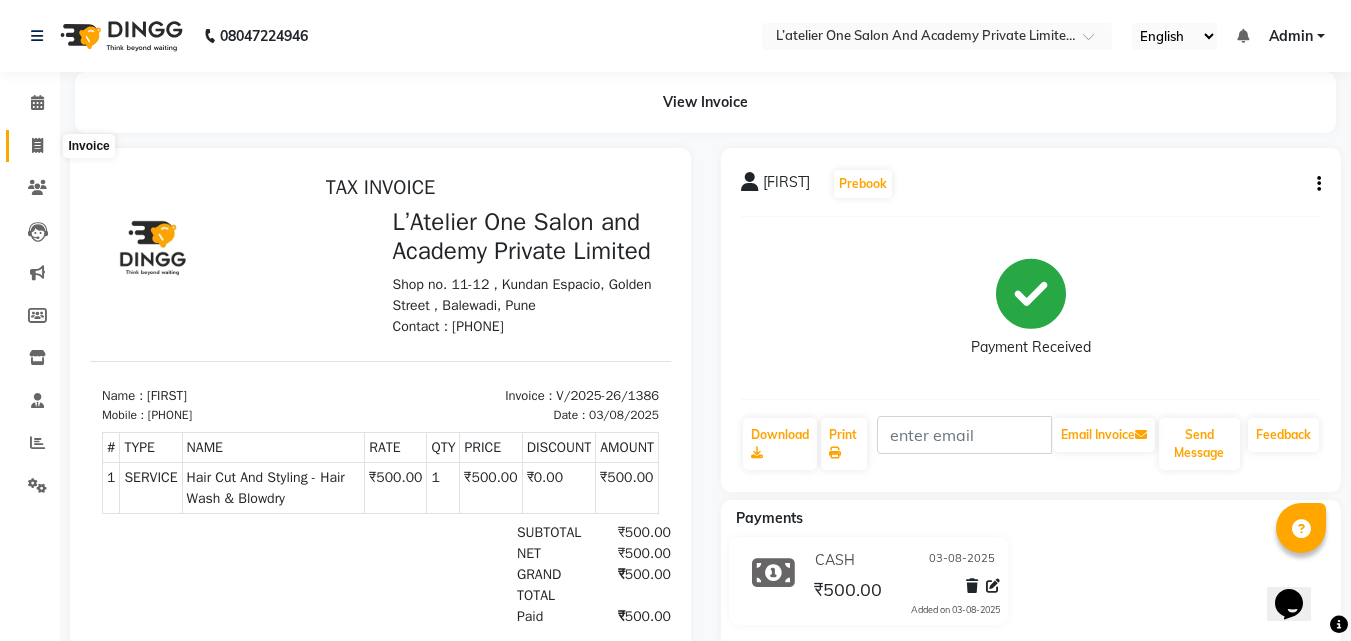 click 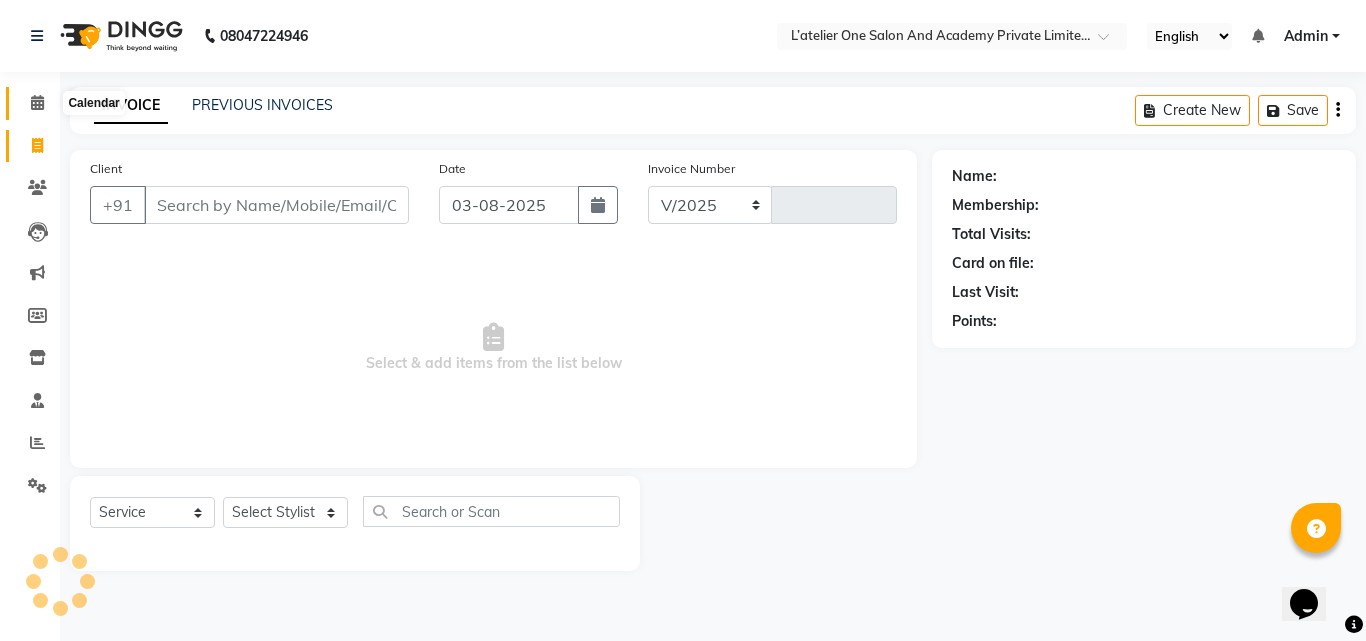 select on "6939" 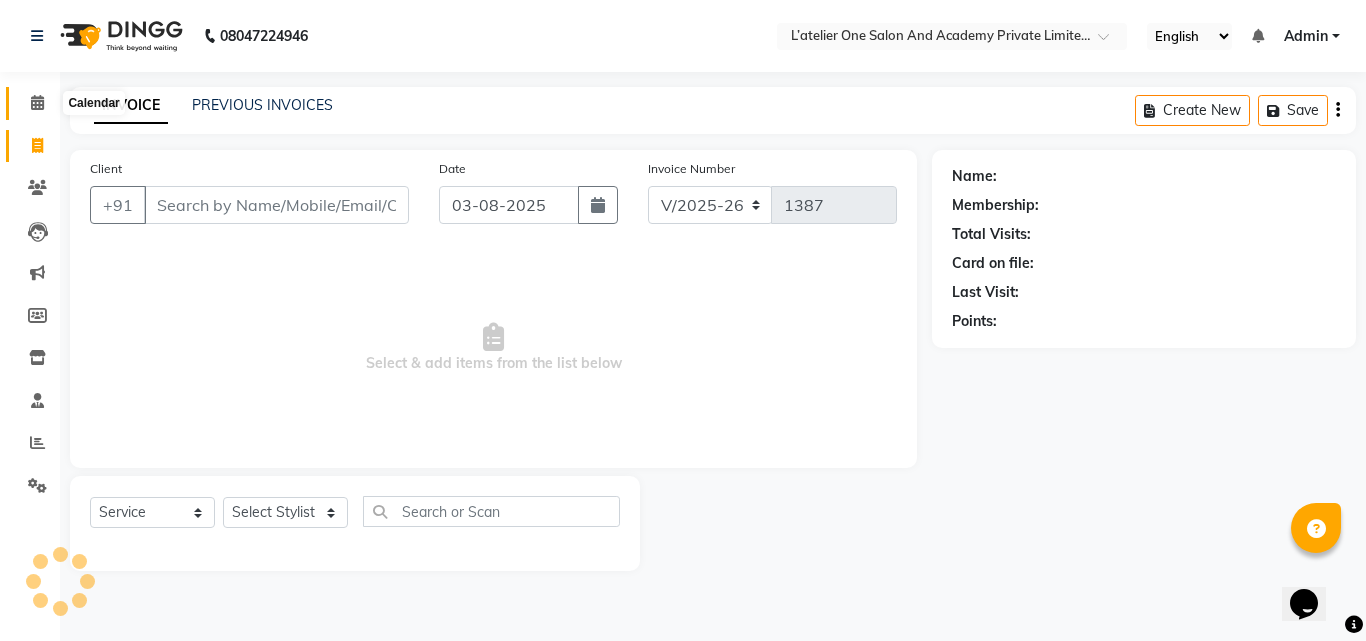 click 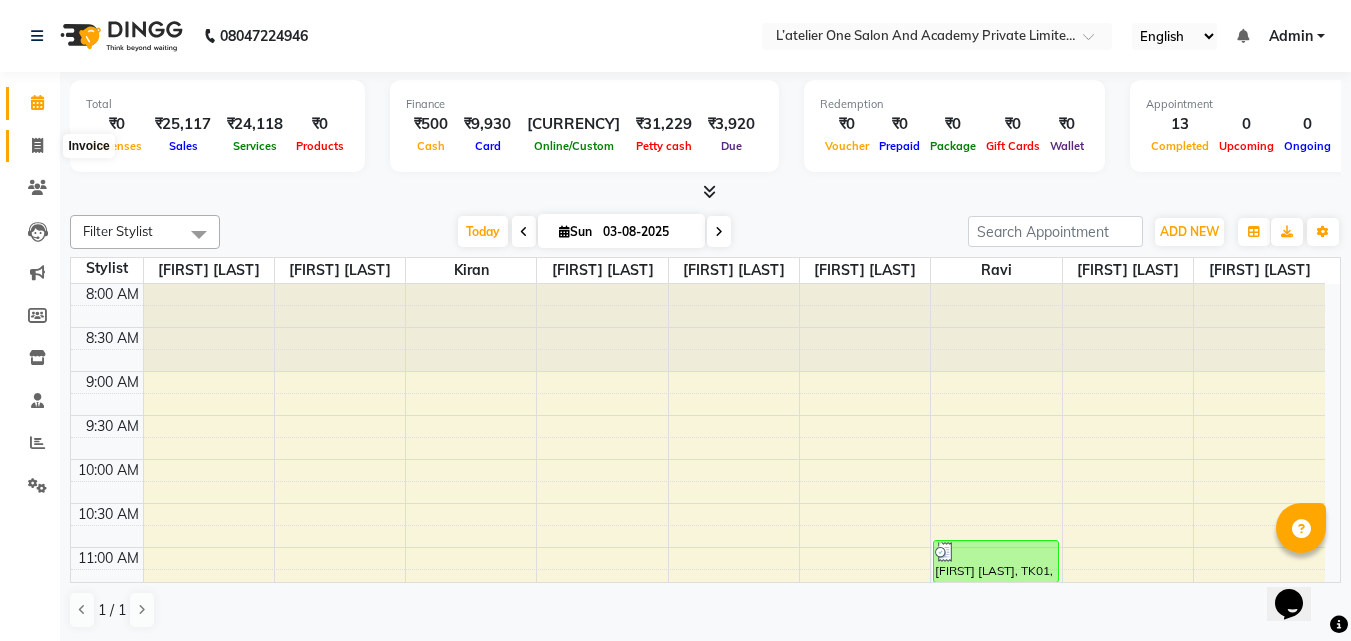 scroll, scrollTop: 0, scrollLeft: 0, axis: both 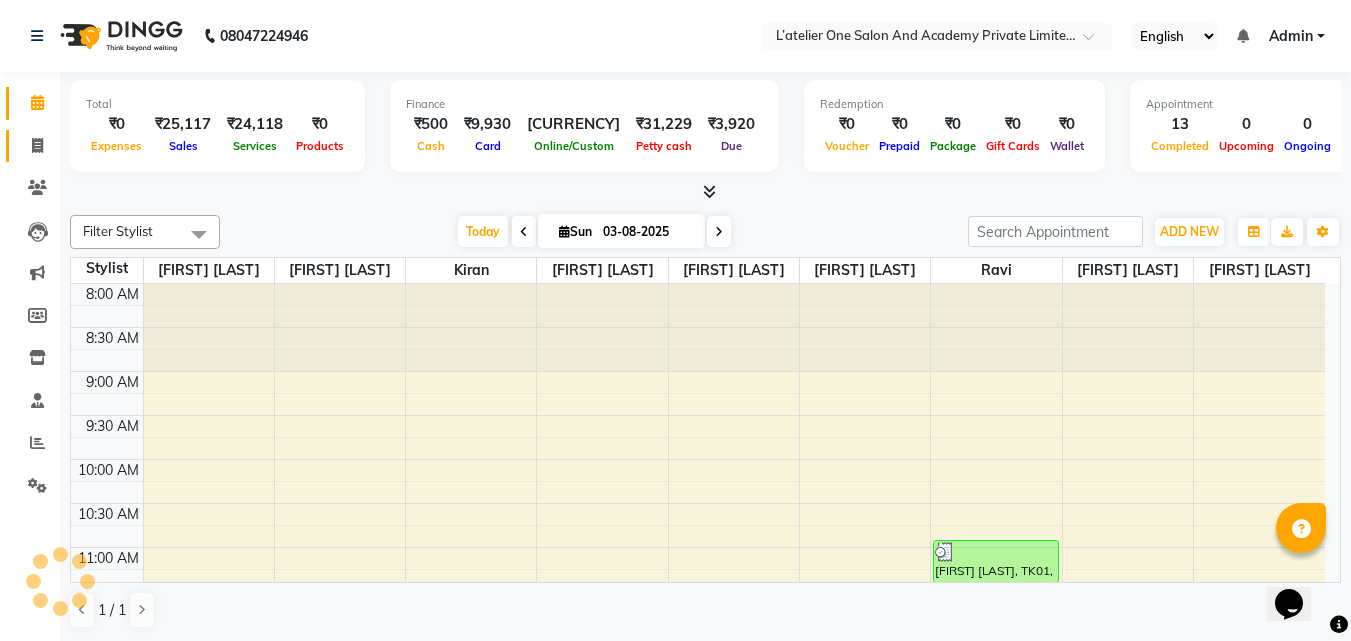 click 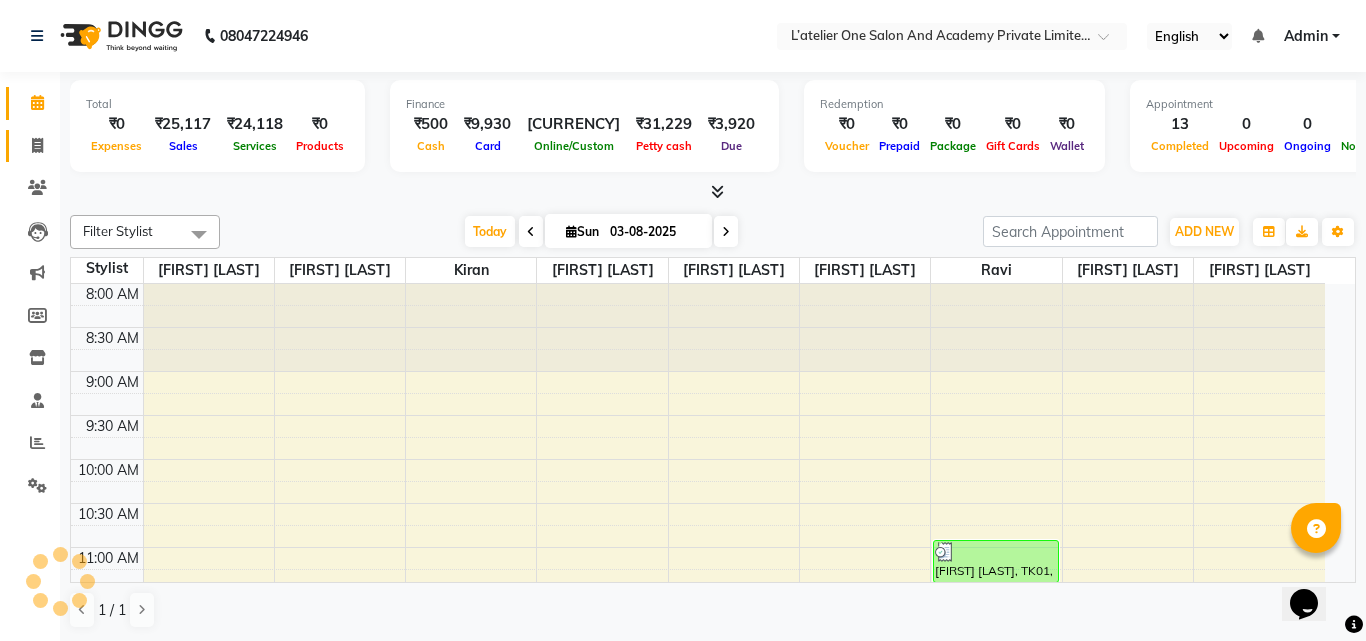 select on "service" 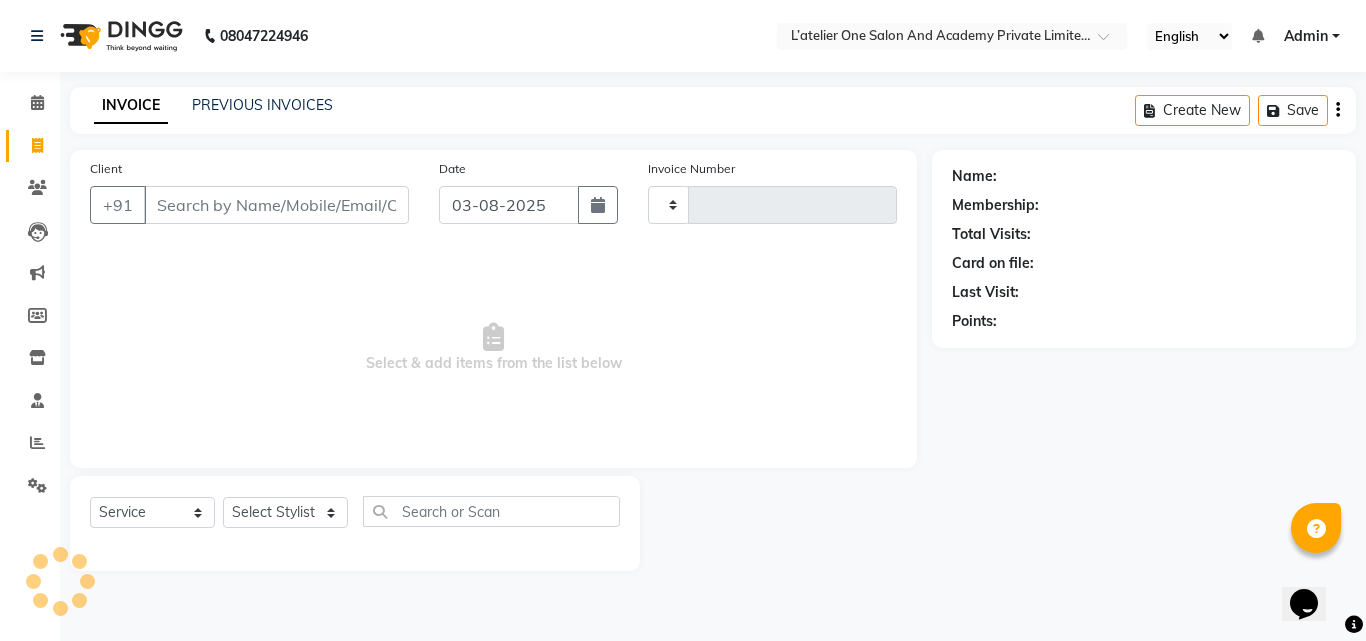 type on "1387" 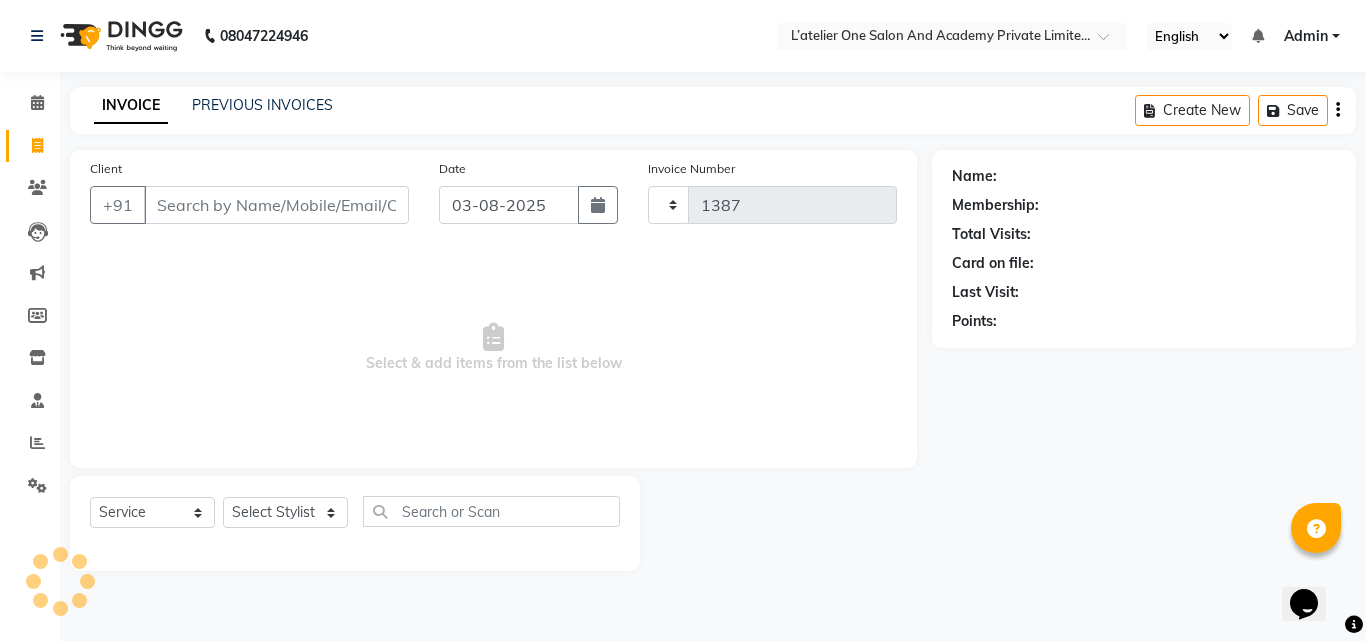 select on "6939" 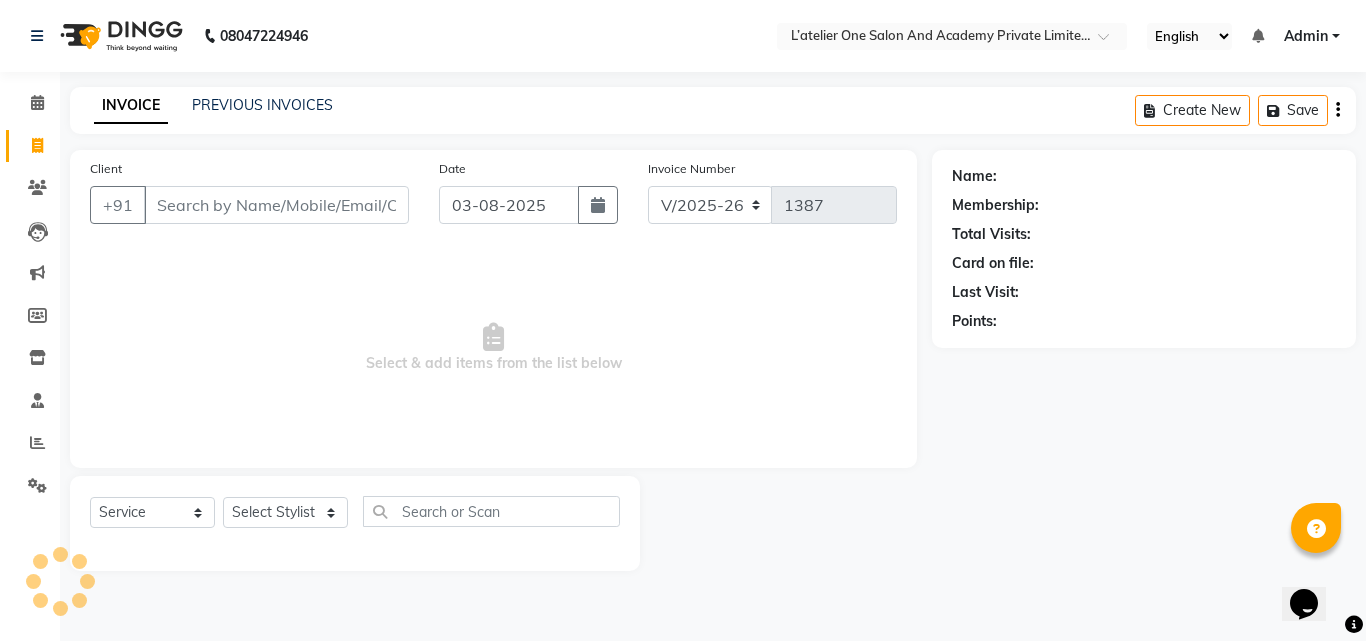 click on "Client" at bounding box center [276, 205] 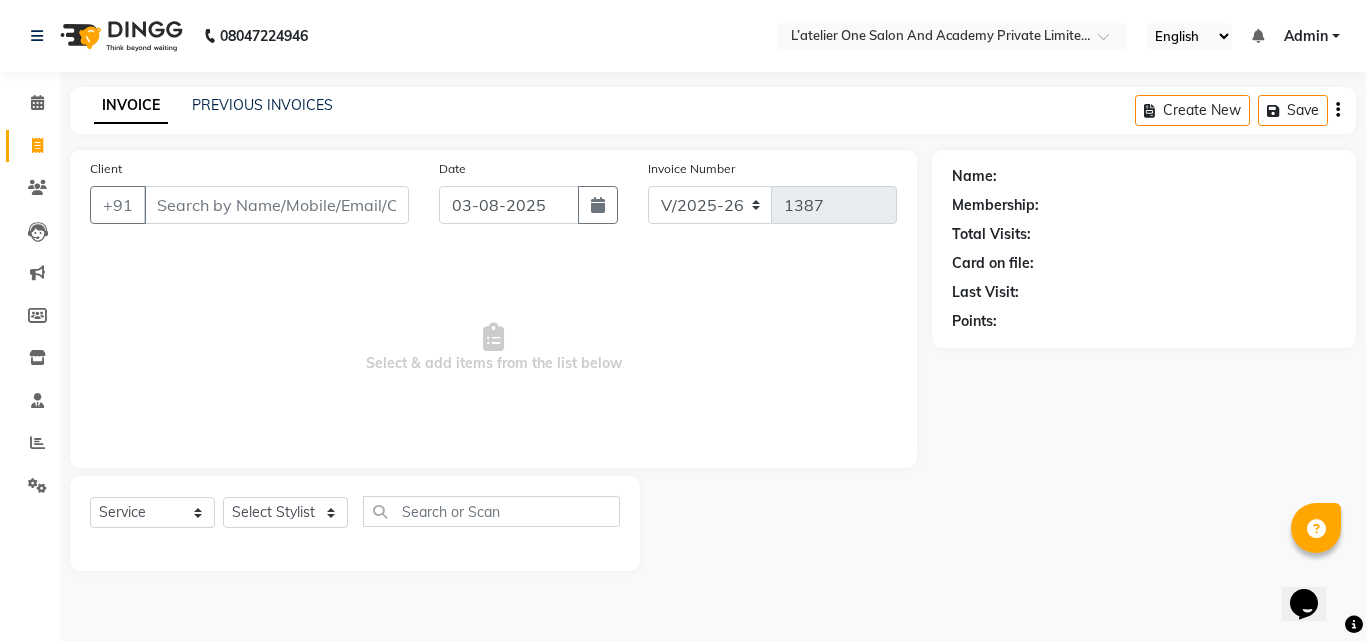 click on "Client" at bounding box center (276, 205) 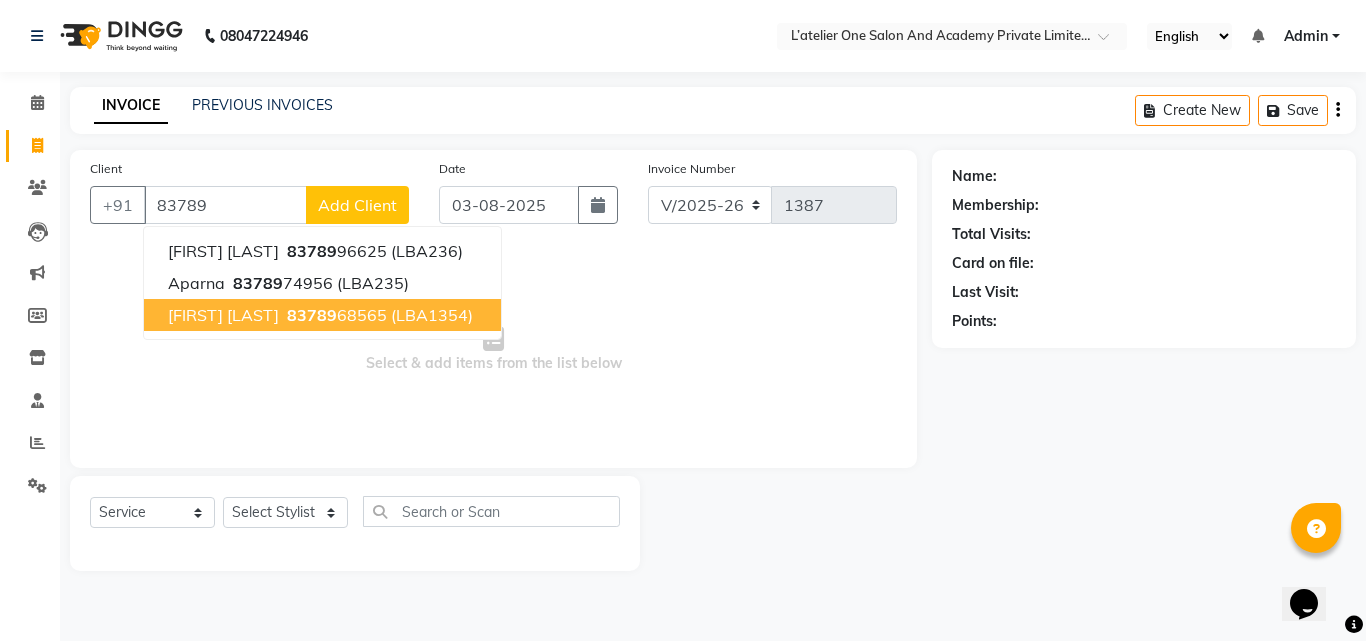click on "[FIRST] [LAST]" at bounding box center (223, 315) 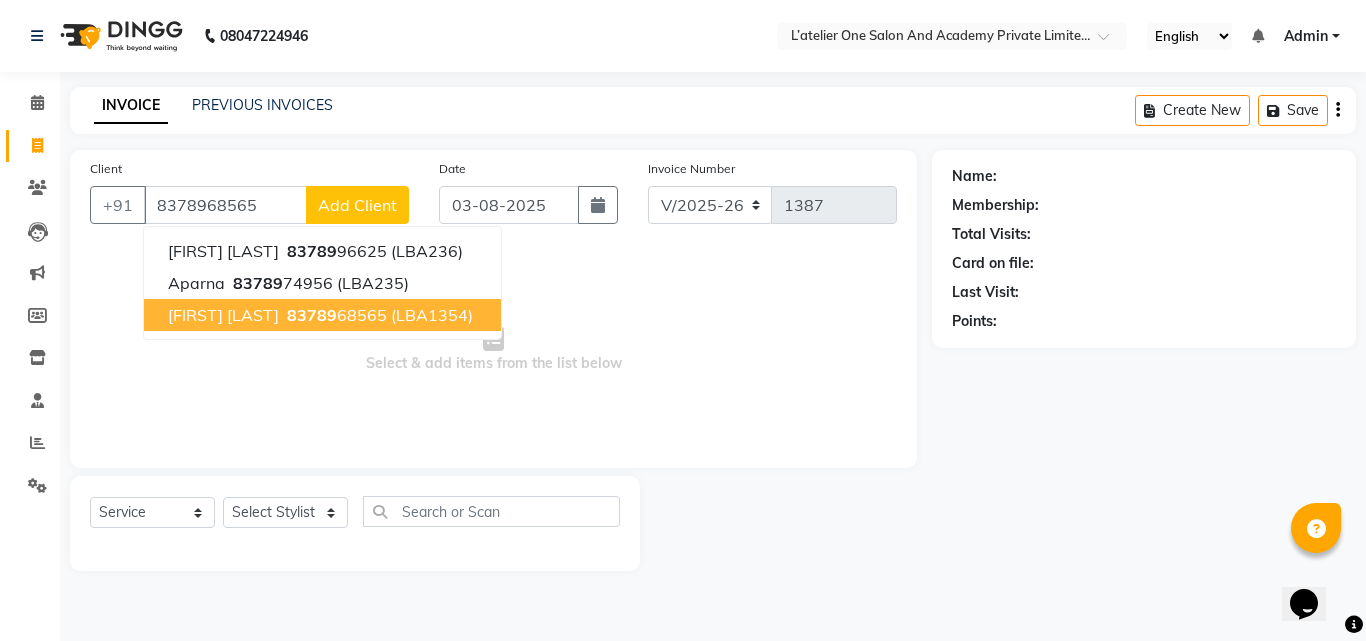 type on "8378968565" 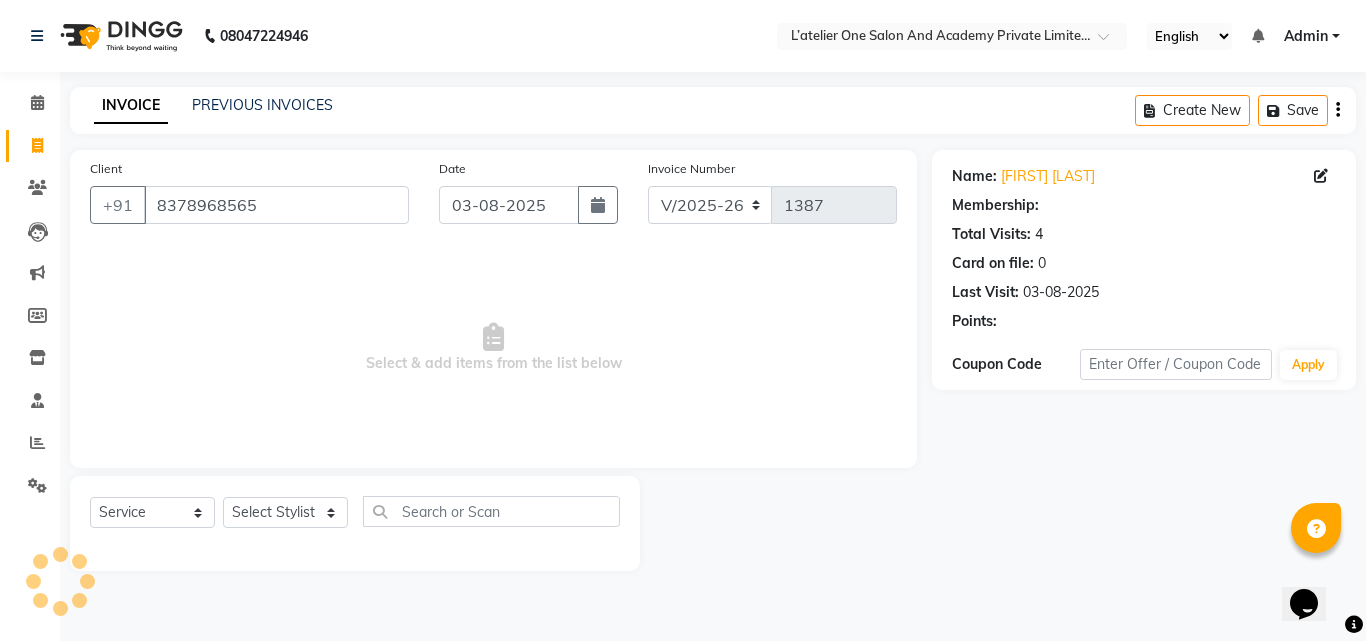 select on "2: Object" 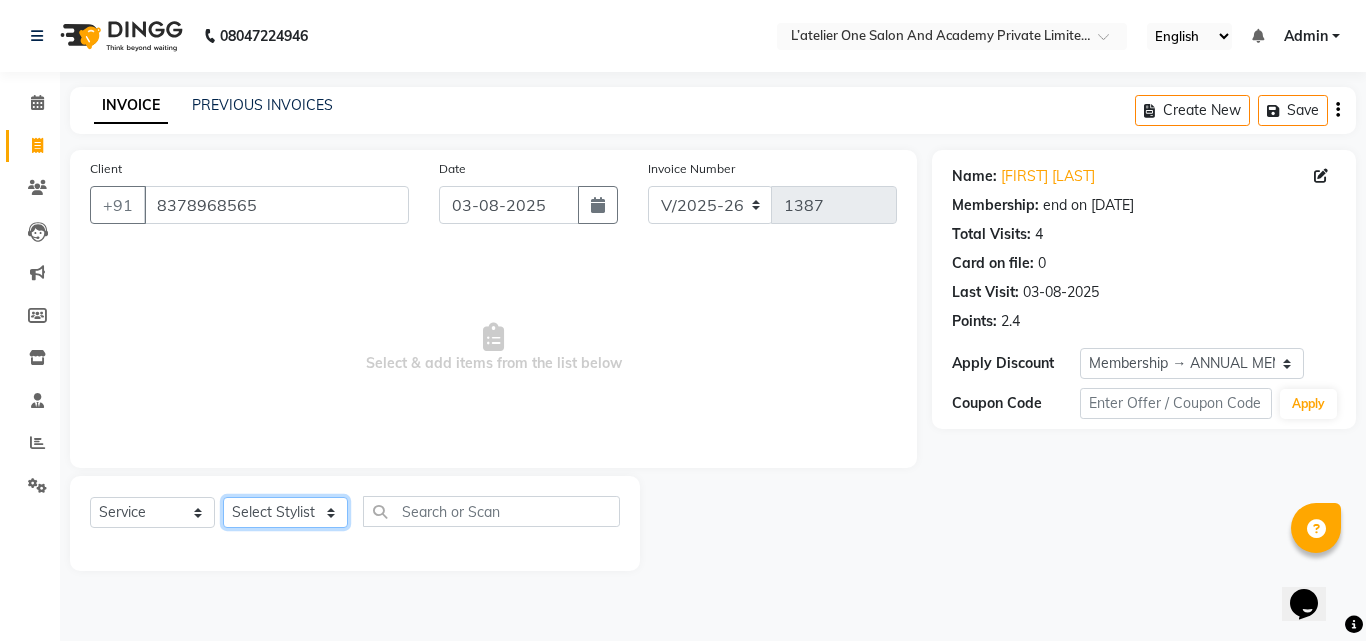 click on "Select Stylist [NAME] [NAME]  [NAME] [NAME] [NAME] [NAME] [NAME] [NAME] [NAME] [NAME]" 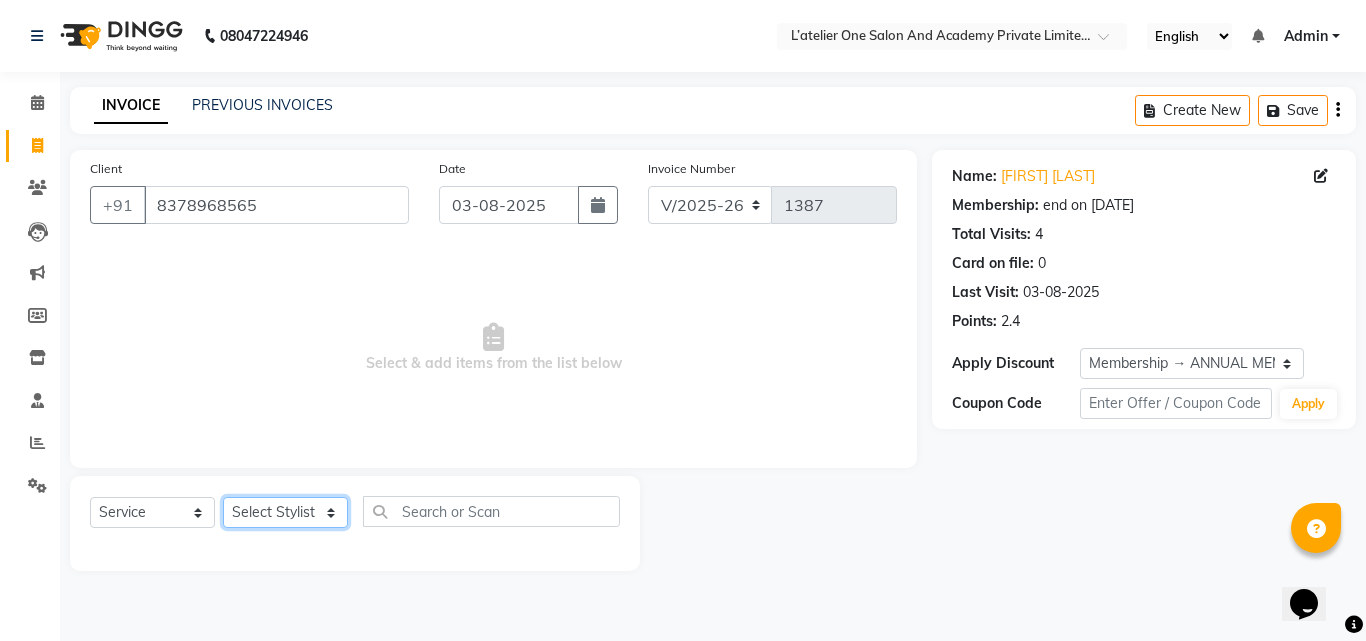 select on "57084" 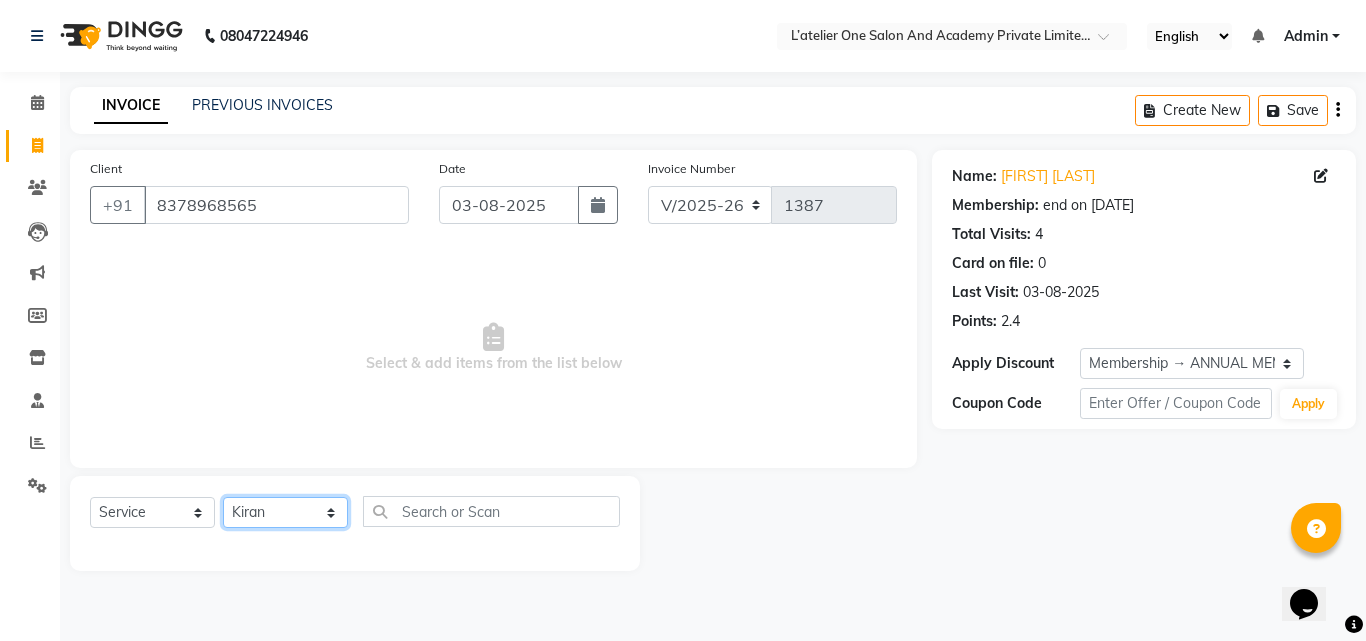 click on "Select Stylist [NAME] [NAME]  [NAME] [NAME] [NAME] [NAME] [NAME] [NAME] [NAME] [NAME]" 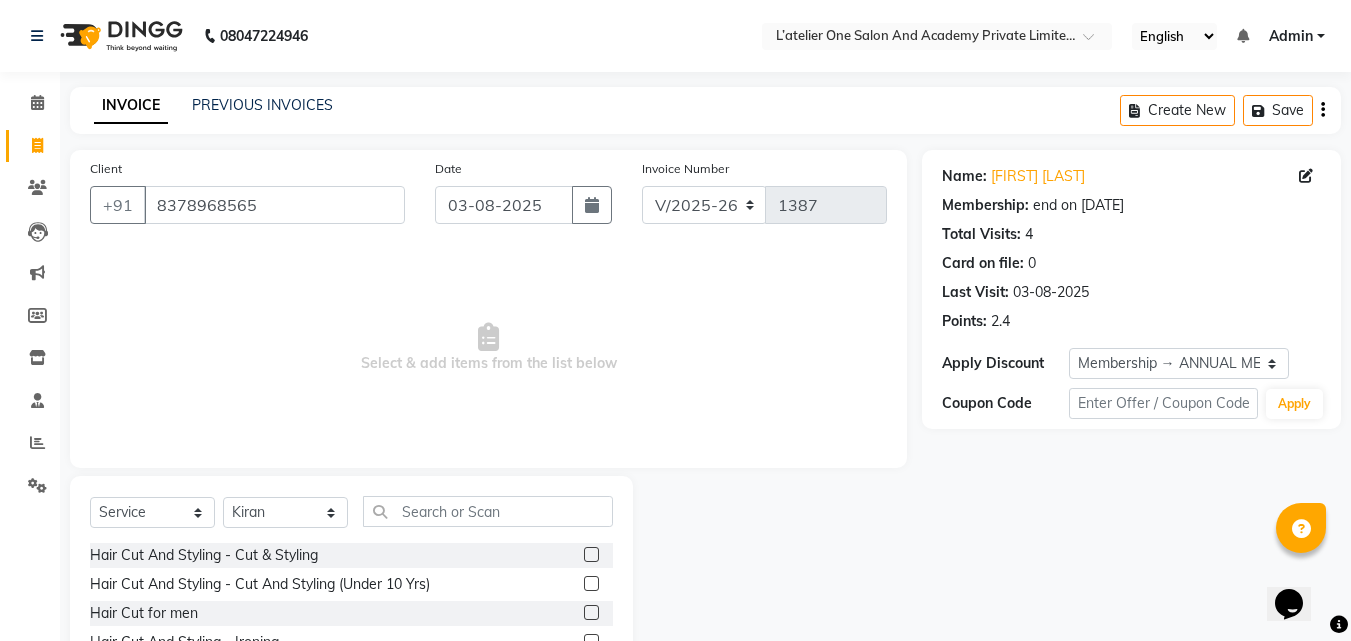 click on "Client +91 [PHONE] Date [DATE] Invoice Number V/2025 V/2025-26 1387  Select & add items from the list below  Select  Service  Product  Membership  Package Voucher Prepaid Gift Card  Select Stylist [NAME] [NAME]  [NAME] [NAME] [NAME] [NAME] [NAME] [NAME] [NAME] [NAME] Hair Cut And Styling - Cut & Styling  Hair Cut And Styling - Cut And Styling (Under 10 Yrs)  Hair Cut for men  Hair Cut And Styling - Ironing  Hair Cut And Styling - Tonging  Hair Cut And Styling - Crimping  Hair Cut And Styling - Party Hairstyles  Hair Cut And Styling - Bridal Hairstyle  Hair Cut And Styling - Hair Wash & Blowdry  Hair Cut And Styling - Hair Cut By [NAME]  Eye brows   Fore head   Upperlips/ chin  Olamor Facial  offer Loreal HAirspa   Offer gel polish  Hydra Facial  Hydra Facial  upperlips / Forehead / Chin  Technical Service - Root Touch Up  Technical Service - Global Color  Technical Service - Classic Highlights  Technical Service - Balayage  Technical Service - Color Toning" 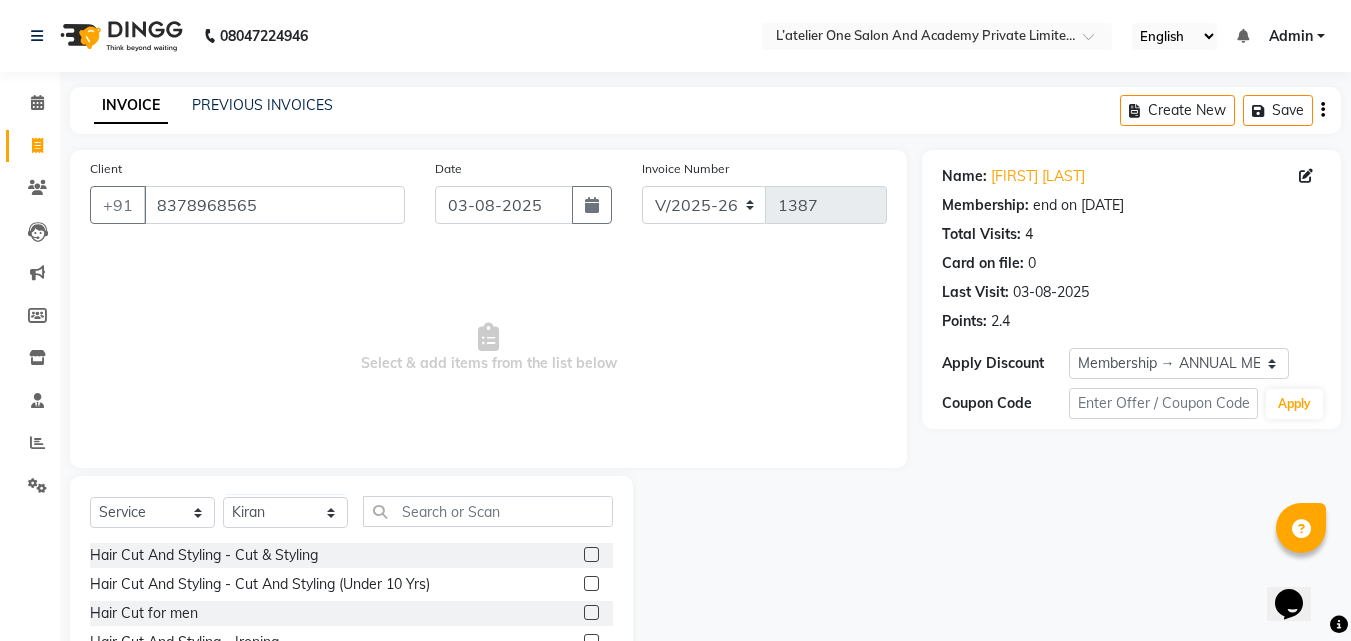 click on "Hair Cut And Styling - Cut & Styling" 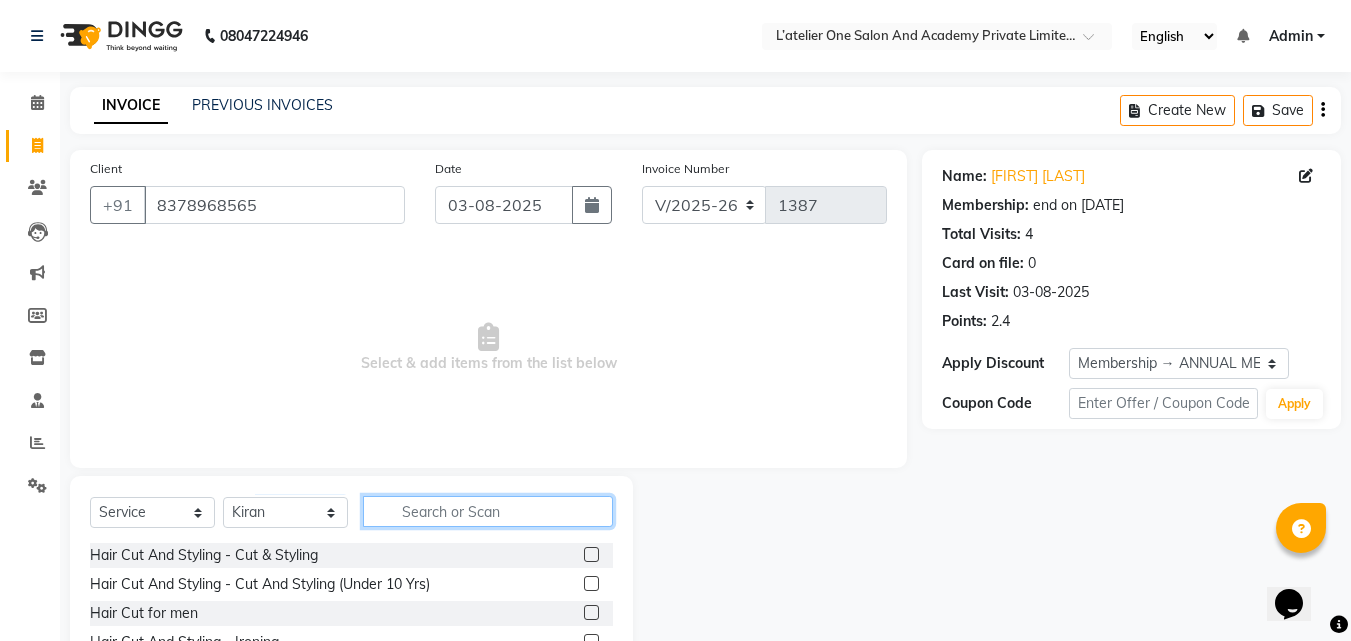 click 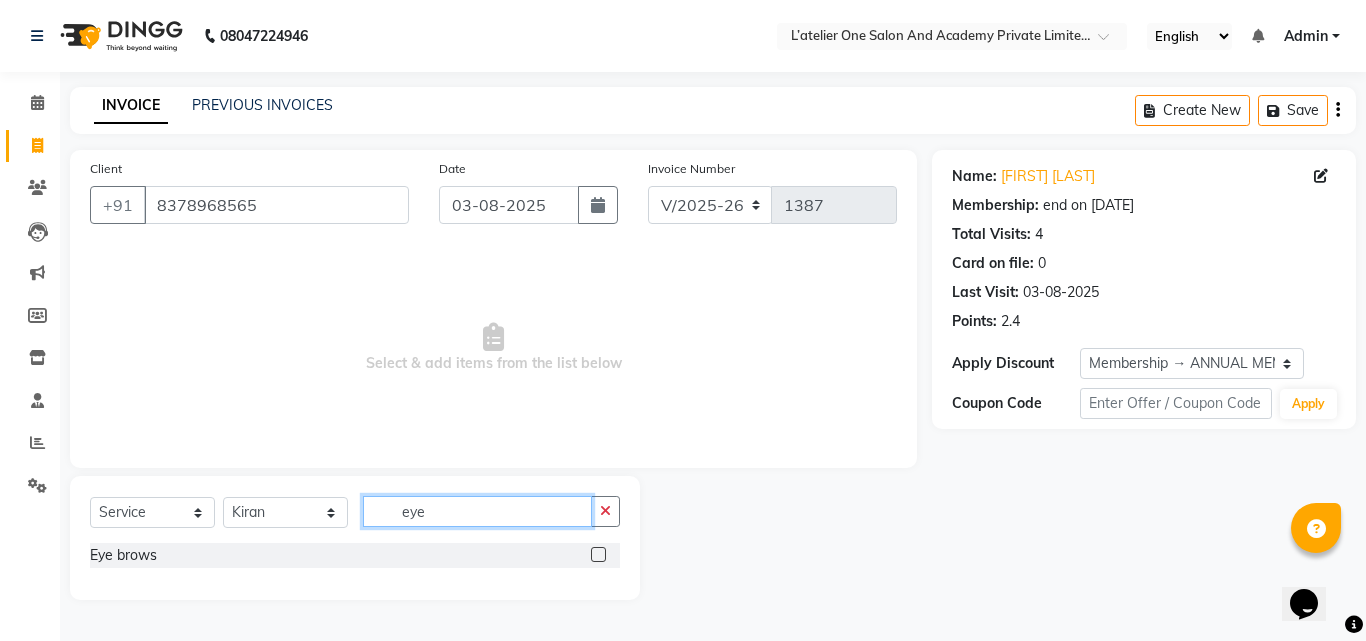 type on "eye" 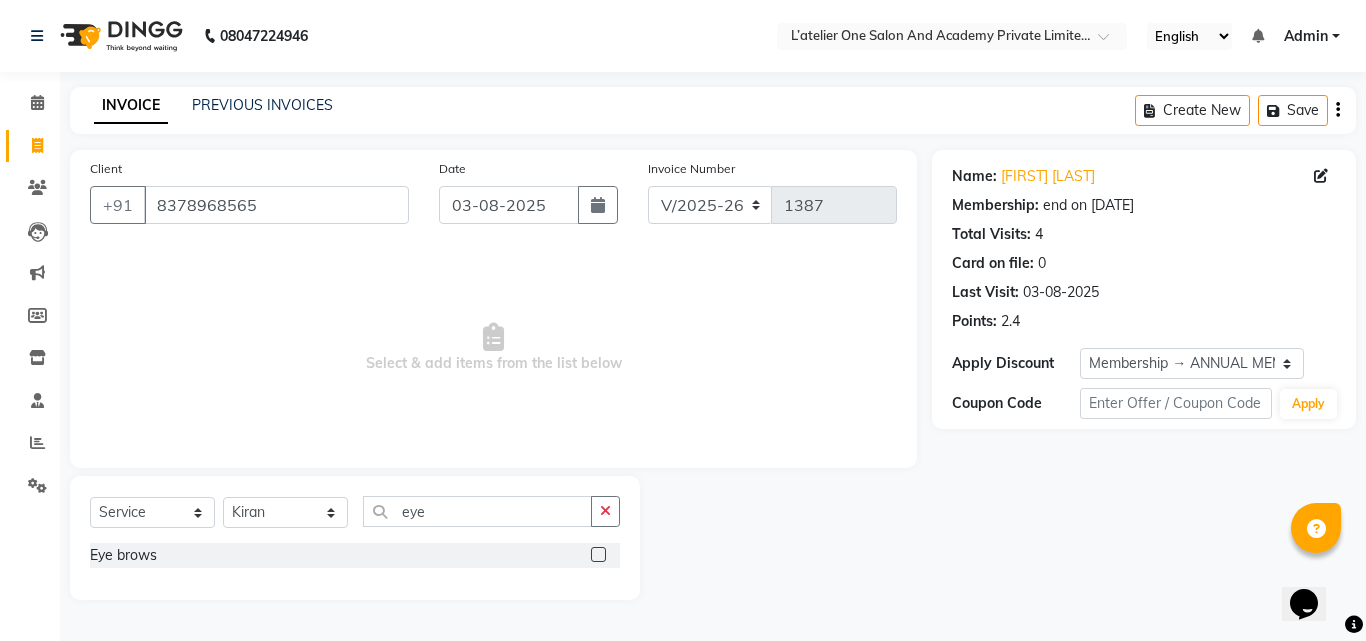 click 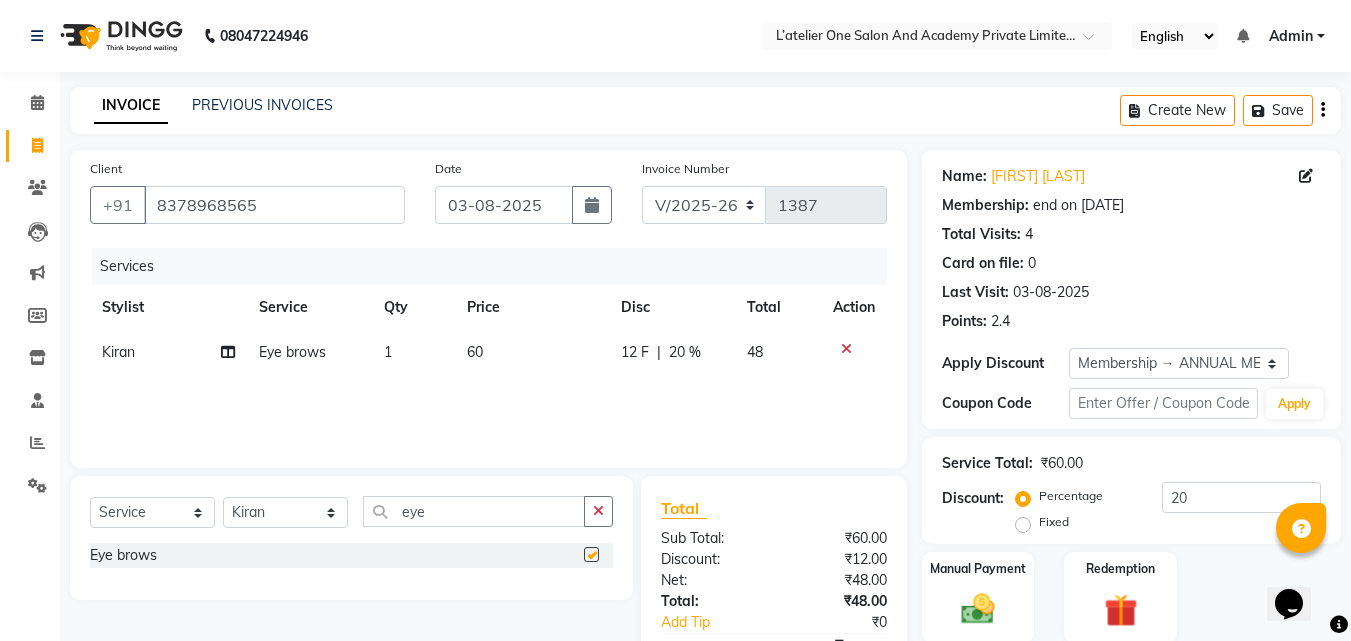 checkbox on "false" 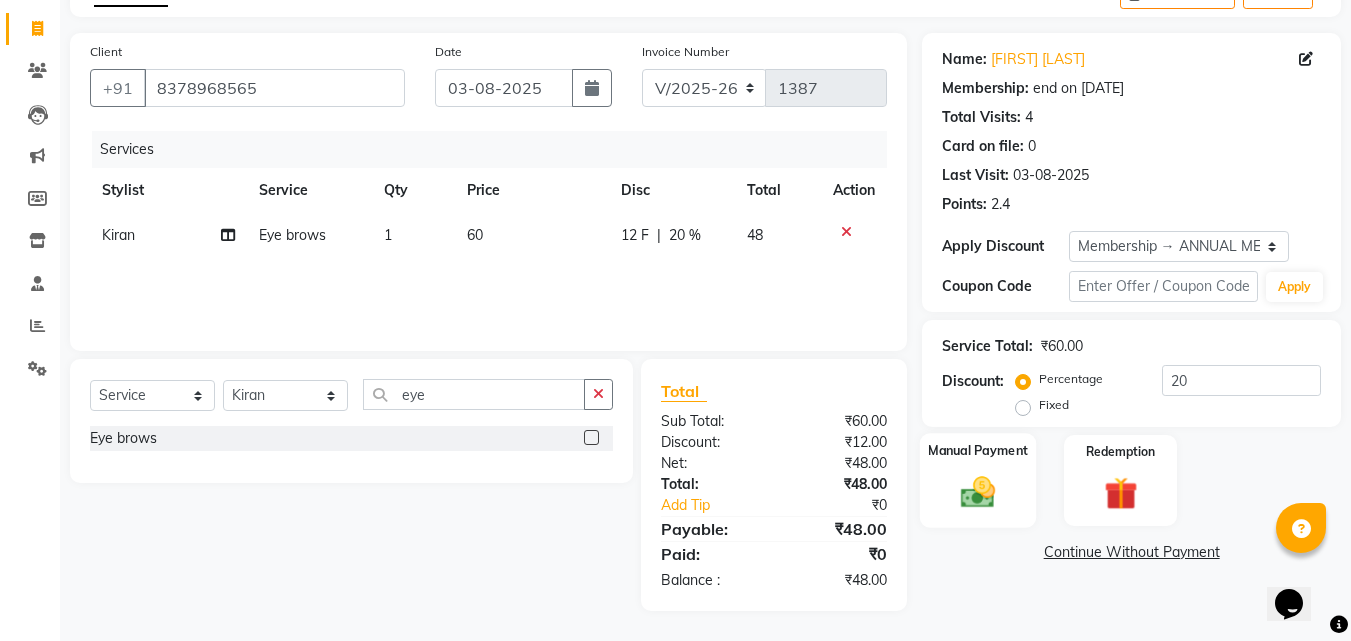 click on "Manual Payment" 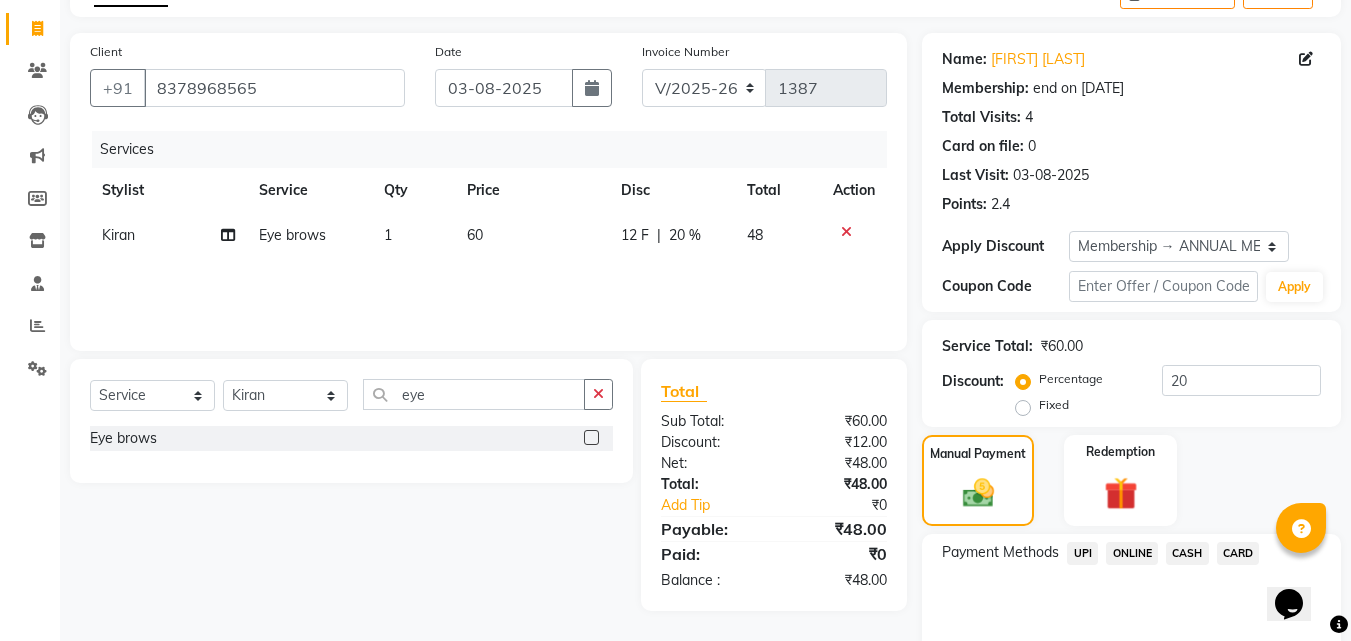 scroll, scrollTop: 201, scrollLeft: 0, axis: vertical 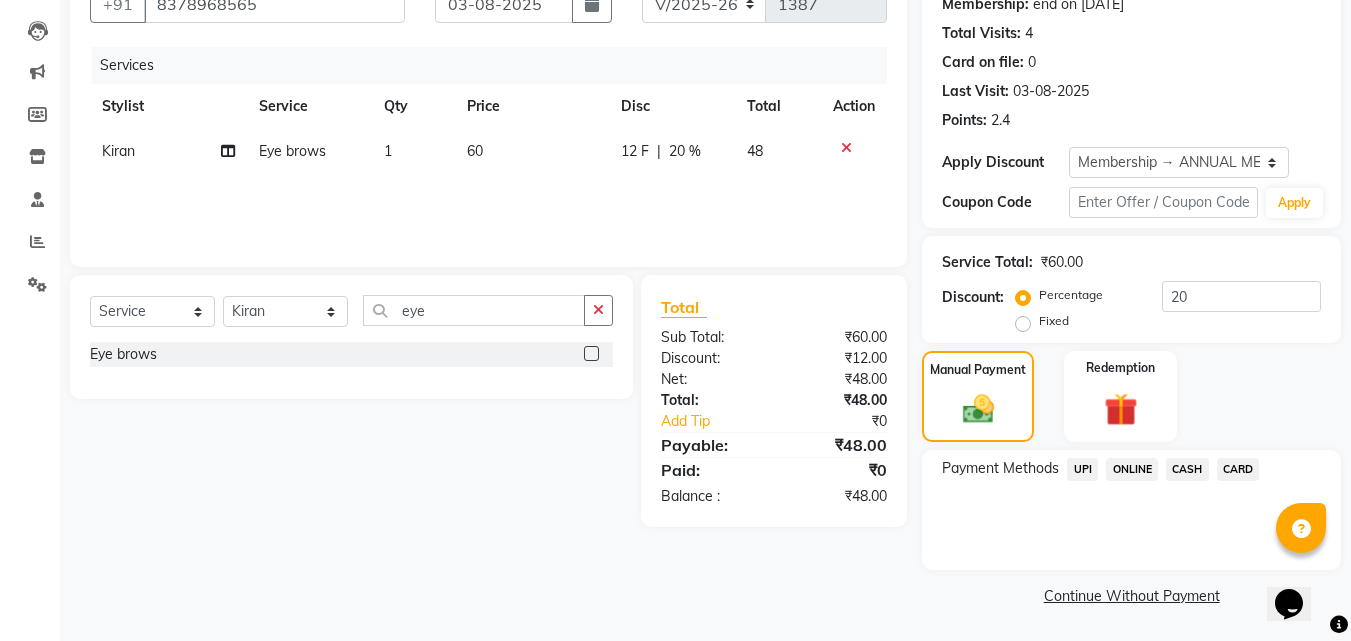 click on "CASH" 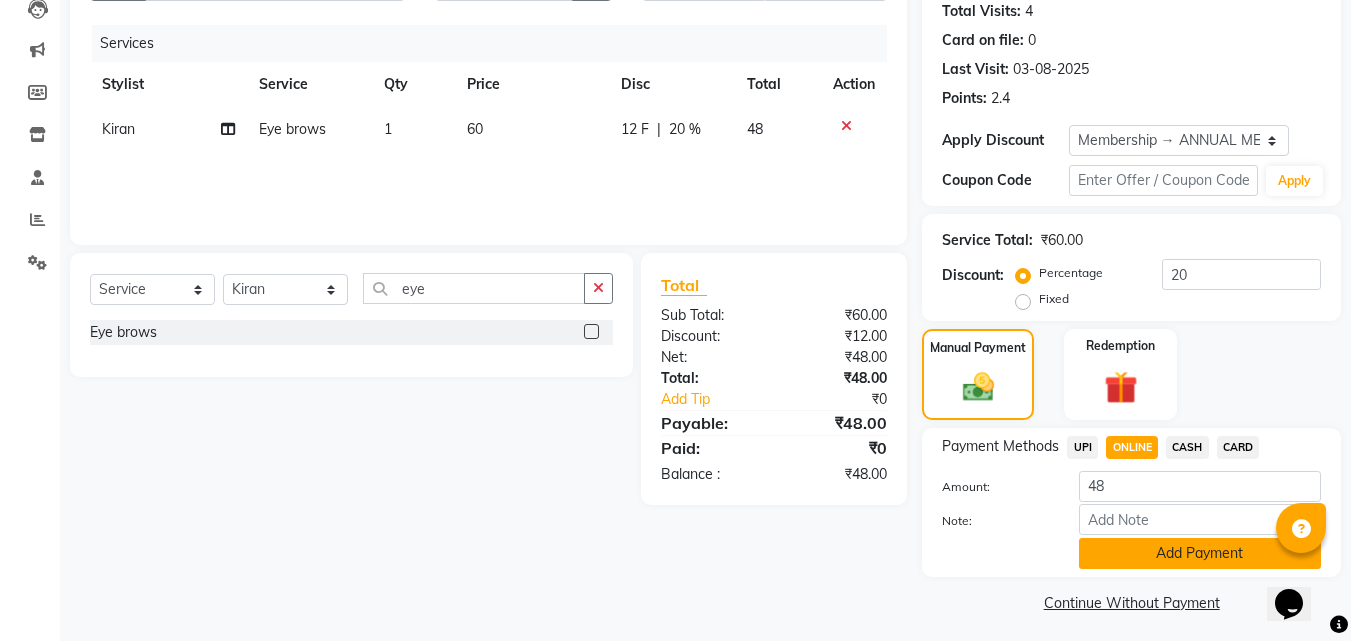 scroll, scrollTop: 230, scrollLeft: 0, axis: vertical 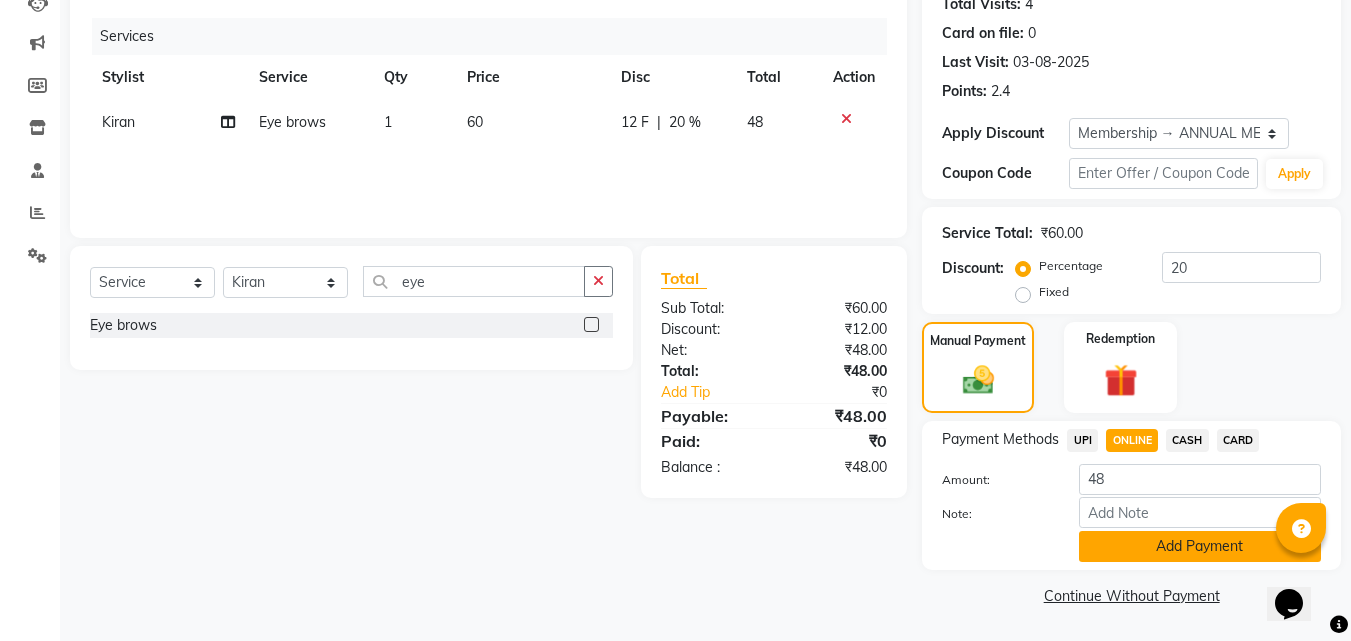 click on "Add Payment" 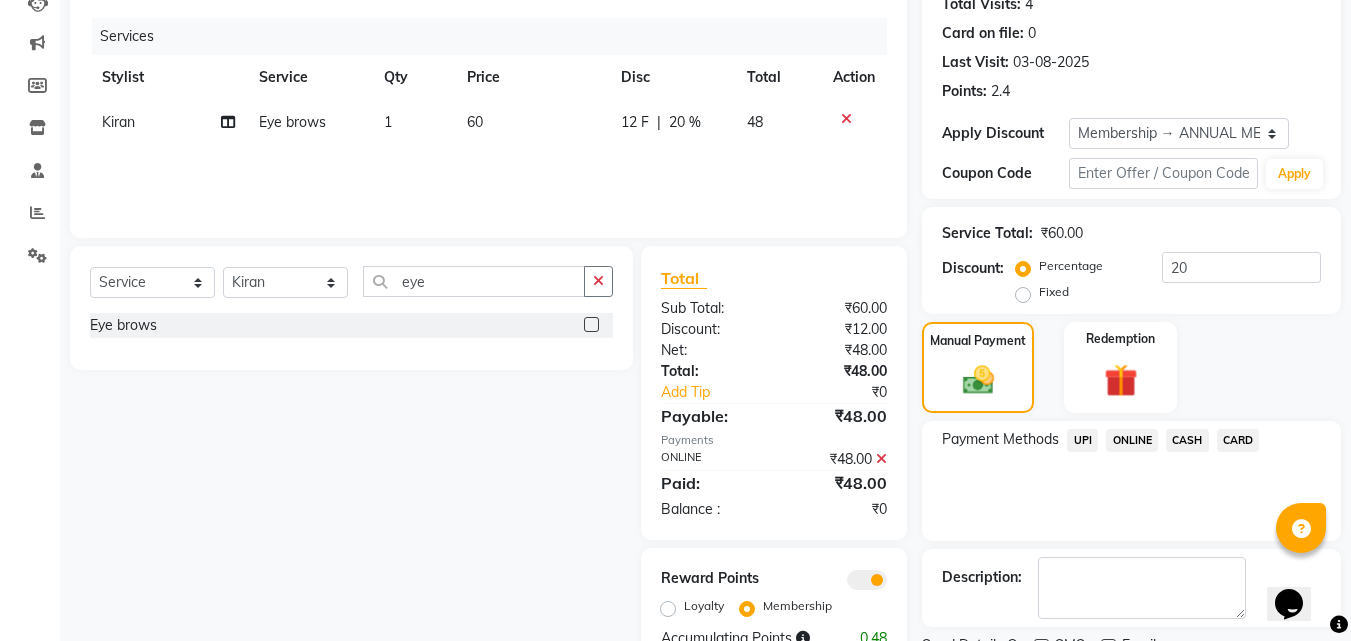 scroll, scrollTop: 314, scrollLeft: 0, axis: vertical 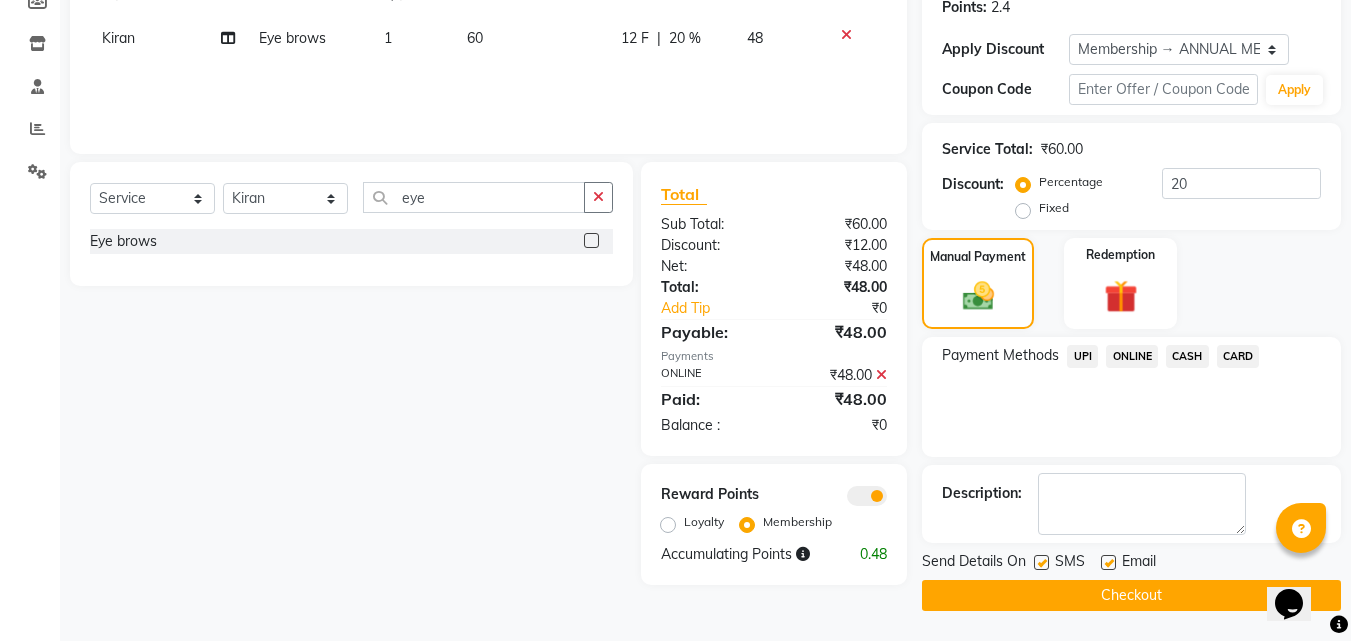 click on "Checkout" 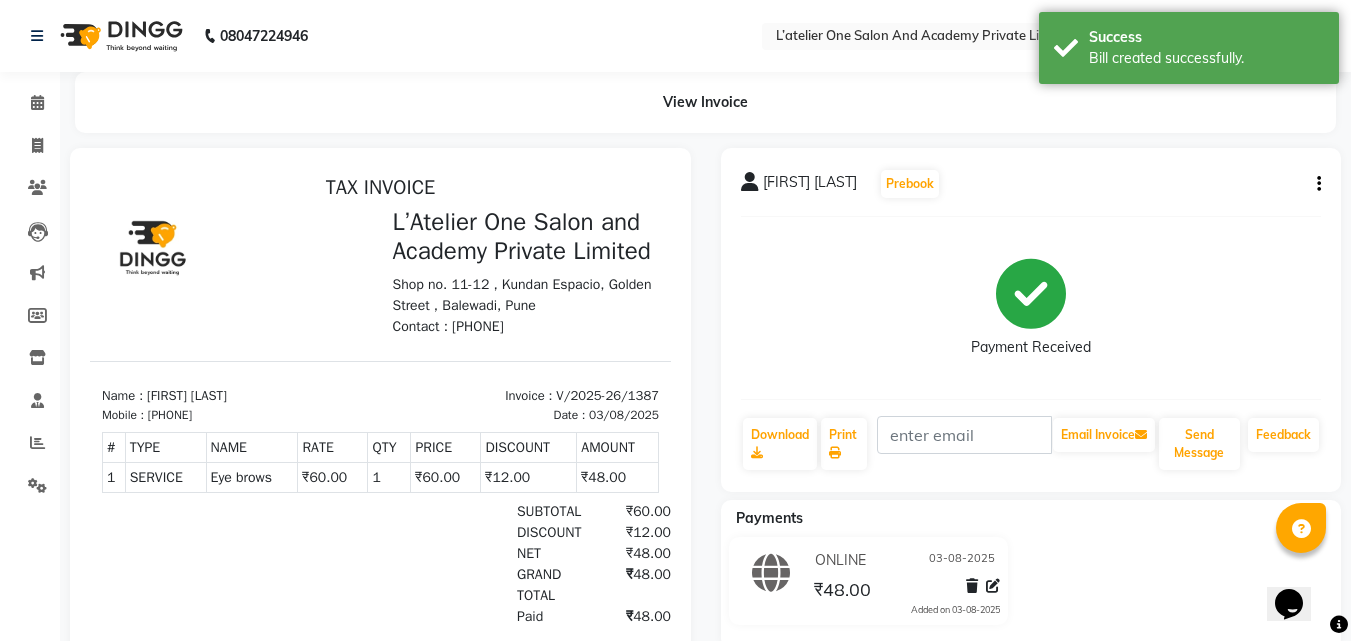 scroll, scrollTop: 0, scrollLeft: 0, axis: both 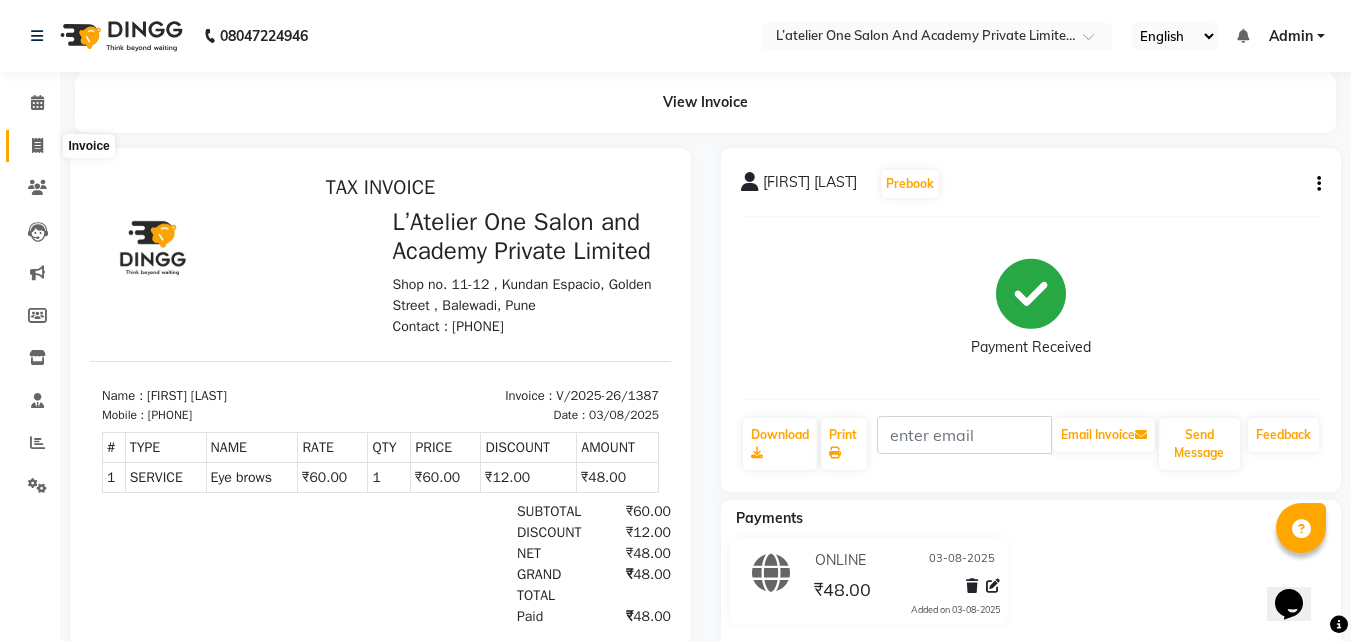 click 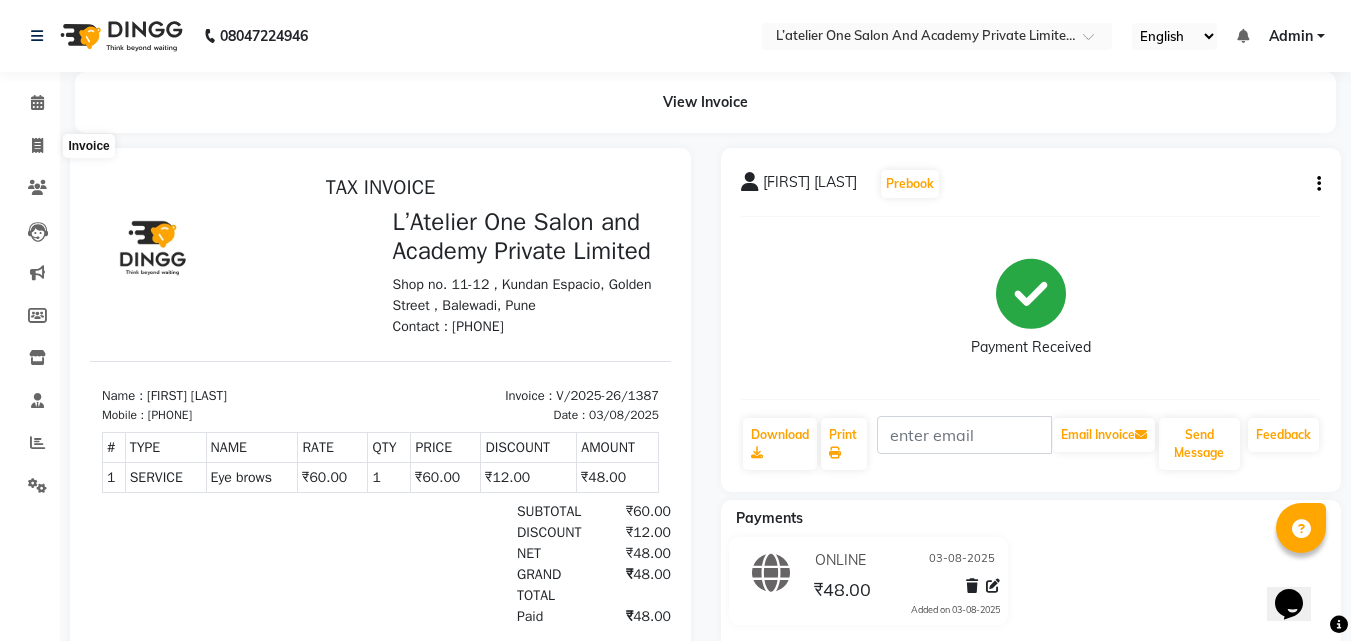 select on "service" 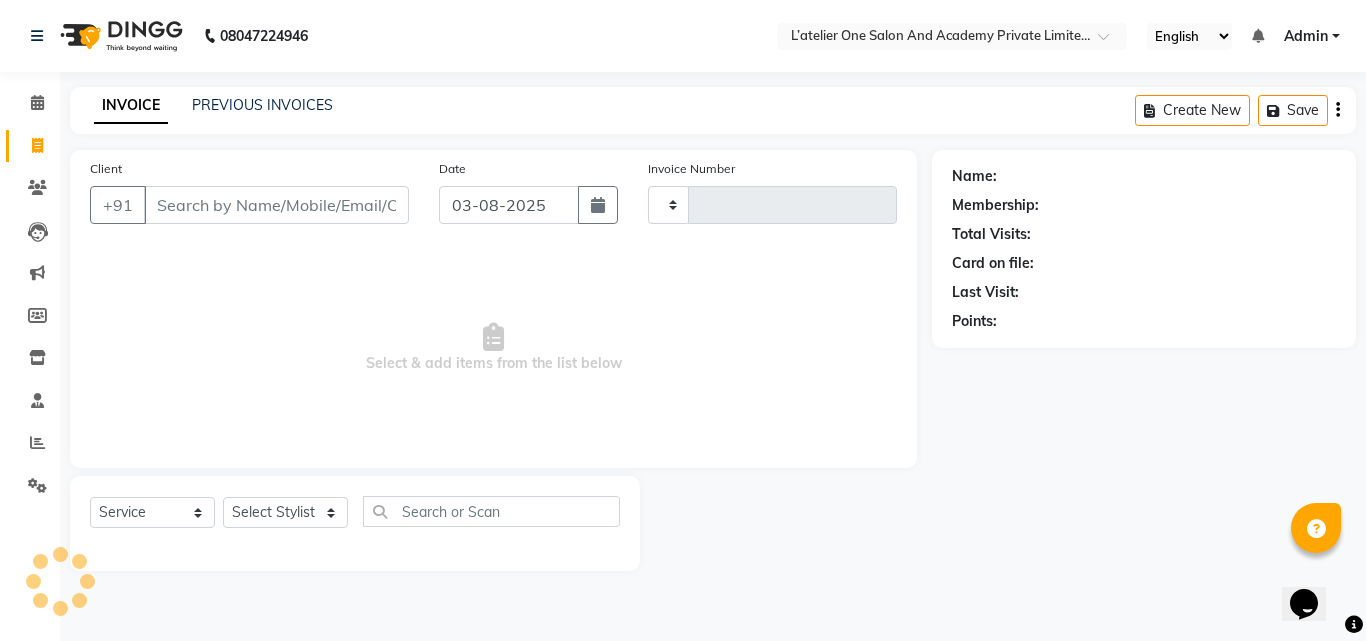 type on "1388" 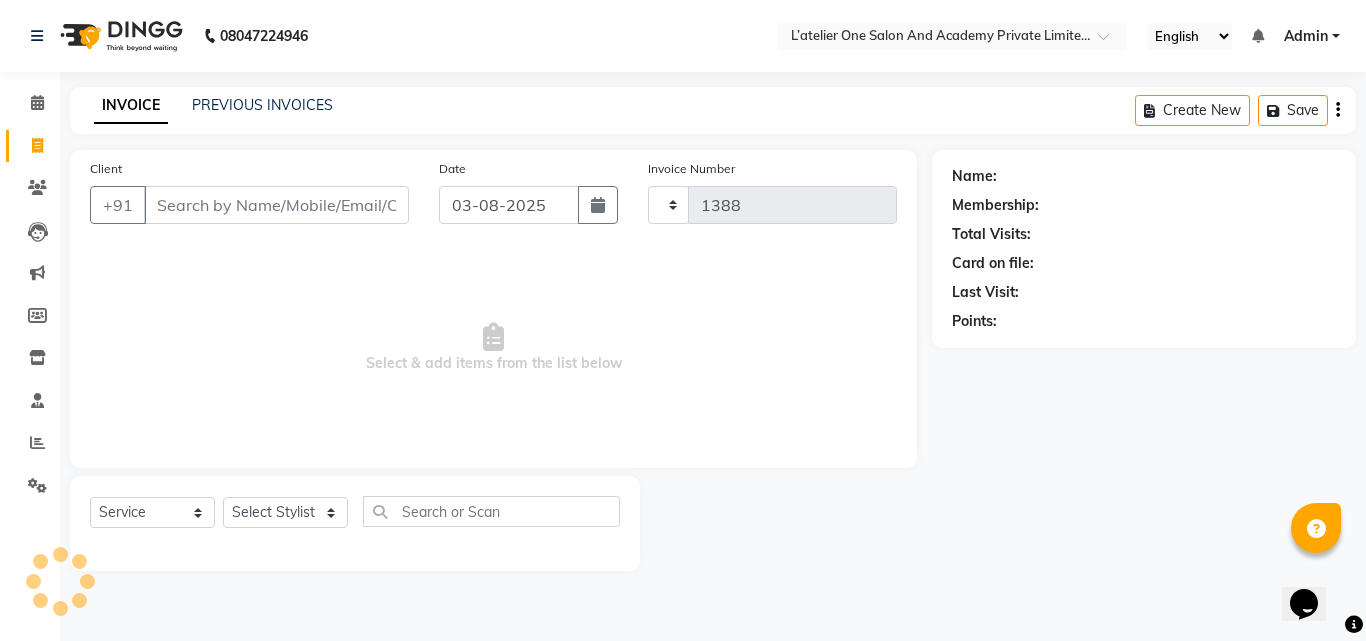 select on "6939" 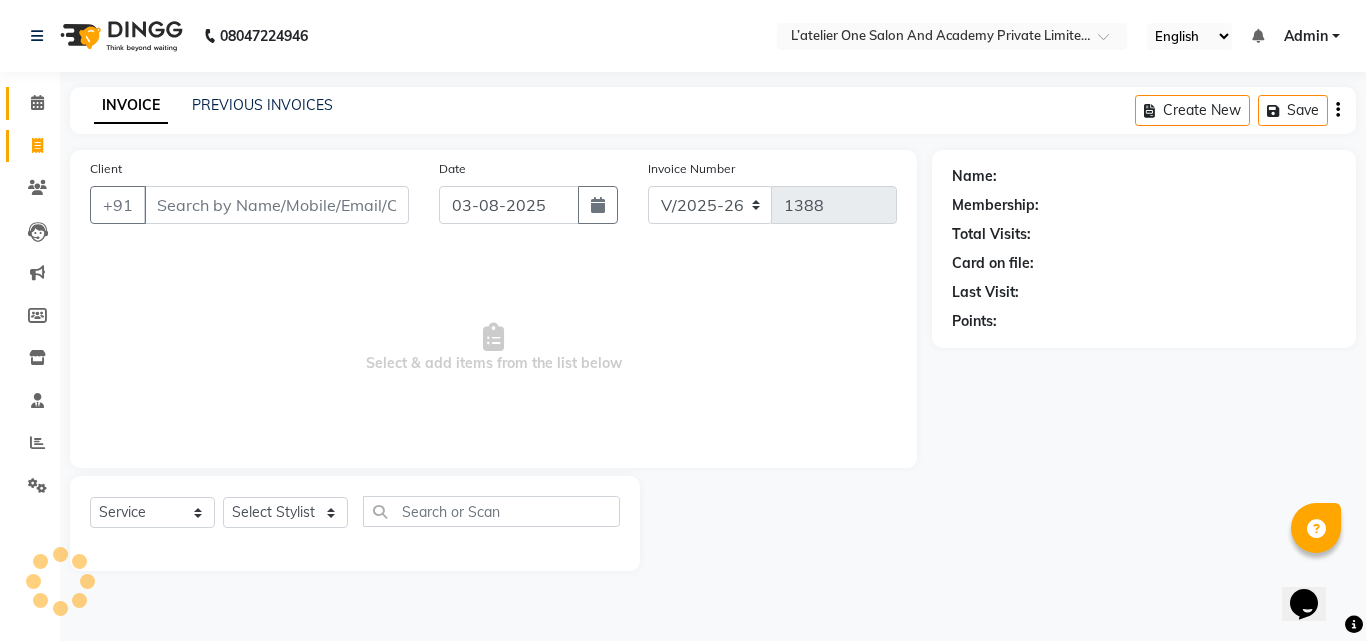click on "Calendar" 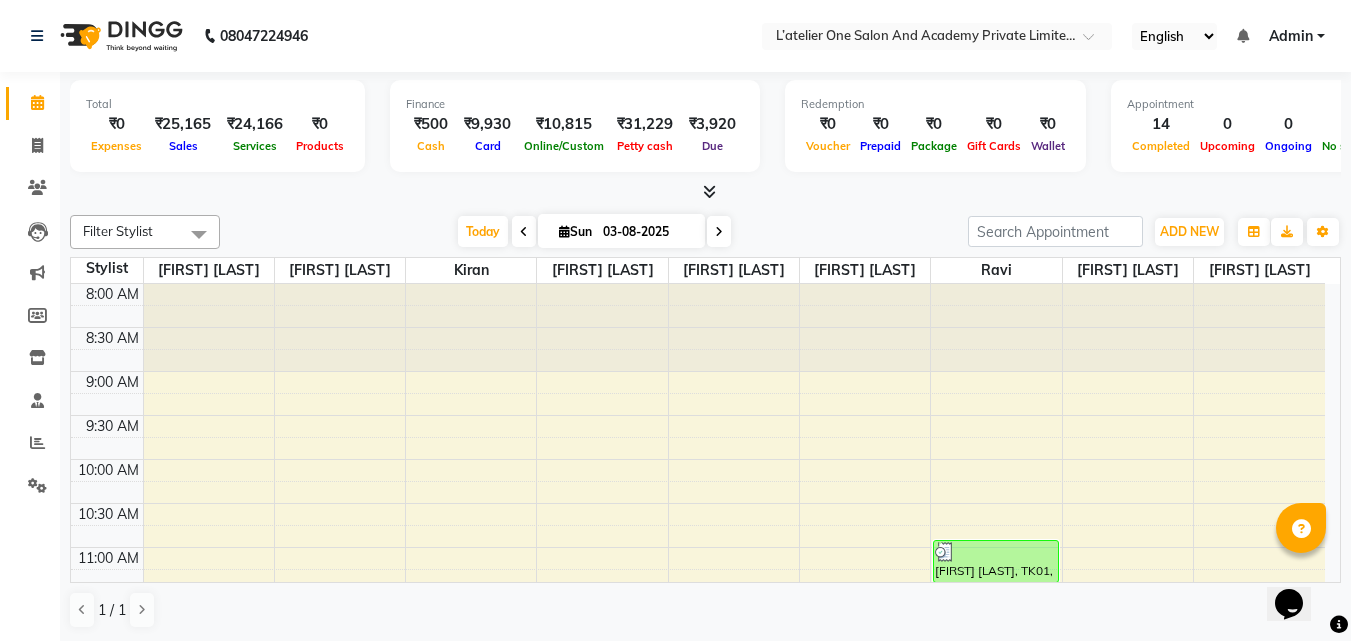 scroll, scrollTop: 0, scrollLeft: 0, axis: both 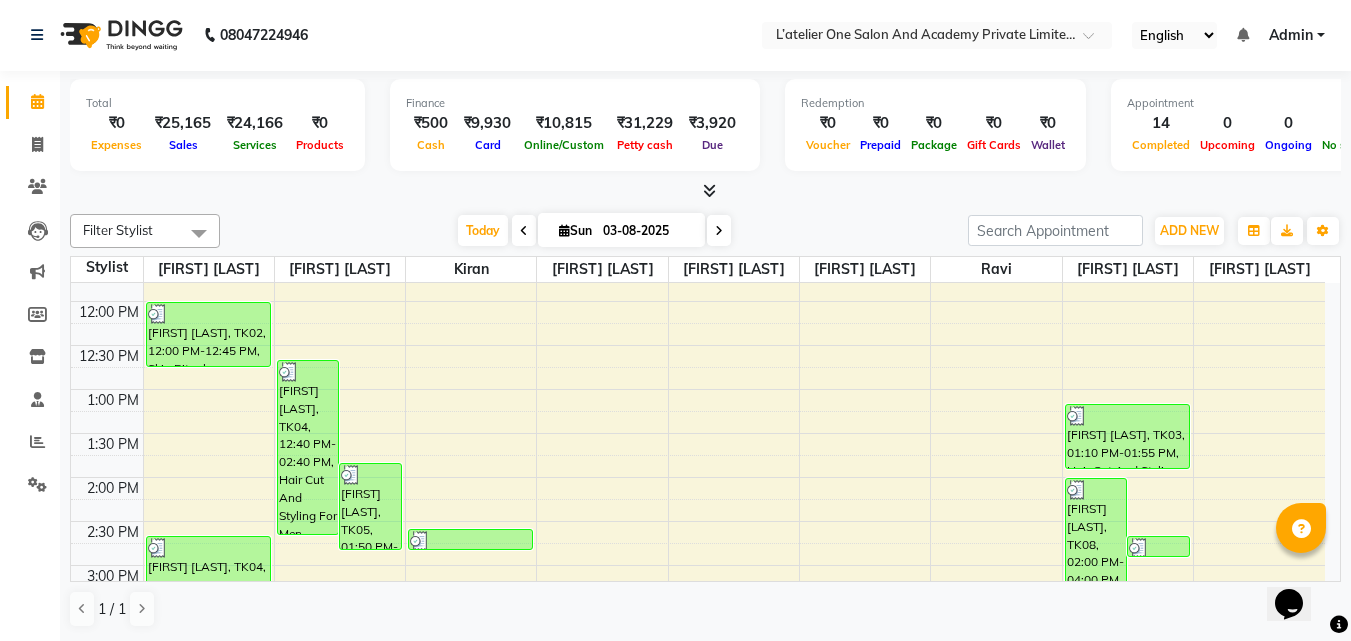 click on "[FIRST] [LAST], TK04, 12:40 PM-02:40 PM, Hair Cut And Styling For Men - Beard,Hair Care - Spa Essence,Technical & Care - Classic Hairspa" at bounding box center (308, 447) 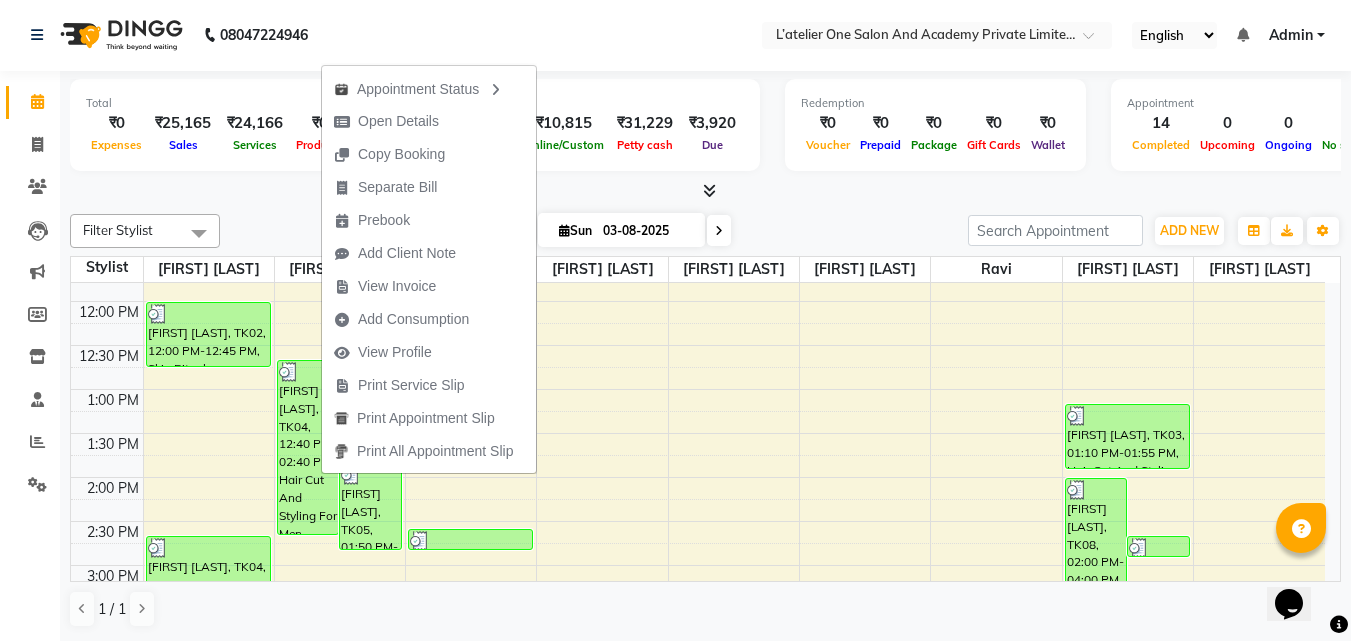 click on "[FIRST] [LAST], TK02, 12:00 PM-12:45 PM, Skin Rituals - Brilliance Glow" at bounding box center (208, 334) 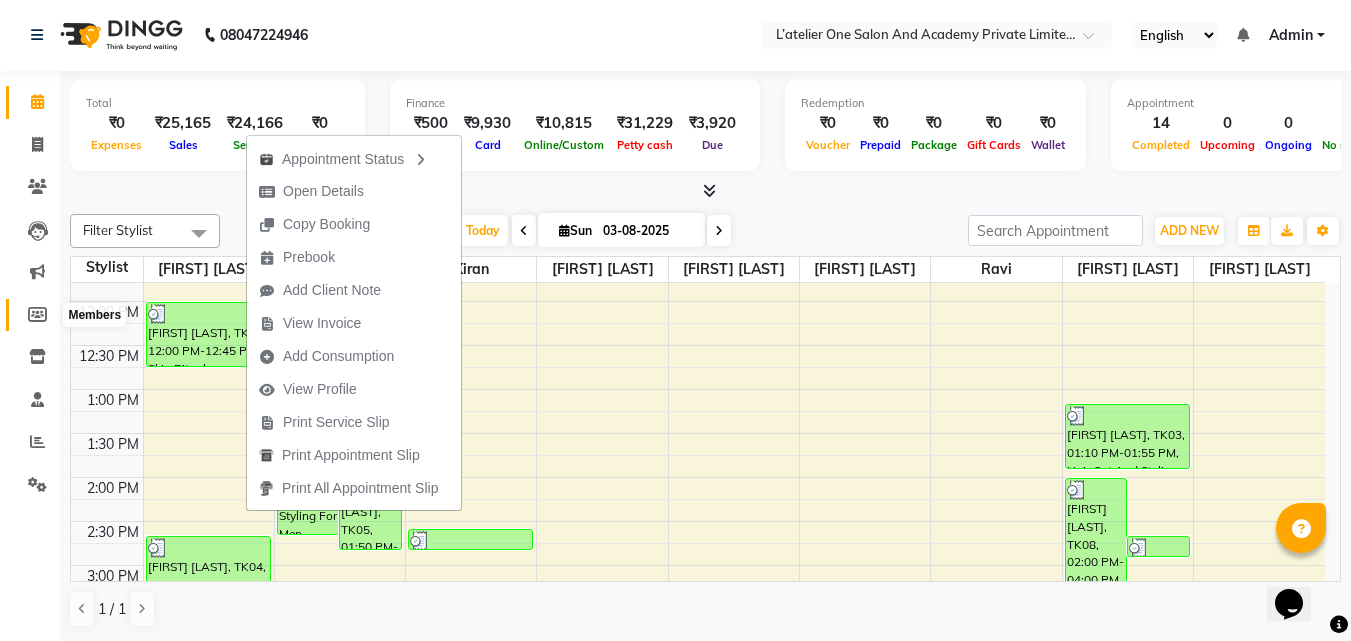 click 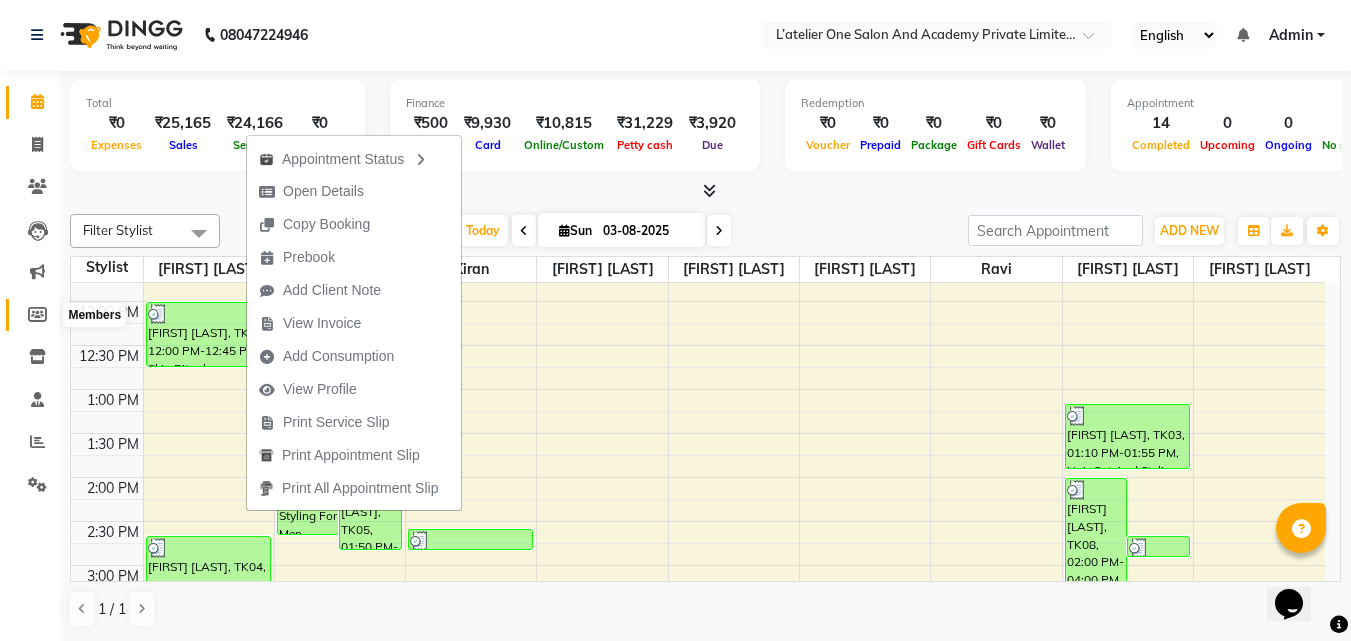 select 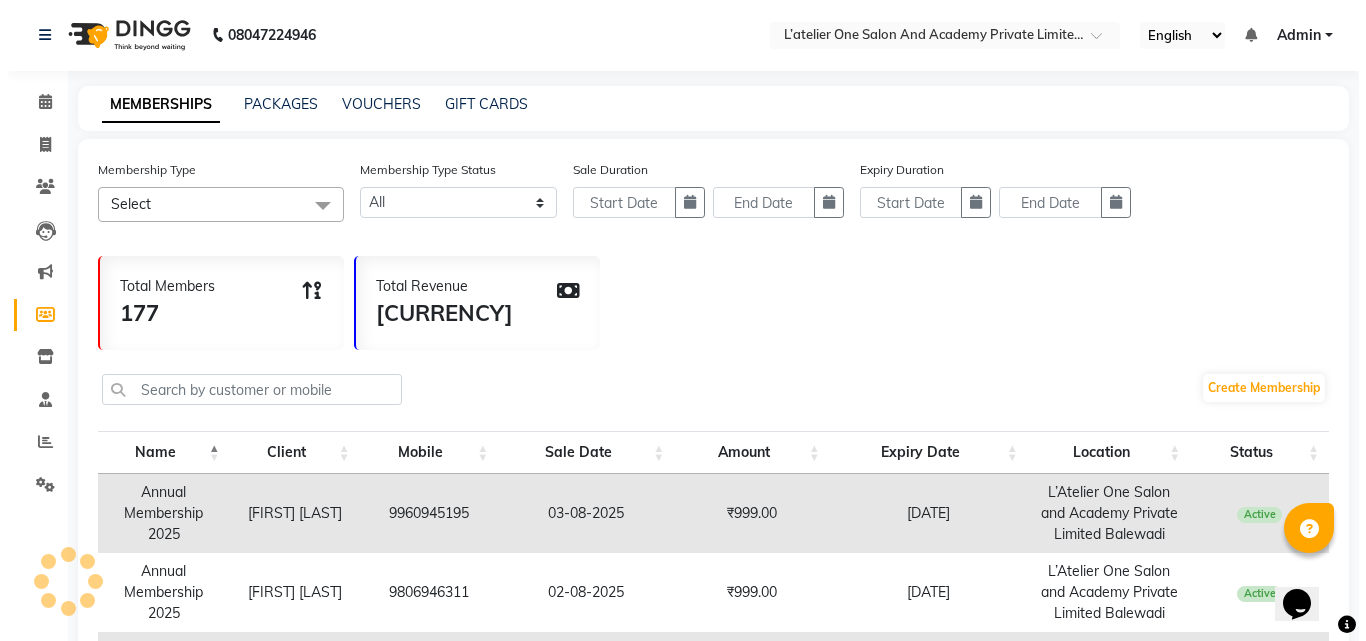 scroll, scrollTop: 0, scrollLeft: 0, axis: both 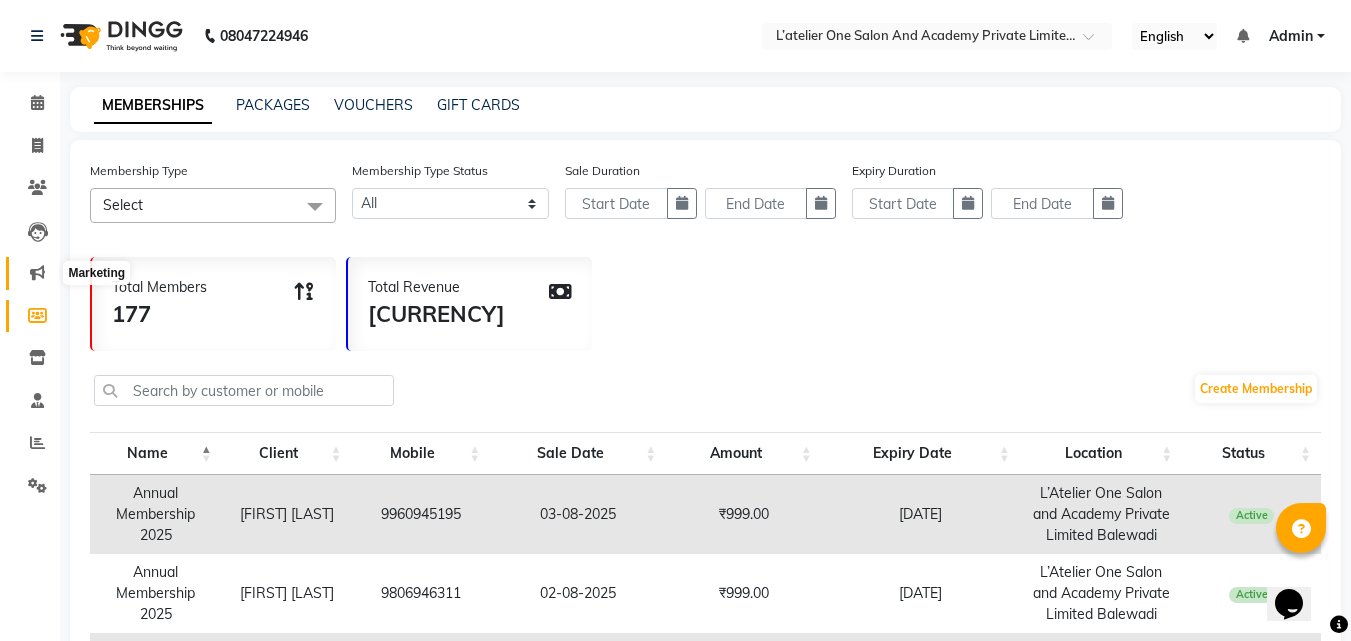 click 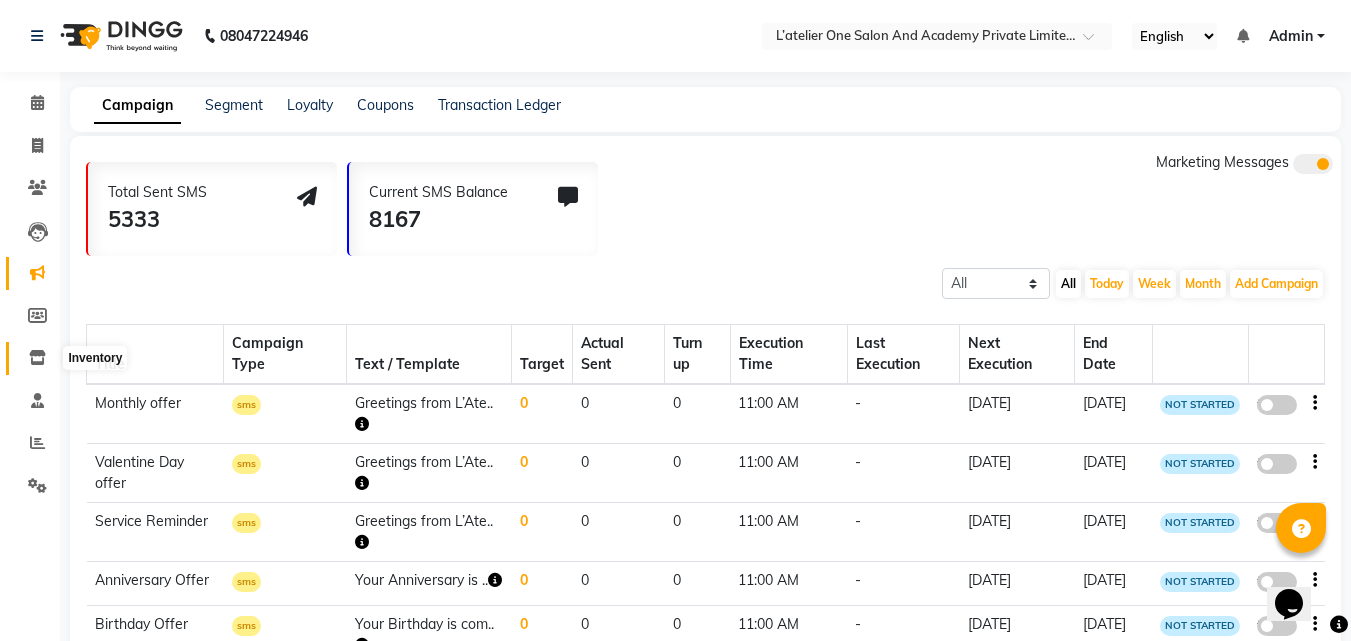 click 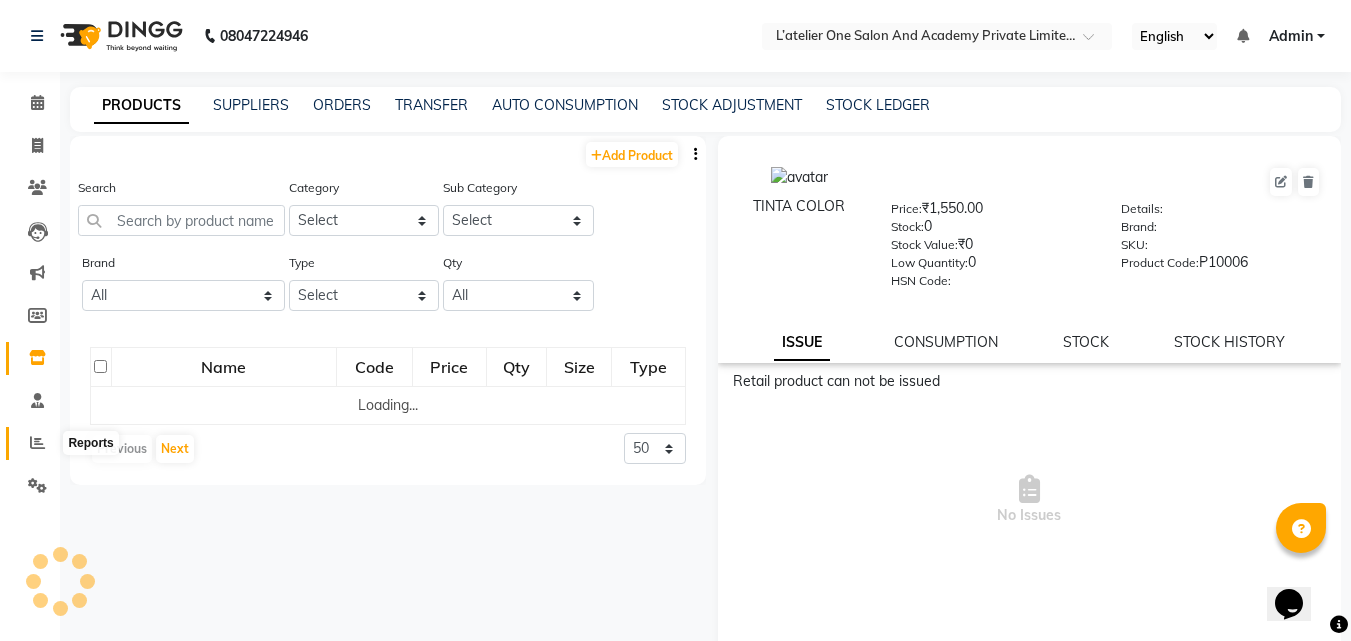 click 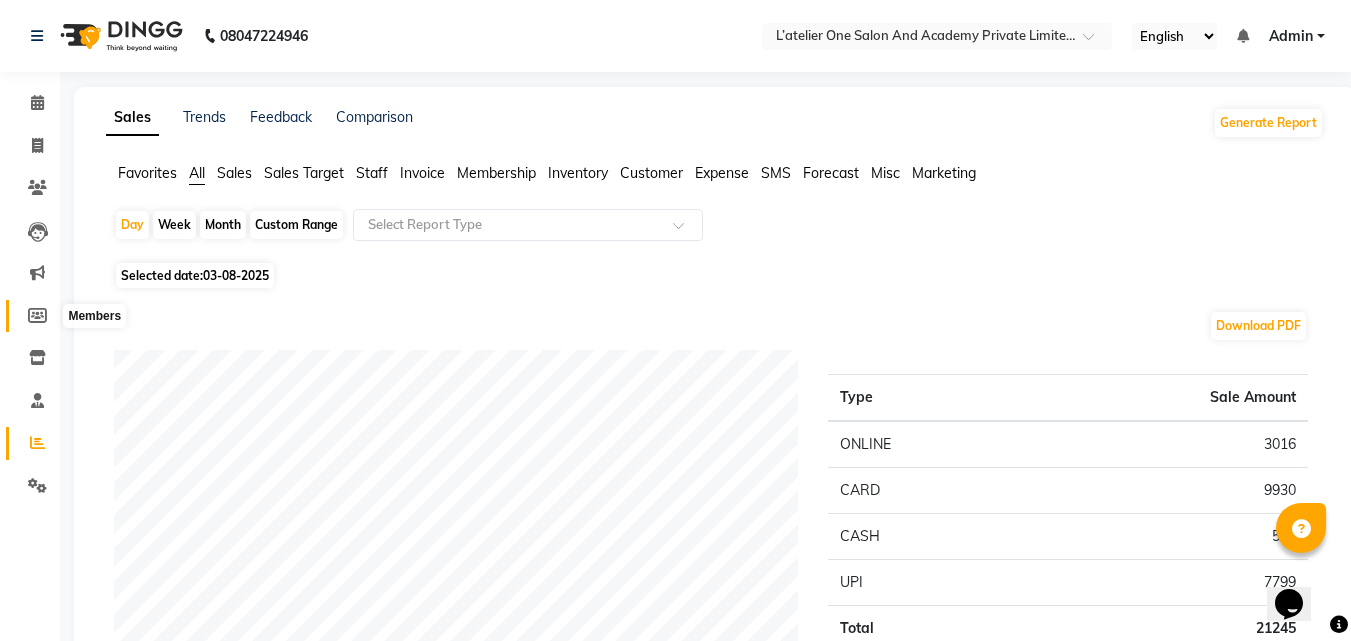 click 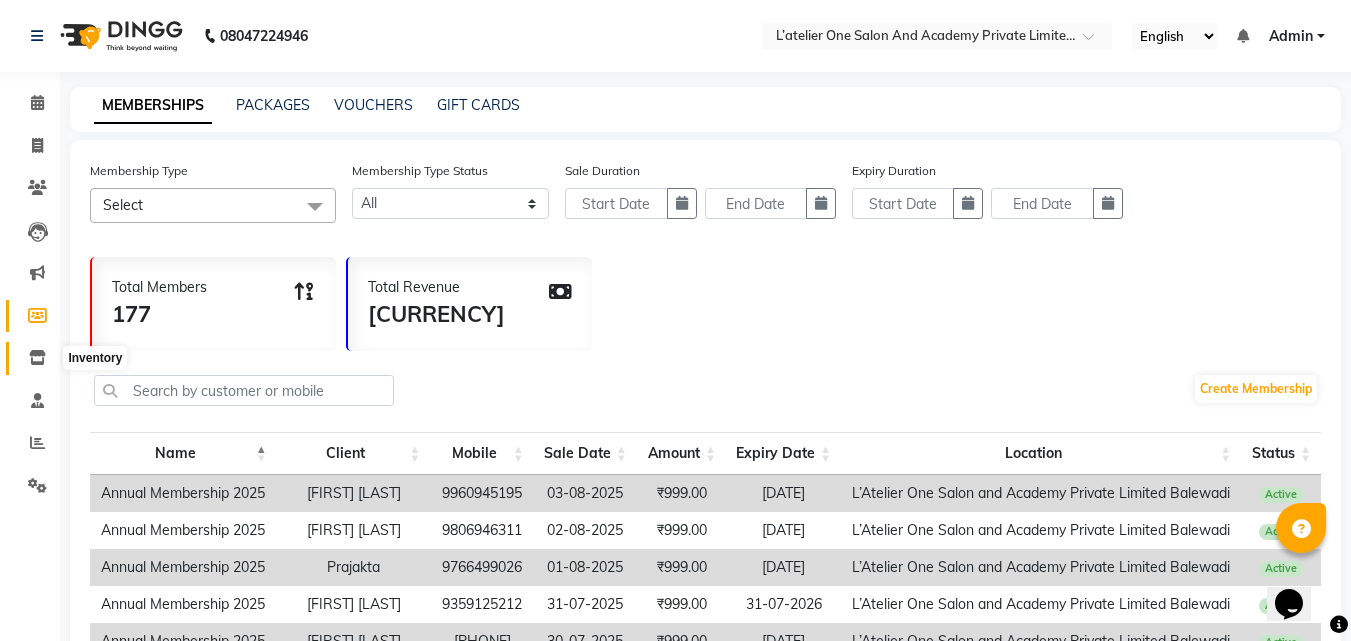 click 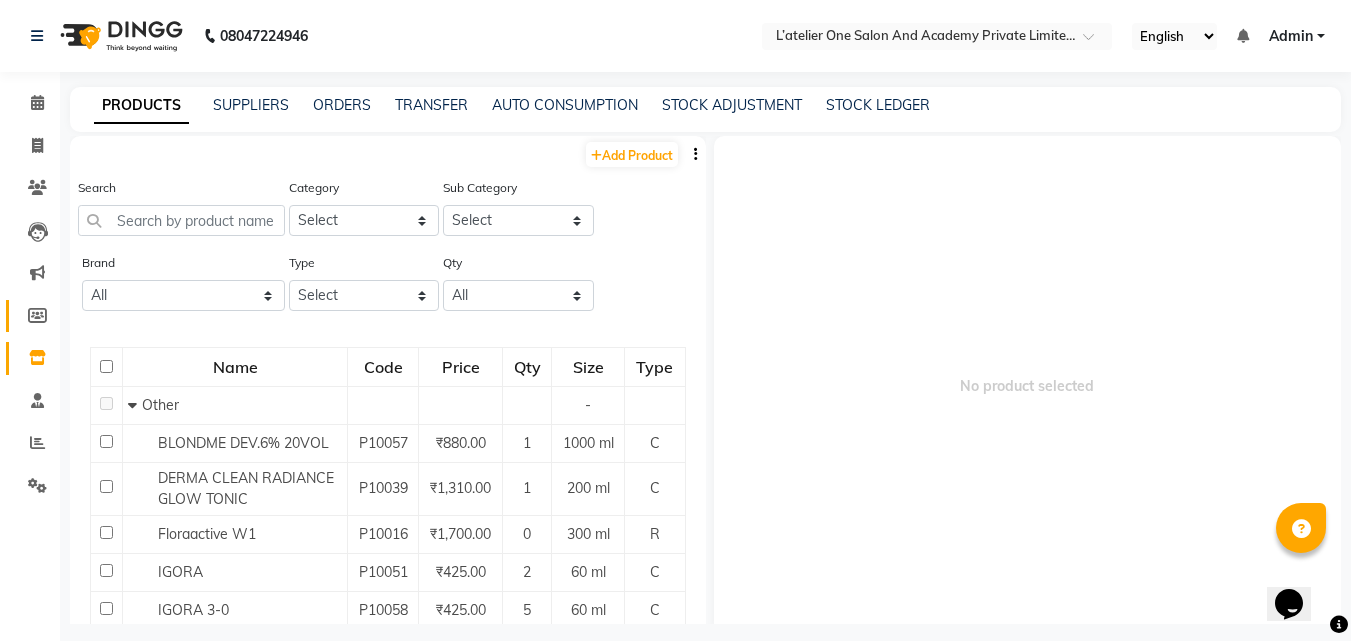 click on "Members" 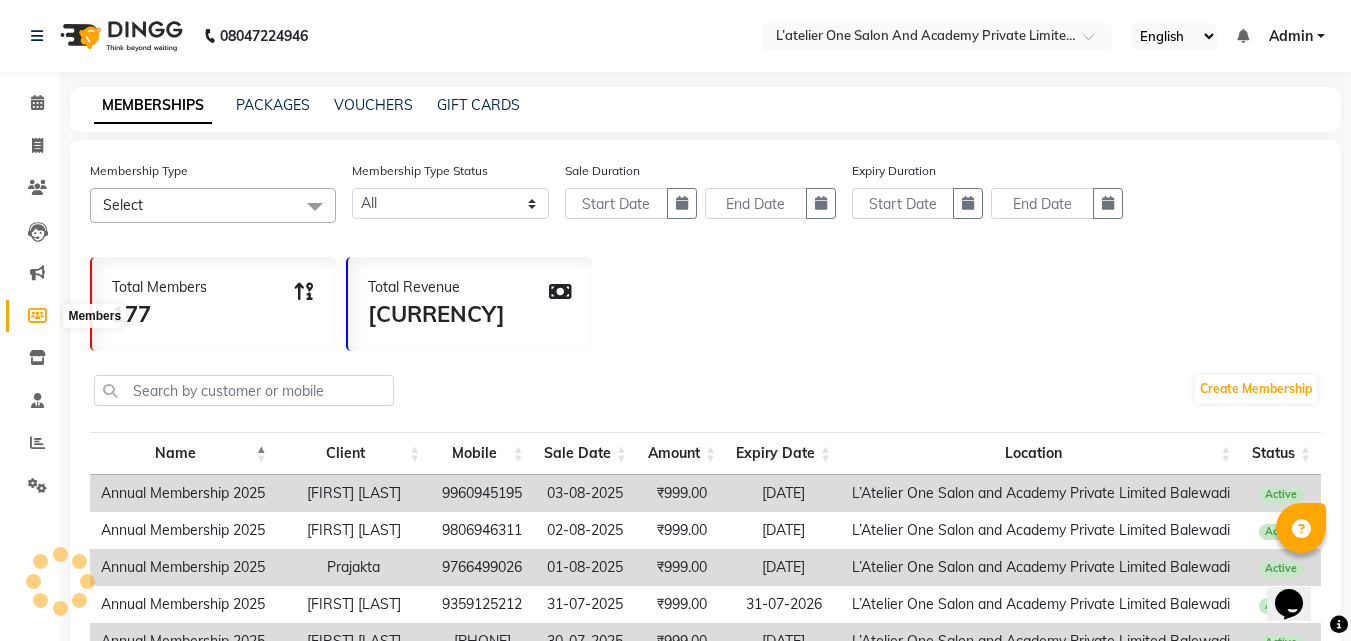 click 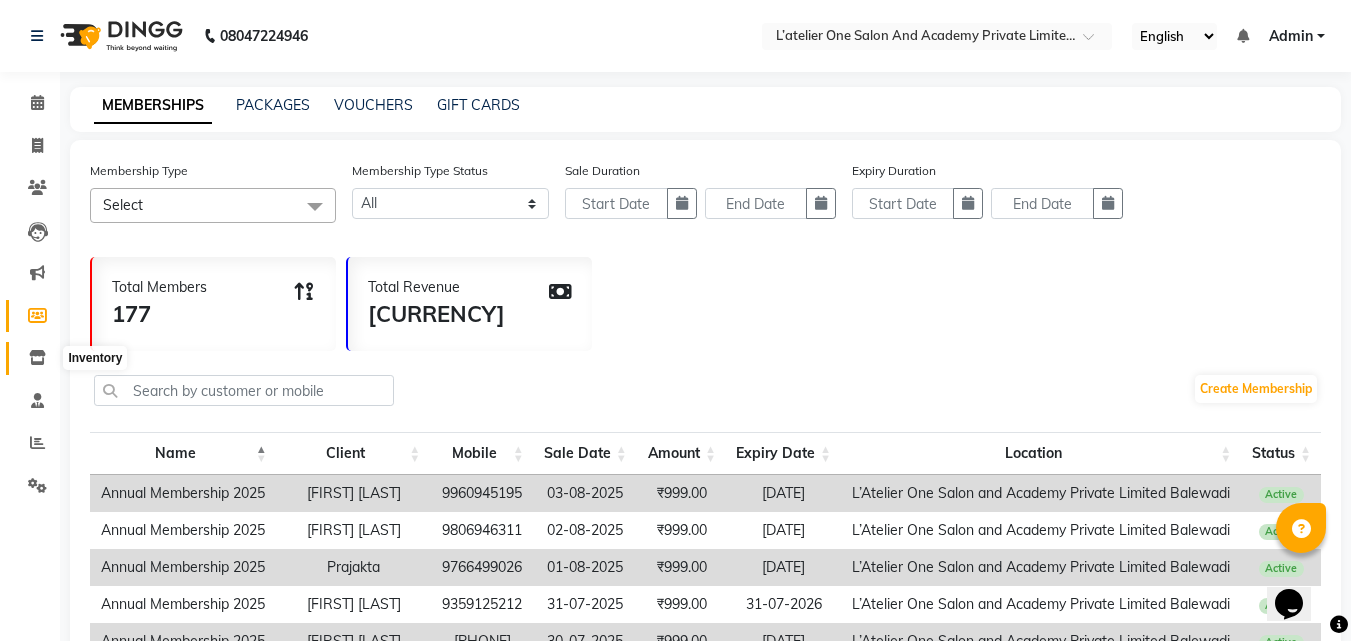 click 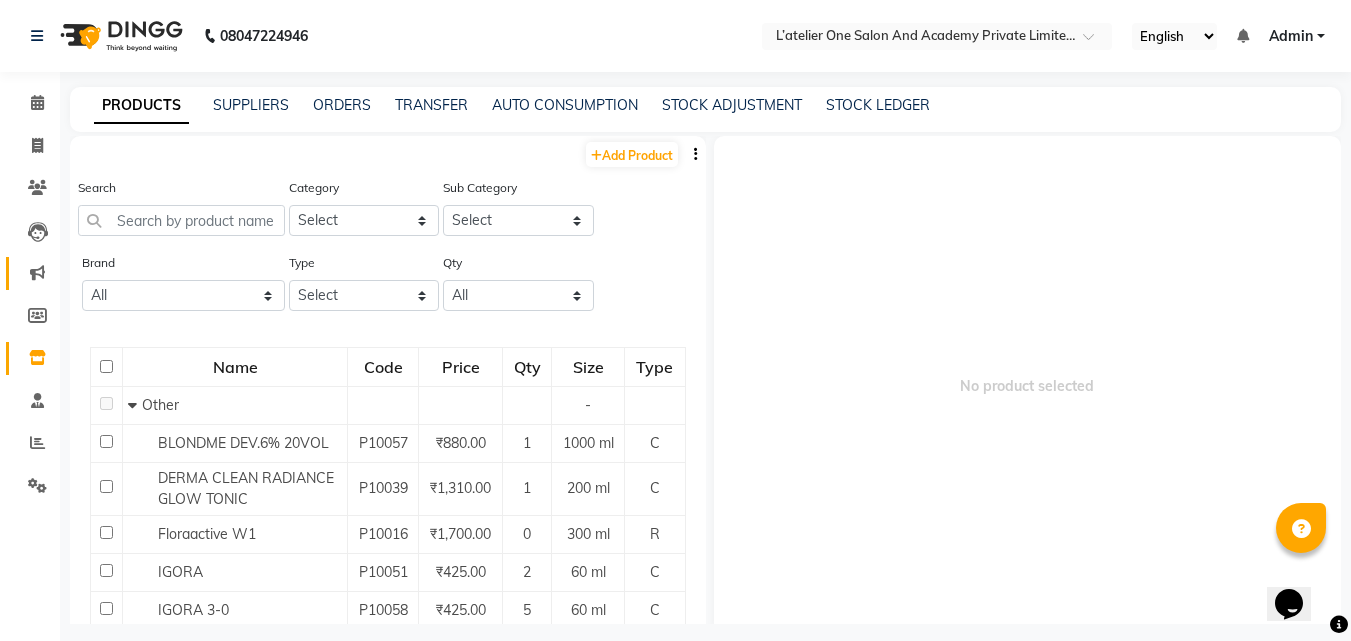 click on "Marketing" 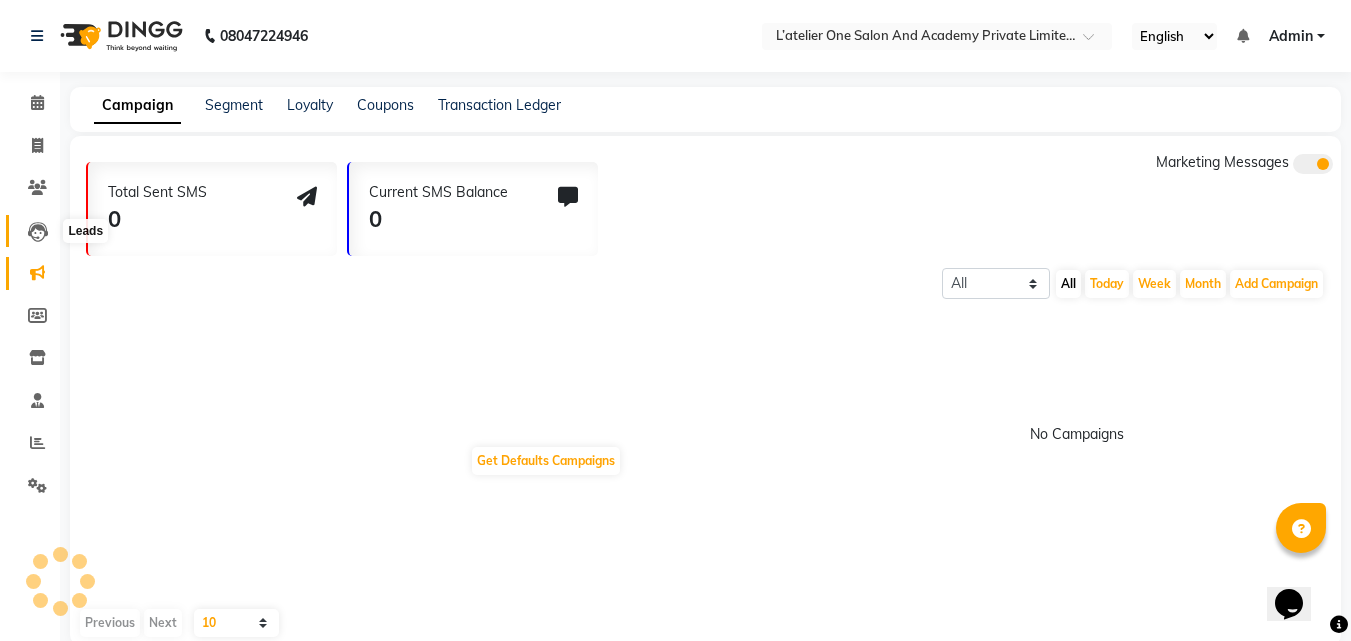 click 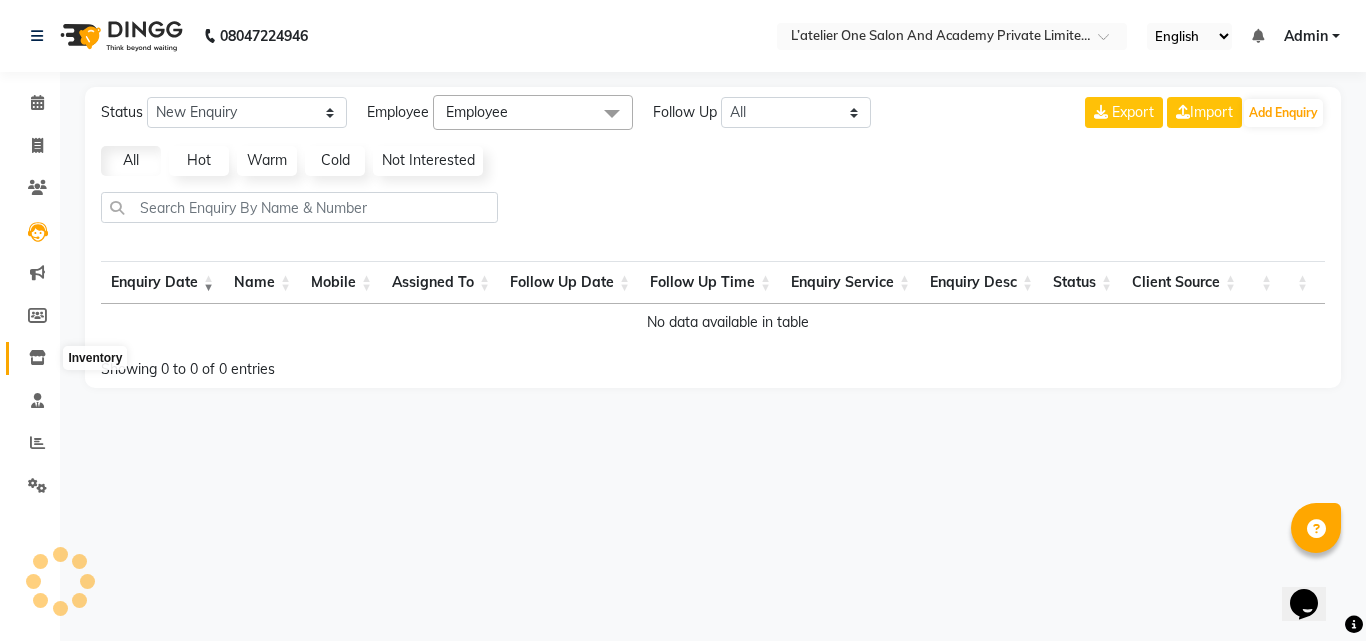 click 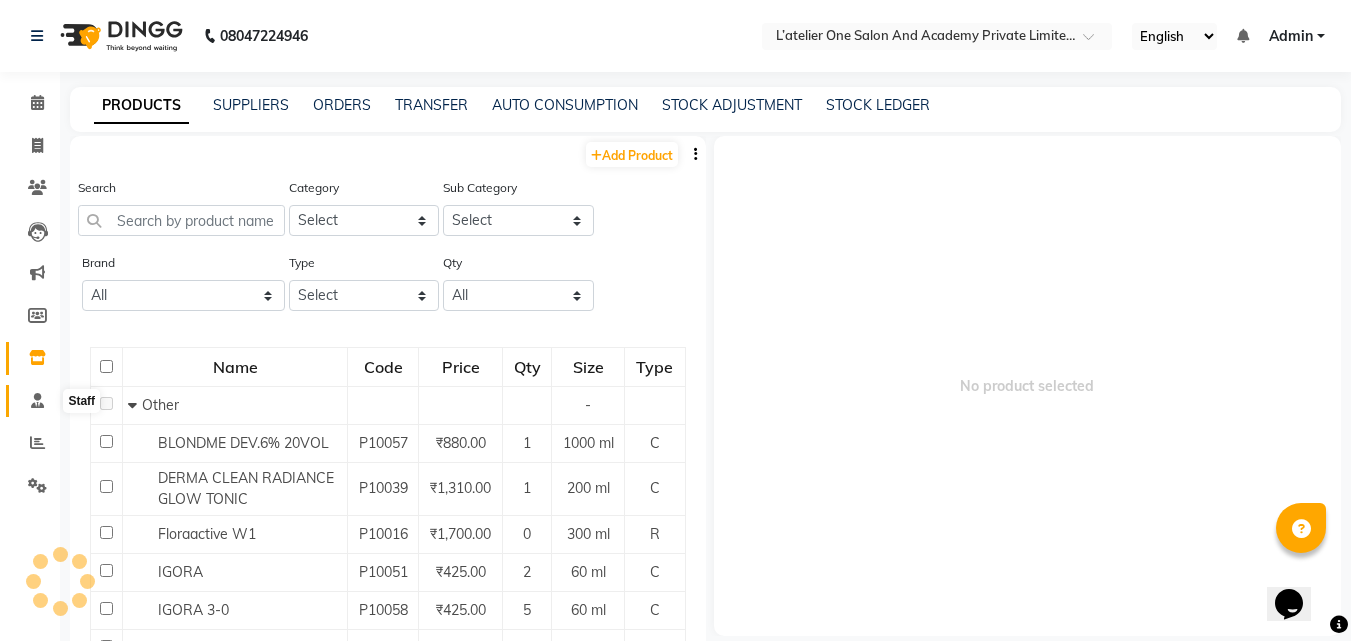 click 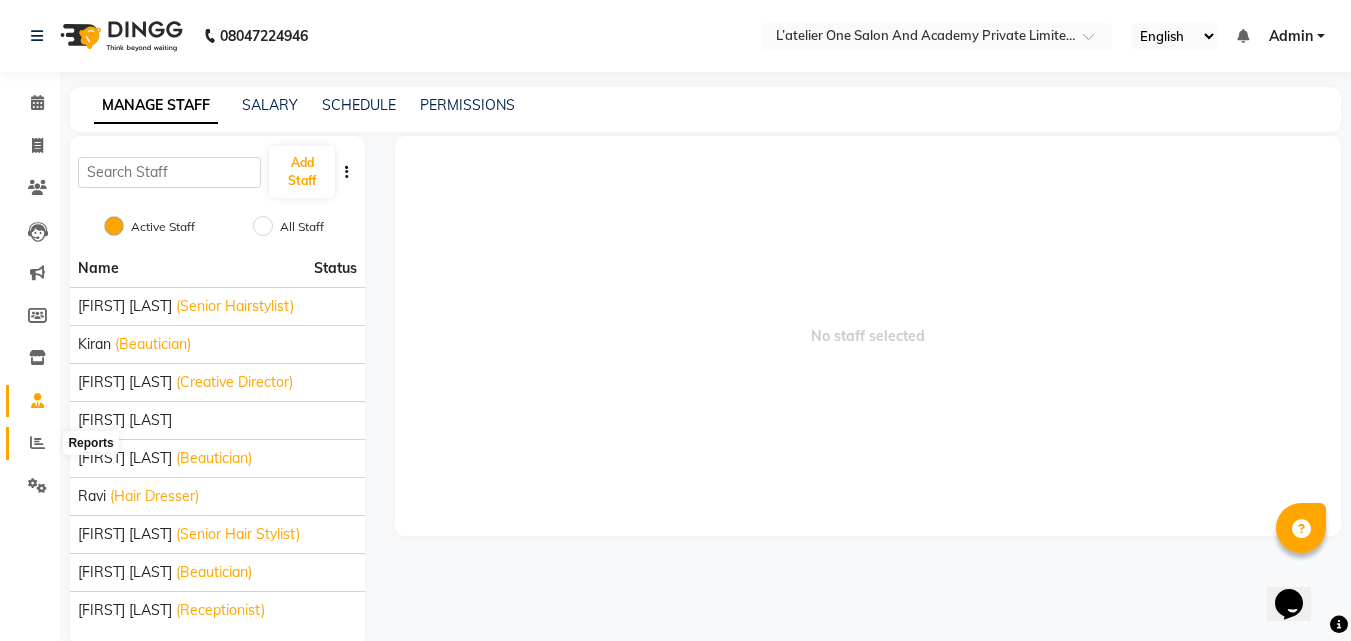 click 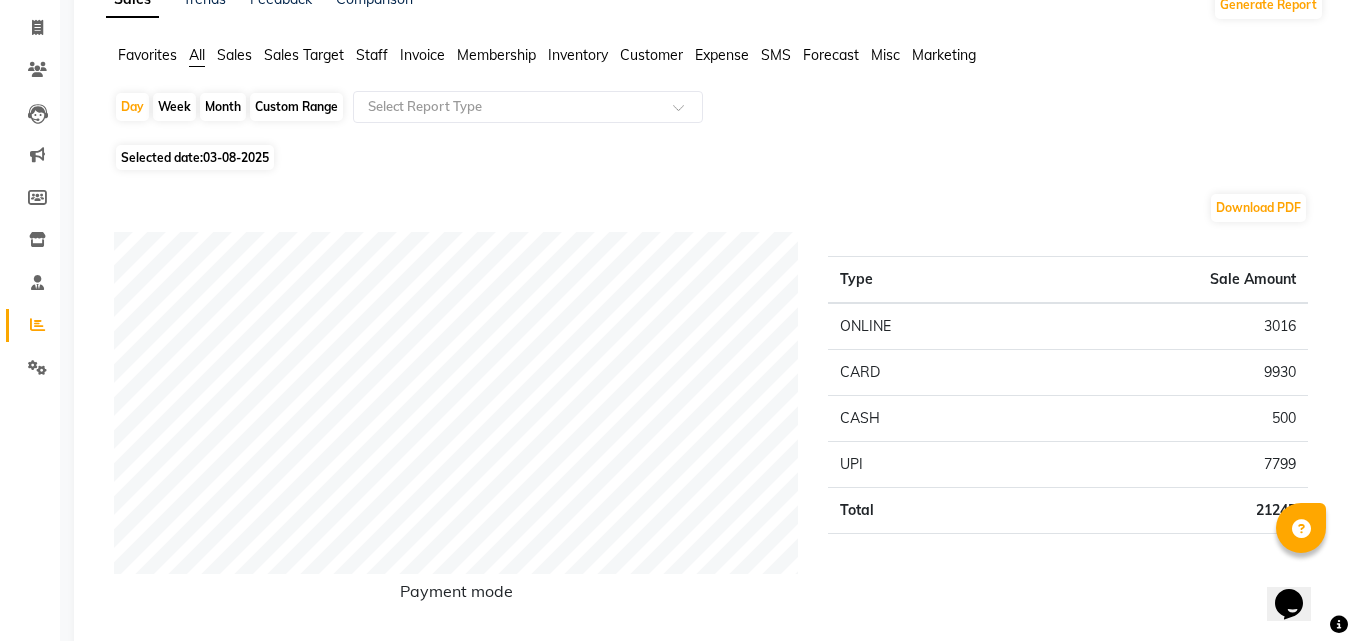 scroll, scrollTop: 0, scrollLeft: 0, axis: both 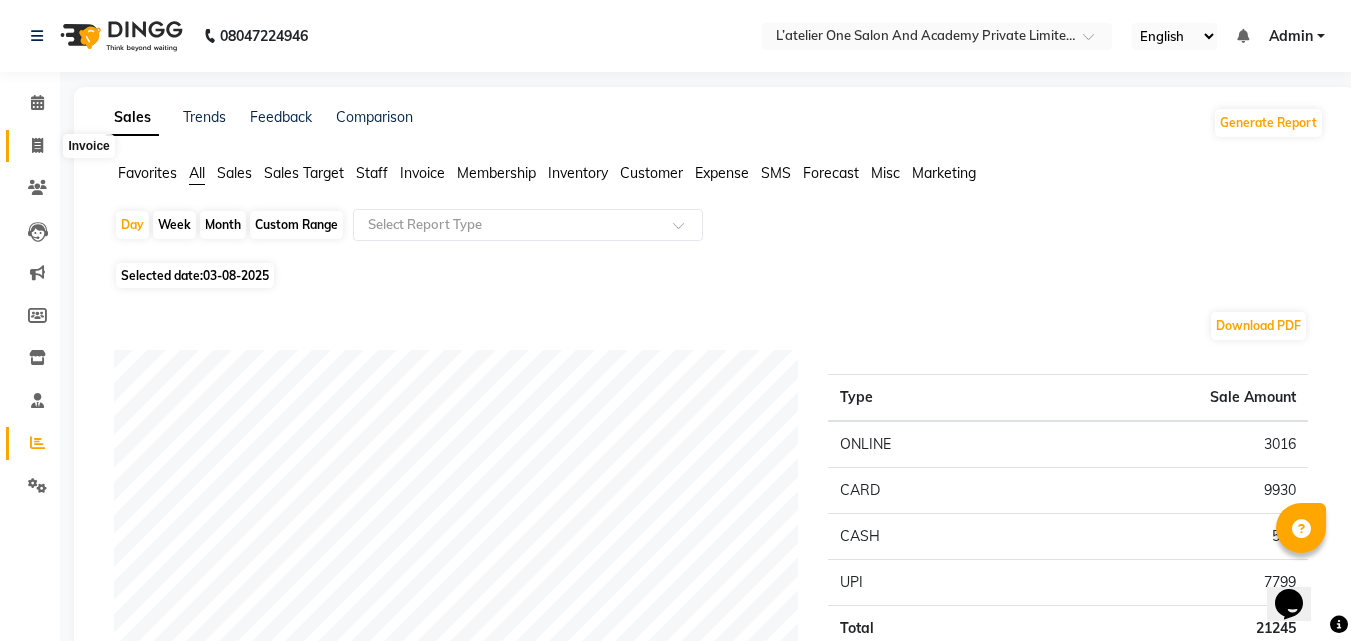 click 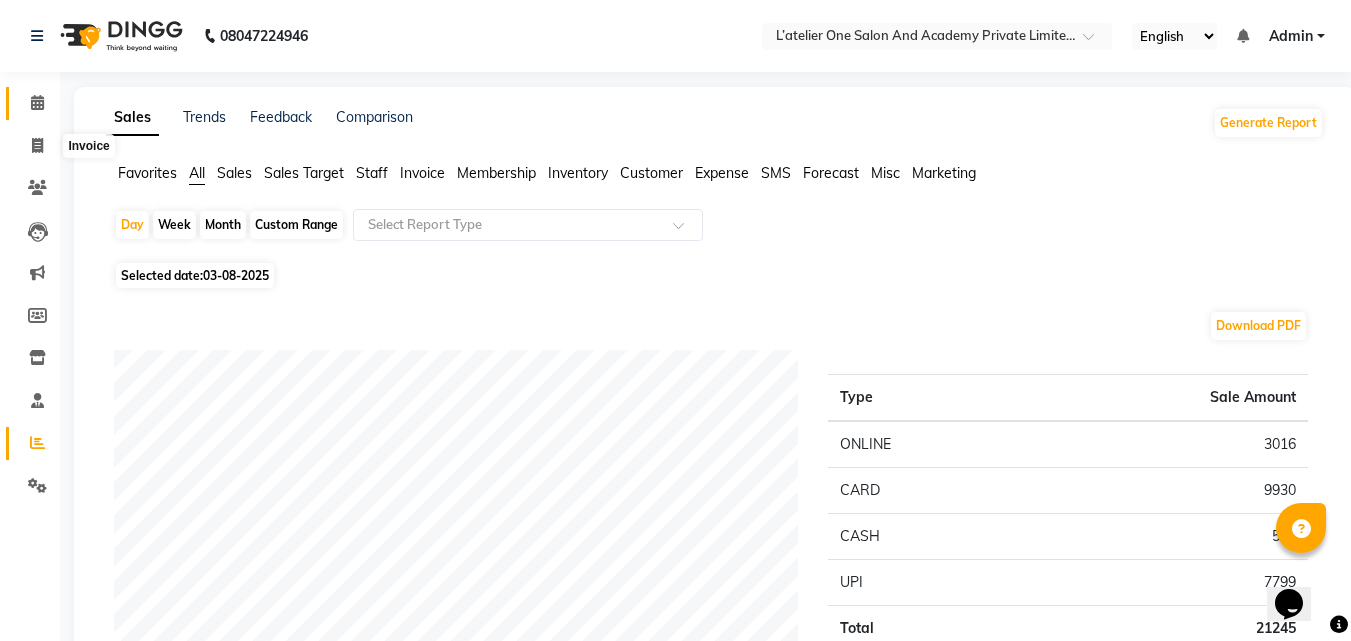 select on "service" 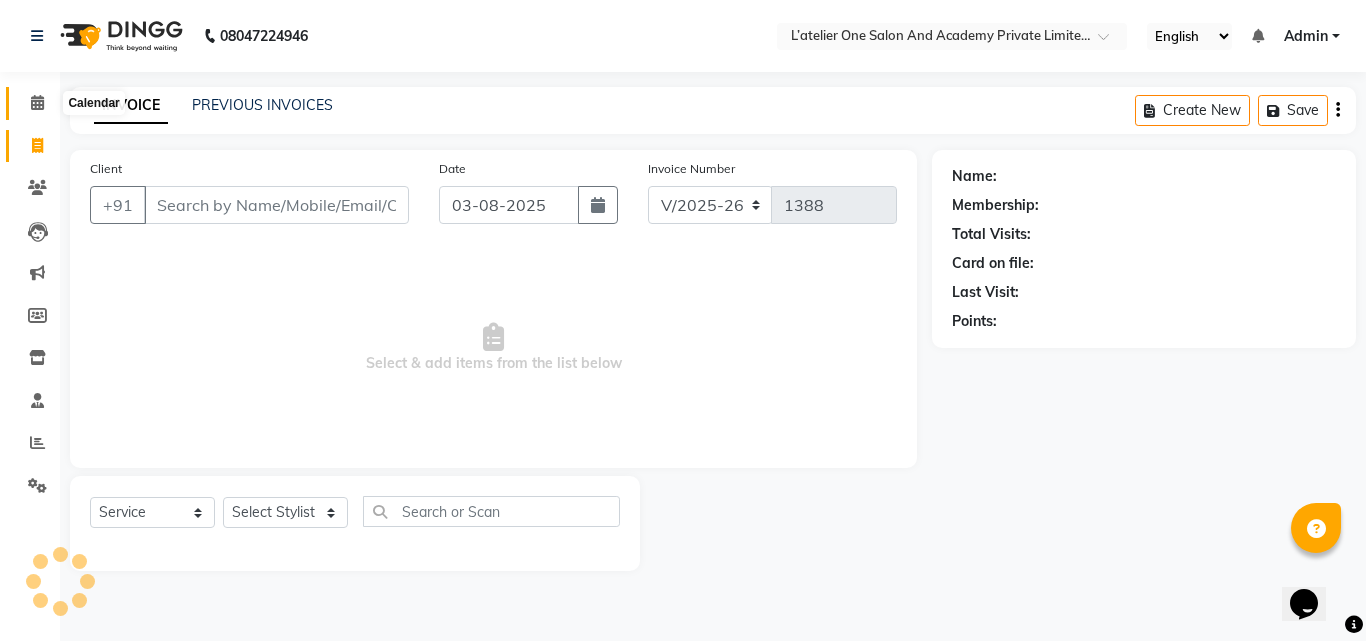 click 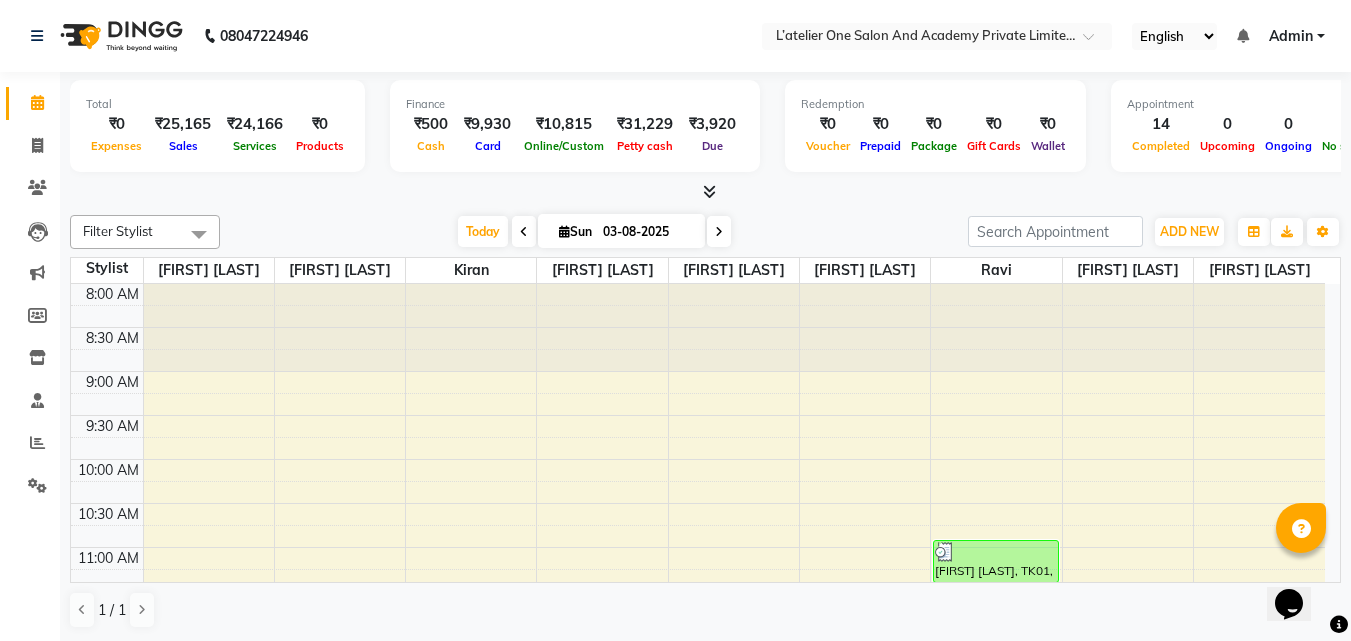 click at bounding box center [705, 192] 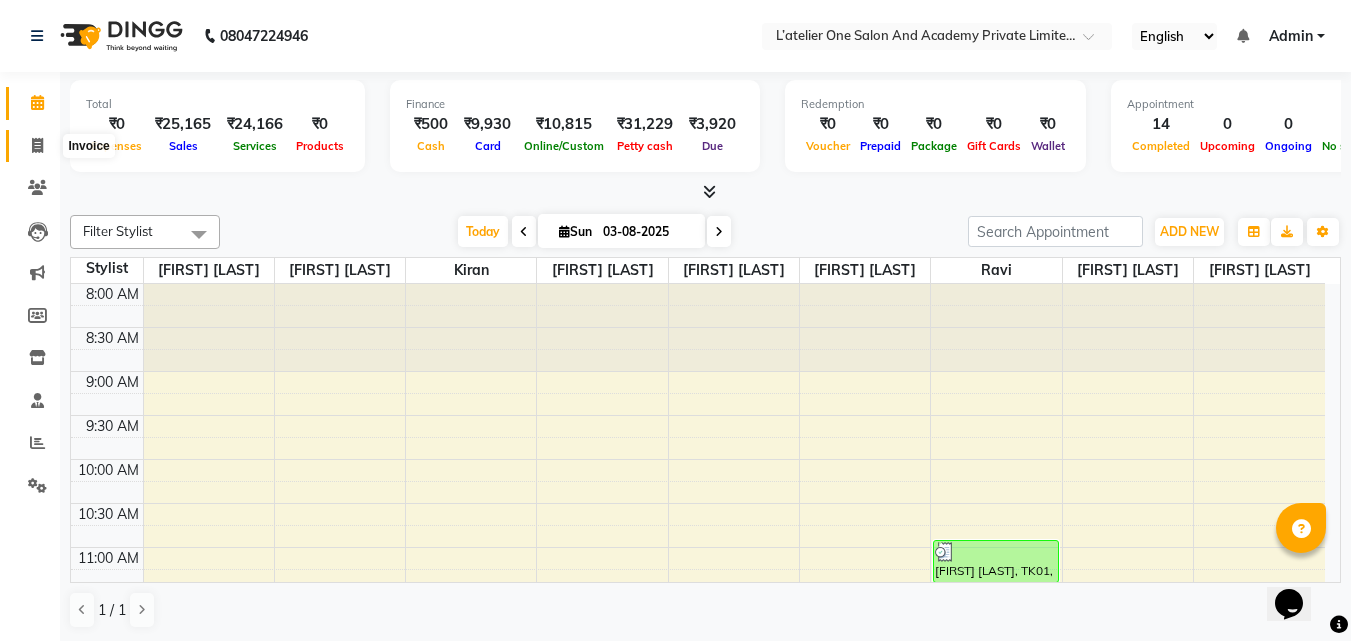click 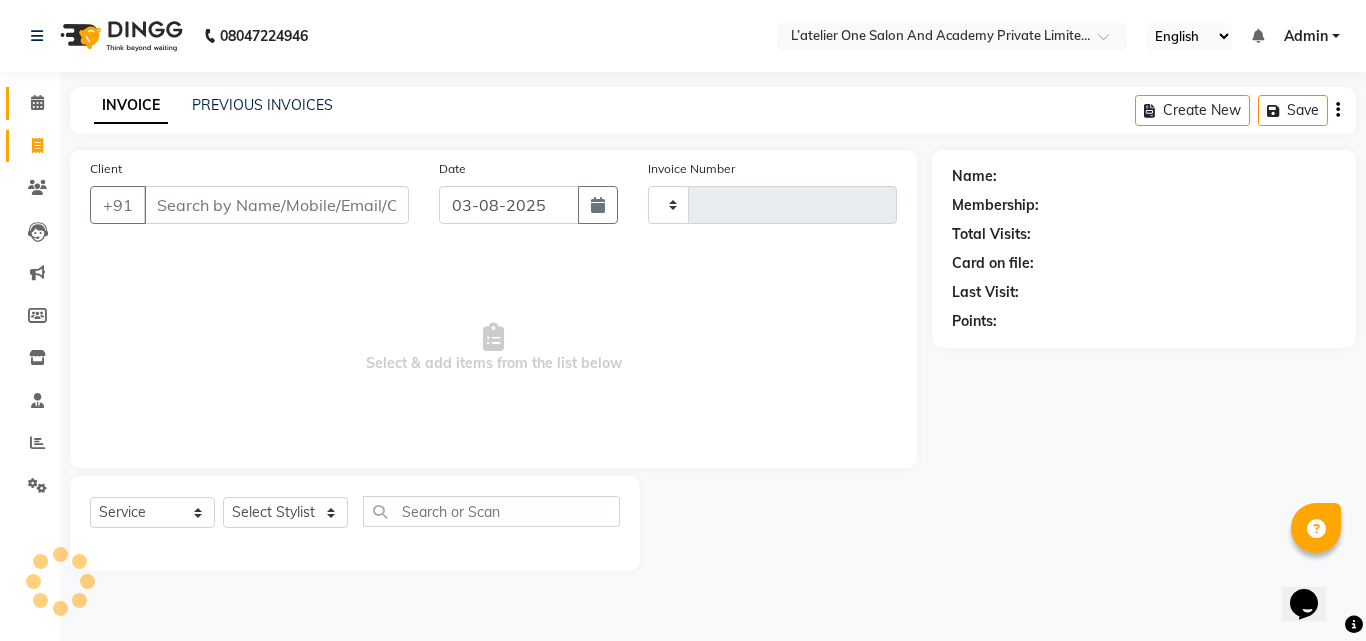 type on "1388" 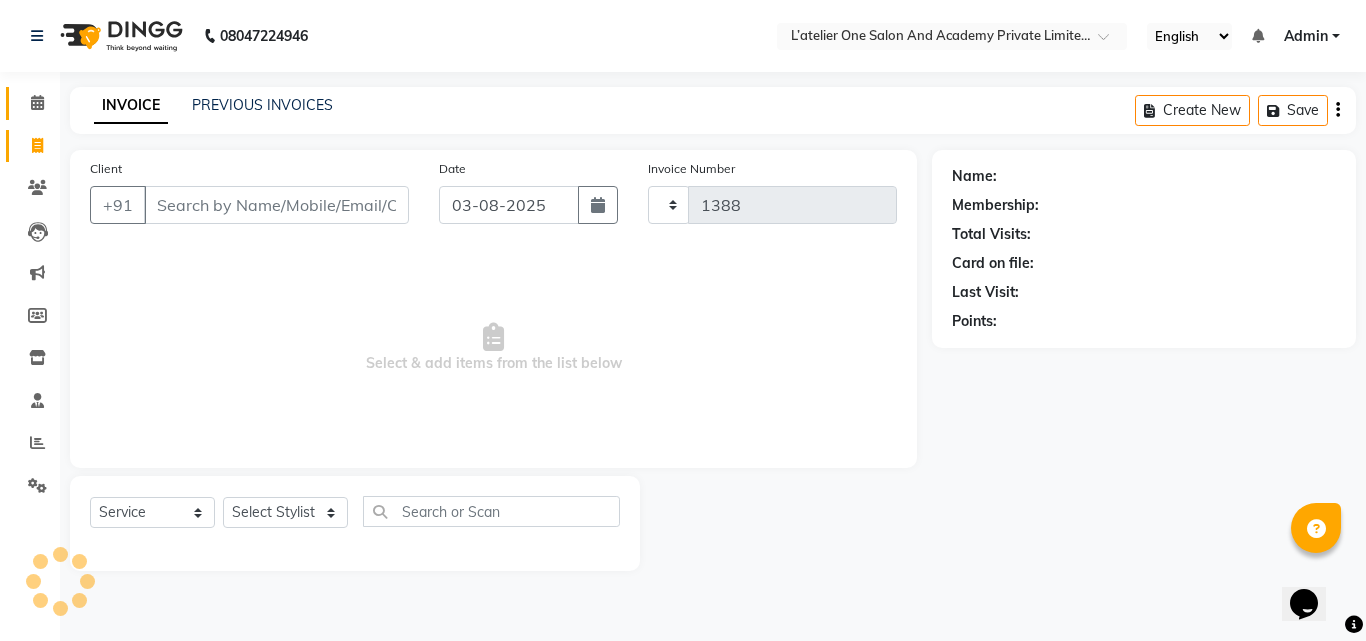 select on "6939" 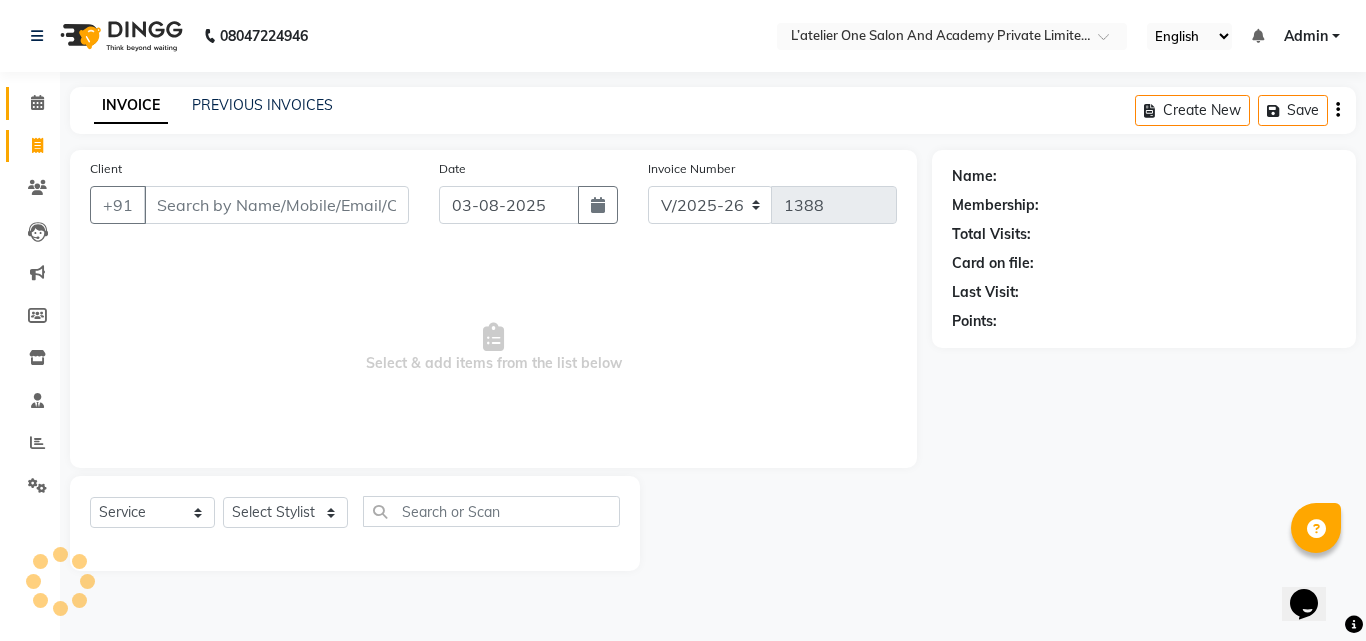click on "Calendar" 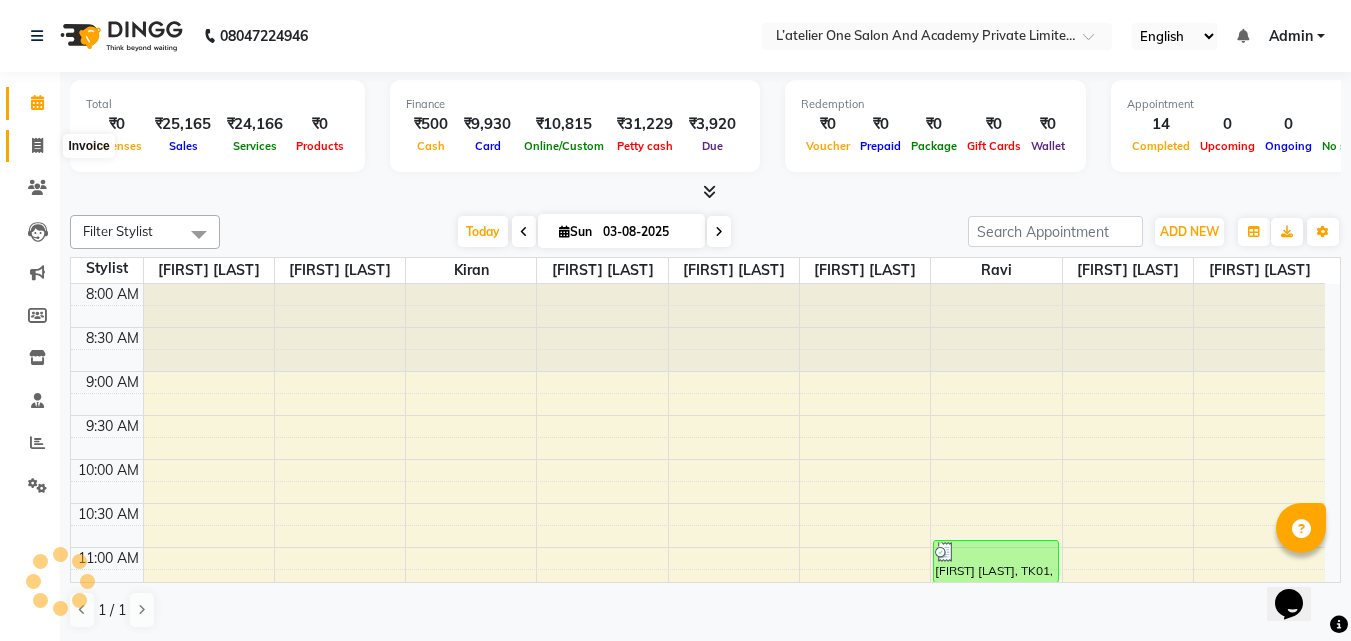 scroll, scrollTop: 0, scrollLeft: 0, axis: both 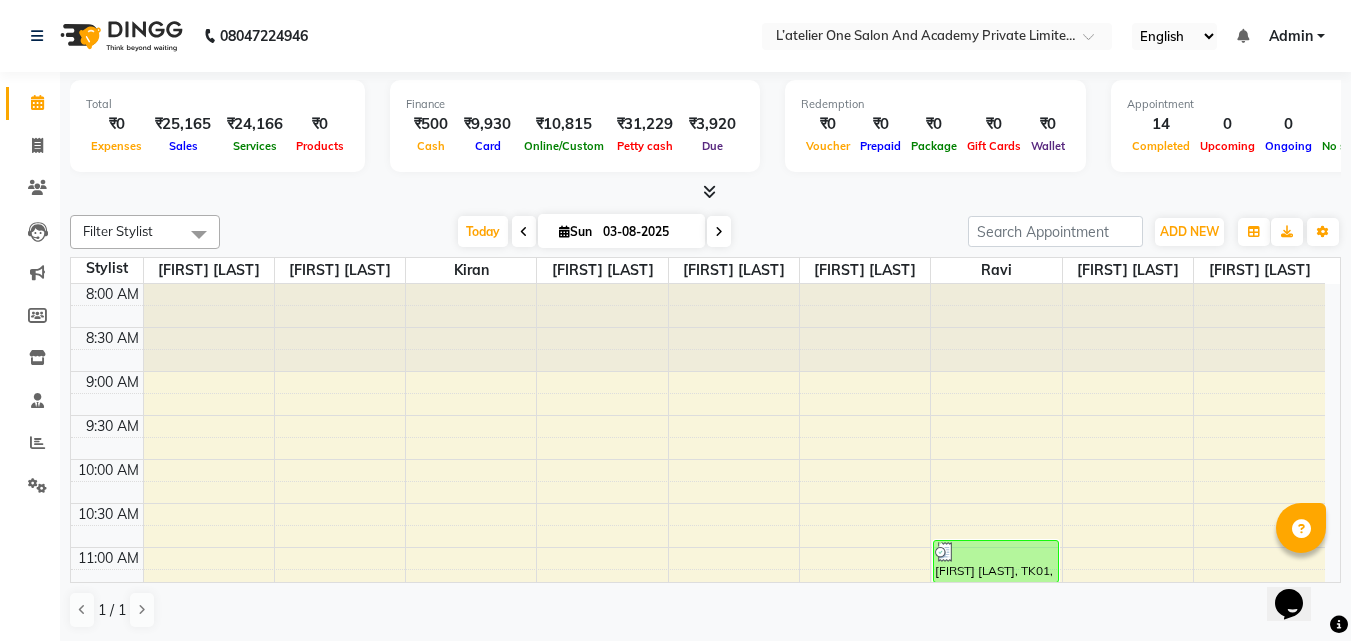 click at bounding box center [709, 191] 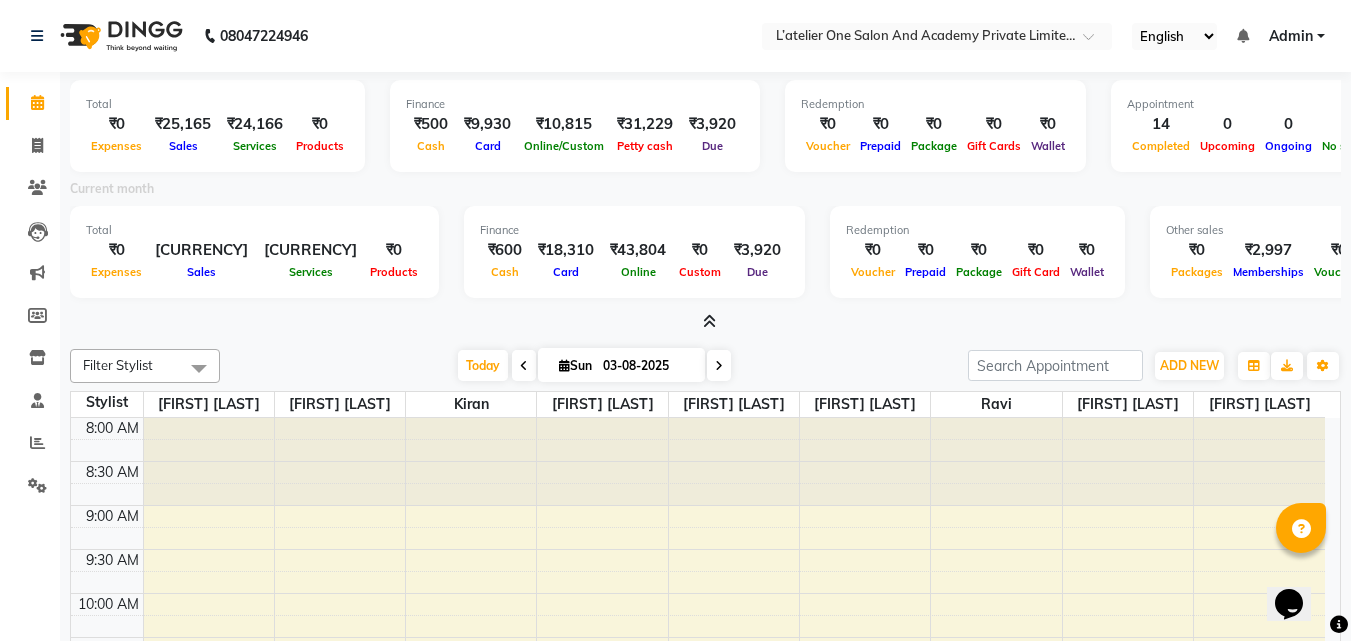 click at bounding box center (709, 321) 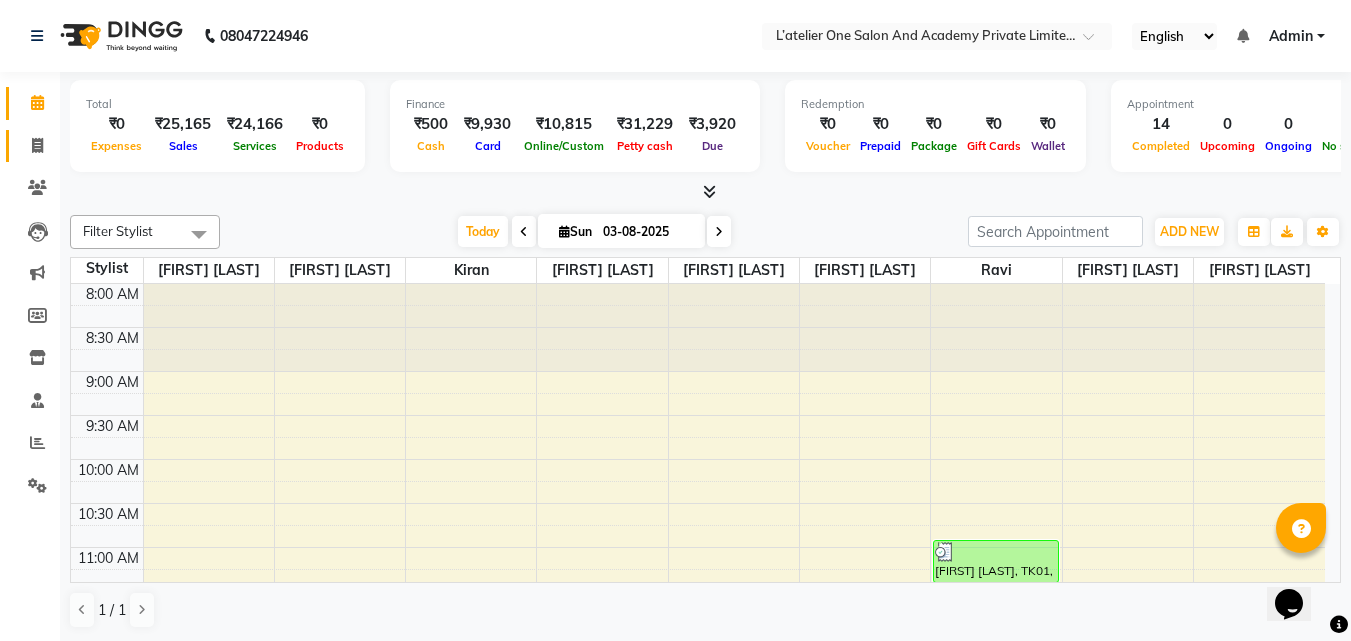 click on "Invoice" 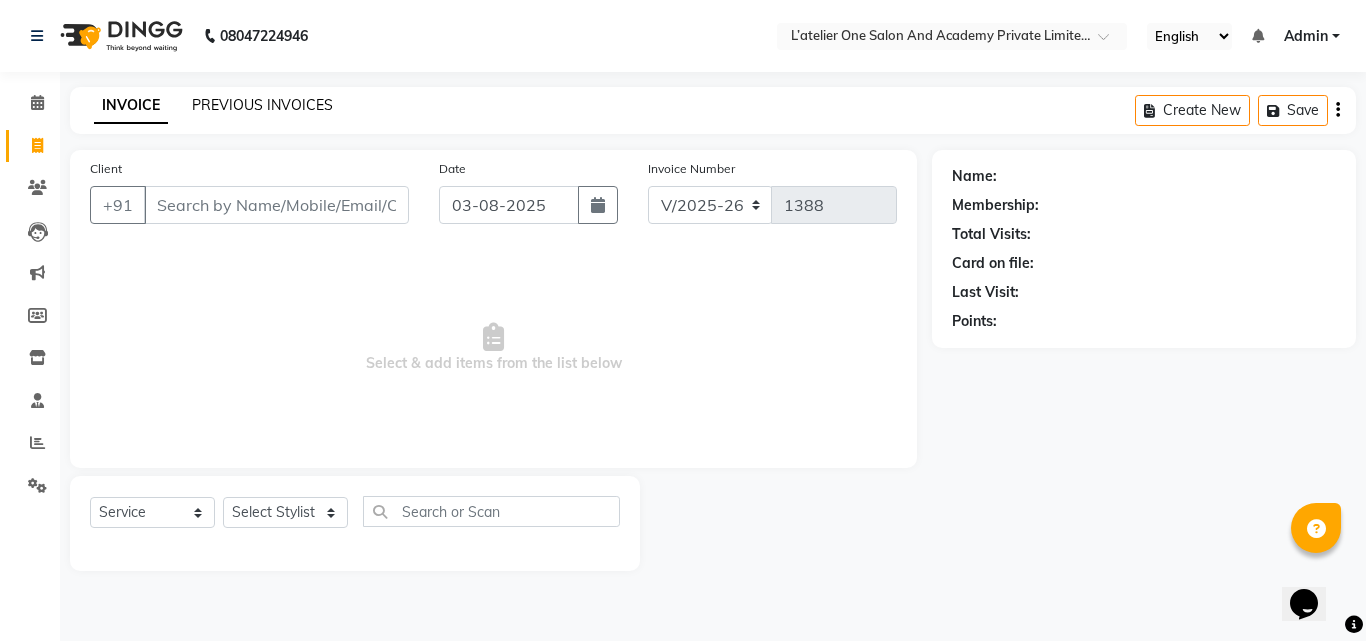 click on "PREVIOUS INVOICES" 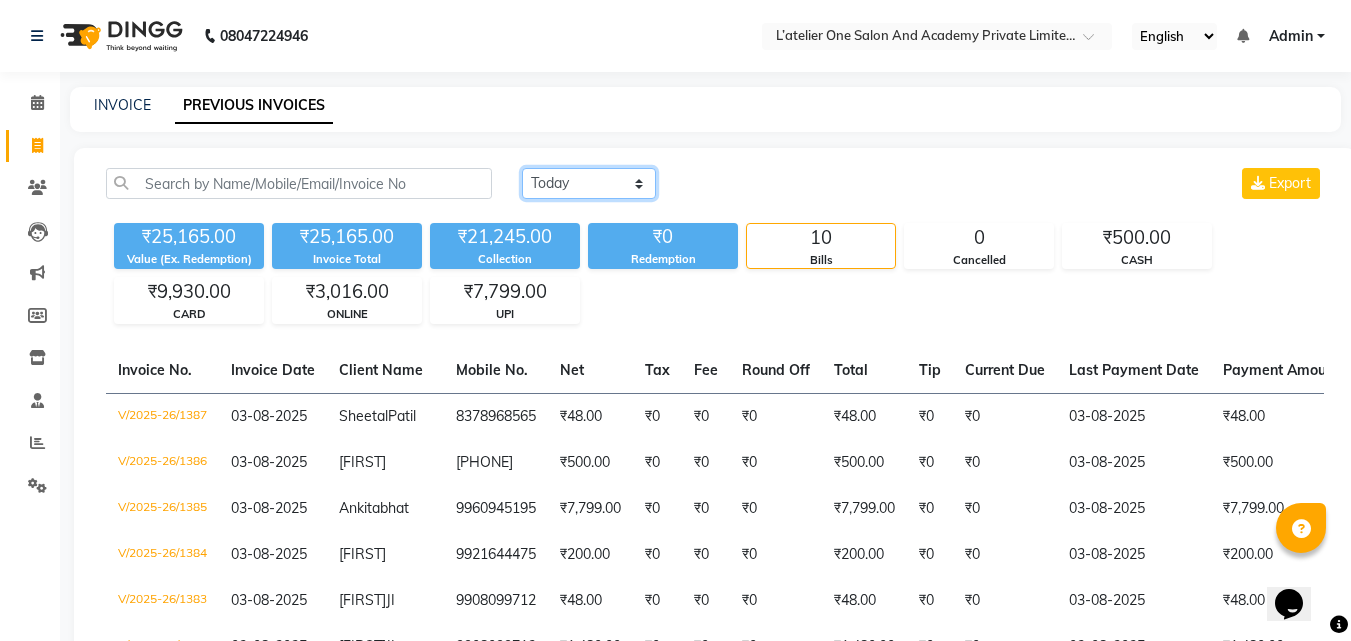 click on "Today Yesterday Custom Range" 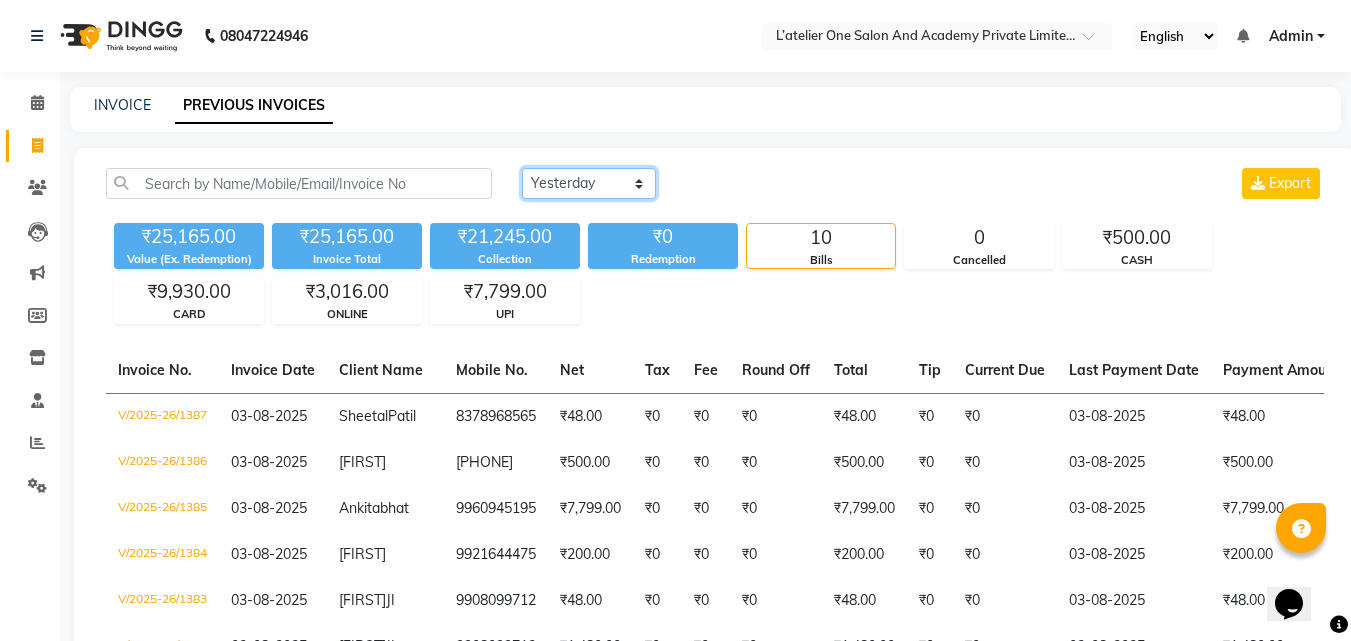 click on "Today Yesterday Custom Range" 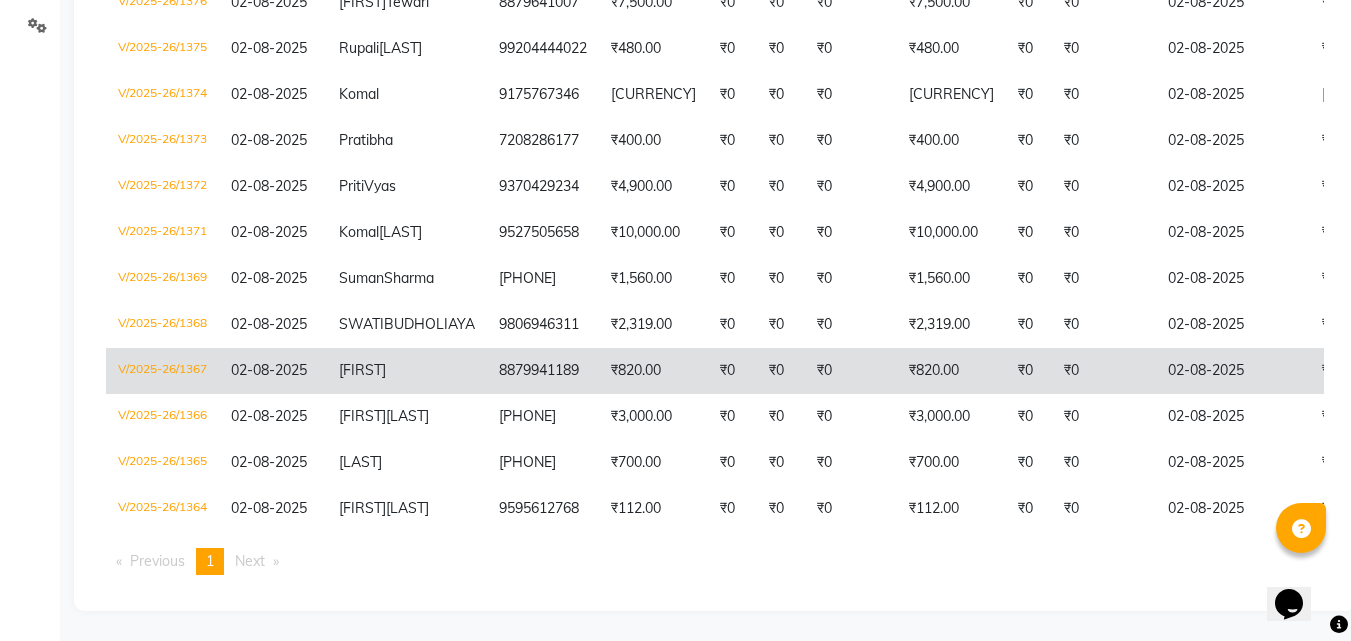 scroll, scrollTop: 533, scrollLeft: 0, axis: vertical 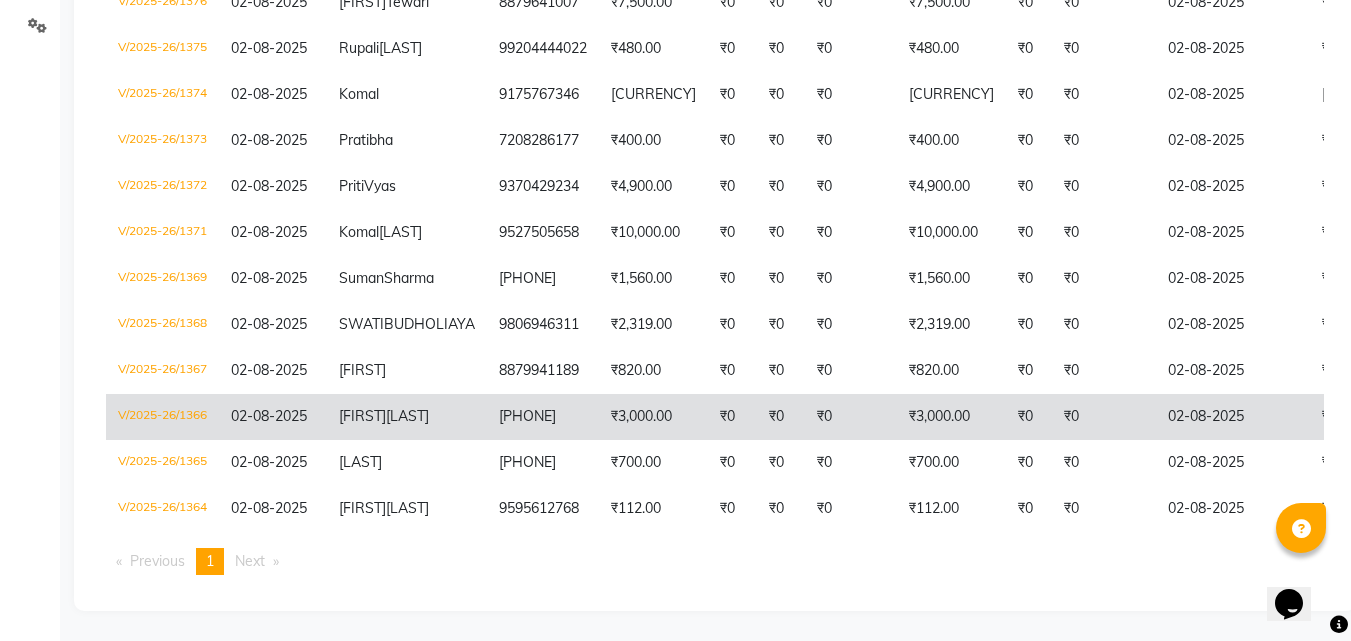 click on "₹3,000.00" 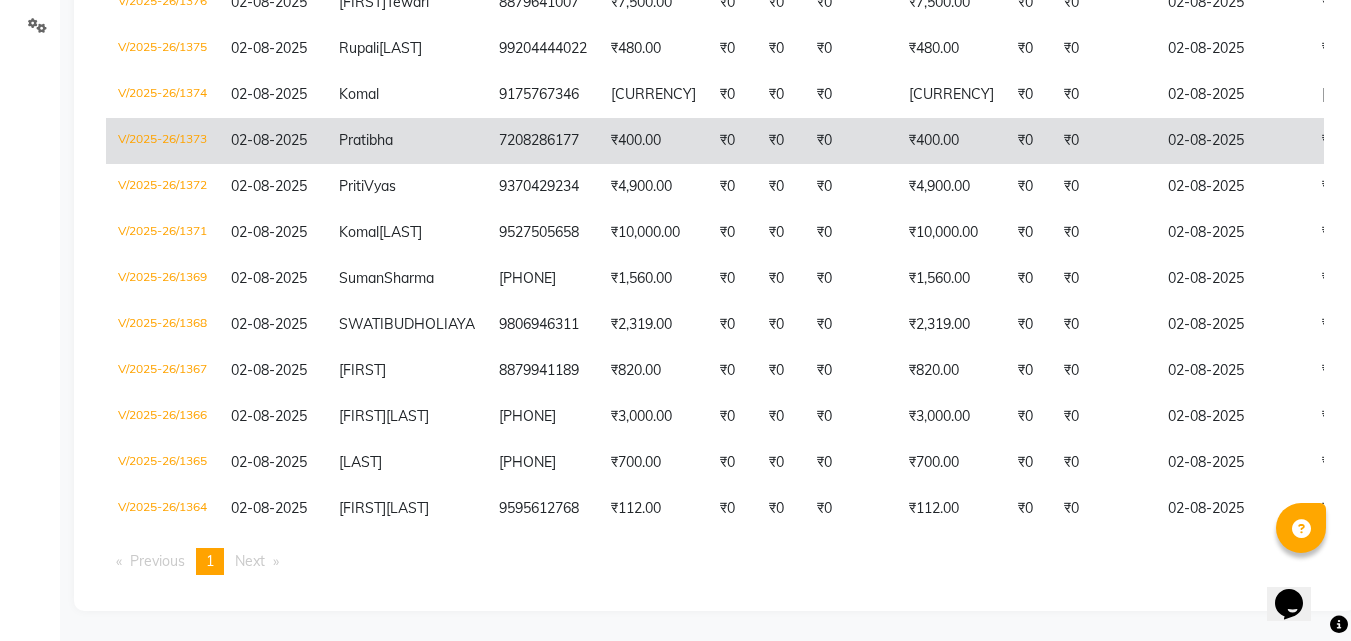 scroll, scrollTop: 0, scrollLeft: 0, axis: both 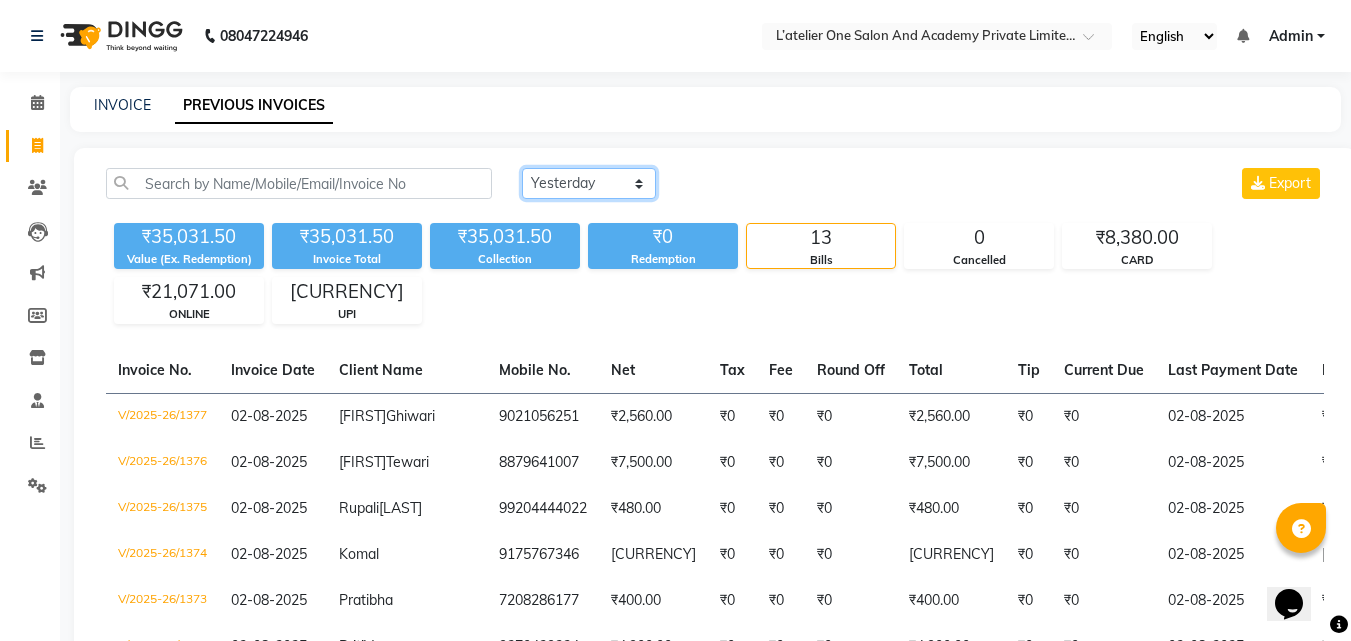 click on "Today Yesterday Custom Range" 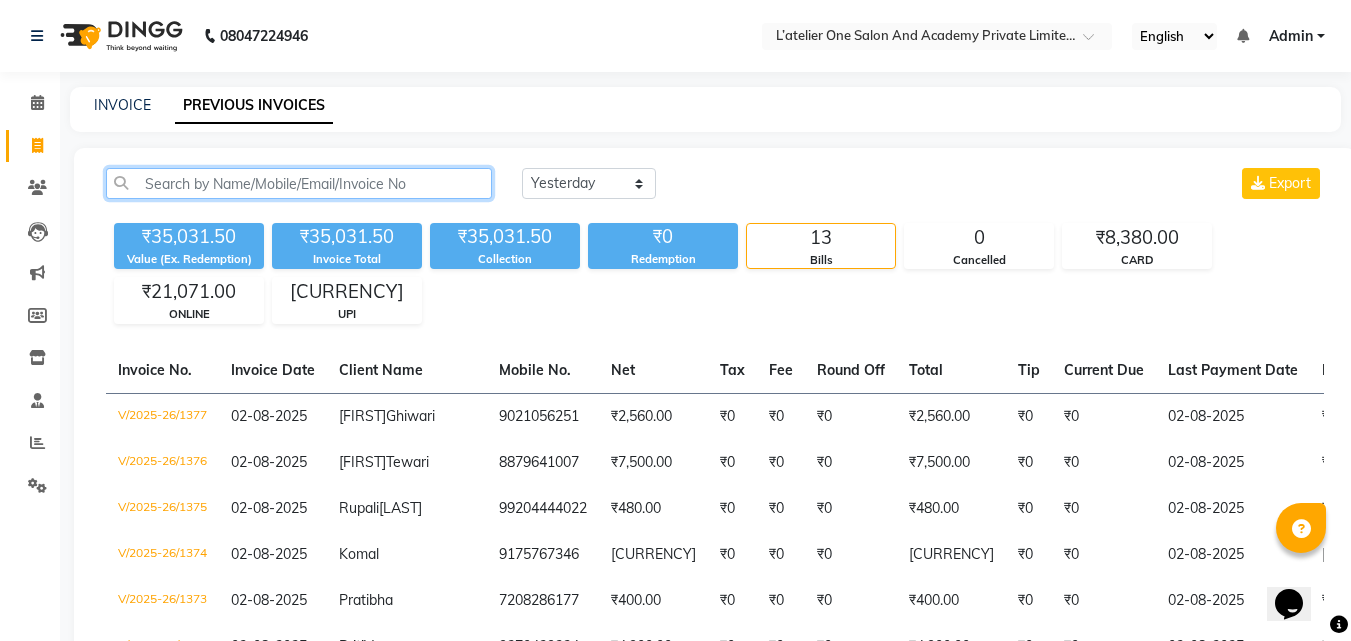click 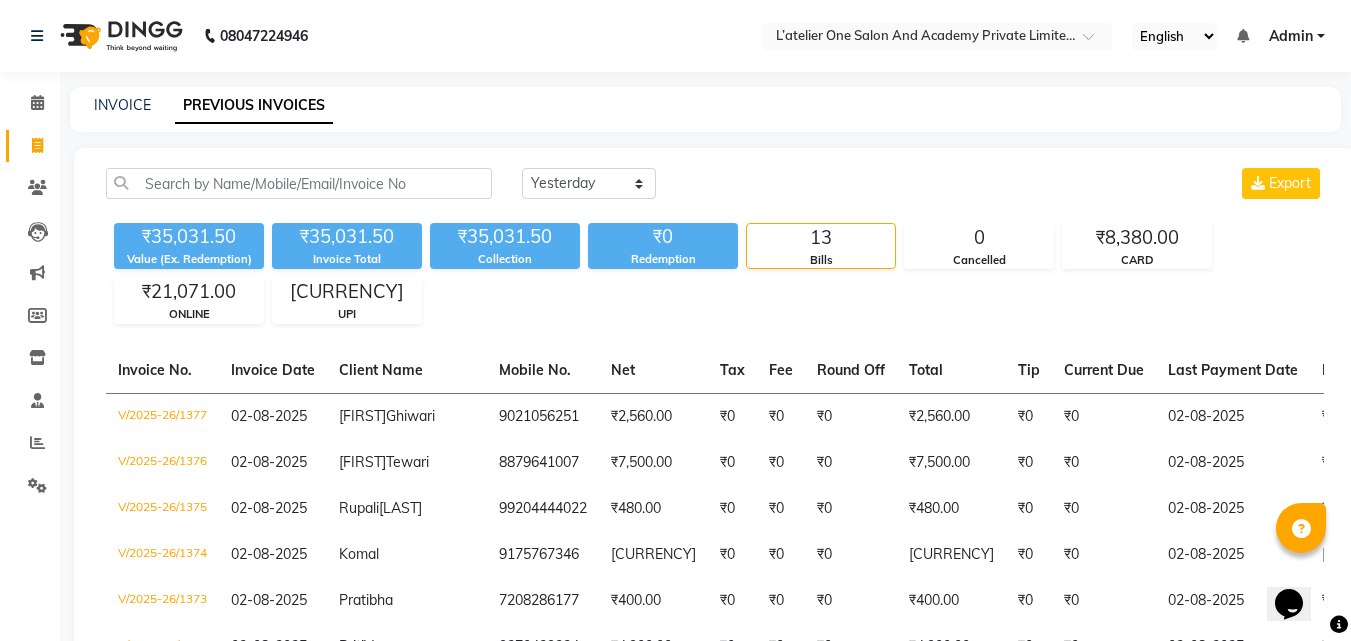 click on "Today Yesterday Custom Range Export" 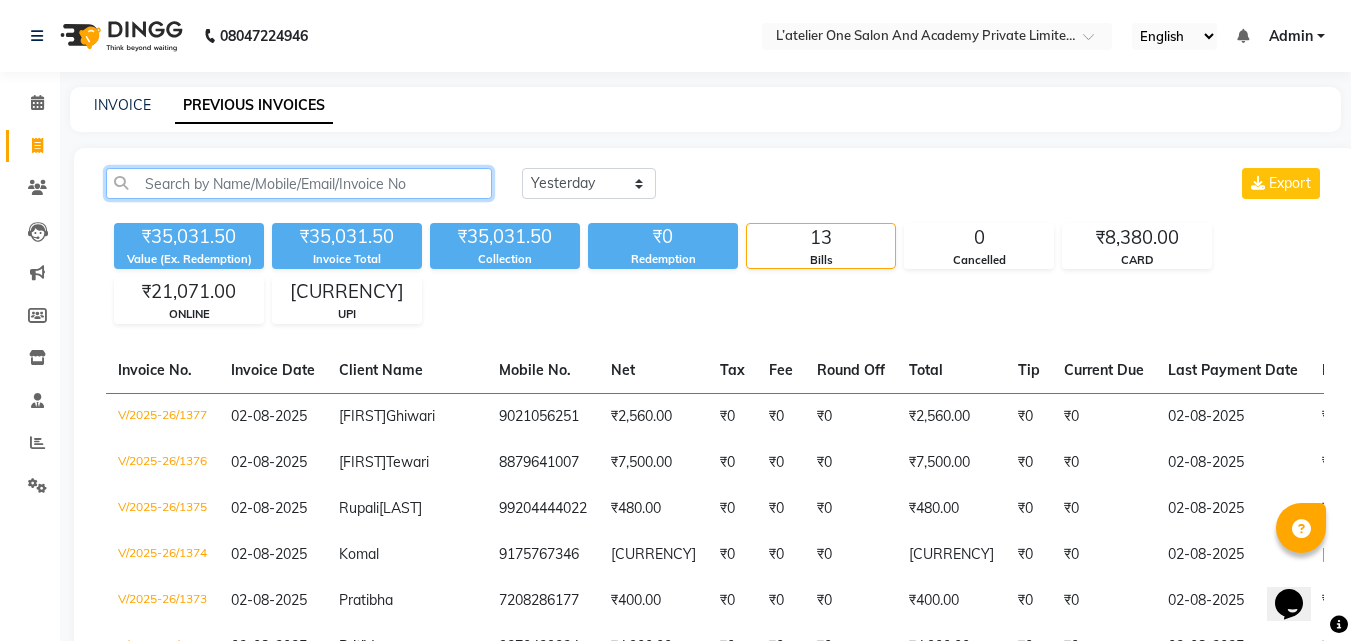 click 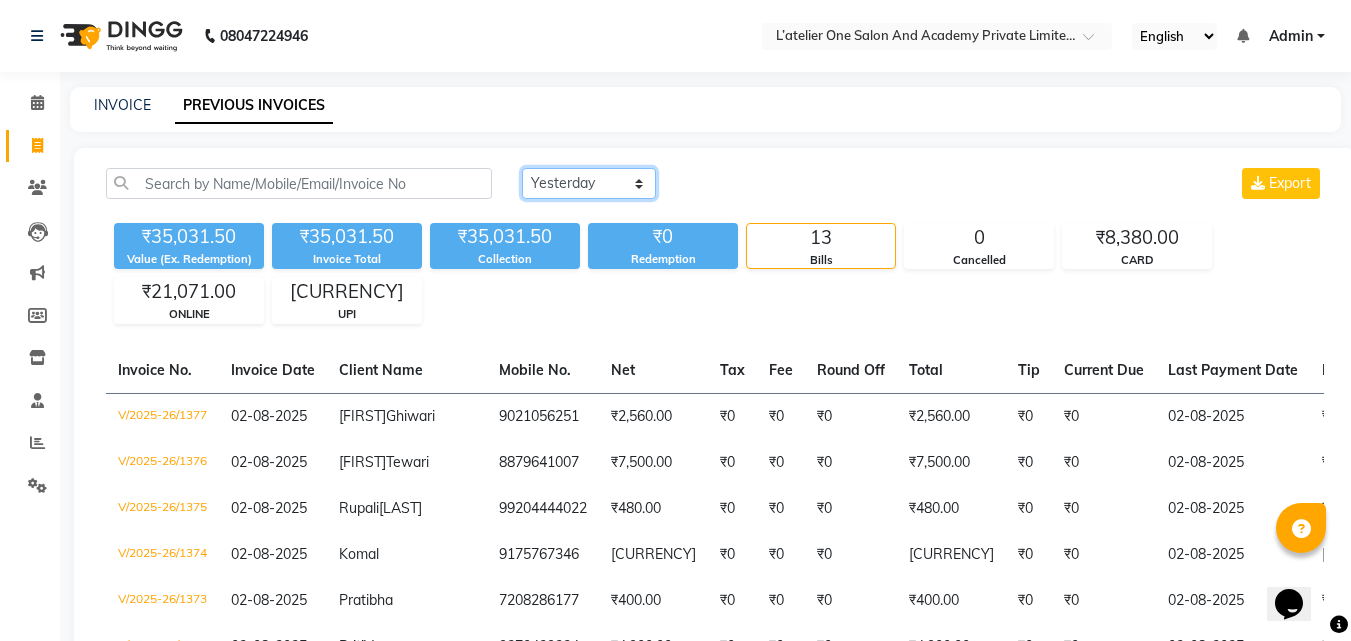 click on "Today Yesterday Custom Range" 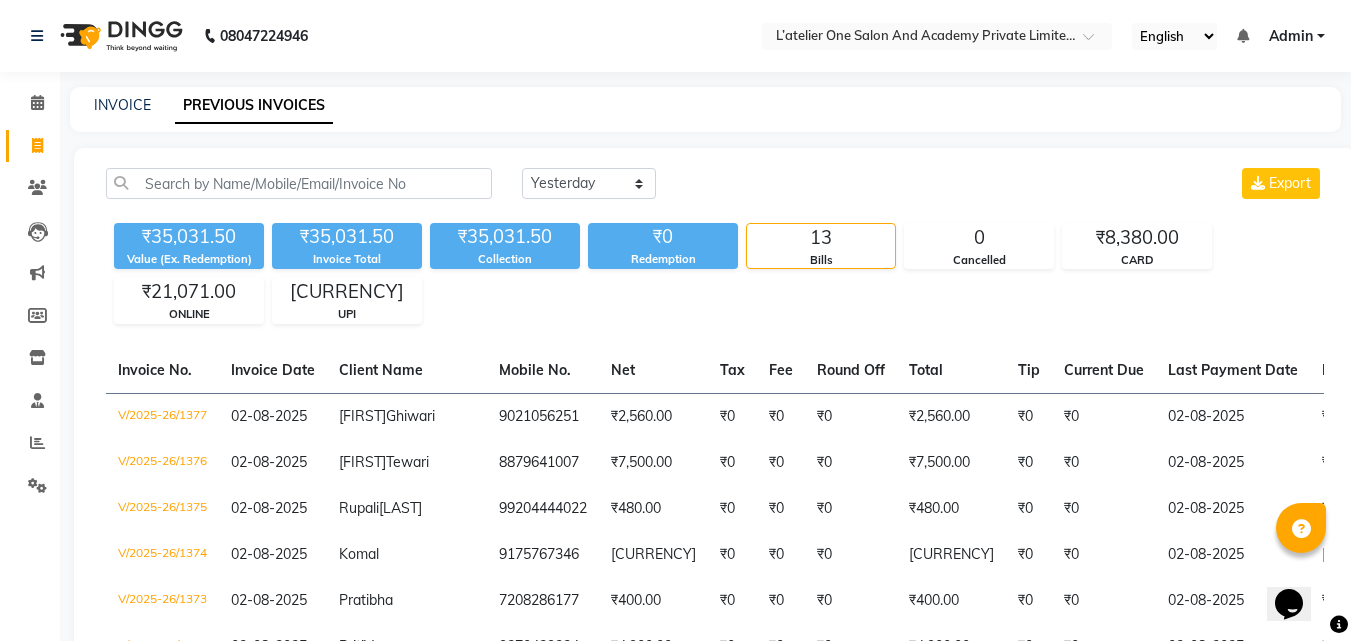 click on "Today Yesterday Custom Range Export" 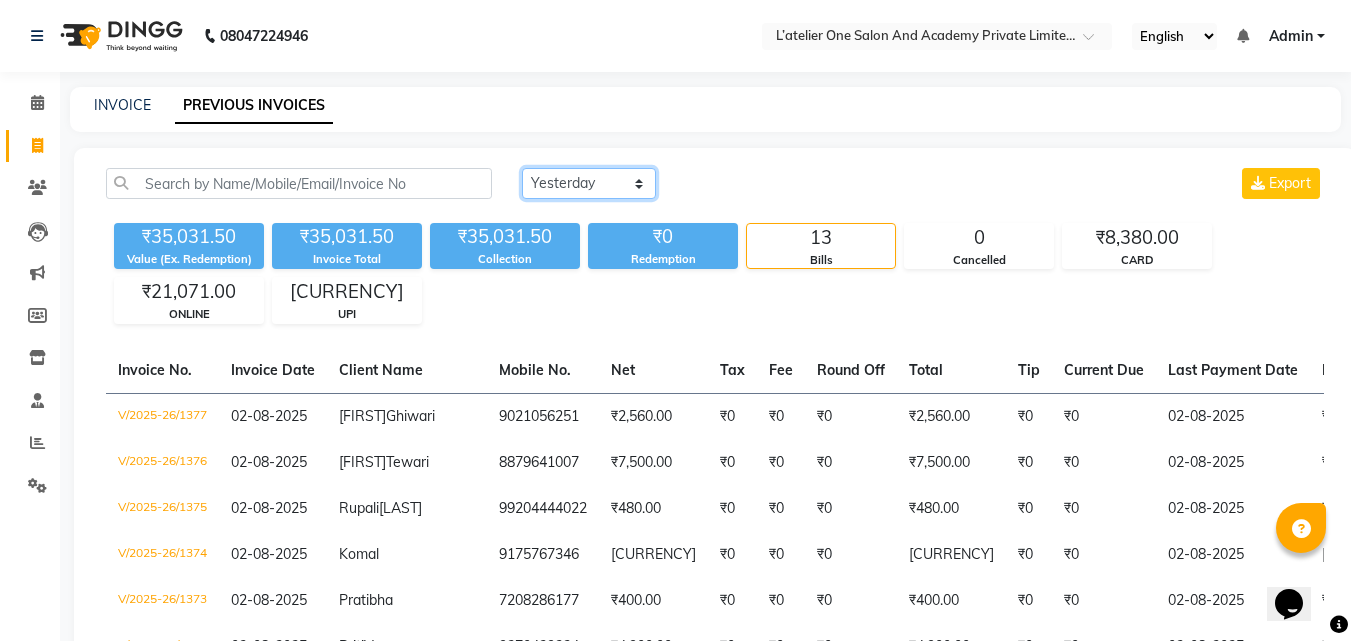 click on "Today Yesterday Custom Range" 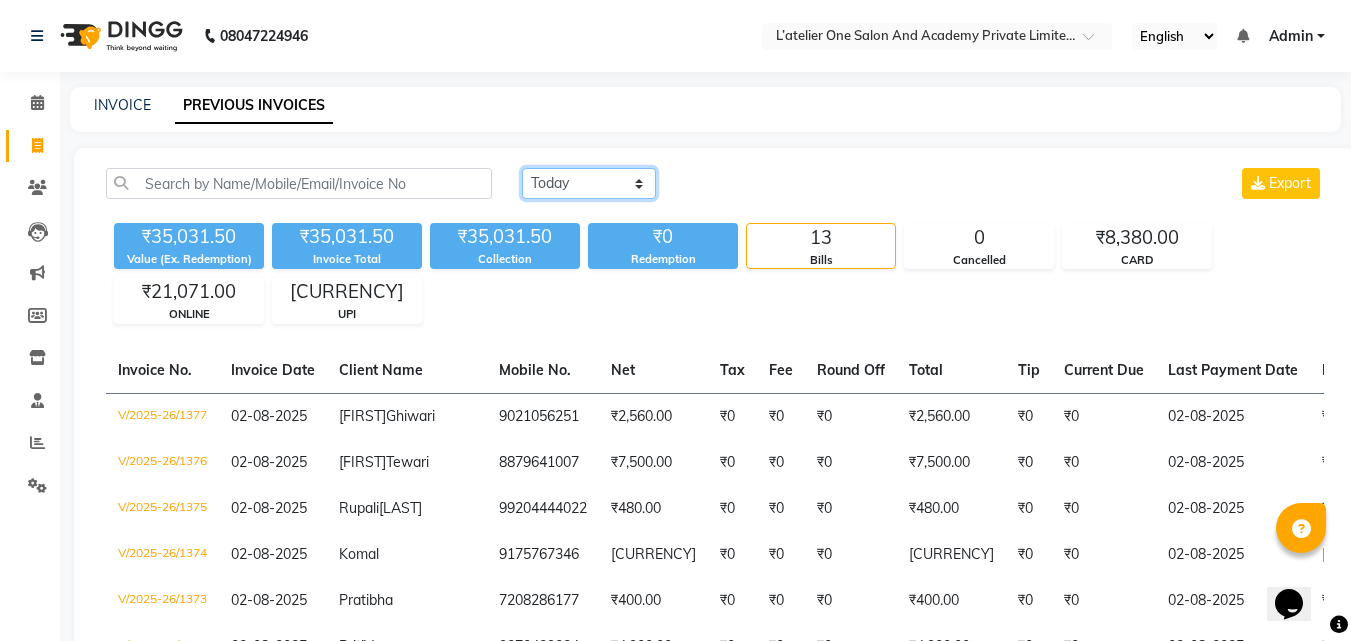 click on "Today Yesterday Custom Range" 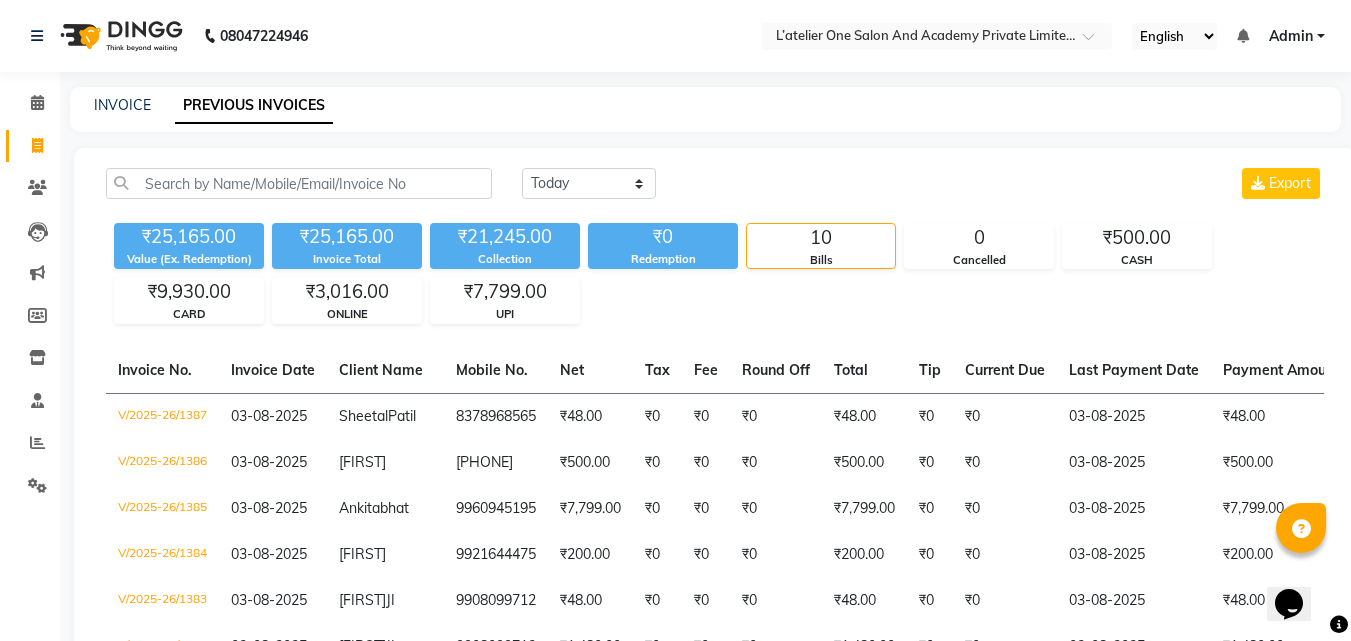 click on "Today Yesterday Custom Range Export" 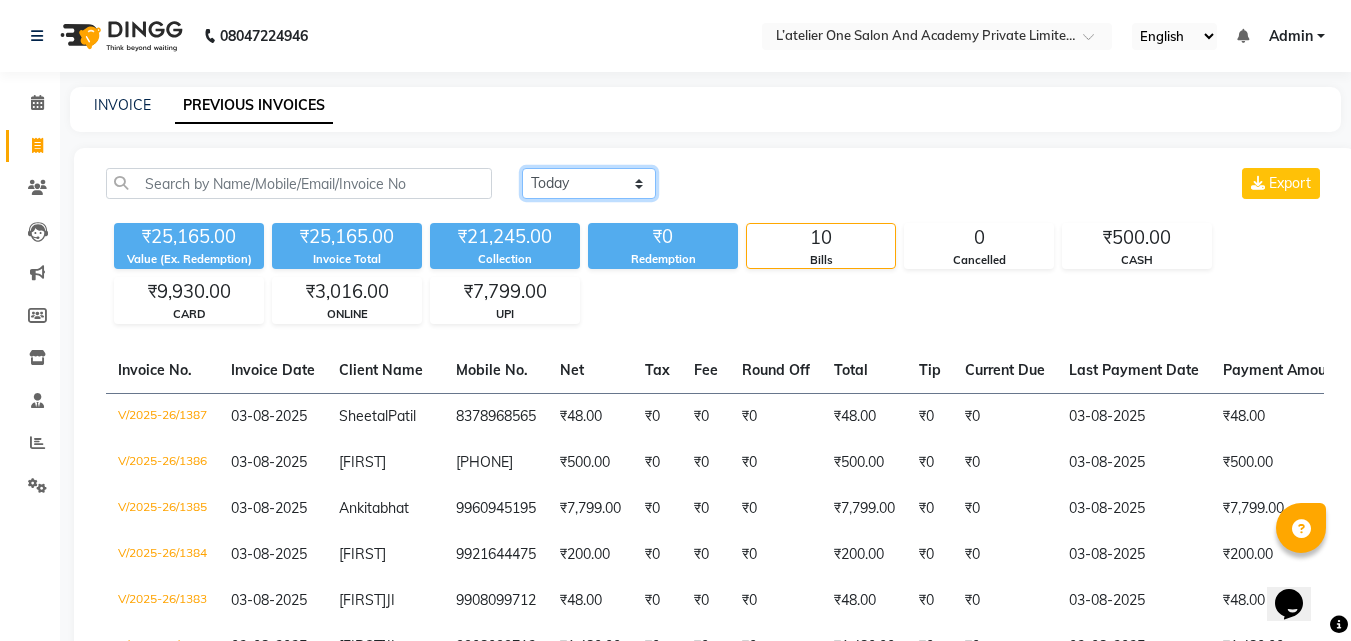 click on "Today Yesterday Custom Range" 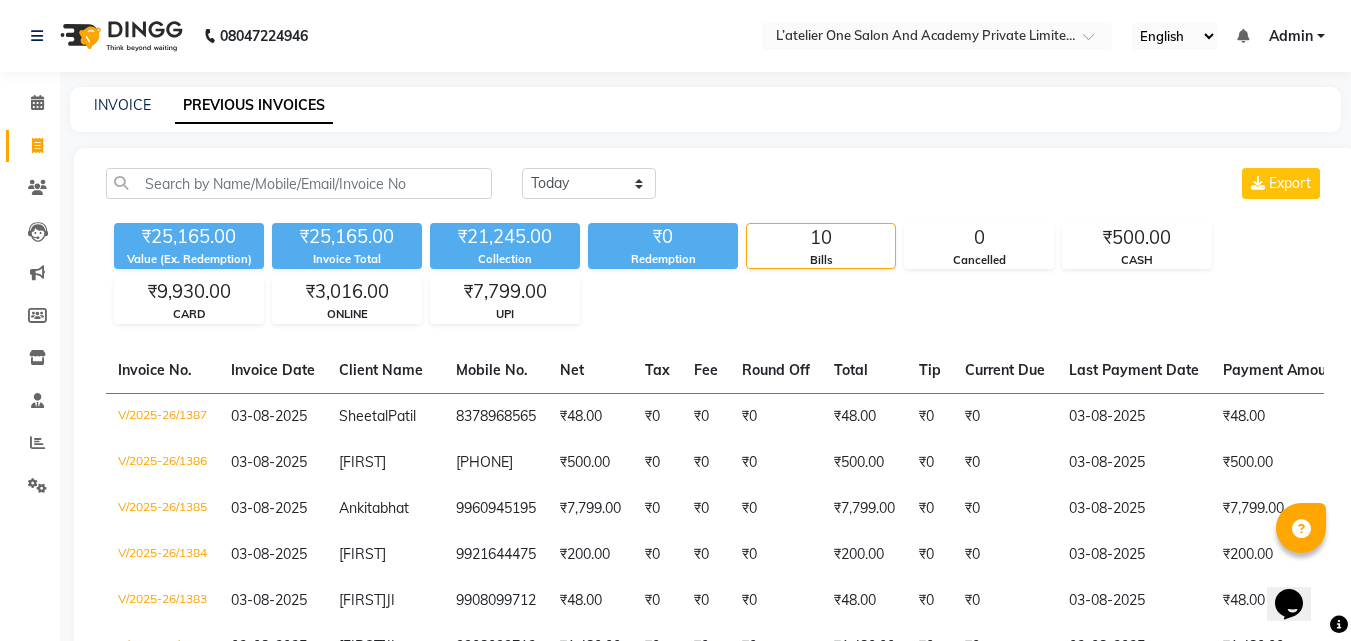 click on "Today Yesterday Custom Range Export ₹25,165.00 Value (Ex. Redemption) ₹25,165.00 Invoice Total  ₹21,245.00 Collection ₹0 Redemption 10 Bills 0 Cancelled ₹500.00 CASH ₹9,930.00 CARD ₹3,016.00 ONLINE ₹7,799.00 UPI  Invoice No.   Invoice Date   Client Name   Mobile No.   Net   Tax   Fee   Round Off   Total   Tip   Current Due   Last Payment Date   Payment Amount   Payment Methods   Cancel Reason   Status   V/2025-26/1387  [DATE] [FIRST]  [LAST] [PHONE] ₹48.00 ₹0  ₹0  ₹0 ₹48.00 ₹0 ₹0 [DATE] ₹48.00  ONLINE - PAID  V/2025-26/1386  [DATE] [FIRST]   [PHONE] ₹500.00 ₹0  ₹0  ₹0 ₹500.00 ₹0 ₹0 [DATE] ₹500.00  CASH - PAID  V/2025-26/1385  [DATE] [FIRST]  [LAST] [PHONE] ₹7,799.00 ₹0  ₹0  ₹0 ₹7,799.00 ₹0 ₹0 [DATE] ₹7,799.00  UPI - PAID  V/2025-26/1384  [DATE] [FIRST]   [PHONE] ₹200.00 ₹0  ₹0  ₹0 ₹200.00 ₹0 ₹0 [DATE] ₹200.00  ONLINE - PAID" 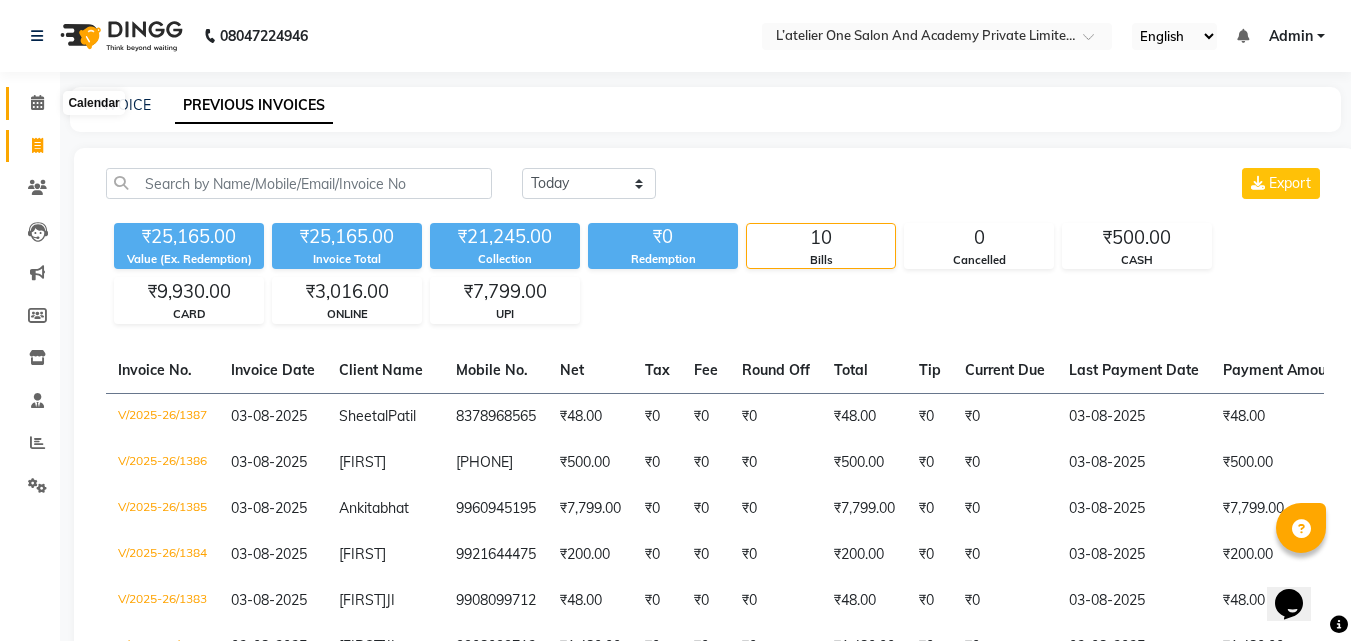 click 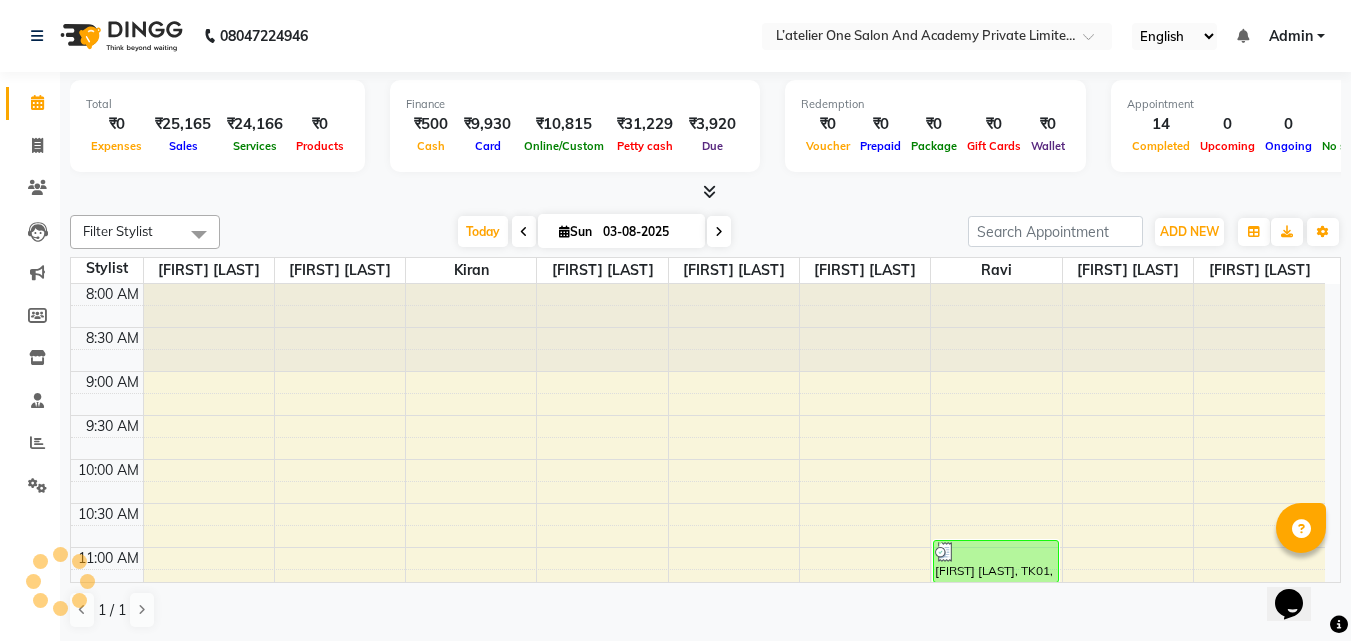 drag, startPoint x: 325, startPoint y: 199, endPoint x: 386, endPoint y: 196, distance: 61.073727 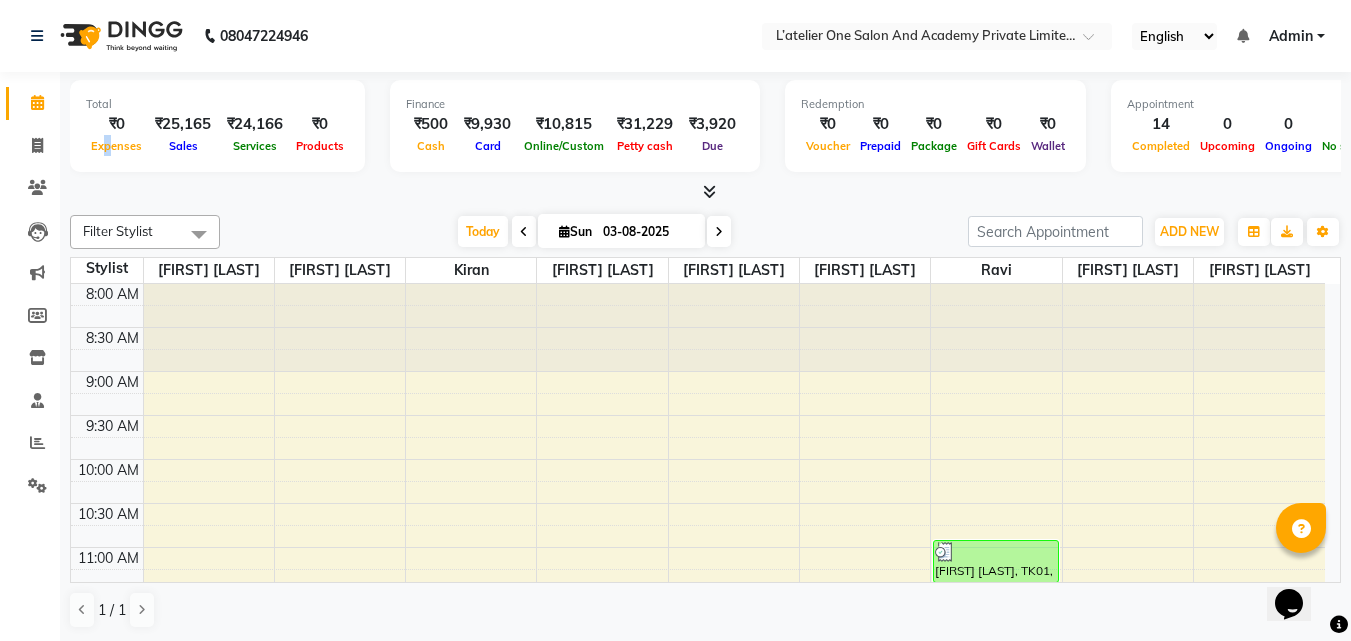 click on "Total  ₹0  Expenses ₹25,165  Sales ₹24,166  Services ₹0  Products" at bounding box center [217, 126] 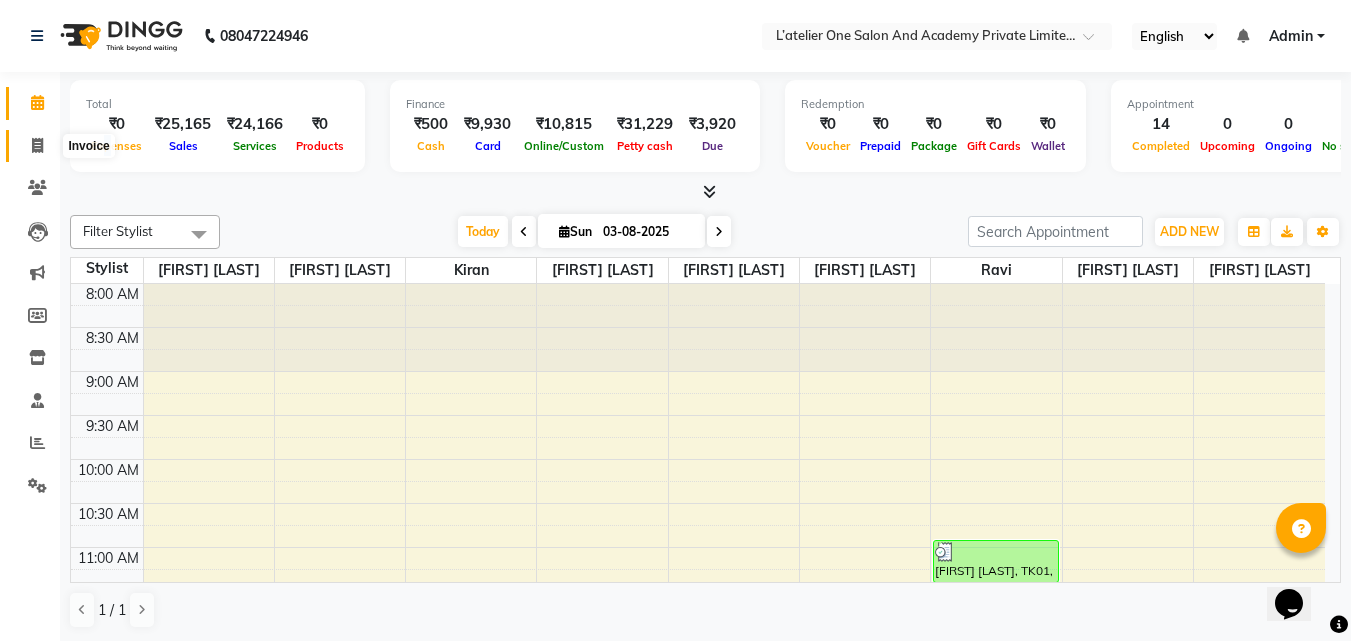 click 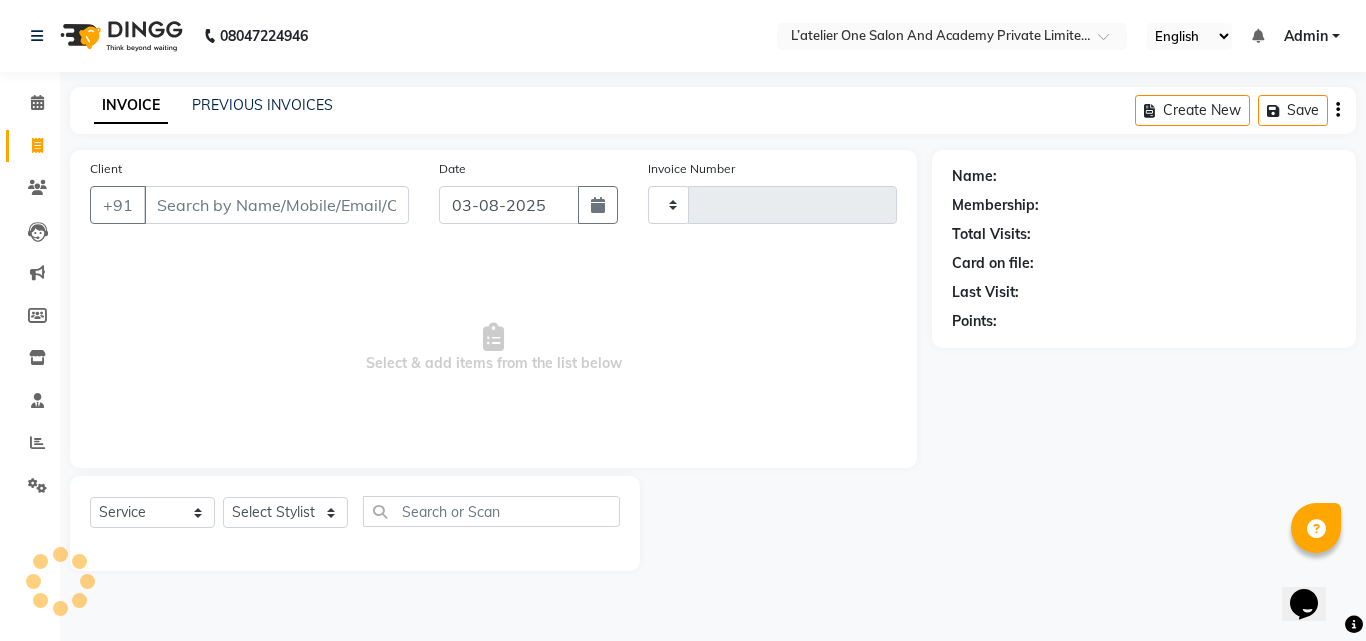 type on "1388" 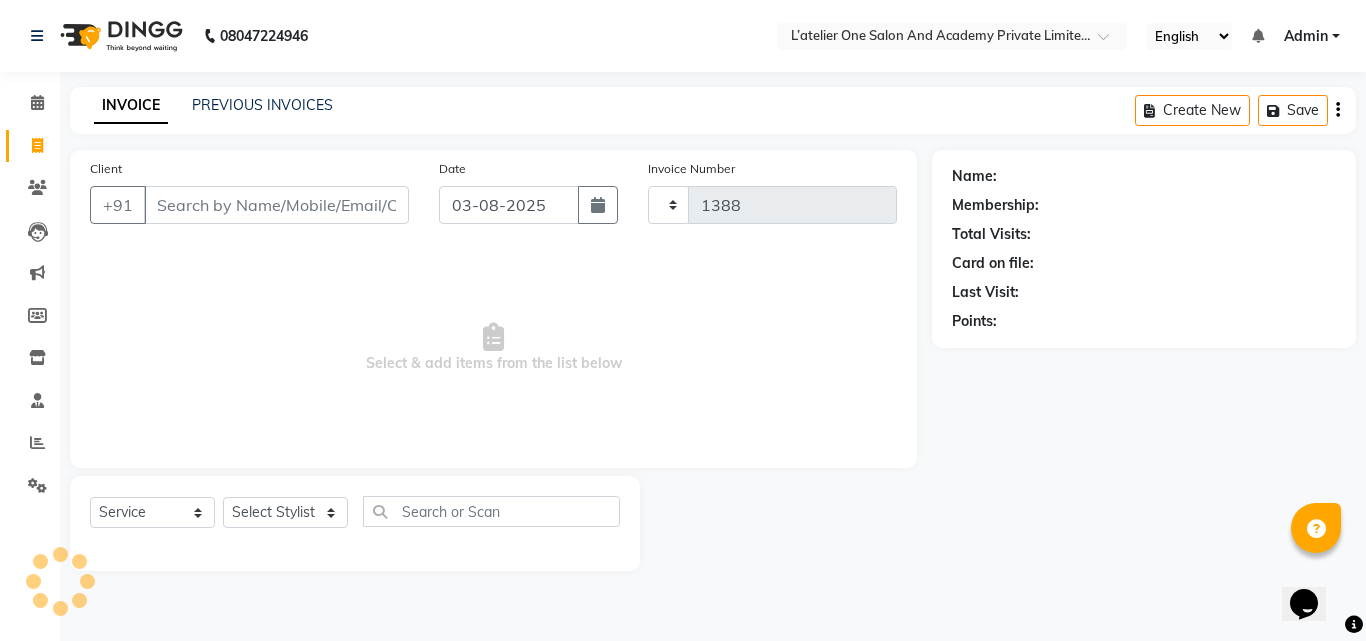 select on "6939" 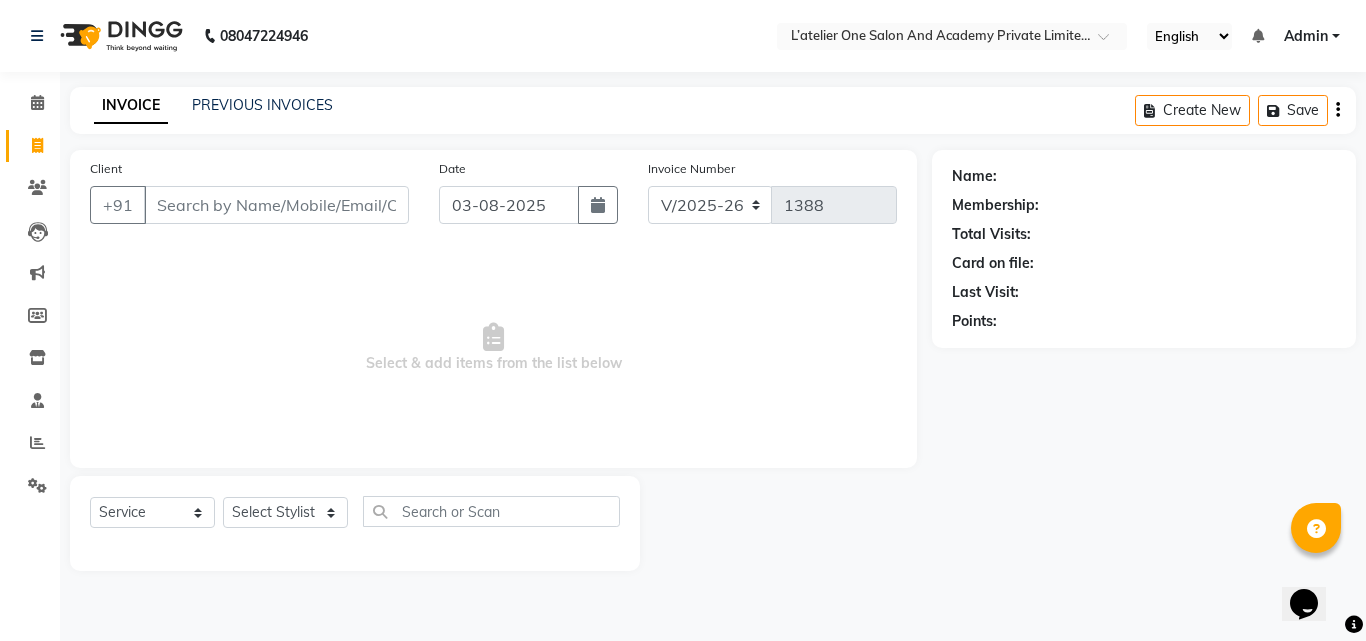 click on "Client" at bounding box center (276, 205) 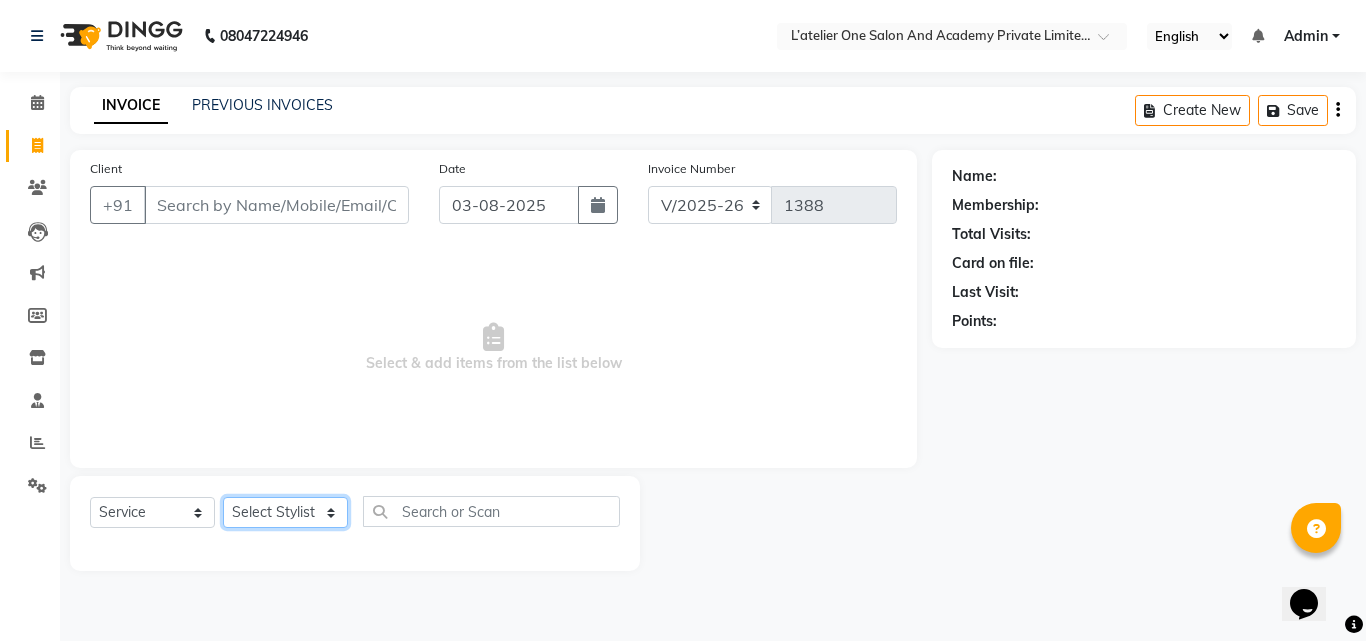 click on "Select Stylist [NAME] [NAME]  [NAME] [NAME] [NAME] [NAME] [NAME] [NAME] [NAME] [NAME]" 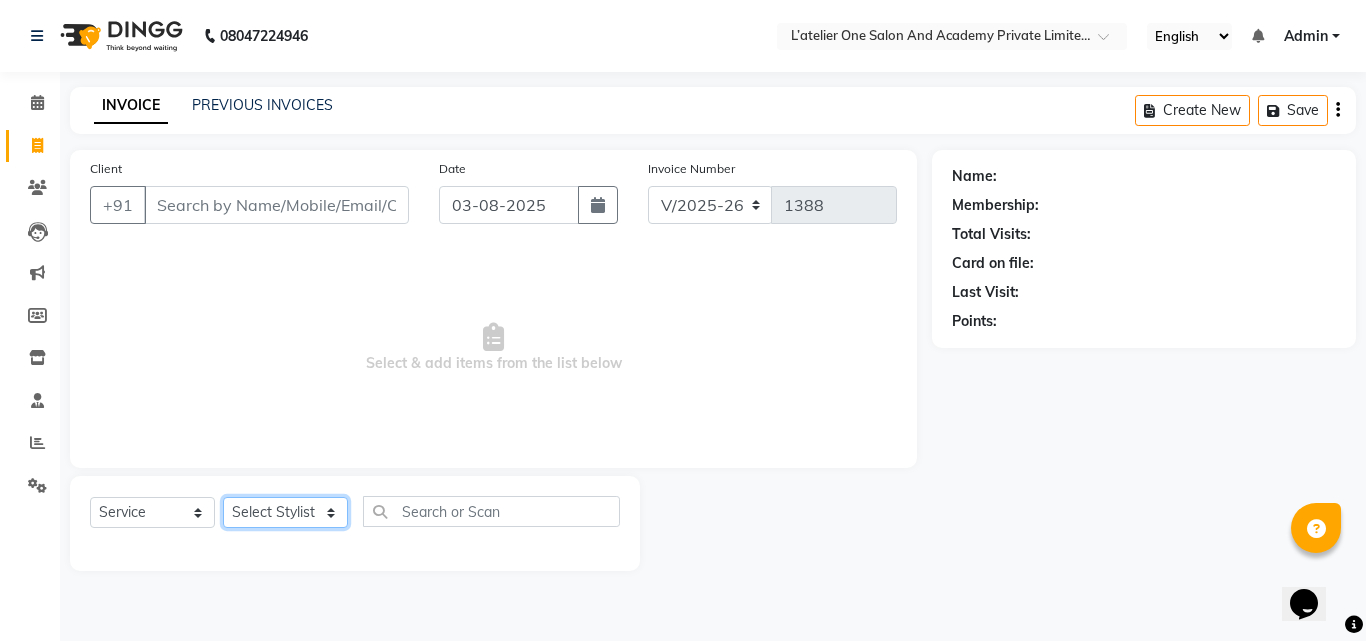 select on "55360" 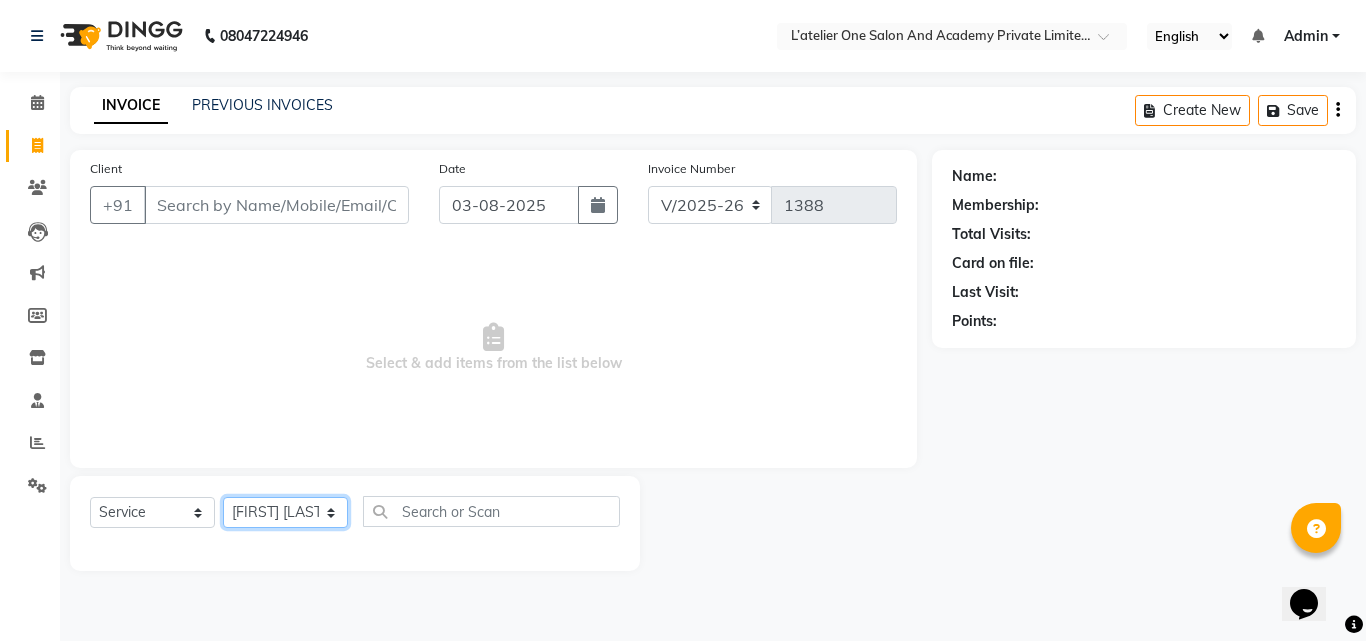 click on "Select Stylist [NAME] [NAME]  [NAME] [NAME] [NAME] [NAME] [NAME] [NAME] [NAME] [NAME]" 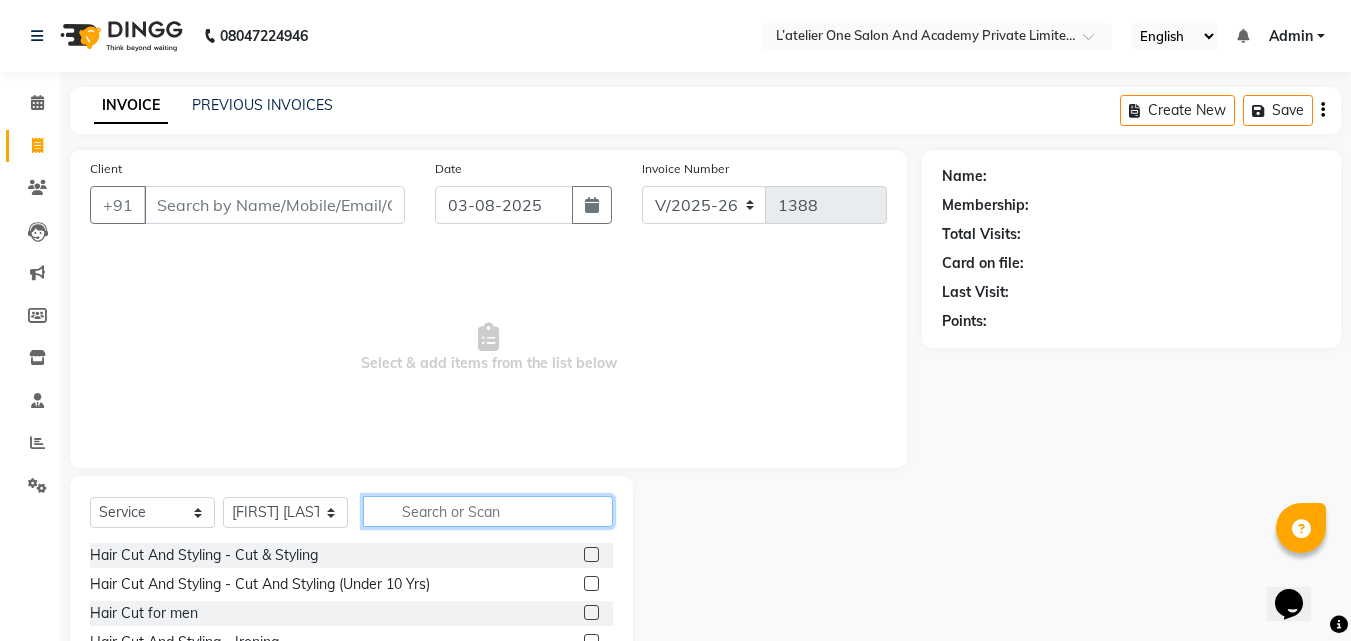 click 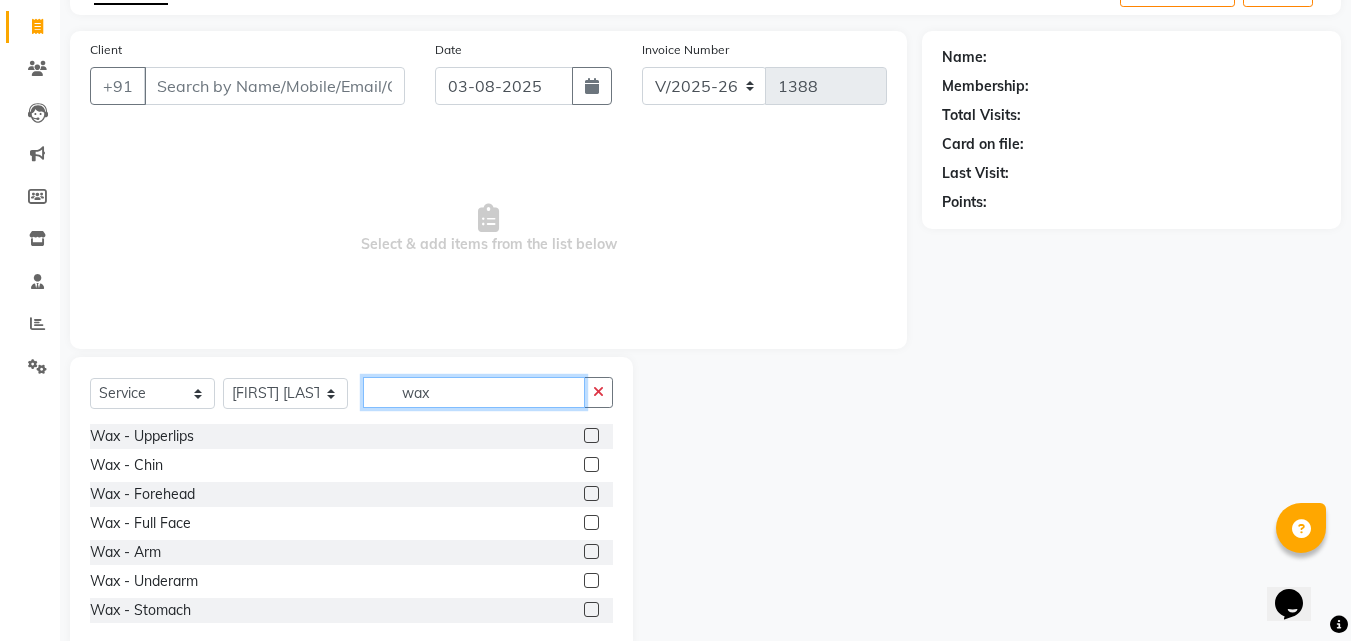 scroll, scrollTop: 158, scrollLeft: 0, axis: vertical 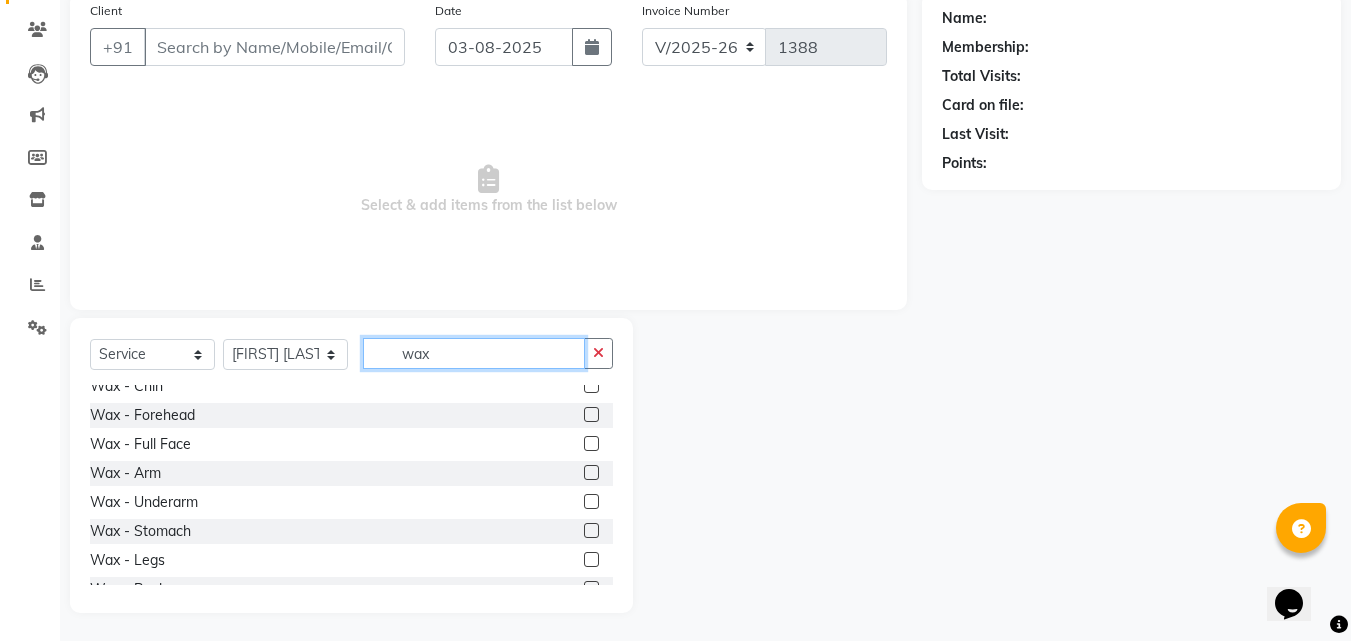 type on "wax" 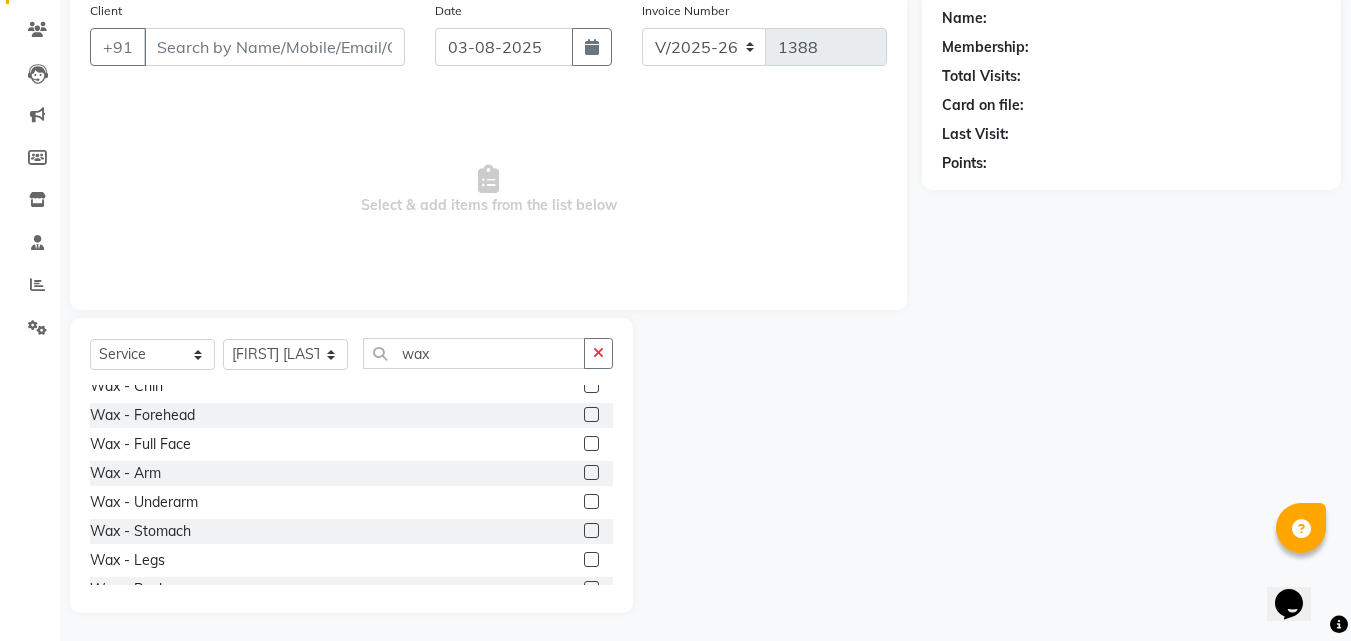 click 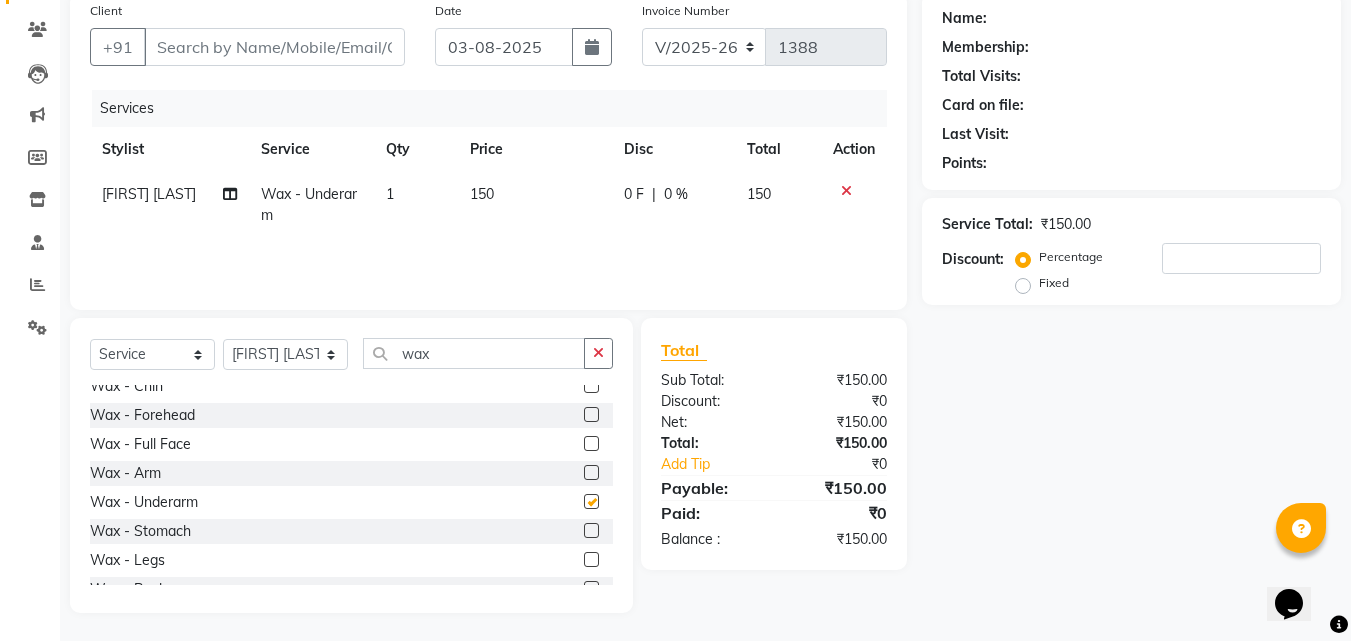 checkbox on "false" 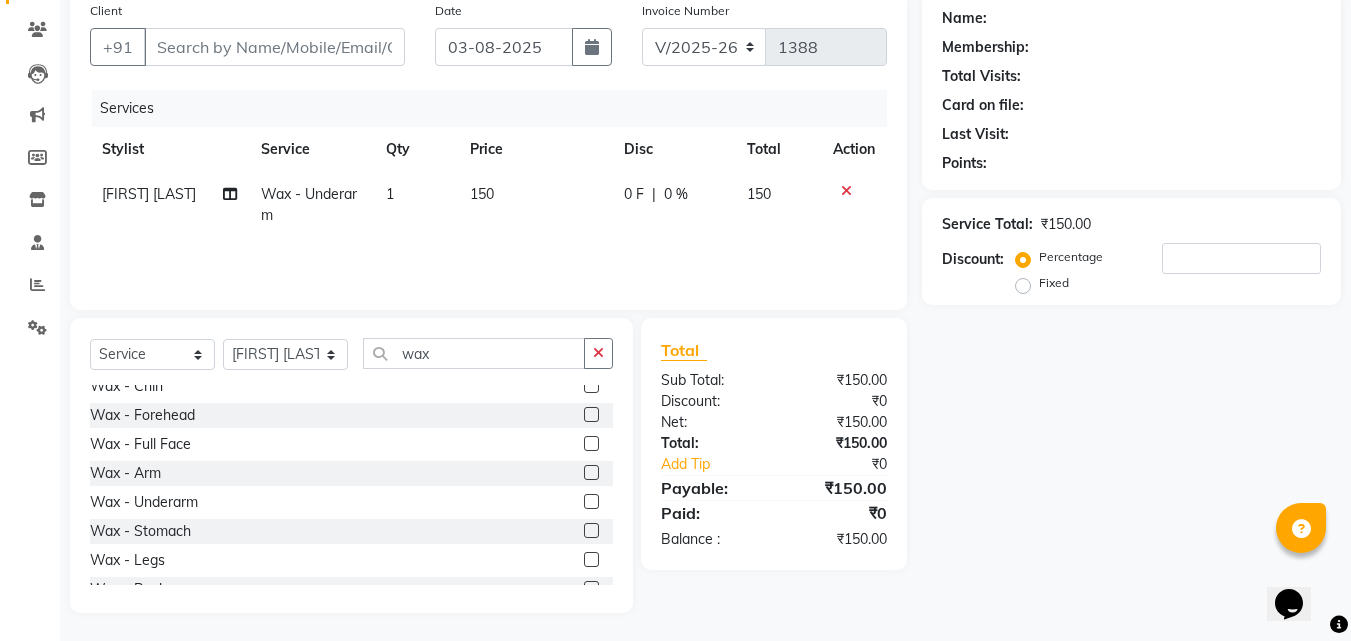 click 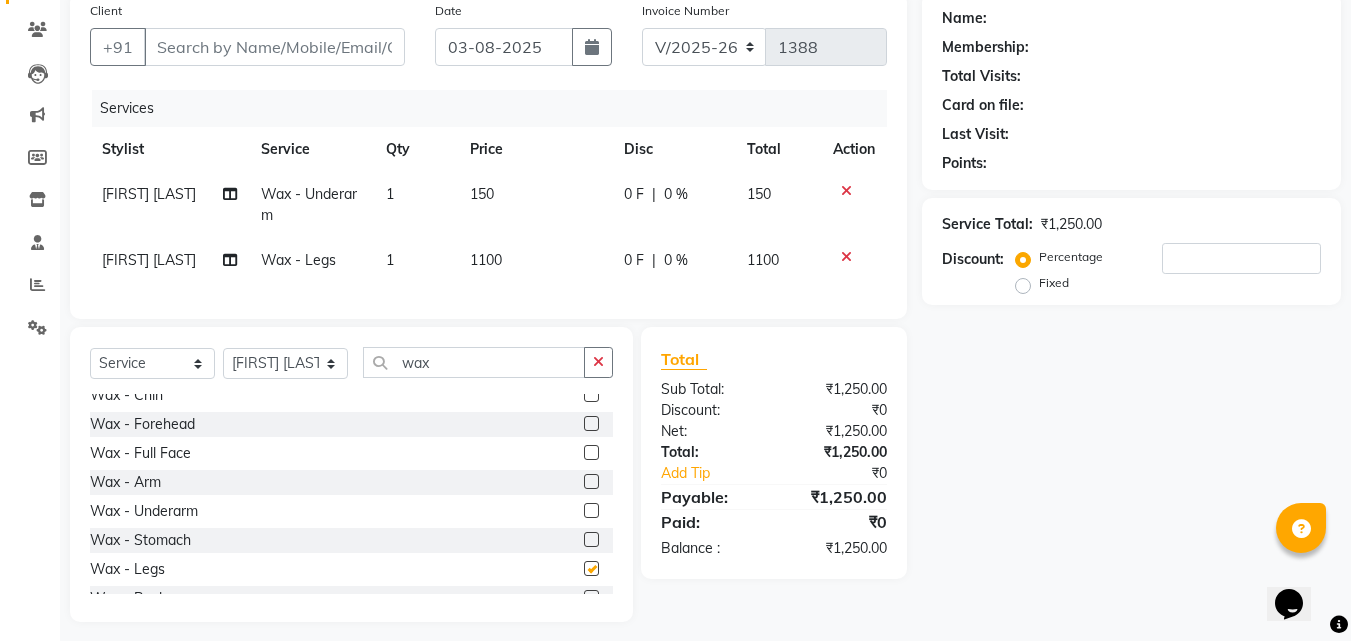 checkbox on "false" 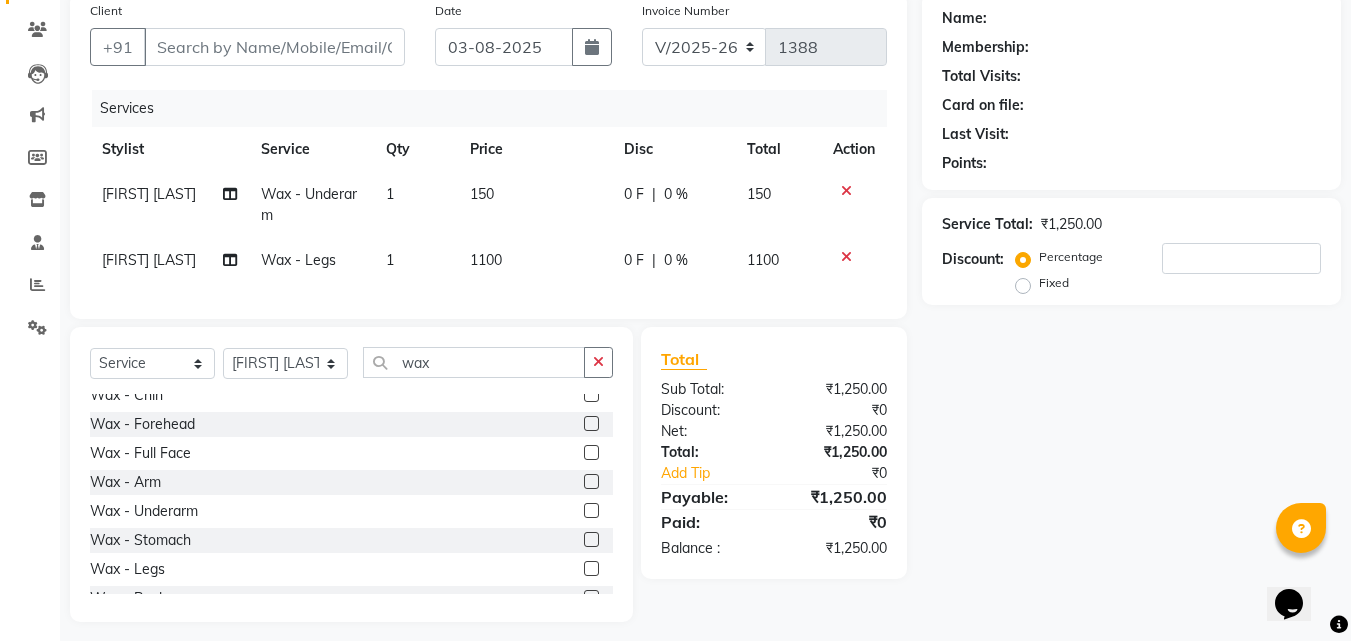 click 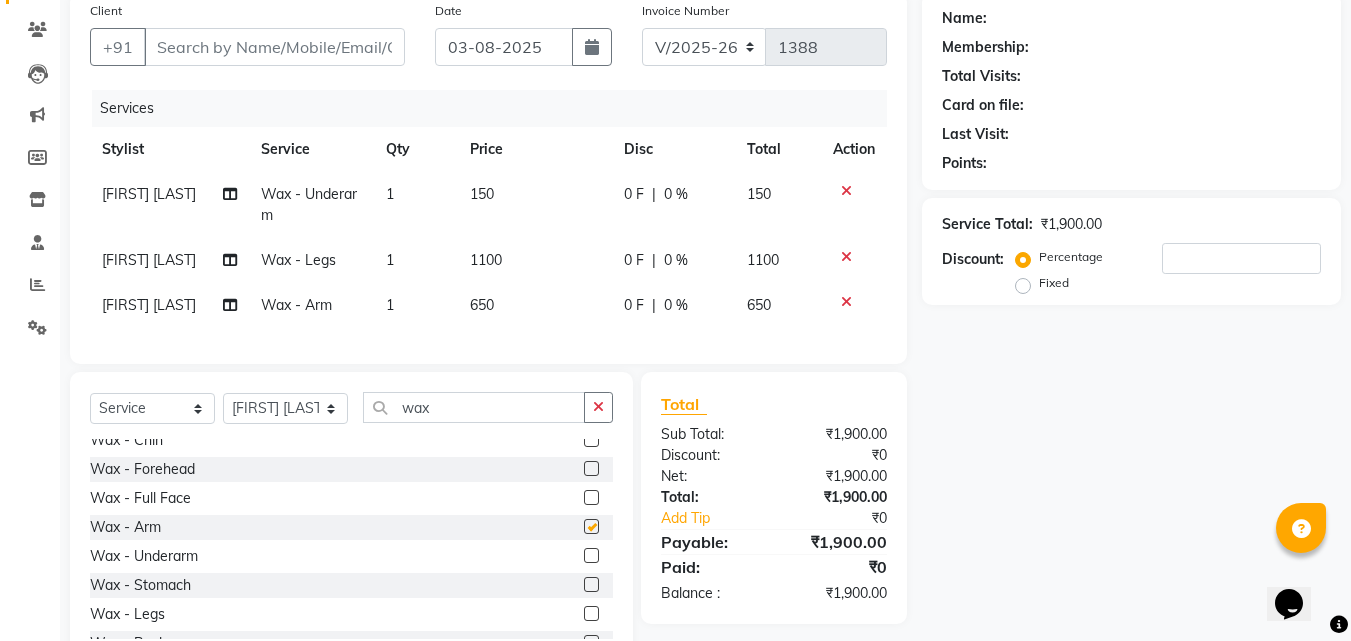 checkbox on "false" 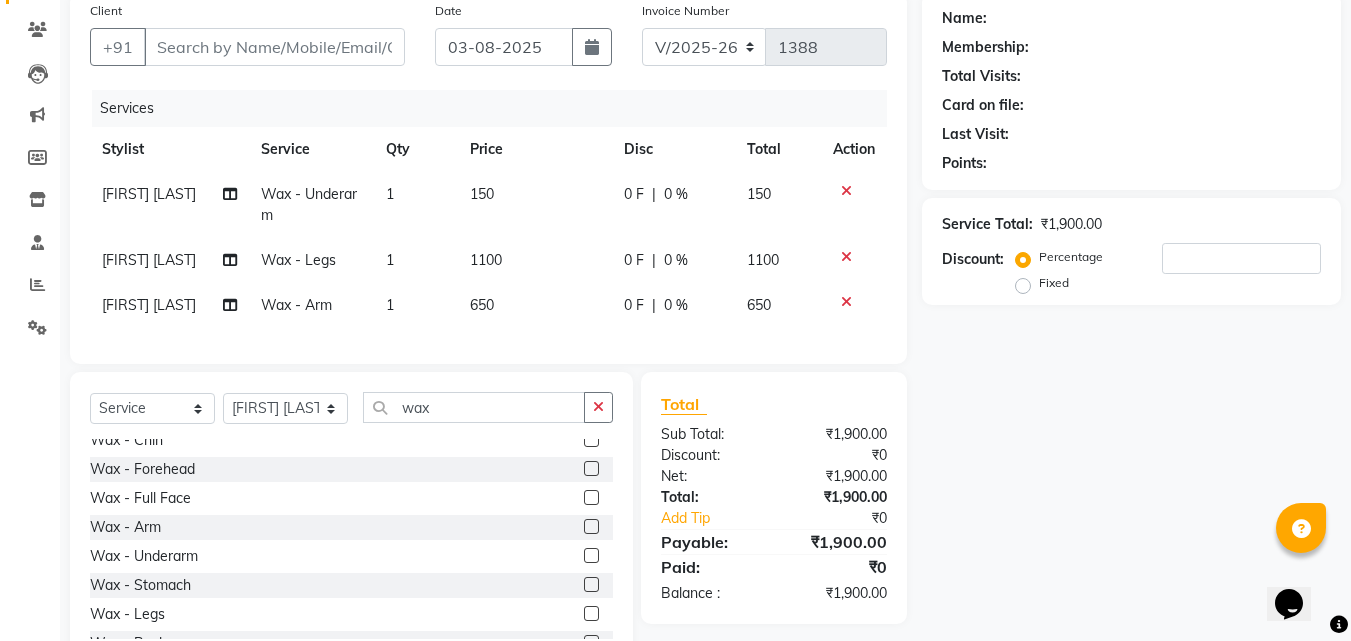 click on "1100" 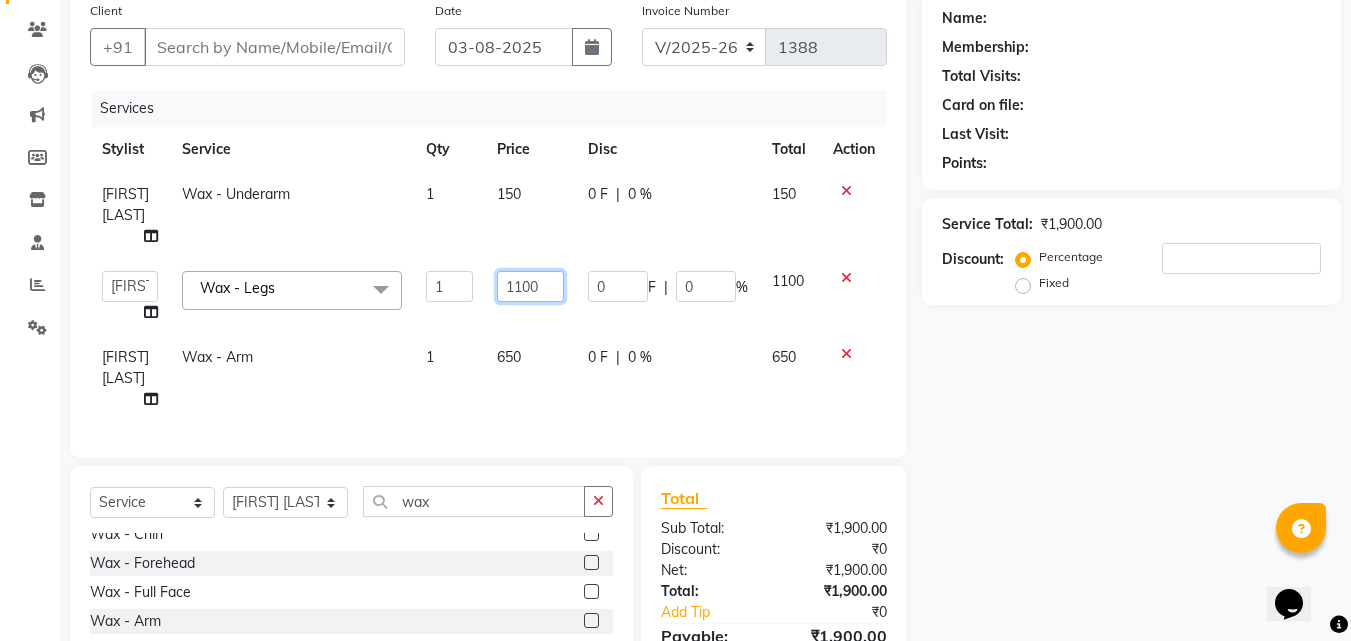 click on "1100" 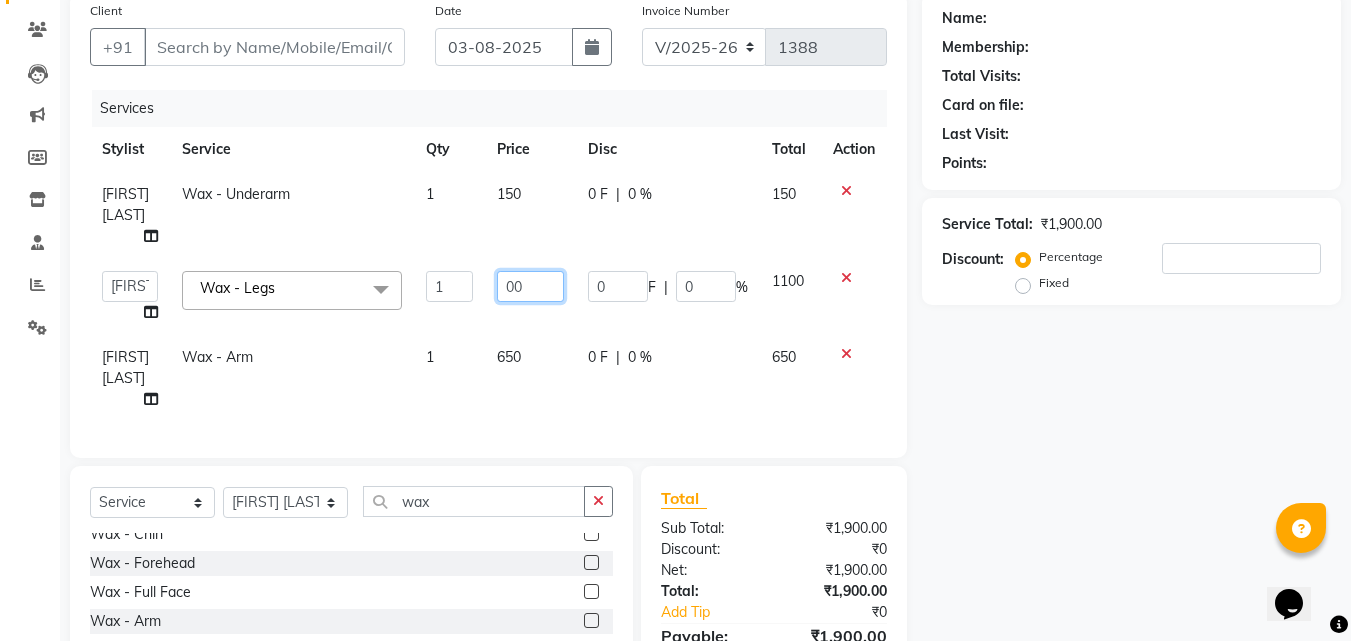 type on "600" 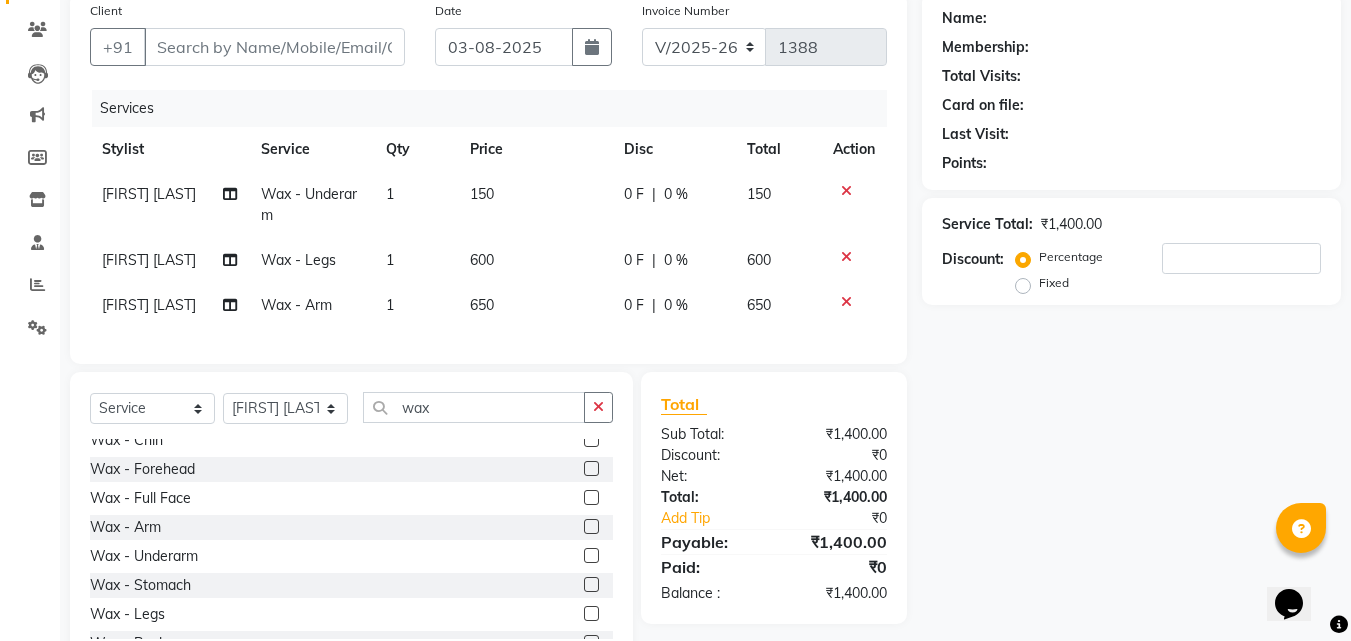 click on "Client +91 [PHONE] Date [DATE] Invoice Number V/2025 V/2025-26 1388 Services Stylist Service Qty Price Disc Total Action [NAME] Wax - Underarm 1 150 0 F | 0 % 150 [NAME] Wax - Legs 1 600 0 F | 0 % 600 [NAME] Wax - Arm 1 650 0 F | 0 % 650 Select  Service  Product  Membership  Package Voucher Prepaid Gift Card  Select Stylist [NAME] [NAME]  [NAME] [NAME] [NAME] [NAME] [NAME] [NAME] [NAME] [NAME] wax Wax - Upperlips  Wax - Chin  Wax - Forehead  Wax - Full Face  Wax - Arm  Wax - Underarm  Wax - Stomach  Wax - Legs  Wax - Back  Wax - Full Body  Wax - Bikini  Lycon Face Wax  Half Legs Wax  Total Sub Total: ₹1,400.00 Discount: ₹0 Net: ₹1,400.00 Total: ₹1,400.00 Add Tip ₹0 Payable: ₹1,400.00 Paid: ₹0 Balance   : ₹1,400.00" 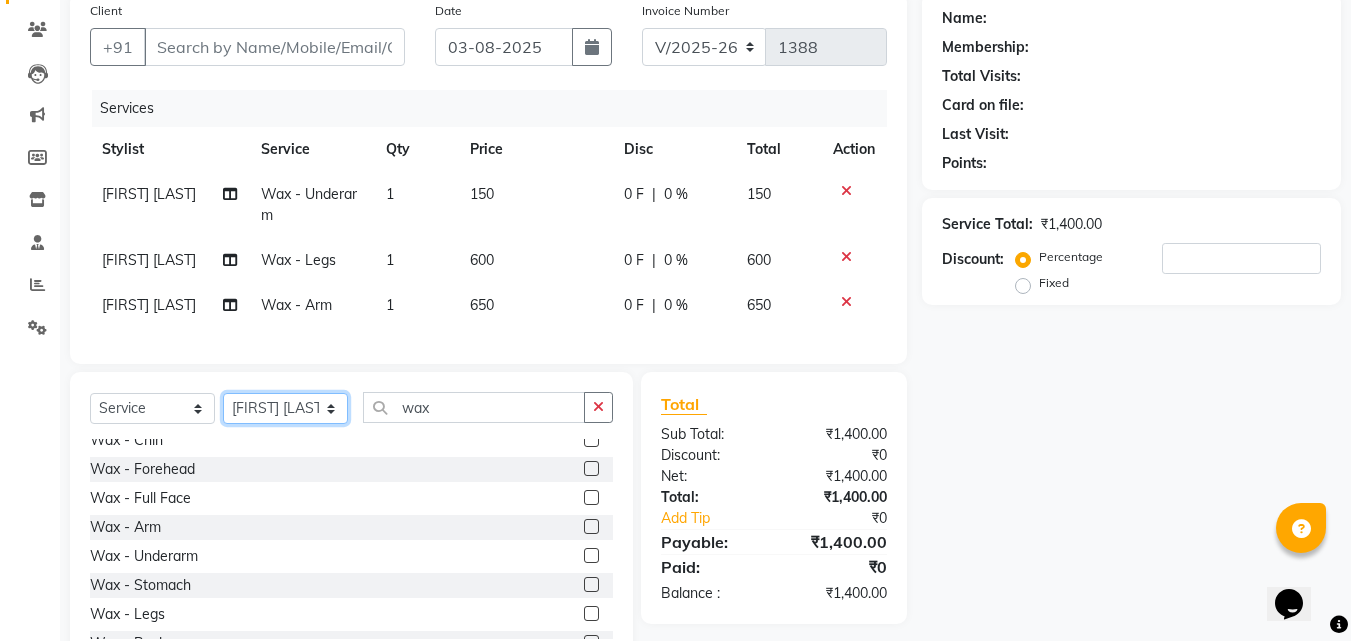 click on "Select Stylist [NAME] [NAME]  [NAME] [NAME] [NAME] [NAME] [NAME] [NAME] [NAME] [NAME]" 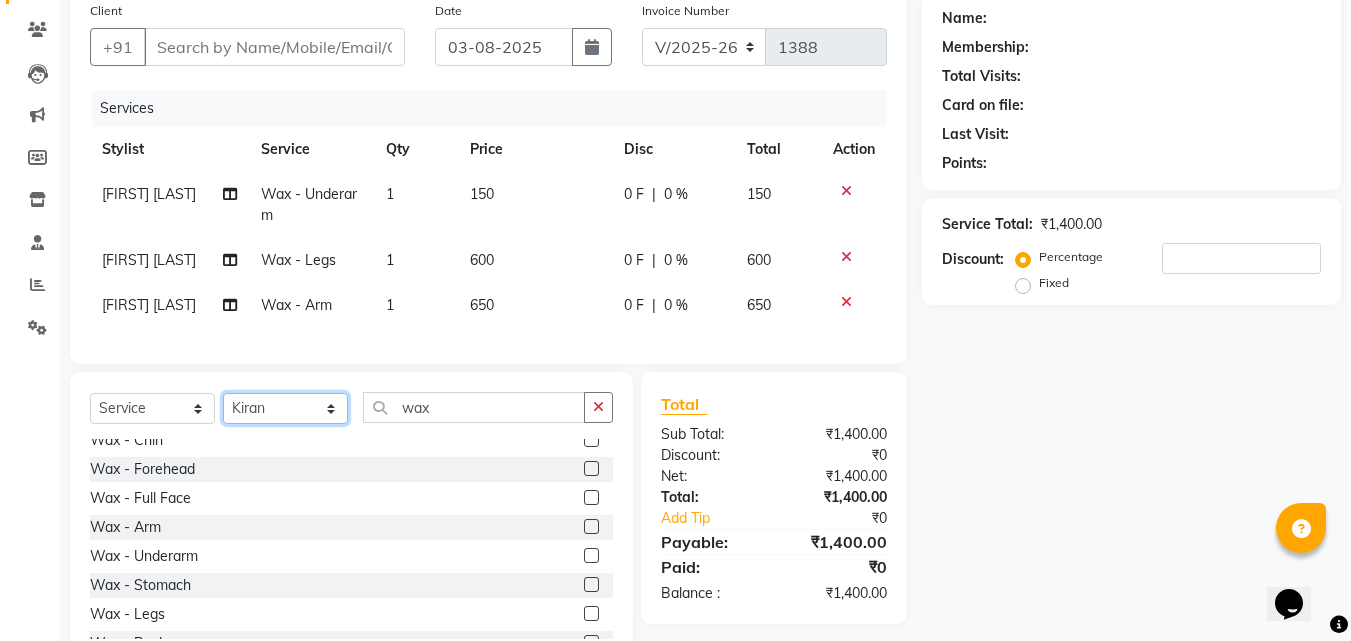 click on "Select Stylist [NAME] [NAME]  [NAME] [NAME] [NAME] [NAME] [NAME] [NAME] [NAME] [NAME]" 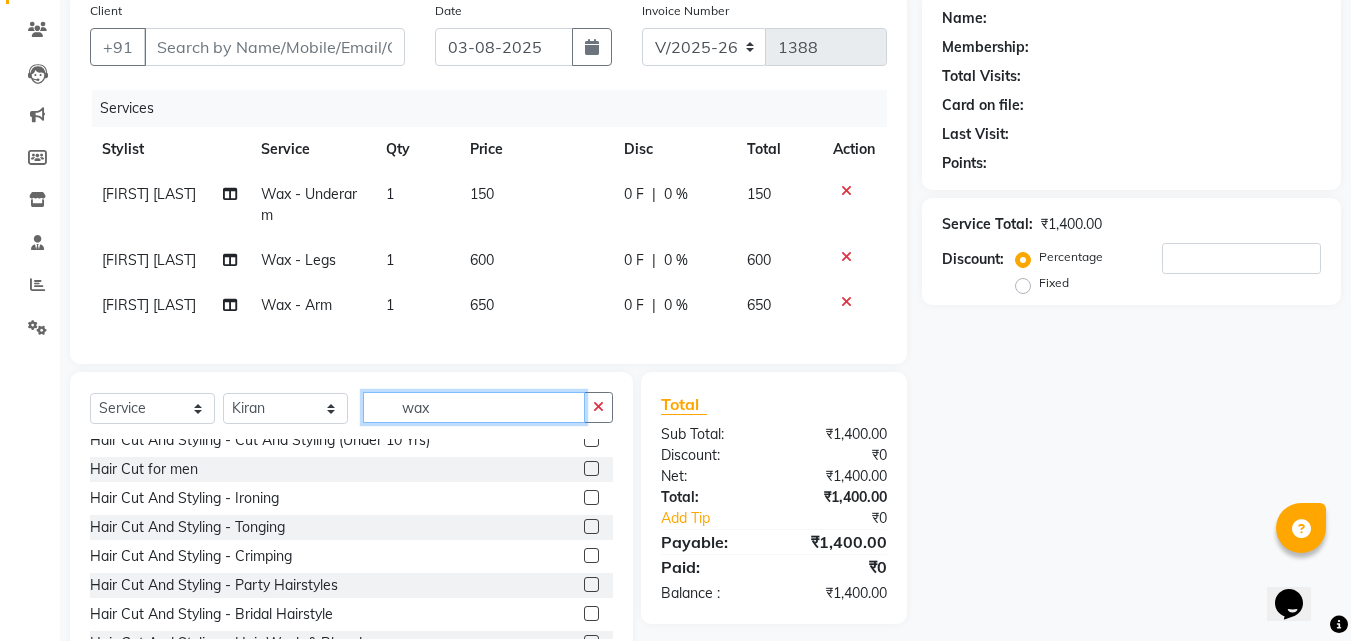 click on "wax" 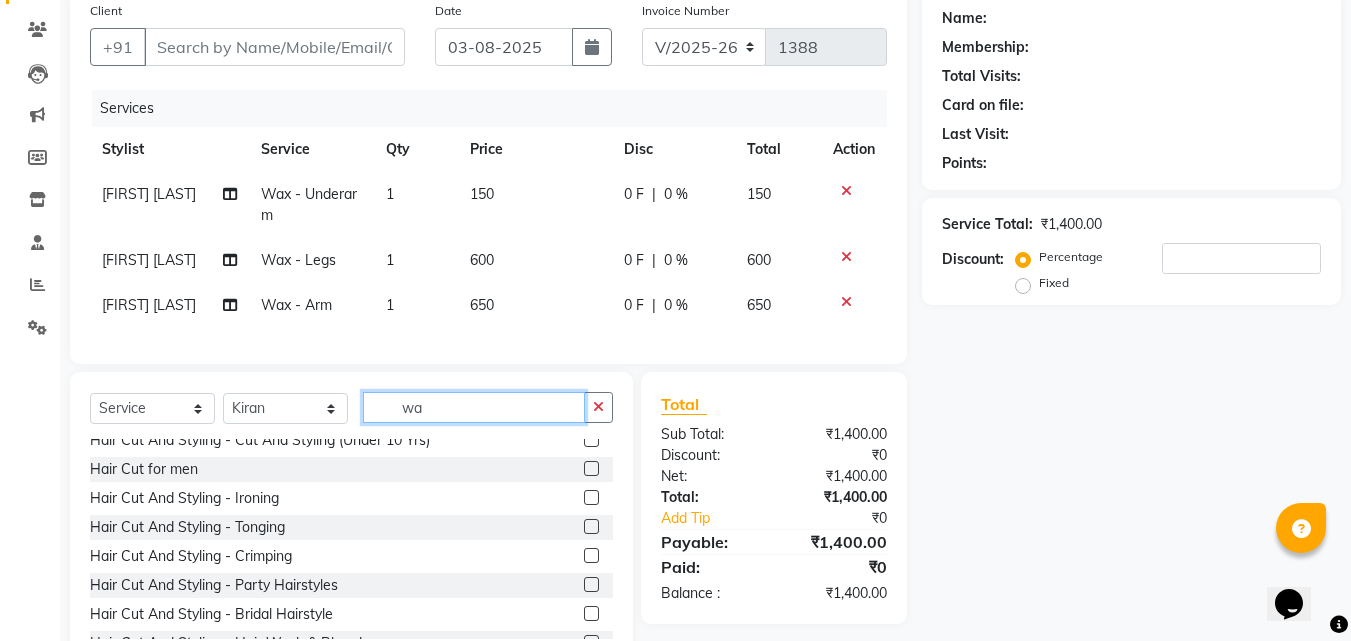 type on "w" 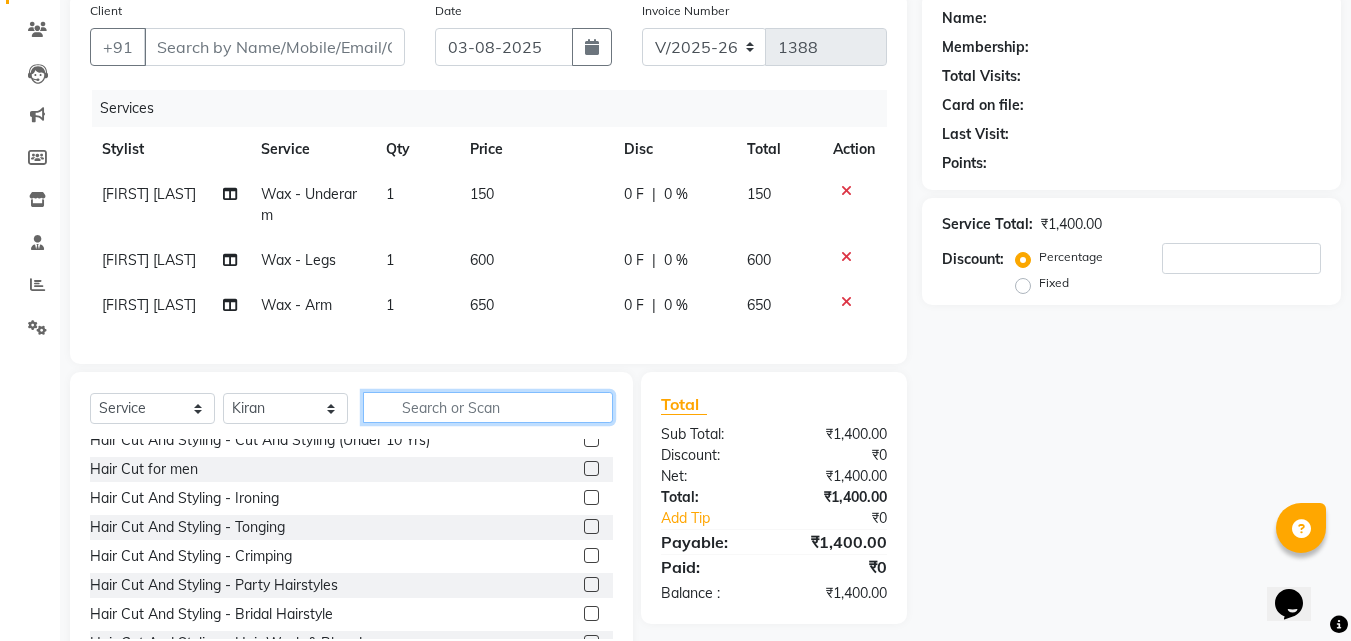 type on "w" 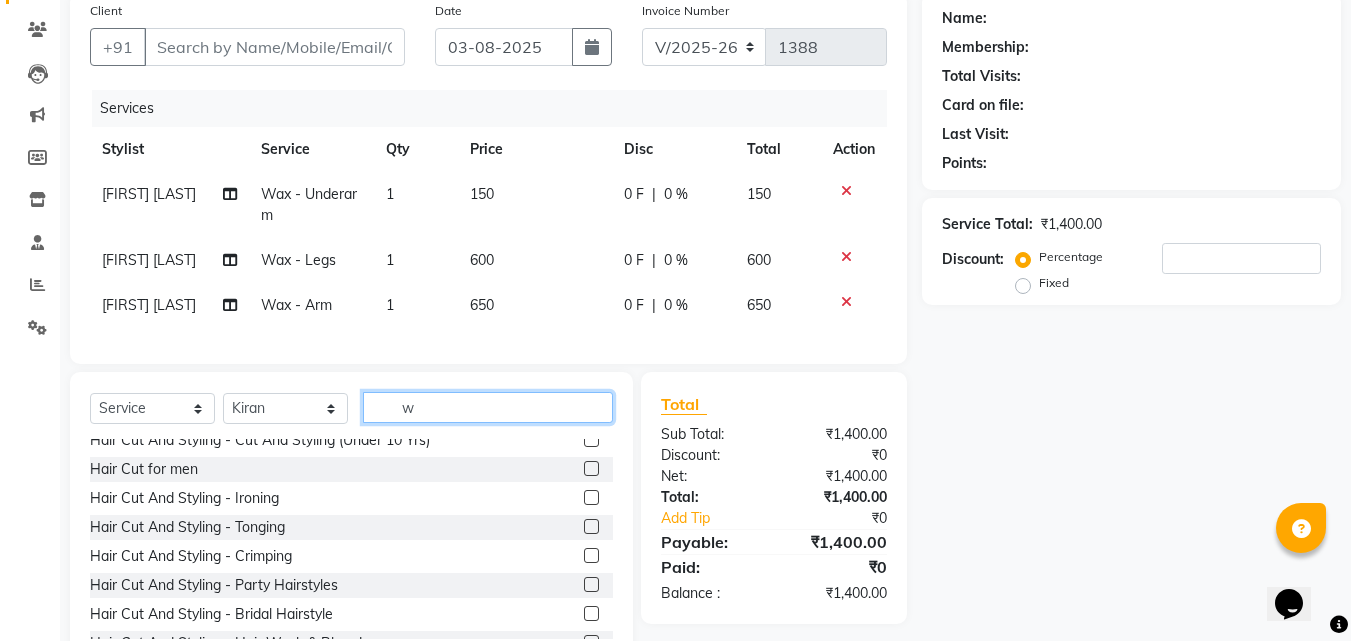 scroll, scrollTop: 0, scrollLeft: 0, axis: both 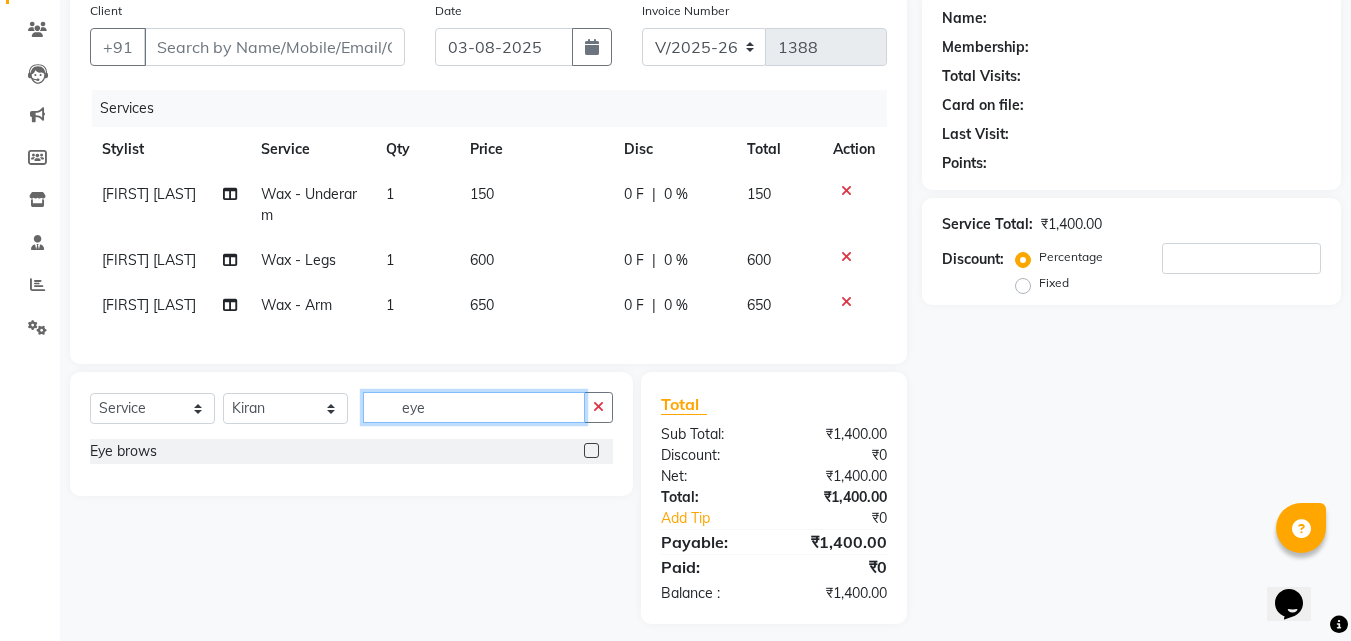 type on "eye" 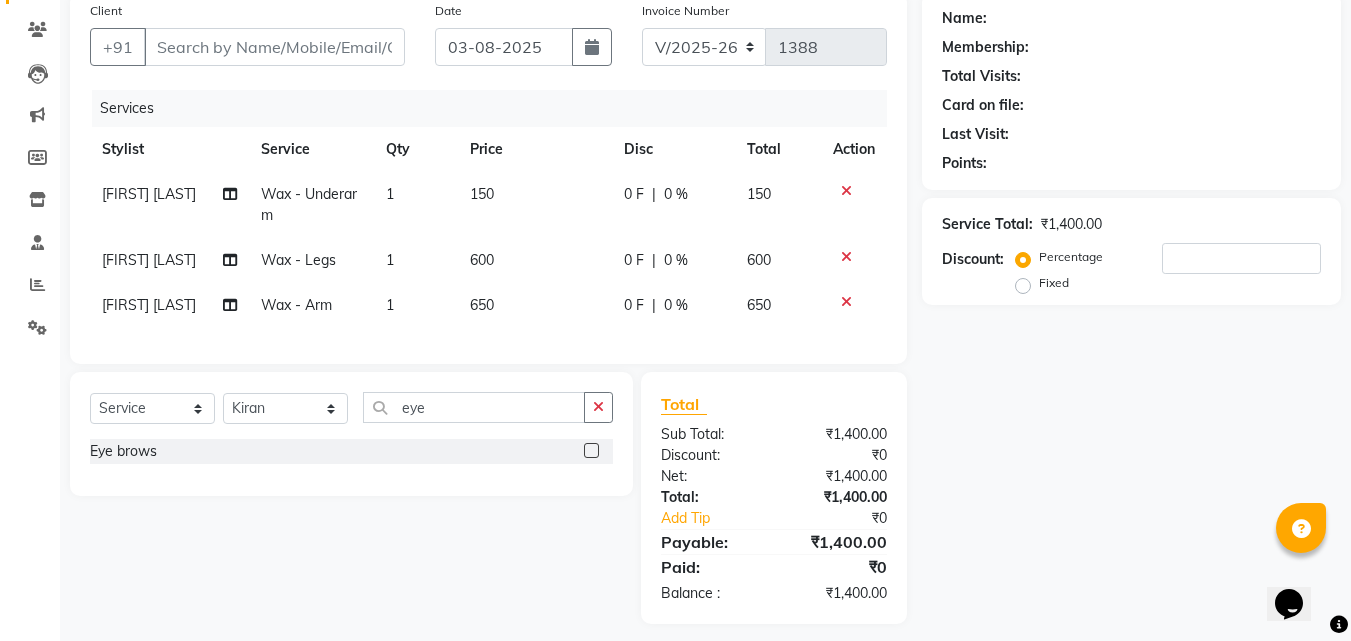 click 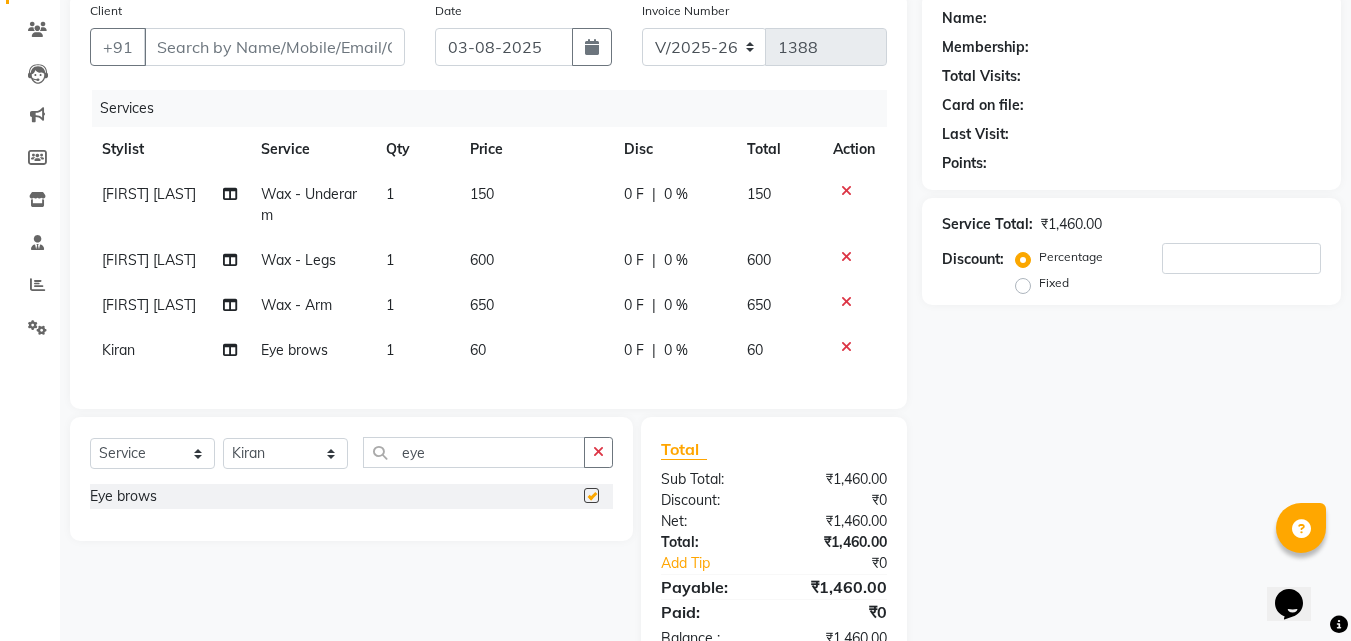 checkbox on "false" 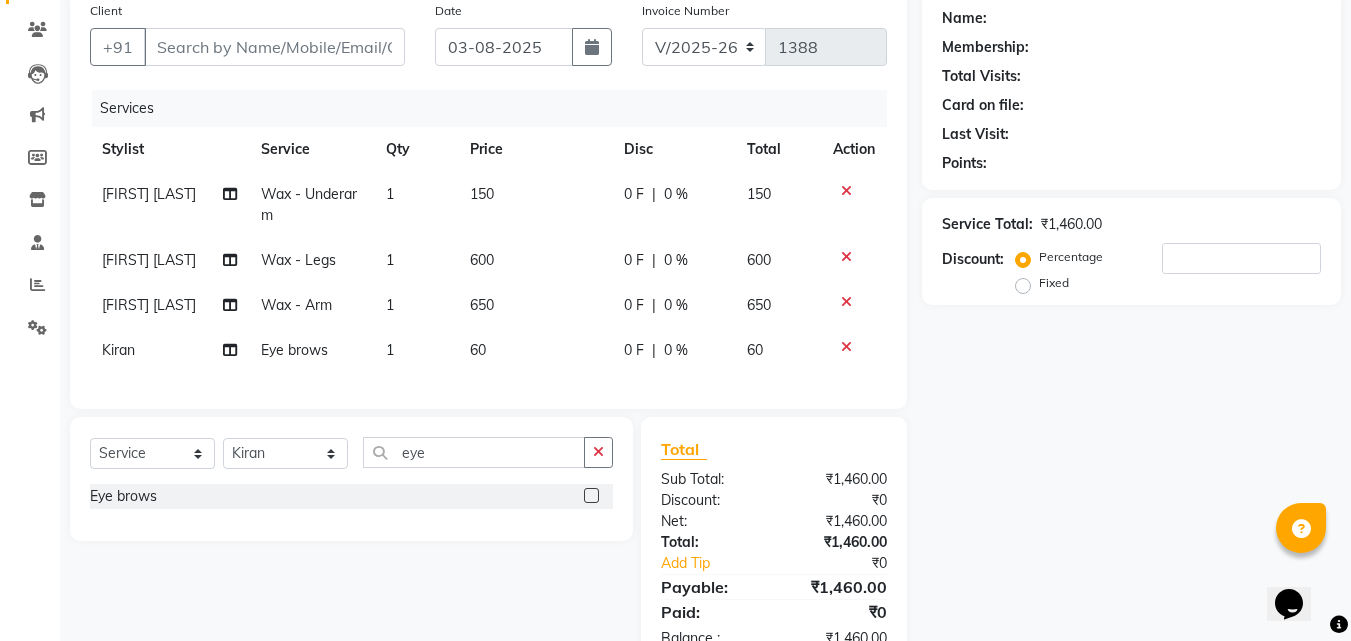 scroll, scrollTop: 198, scrollLeft: 0, axis: vertical 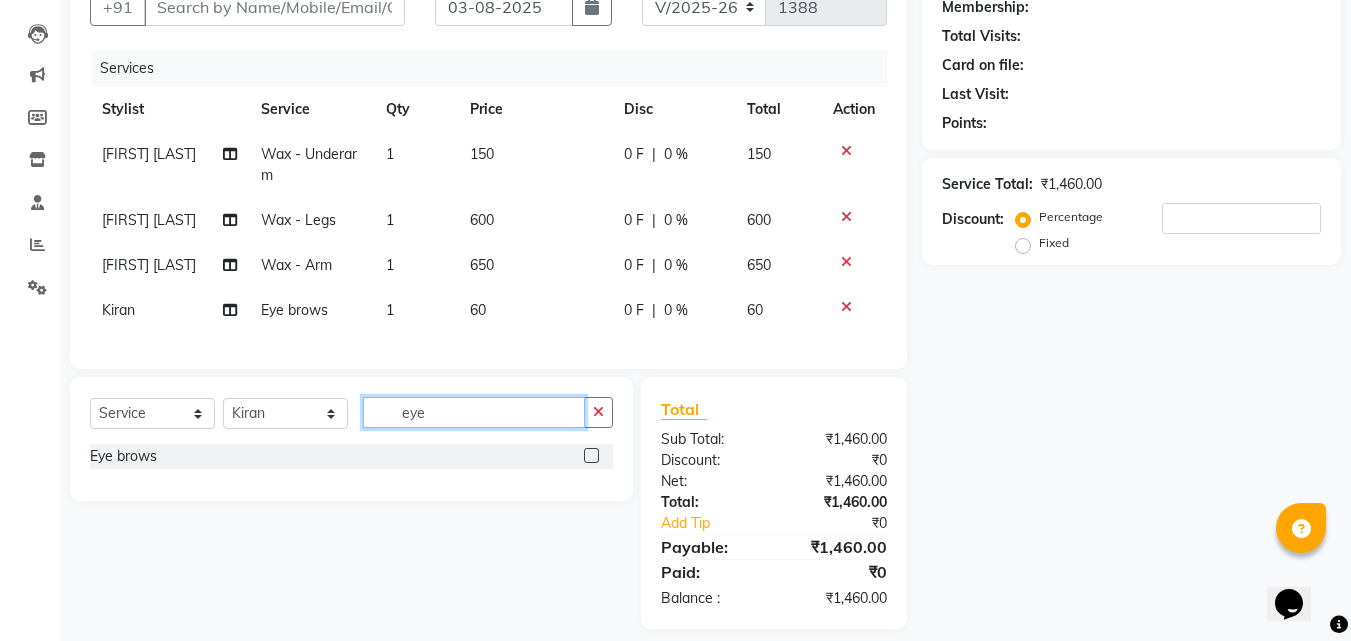 click on "eye" 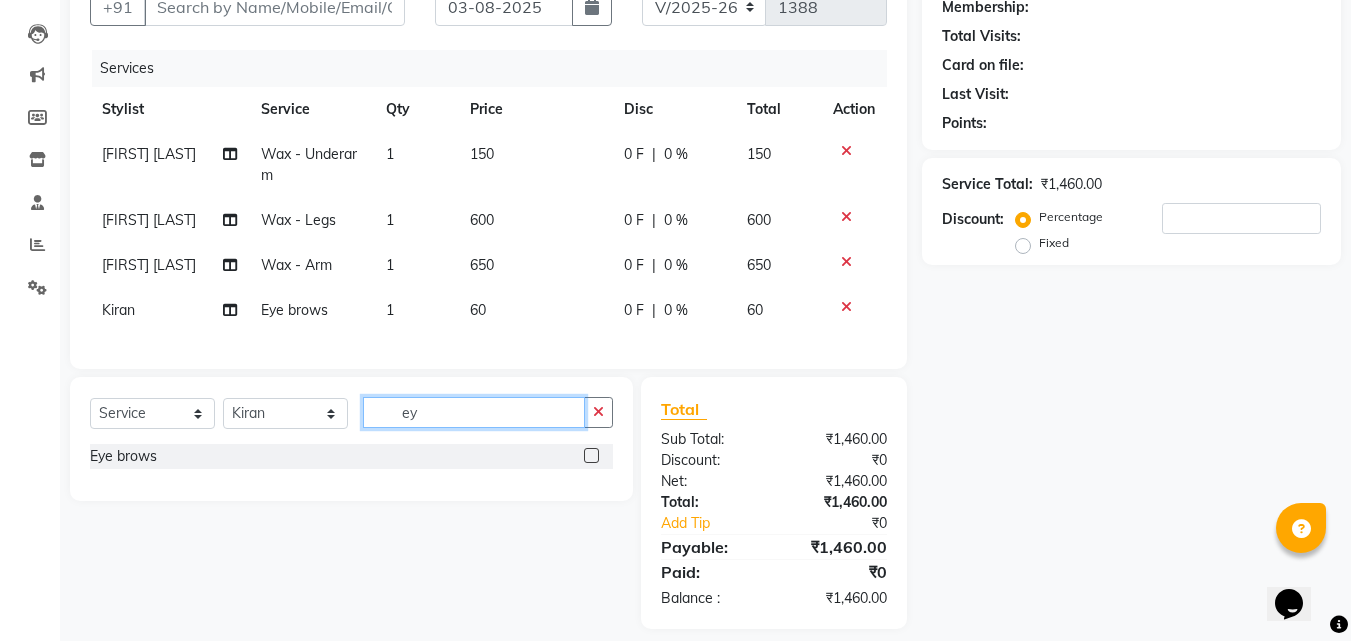 type on "e" 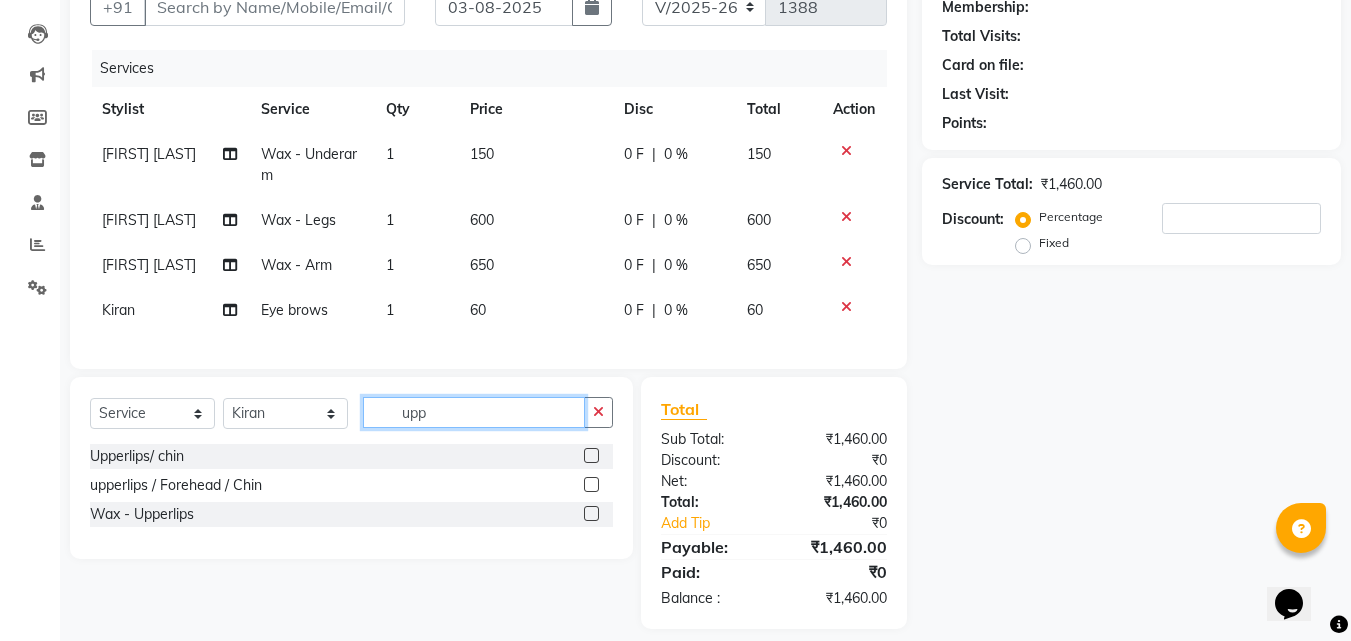 type on "upp" 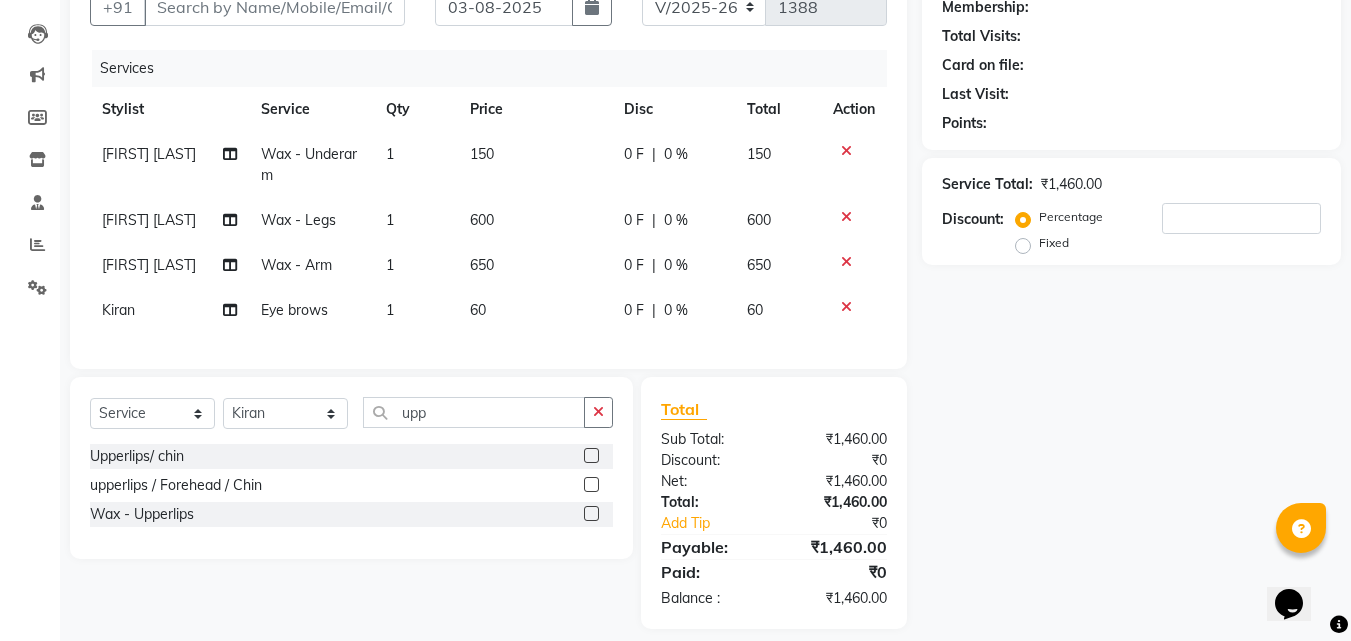 click 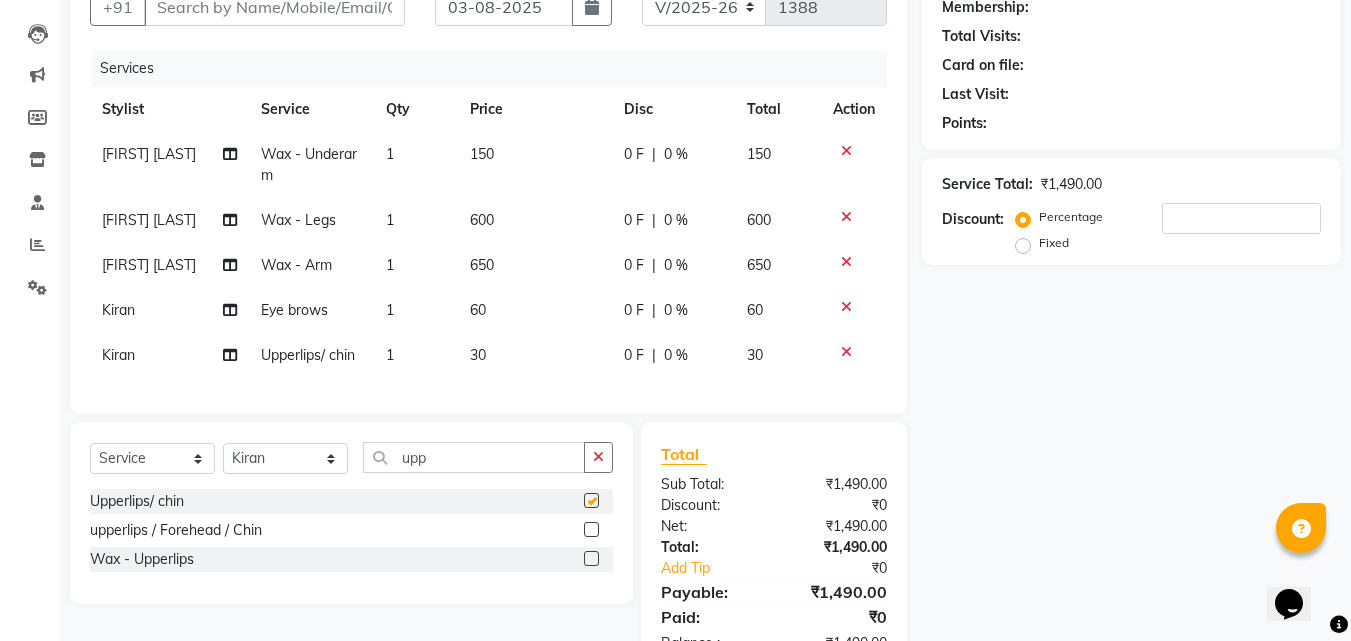checkbox on "false" 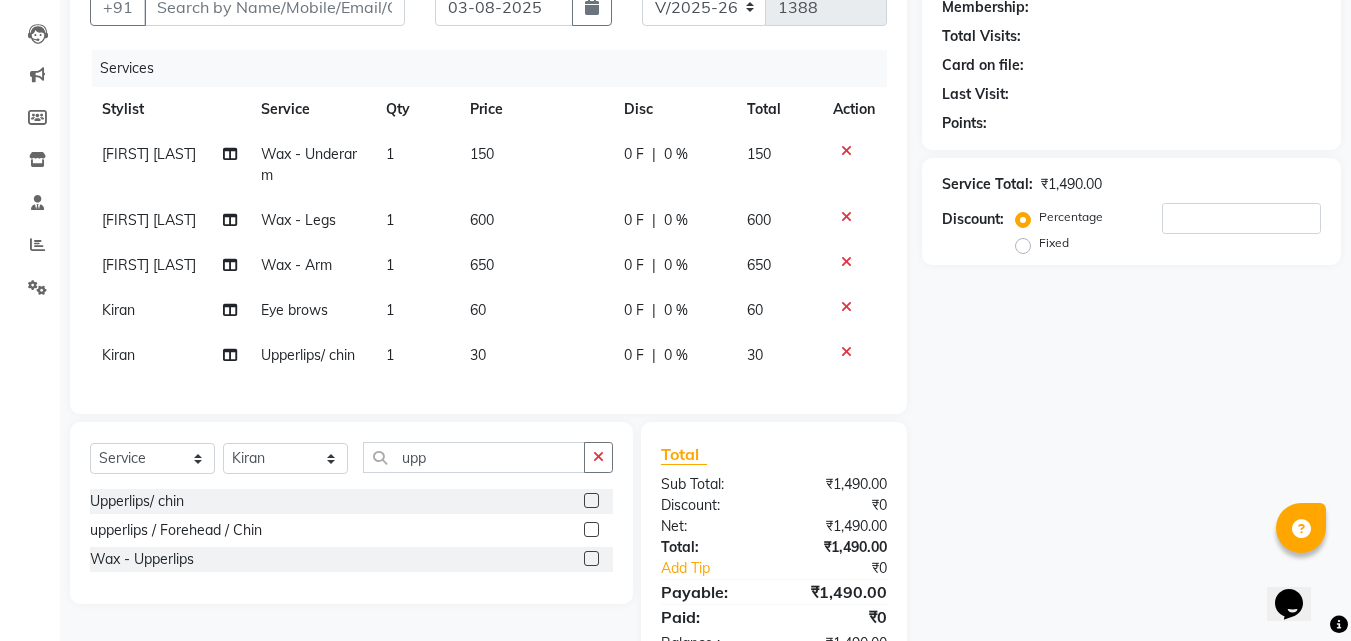 click on "30" 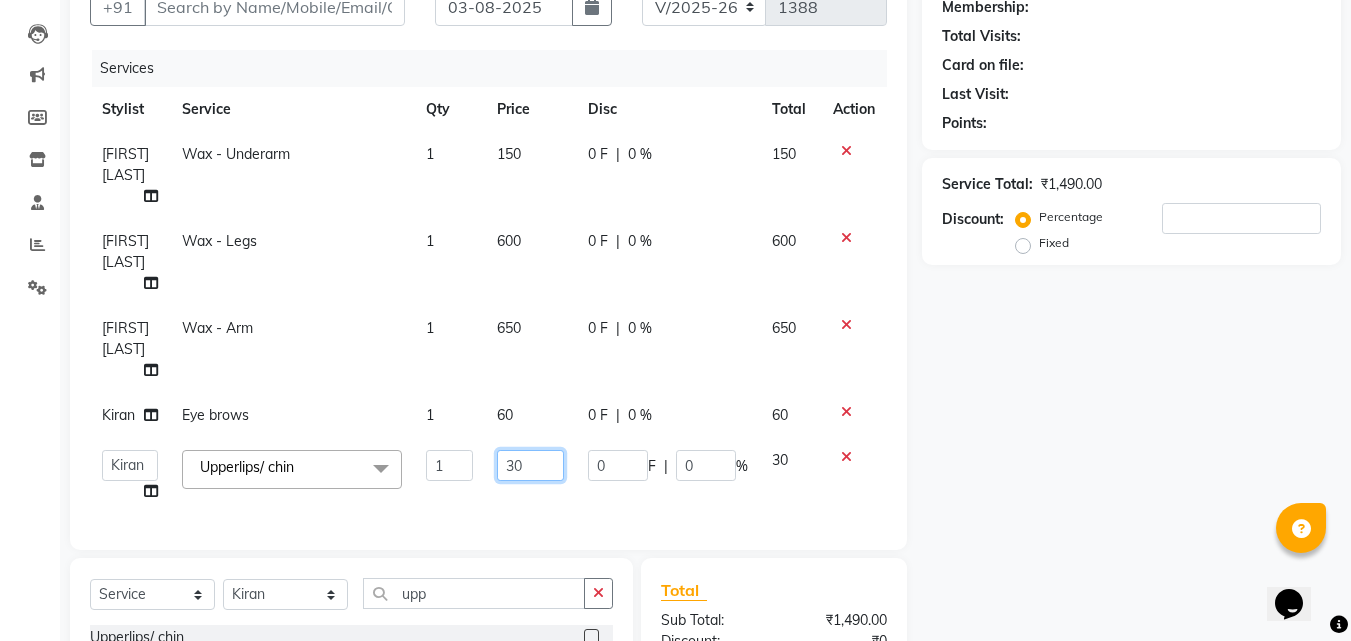 click on "30" 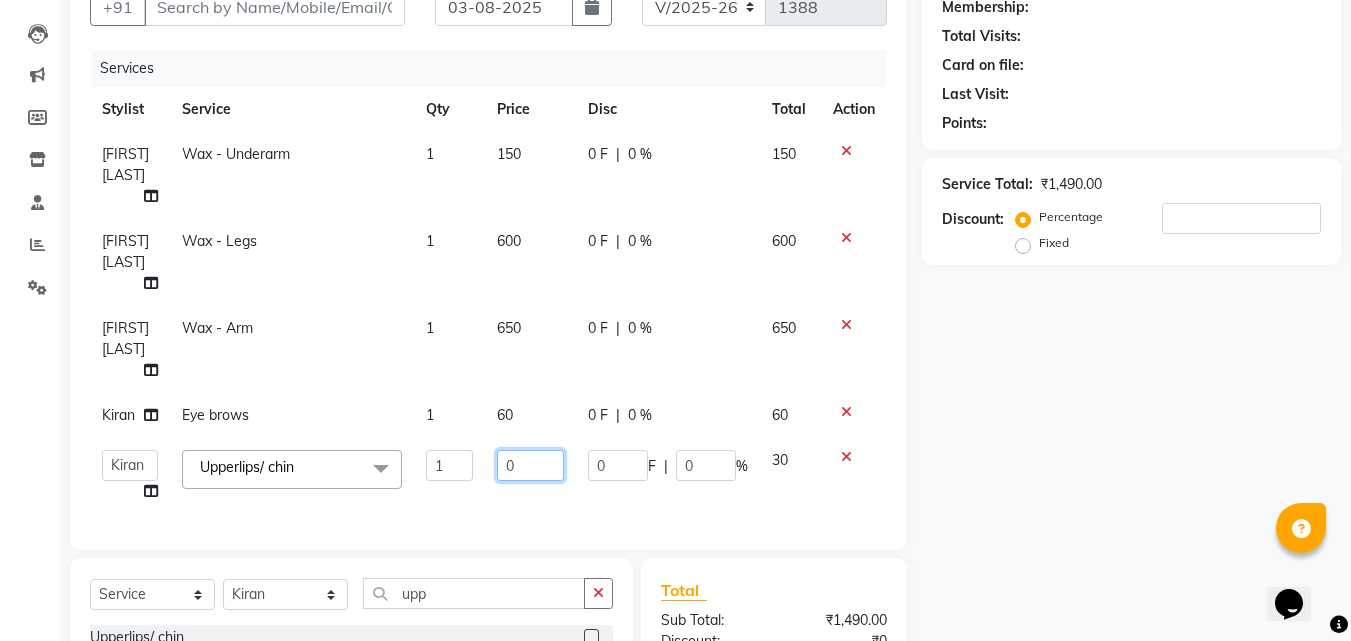 type on "40" 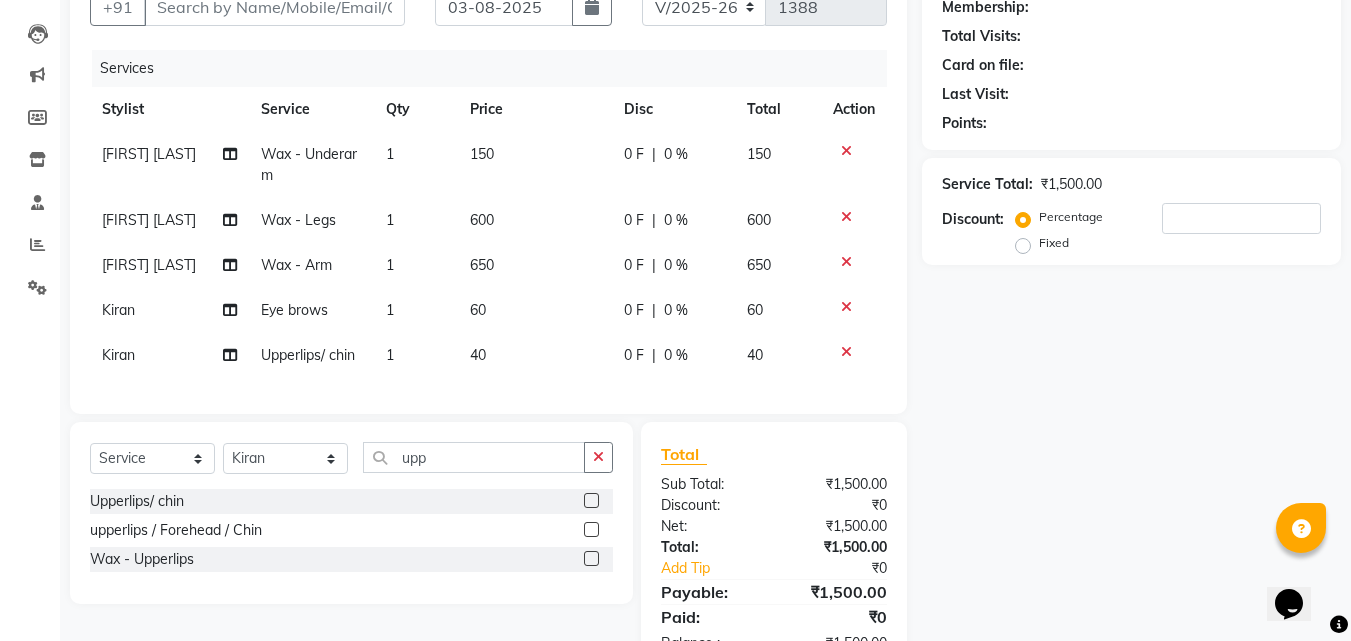 click on "Client +91 [PHONE] Date [DATE] Invoice Number V/2025 V/2025-26 1388 Services Stylist Service Qty Price Disc Total Action [NAME] Wax - Underarm 1 150 0 F | 0 % 150 [NAME] Wax - Legs 1 600 0 F | 0 % 600 [NAME] Wax - Arm 1 650 0 F | 0 % 650 [NAME] Eye brows  1 60 0 F | 0 % 60 [NAME] Upperlips/ chin 1 40 0 F | 0 % 40 Select  Service  Product  Membership  Package Voucher Prepaid Gift Card  Select Stylist [NAME] [NAME]  [NAME] [NAME] [NAME] [NAME] [NAME] [NAME] [NAME] [NAME] upp Upperlips/ chin  upperlips / Forehead / Chin  Wax - Upperlips  Total Sub Total: ₹1,500.00 Discount: ₹0 Net: ₹1,500.00 Total: ₹1,500.00 Add Tip ₹0 Payable: ₹1,500.00 Paid: ₹0 Balance   : ₹1,500.00" 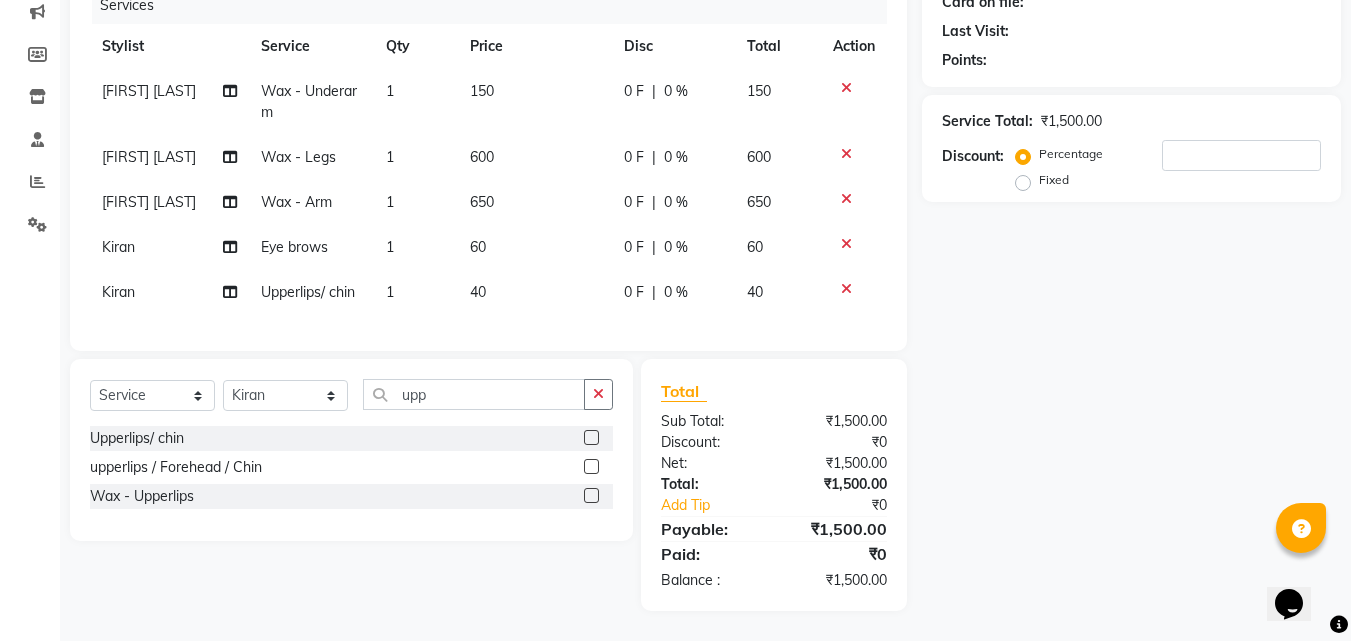scroll, scrollTop: 0, scrollLeft: 0, axis: both 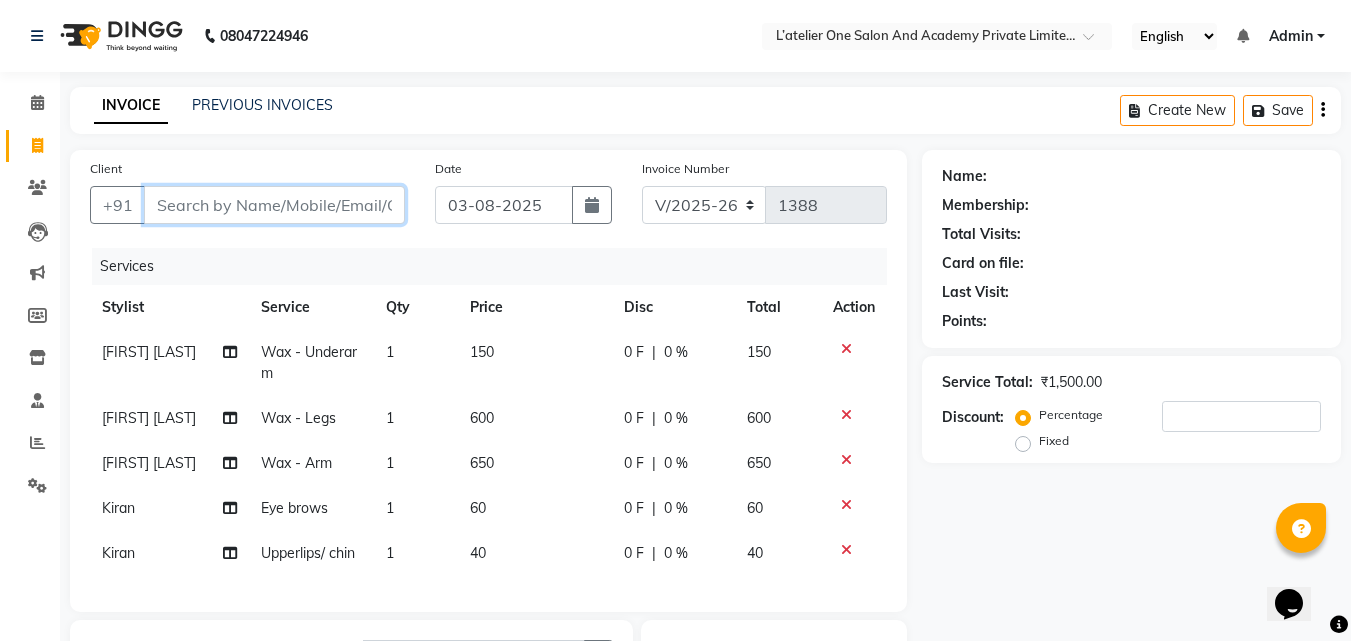 click on "Client" at bounding box center [274, 205] 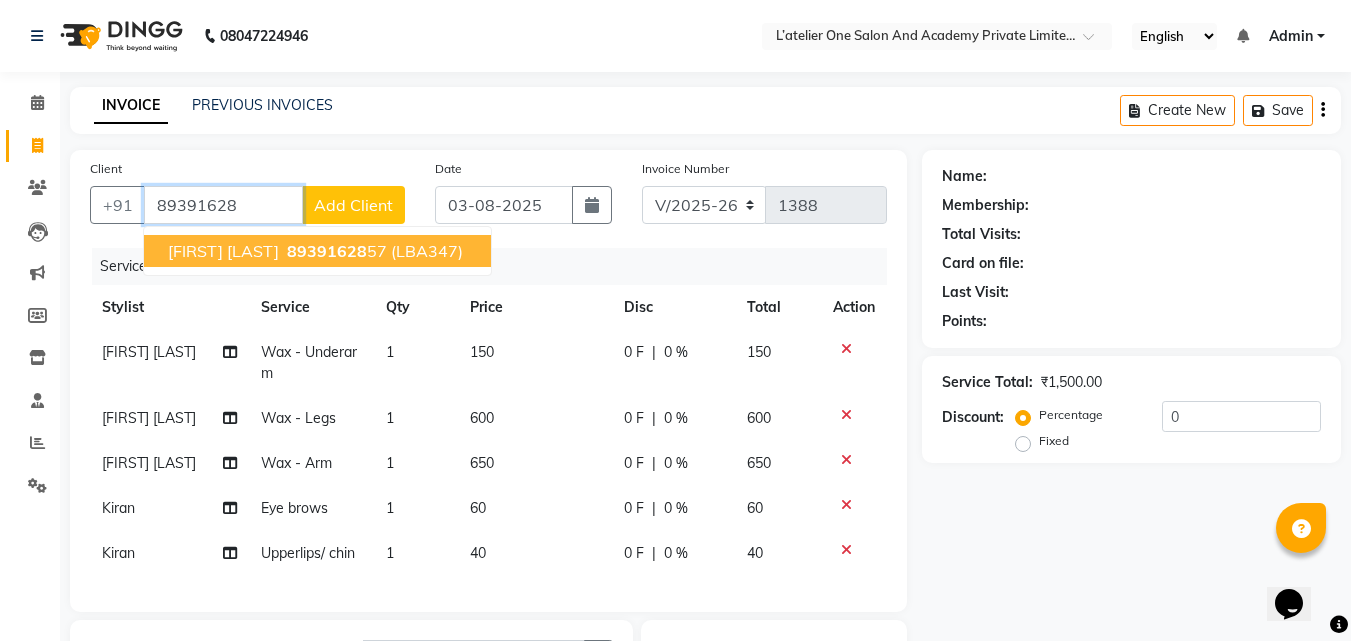 click on "89391628" at bounding box center (327, 251) 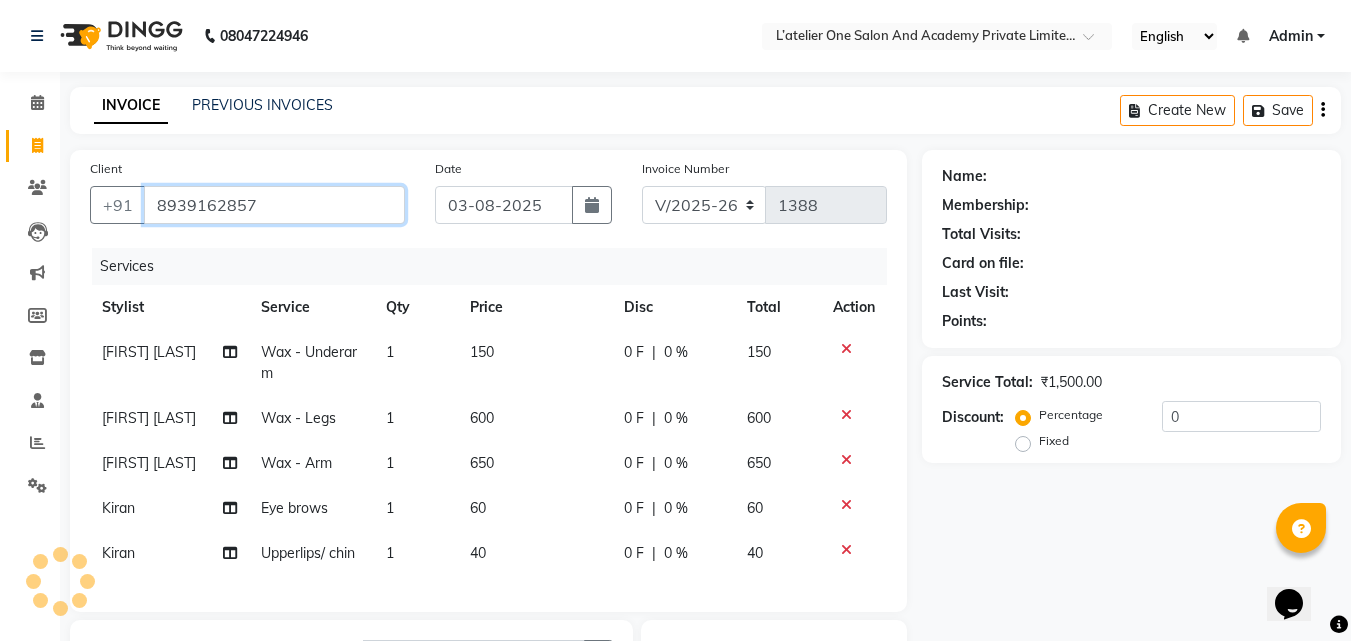 type on "8939162857" 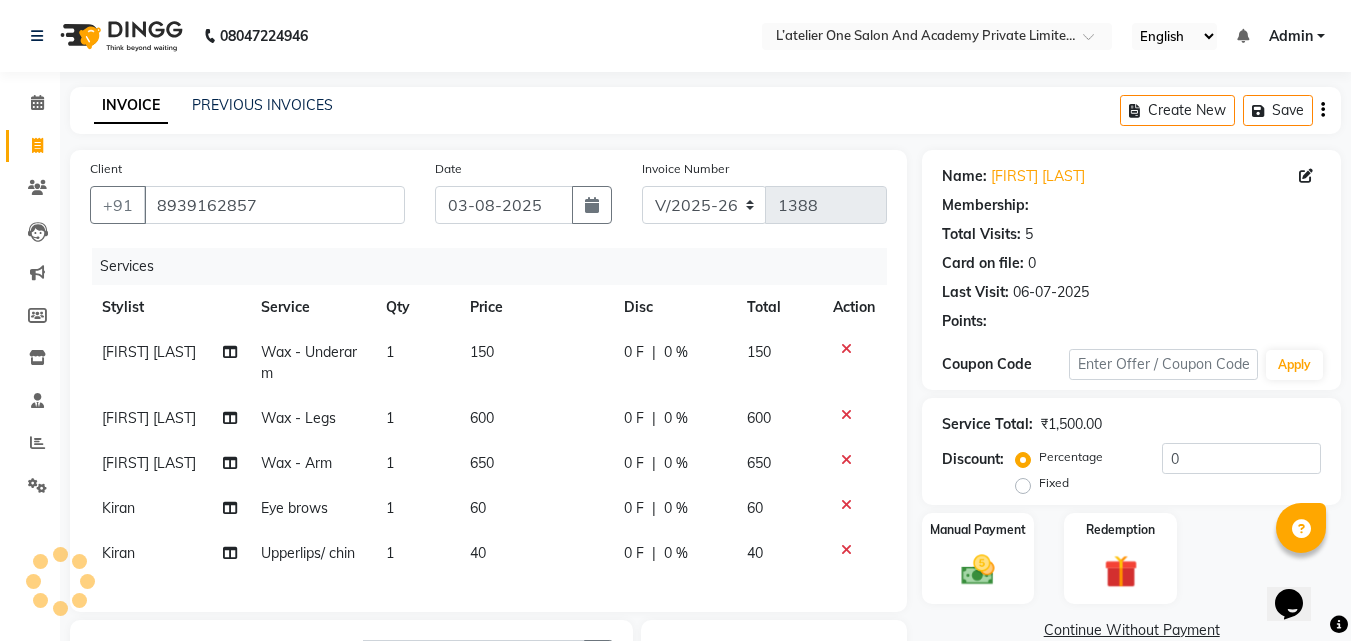 type on "20" 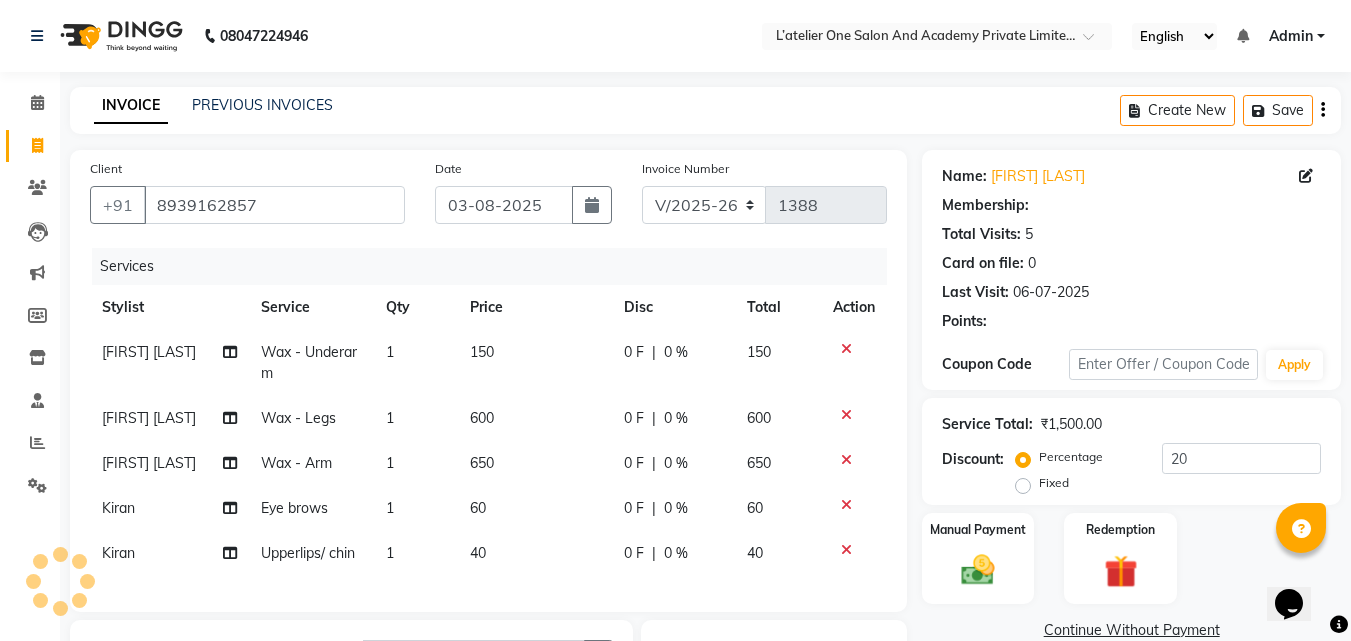 select on "2: Object" 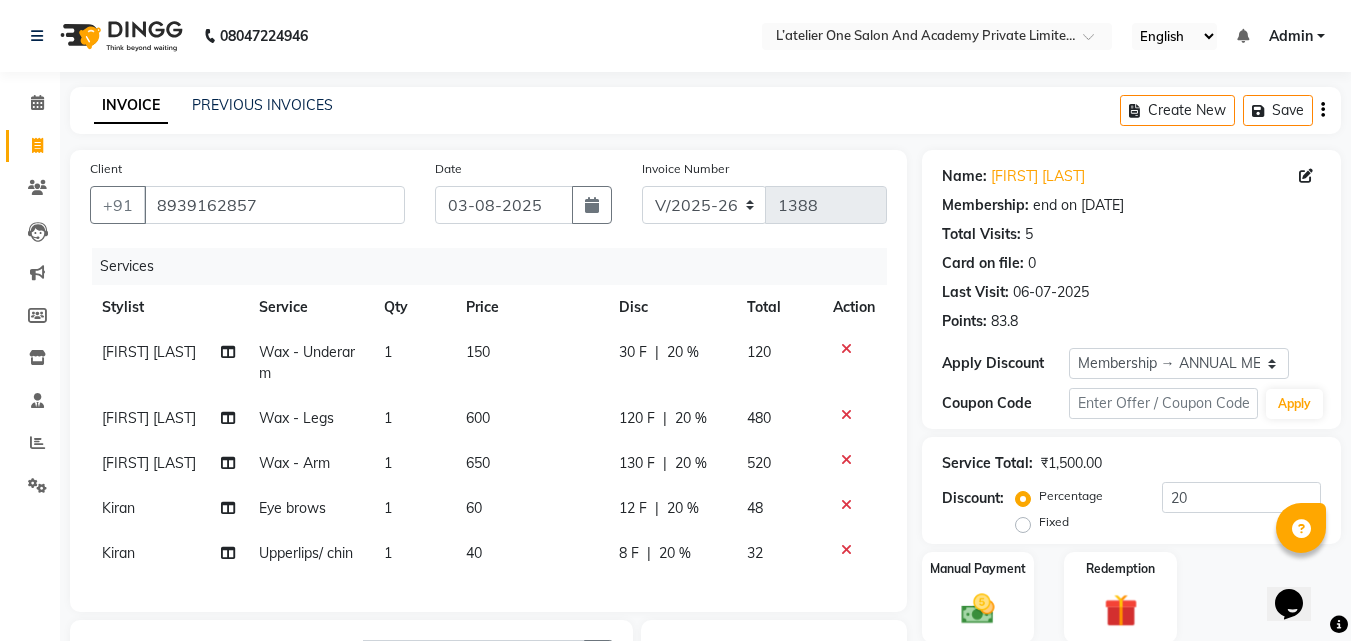 scroll, scrollTop: 276, scrollLeft: 0, axis: vertical 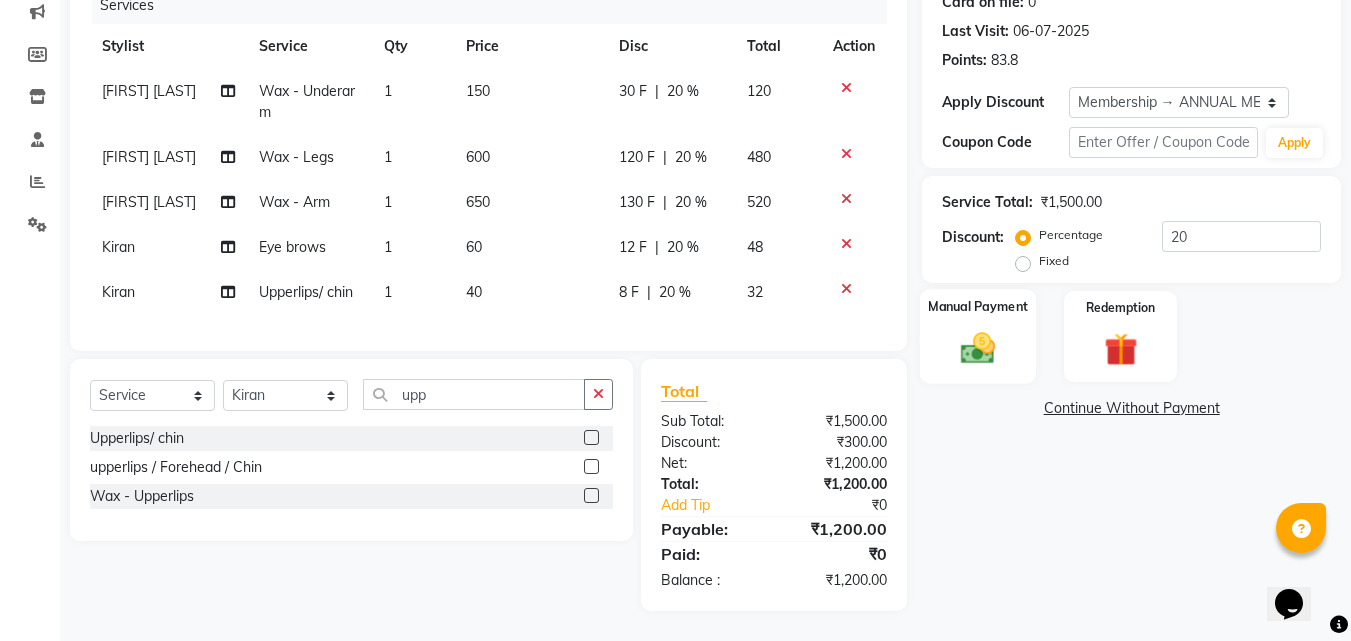 click on "Manual Payment" 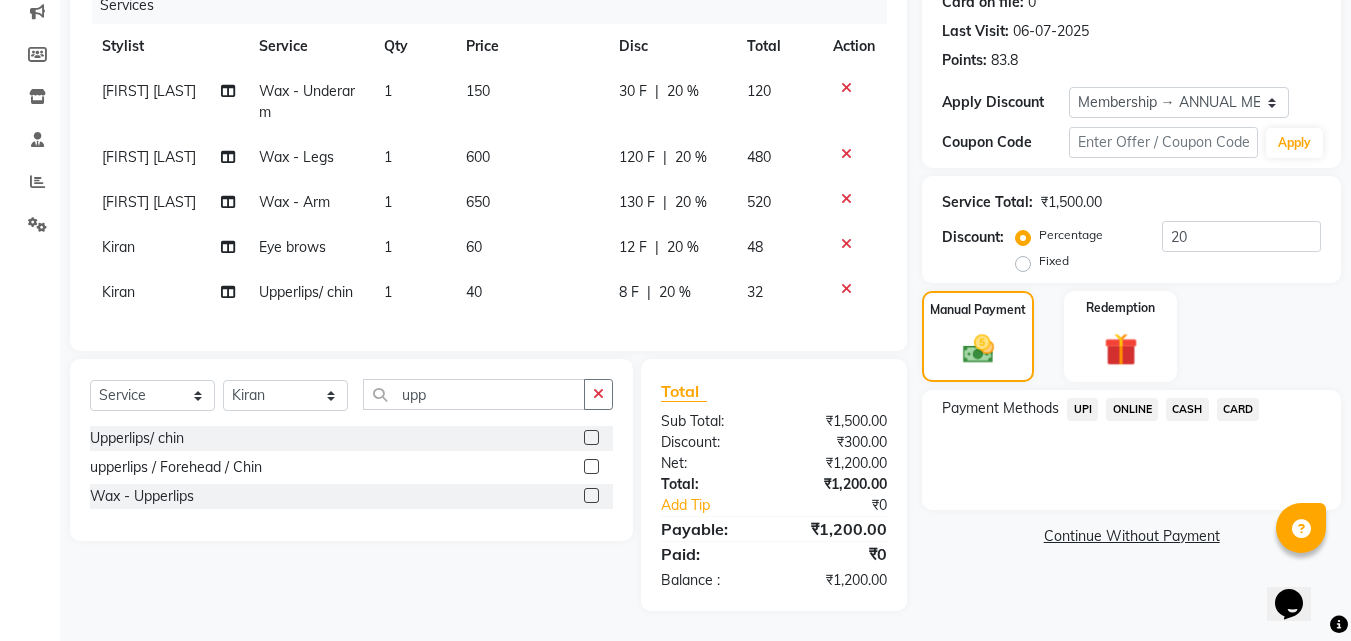 click on "ONLINE" 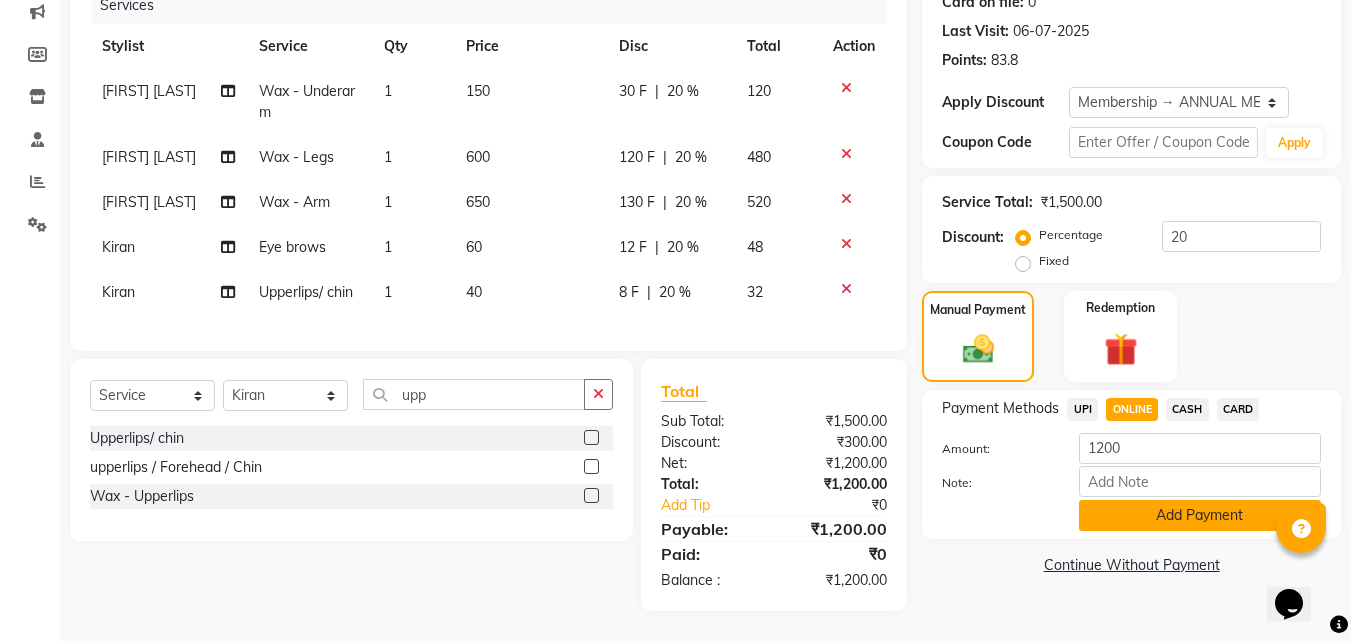 click on "Add Payment" 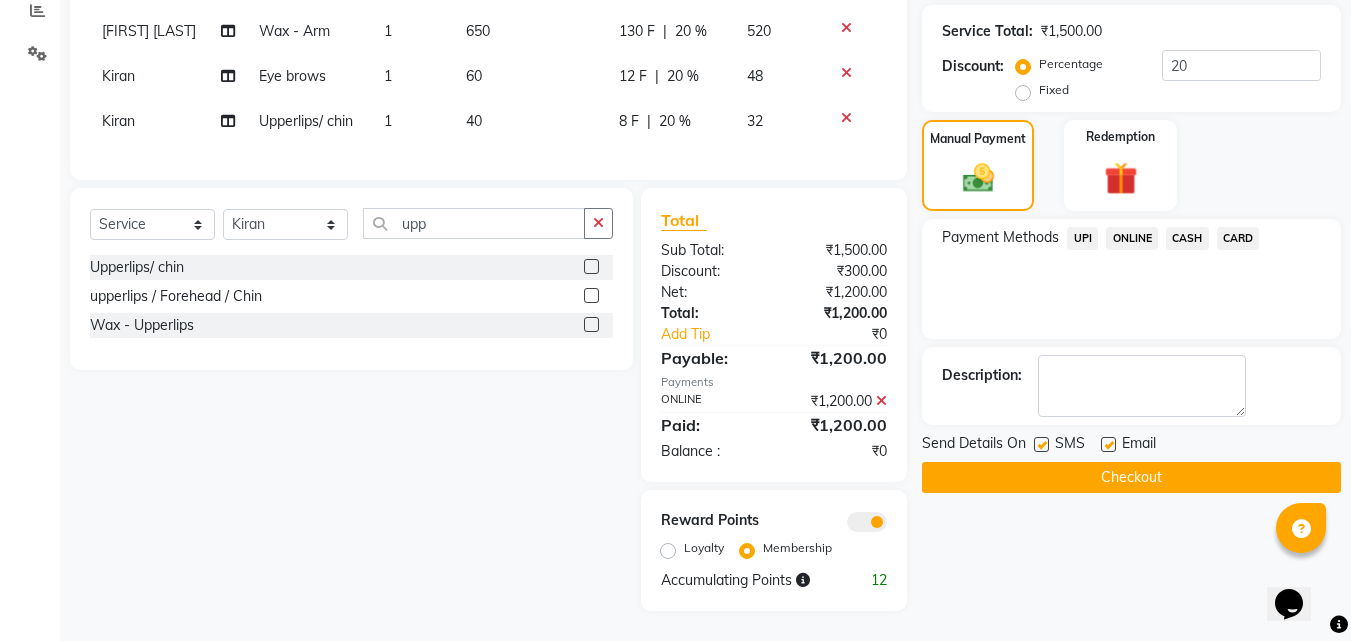 scroll, scrollTop: 447, scrollLeft: 0, axis: vertical 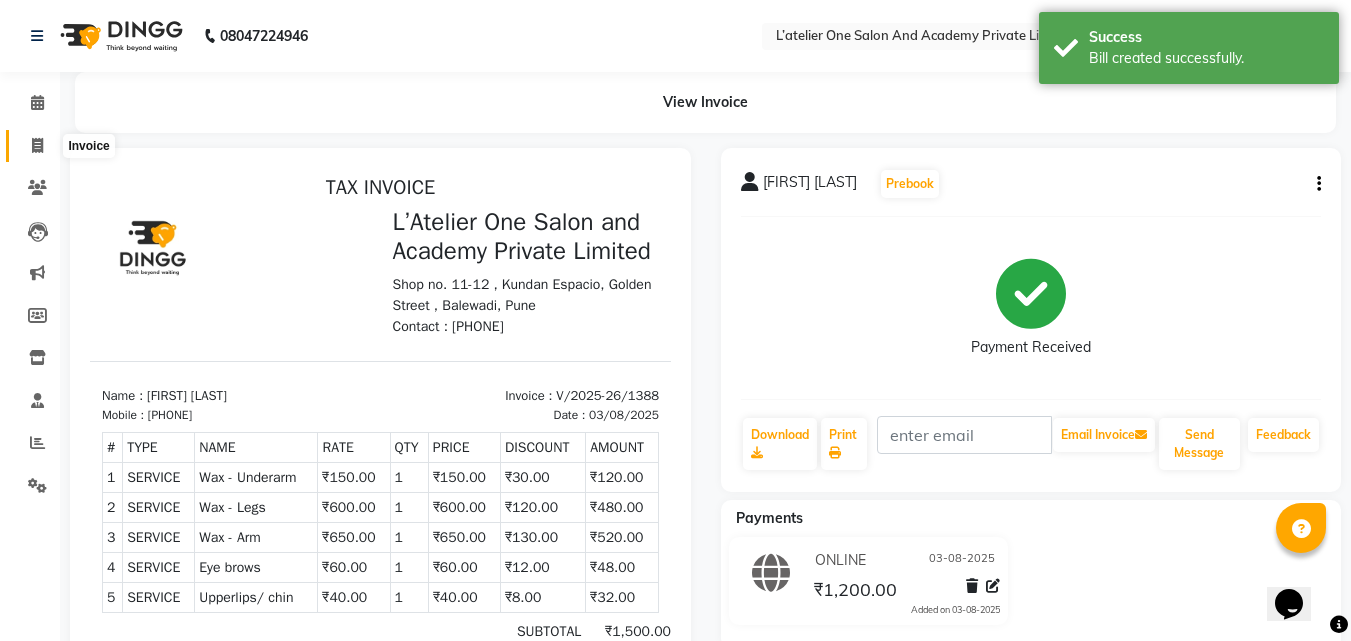 click 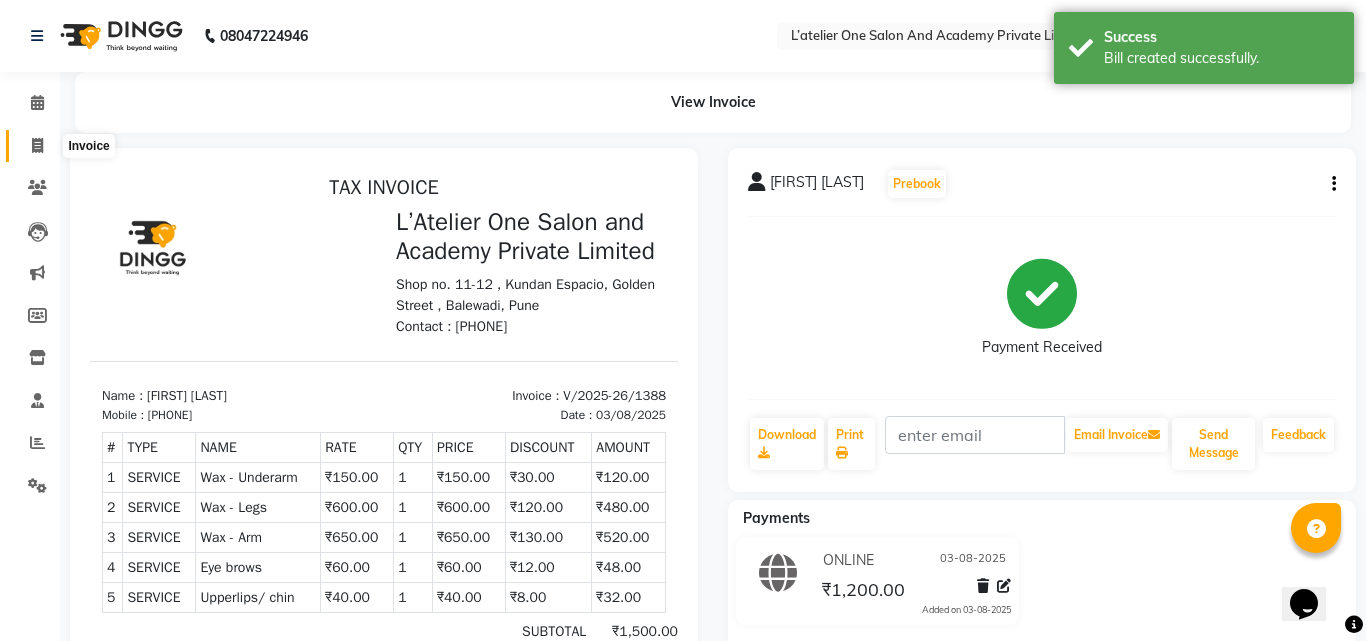 select on "6939" 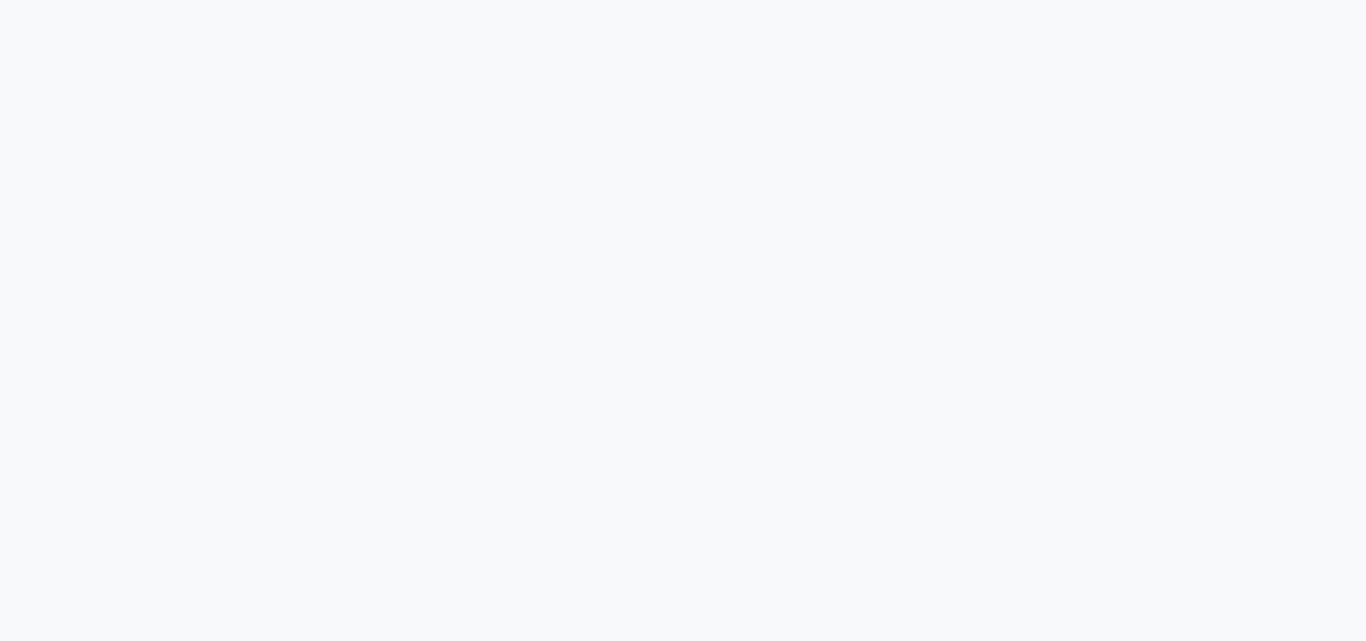 scroll, scrollTop: 0, scrollLeft: 0, axis: both 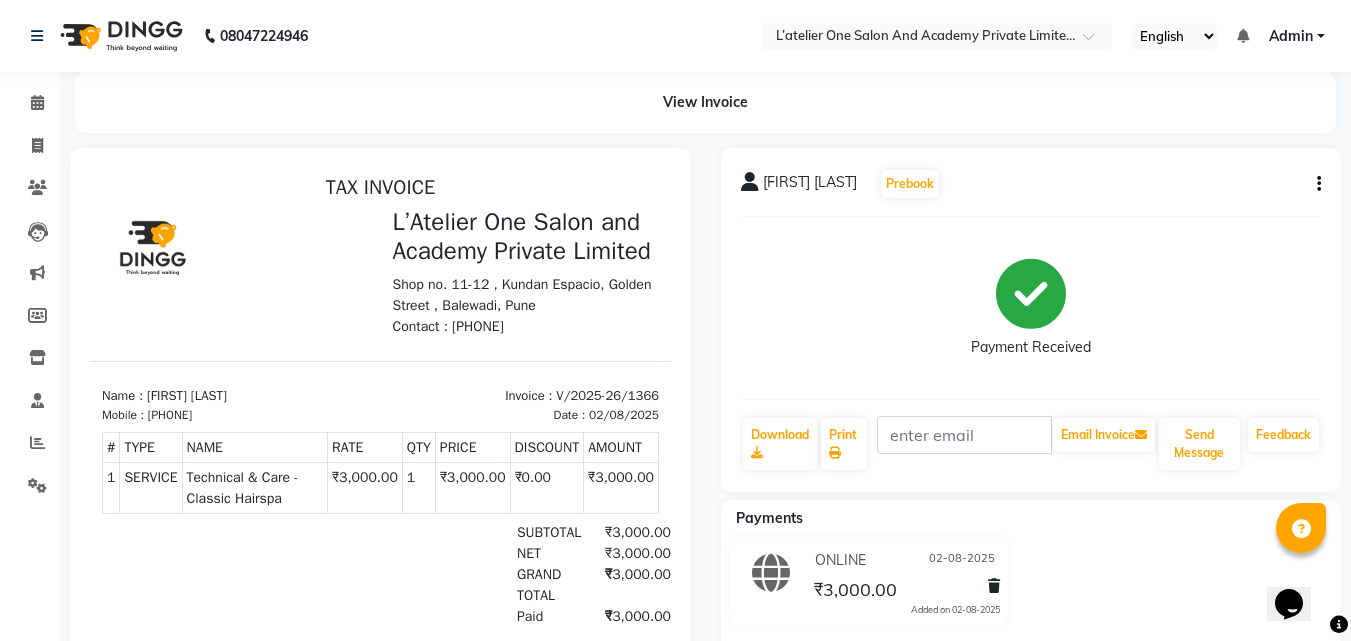 click 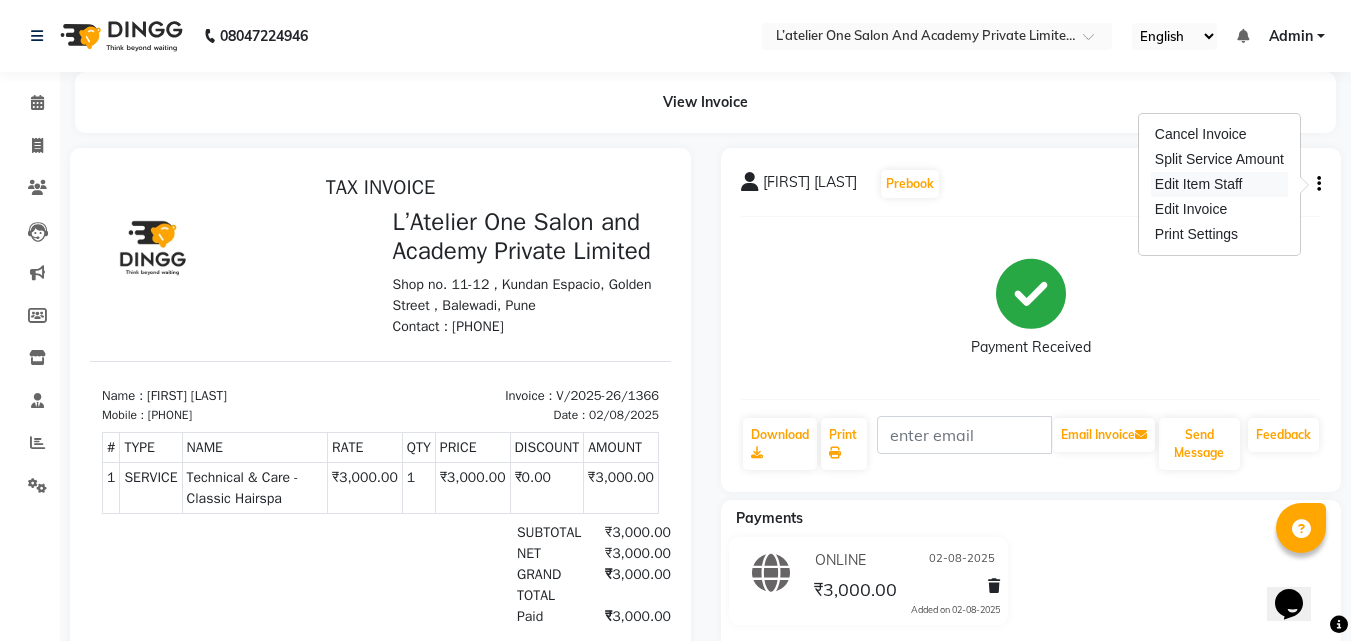 click on "Edit Item Staff" at bounding box center (1219, 184) 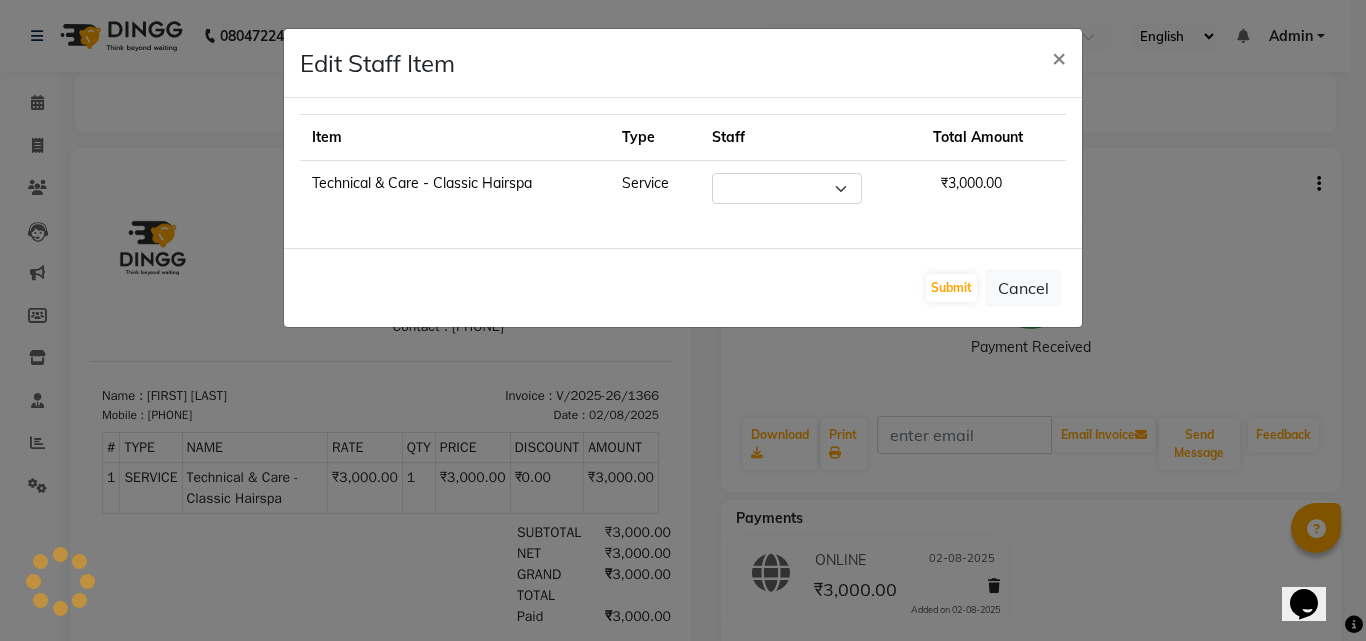 select on "69694" 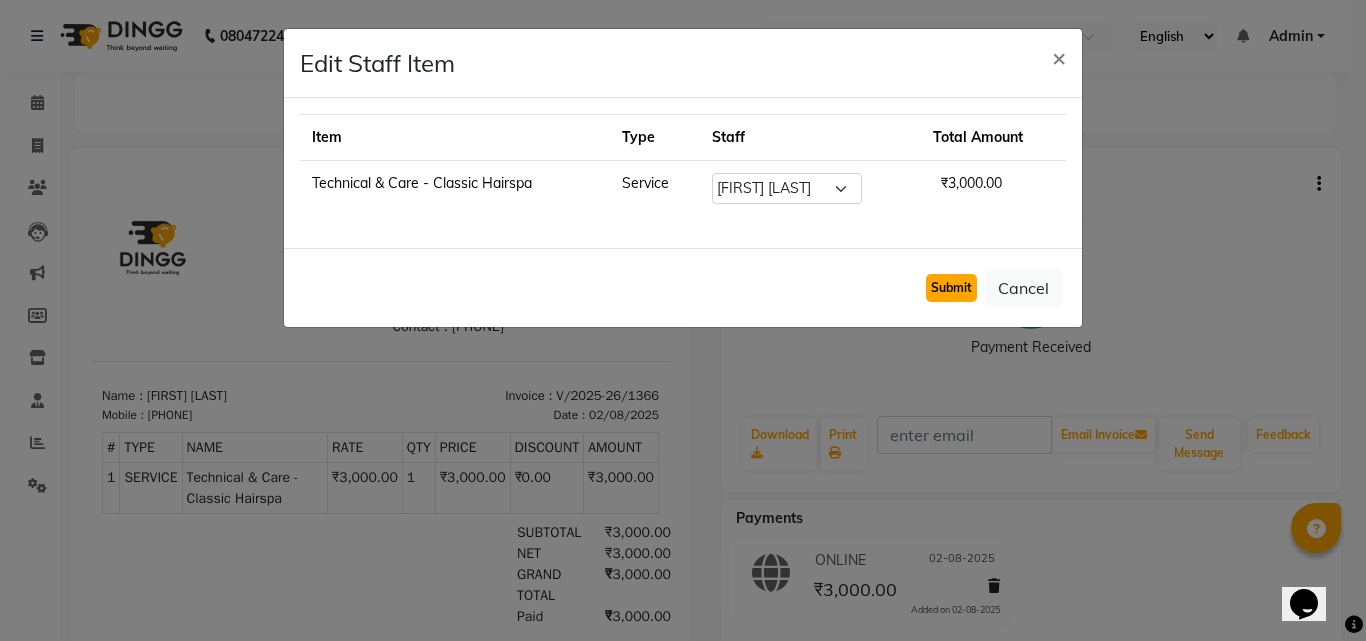 click on "Submit" 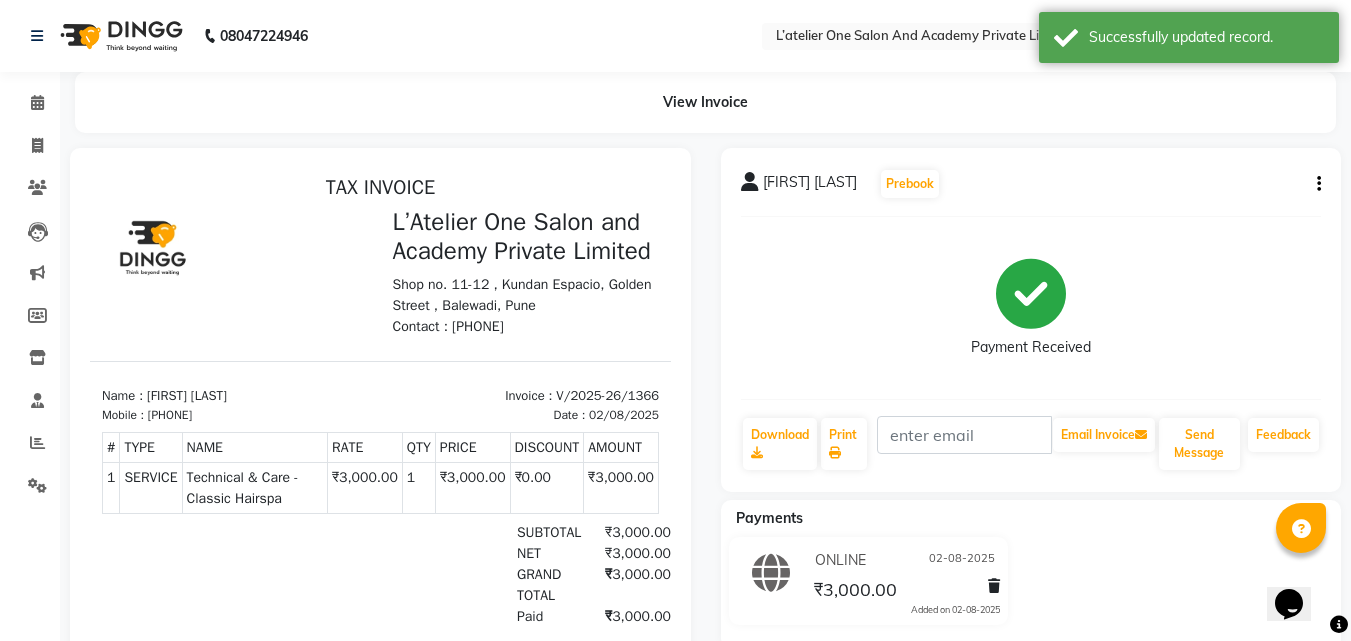 click on "Calendar" 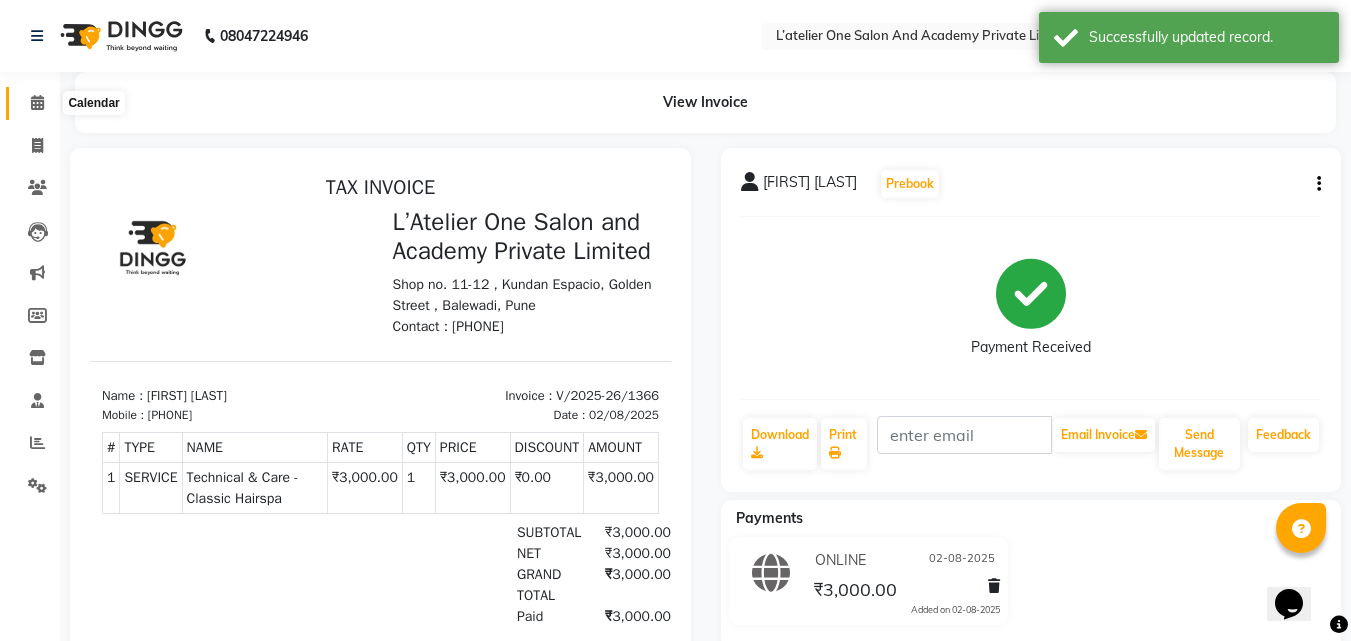 click 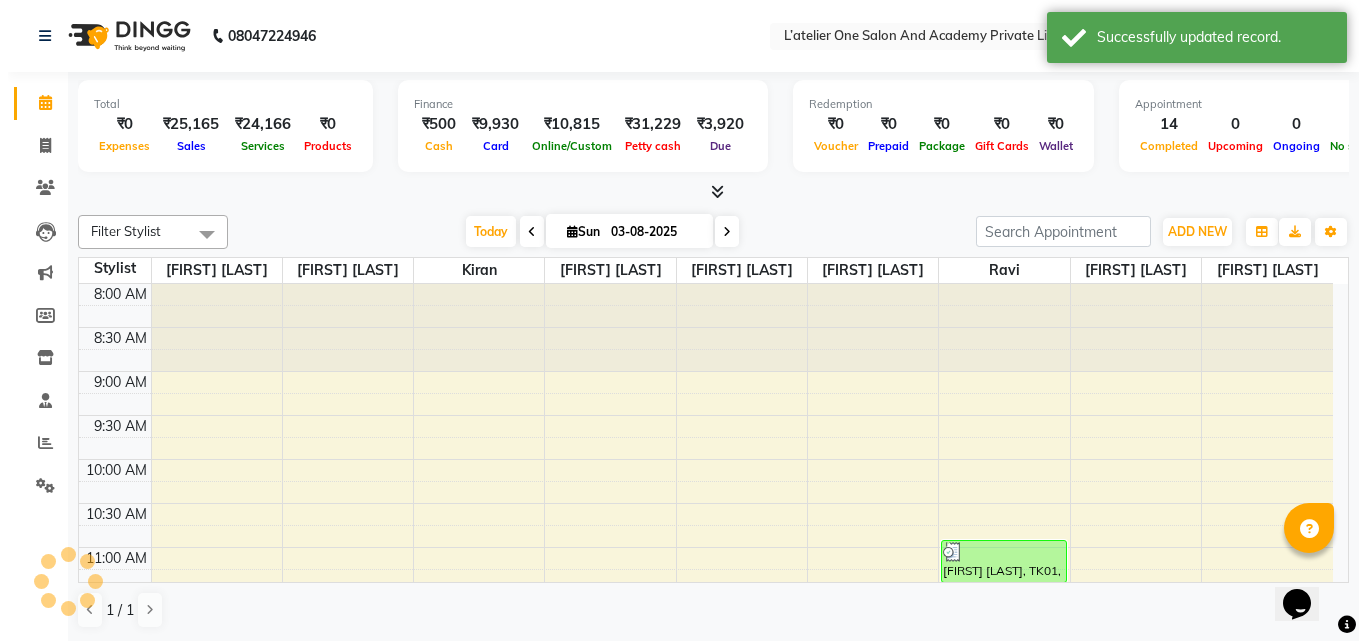 scroll, scrollTop: 705, scrollLeft: 0, axis: vertical 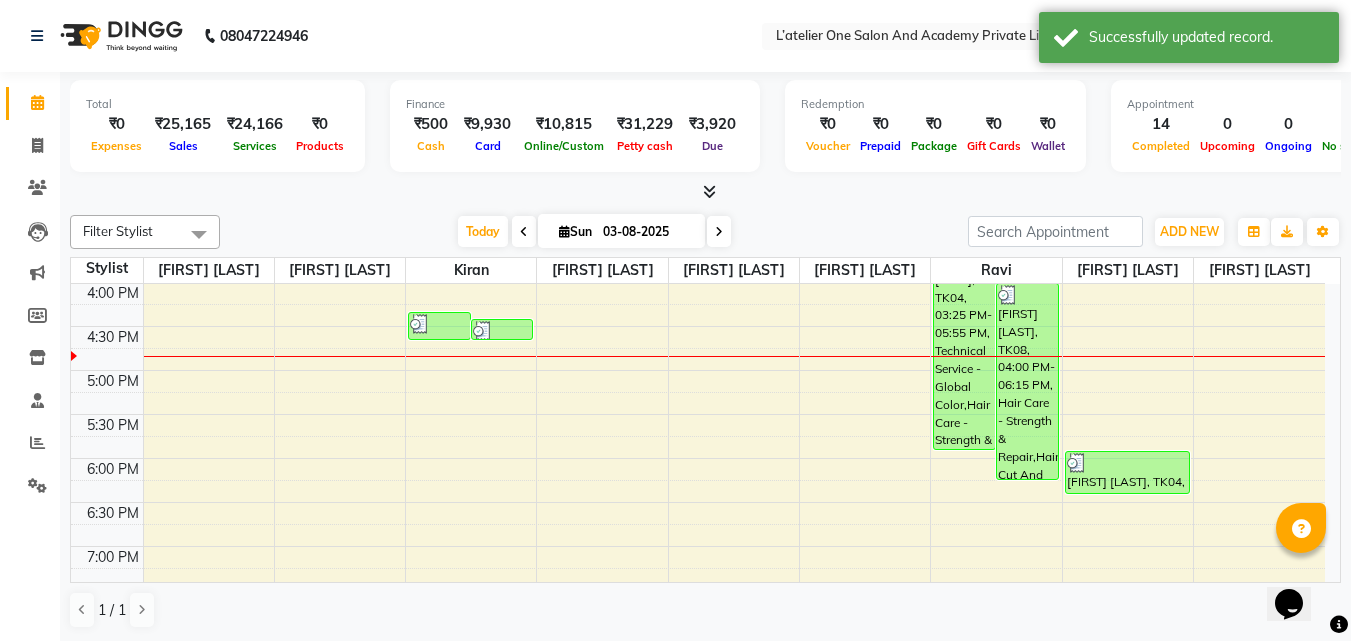 click at bounding box center (709, 191) 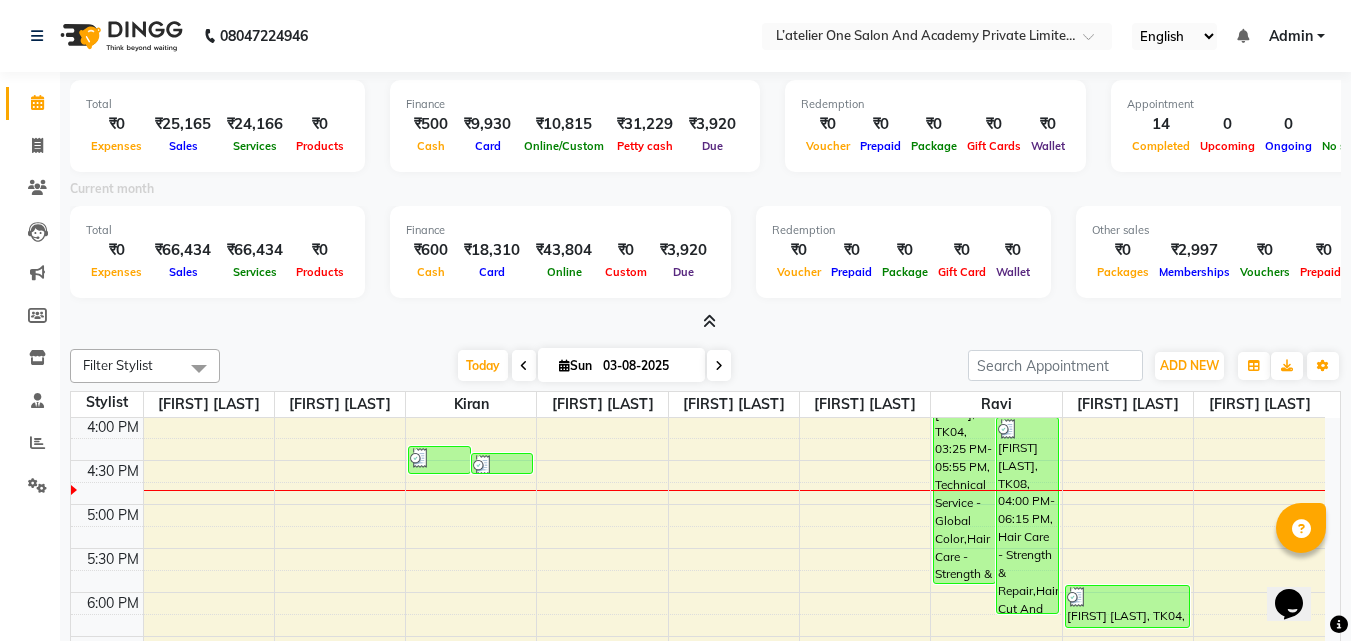 click at bounding box center [709, 321] 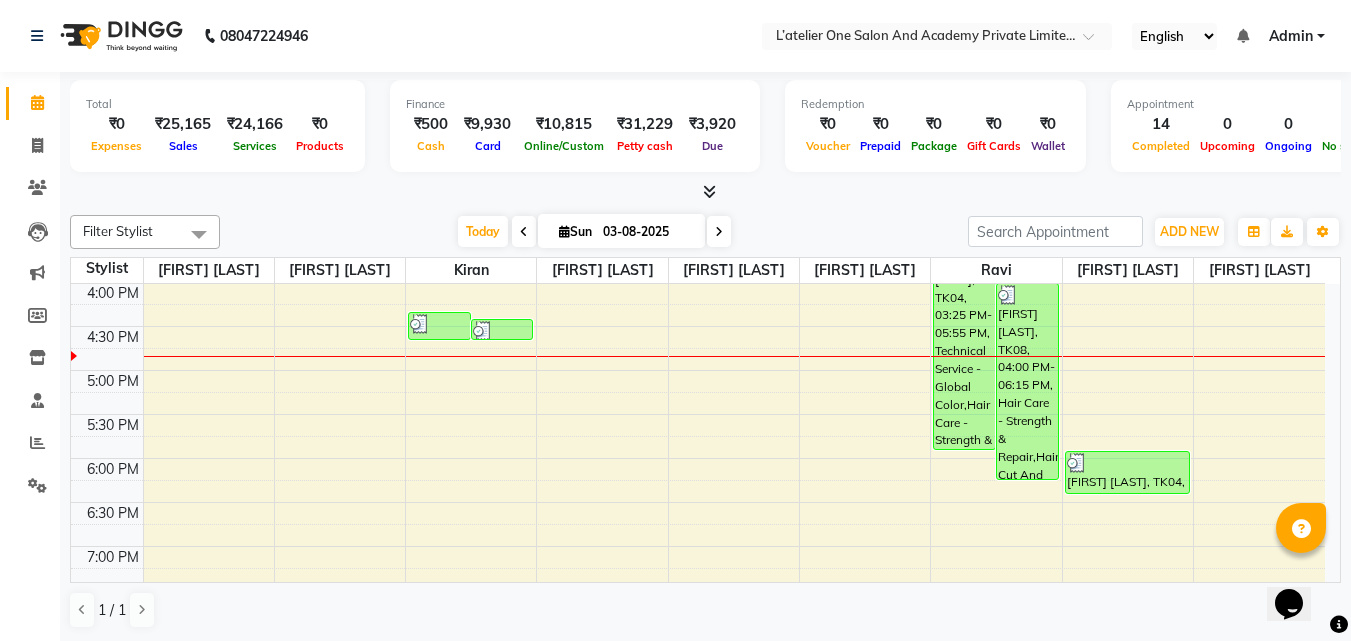 click at bounding box center [709, 191] 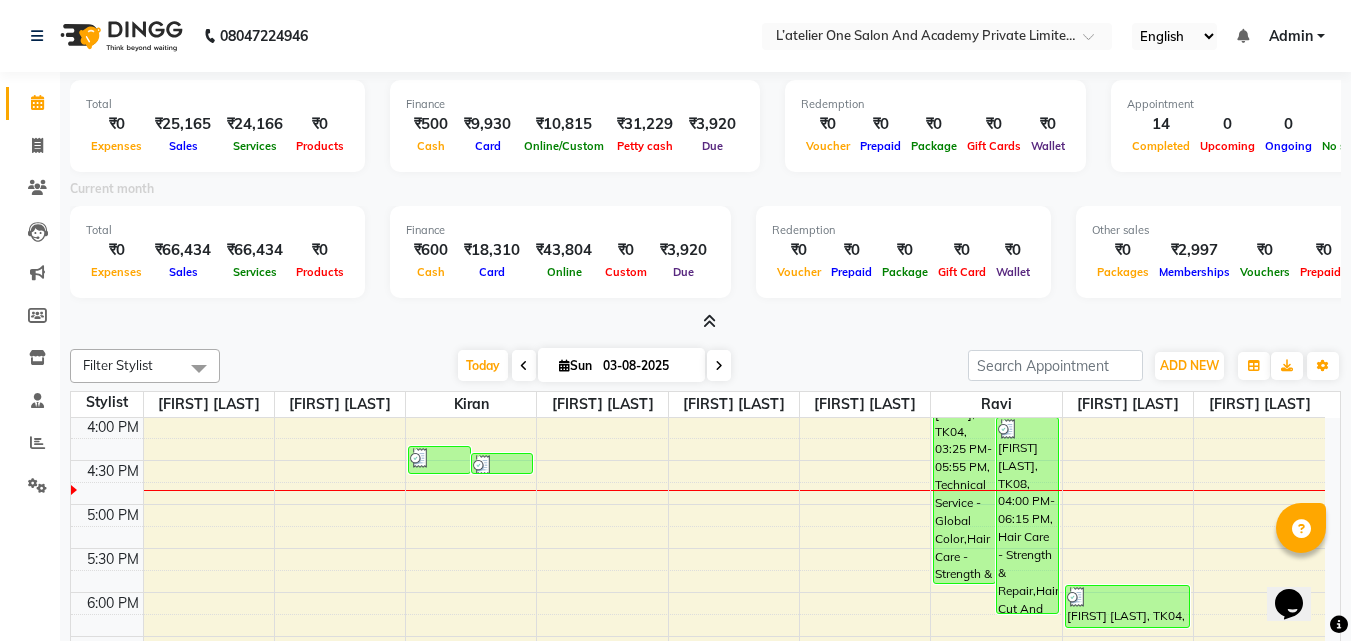 click on "Total  ₹0  Expenses ₹25,165  Sales ₹24,166  Services ₹0  Products Finance  ₹500  Cash ₹9,930  Card ₹10,815  Online/Custom ₹31,229 Petty cash ₹3,920 Due  Redemption  ₹0 Voucher ₹0 Prepaid ₹0 Package ₹0  Gift Cards ₹0  Wallet  Appointment  14 Completed 0 Upcoming 0 Ongoing 0 No show  Other sales  ₹0  Packages ₹999  Memberships ₹0  Vouchers ₹0  Prepaids ₹0  Gift Cards Current month Total  ₹0  Expenses ₹66,434  Sales ₹66,434 Services ₹0 Products  Finance  ₹600  Cash ₹18,310  Card ₹43,804 Online ₹0 Custom ₹3,920 Due  Redemption  ₹0 Voucher ₹0 Prepaid ₹0 Package ₹0 Gift Card ₹0 Wallet Other sales  ₹0  Packages ₹2,997  Memberships ₹0  Vouchers ₹0  Prepaids ₹0  Gift Cards Filter Stylist Select All Aditya Waykar Kiran  Manasi Rane Nivrutti Raut  Pramila Bodekar Ravi  Shubham Dhawale Sneha Verma Sonal Damai Today  Sun 03-08-2025 Toggle Dropdown Add Appointment Add Invoice Add Expense Add Attendance Add Client Add Transaction Toggle Dropdown 9" 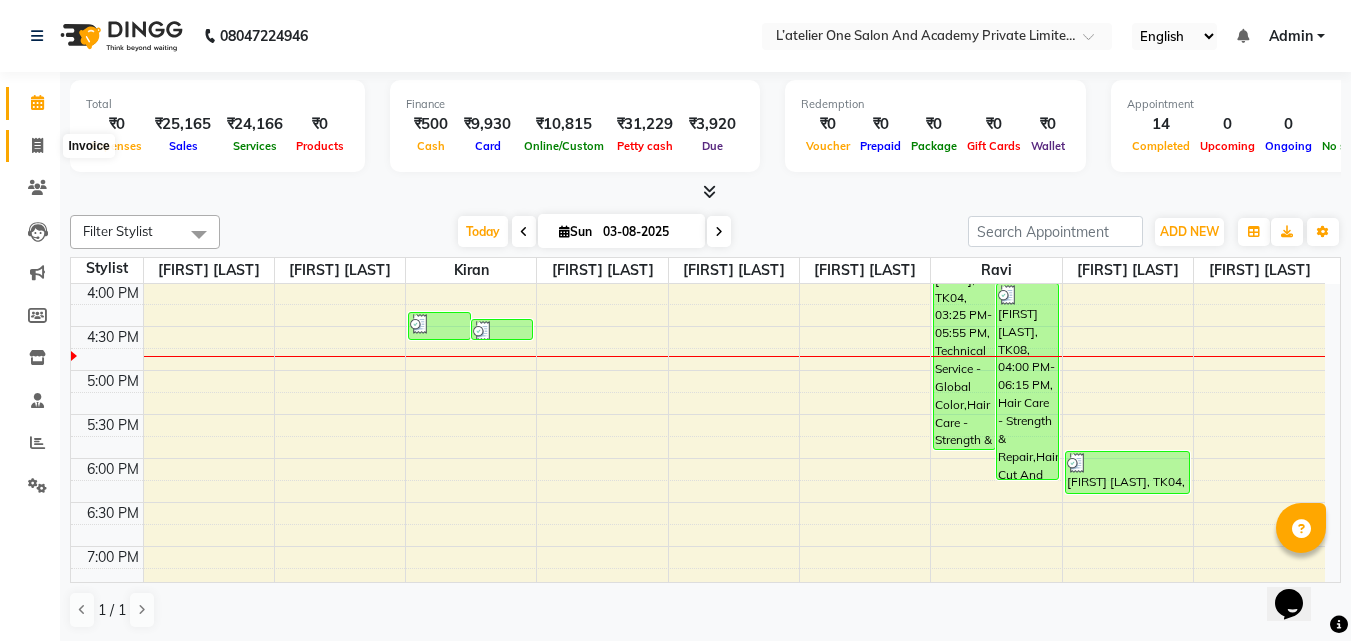 click 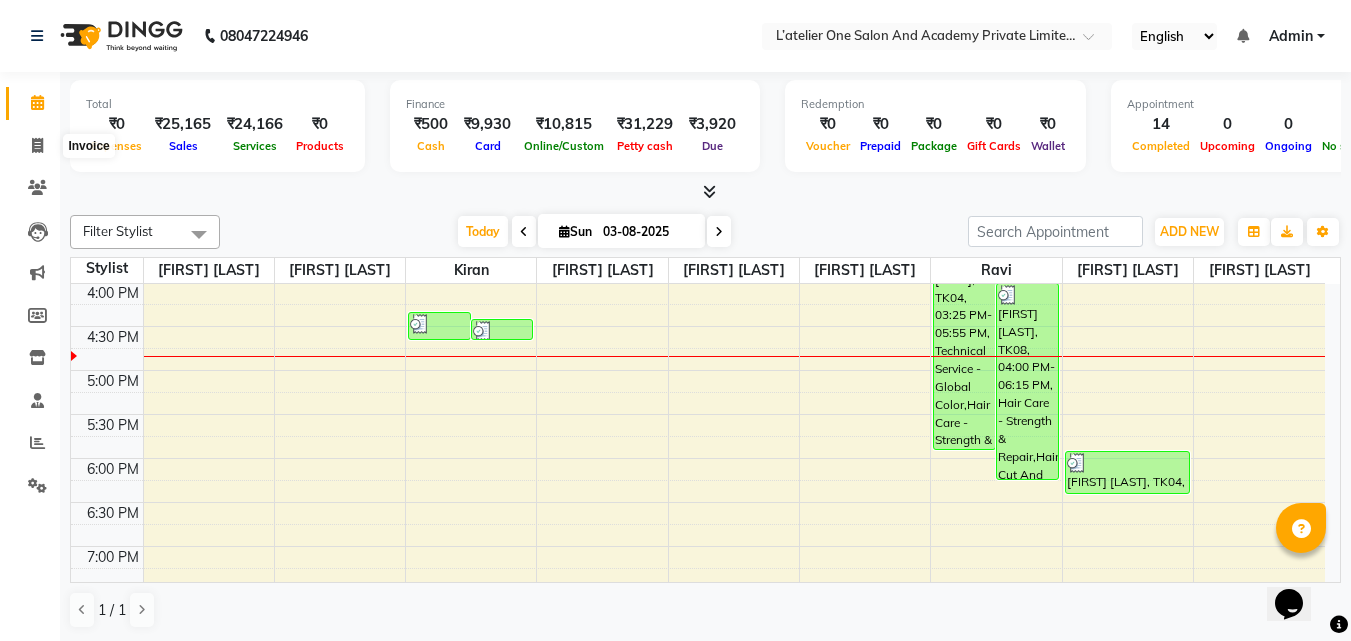 select on "6939" 